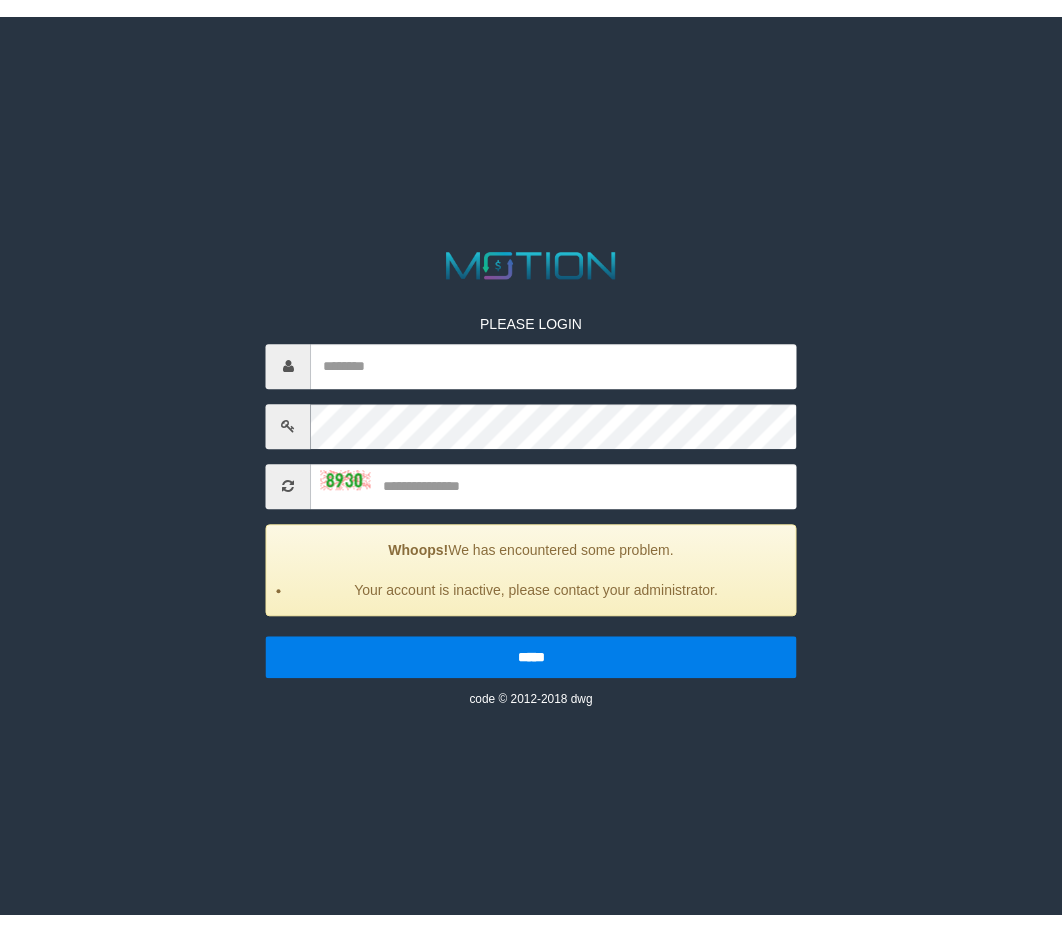 scroll, scrollTop: 0, scrollLeft: 0, axis: both 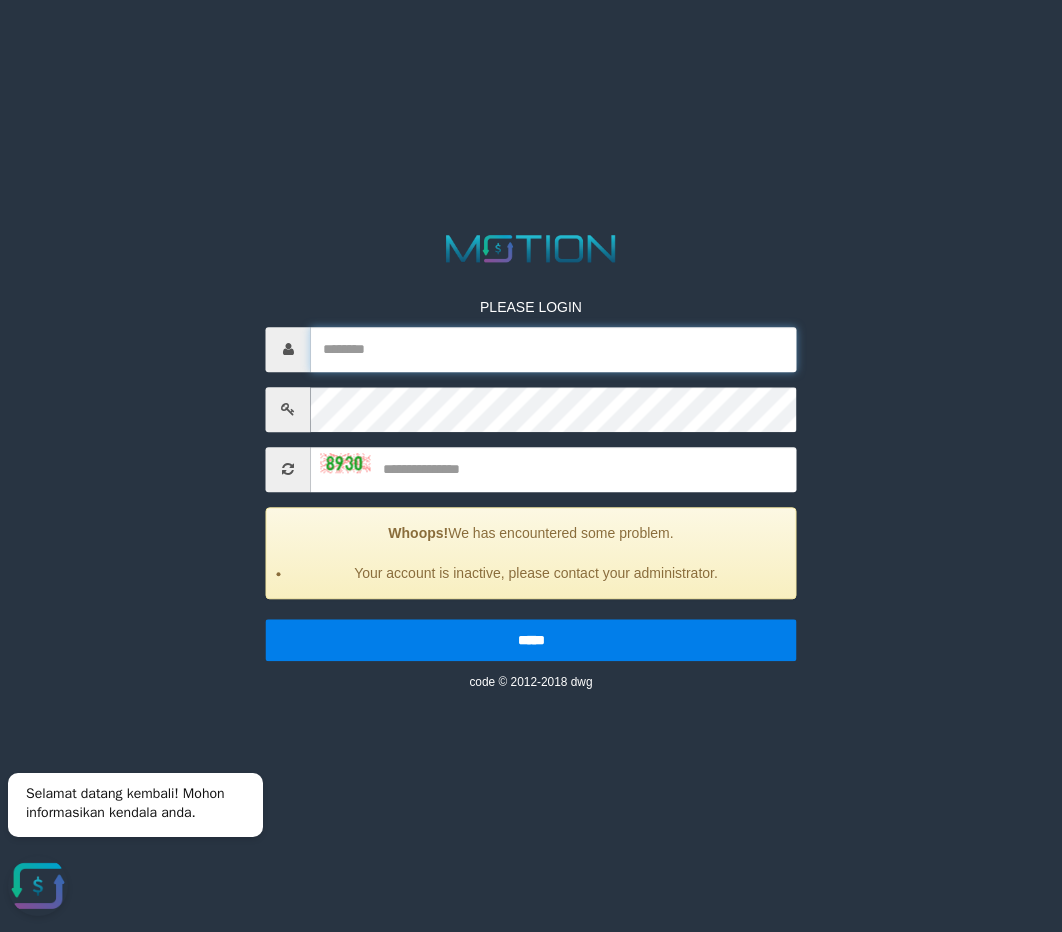 click at bounding box center (554, 349) 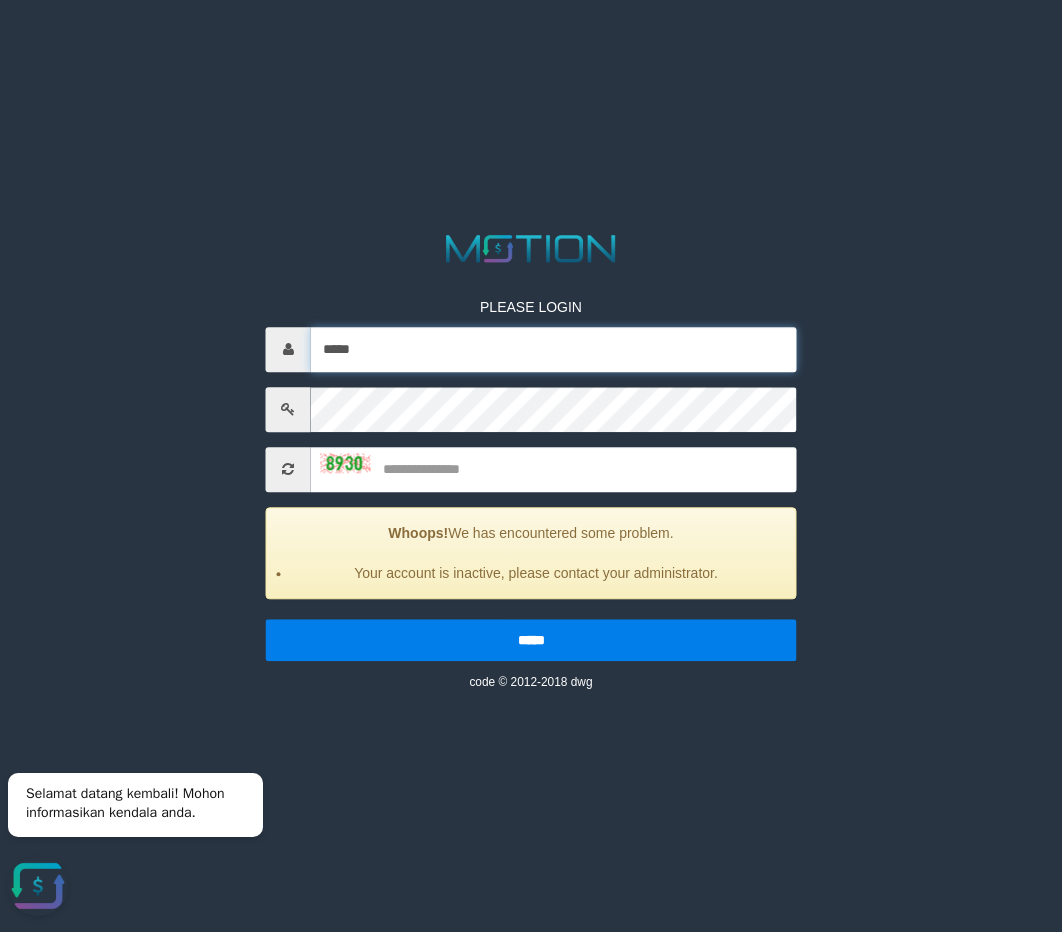 type on "*****" 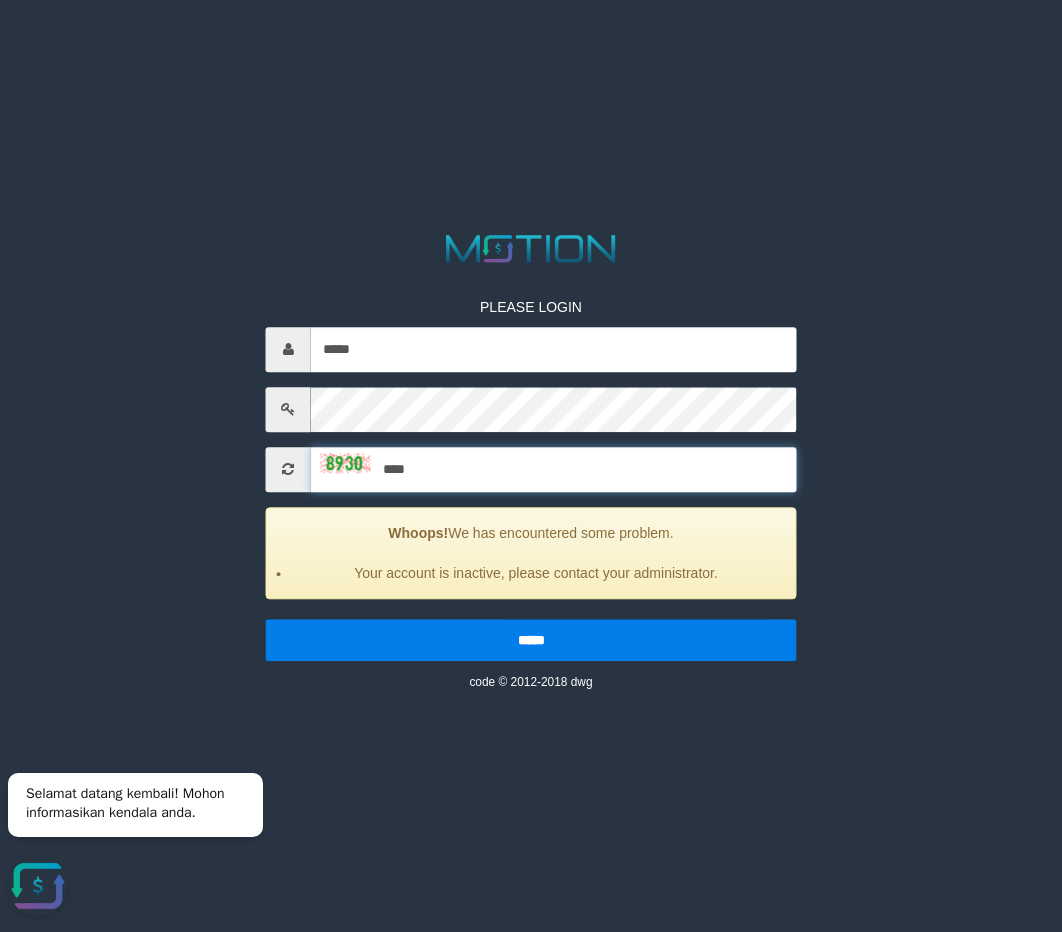 type on "****" 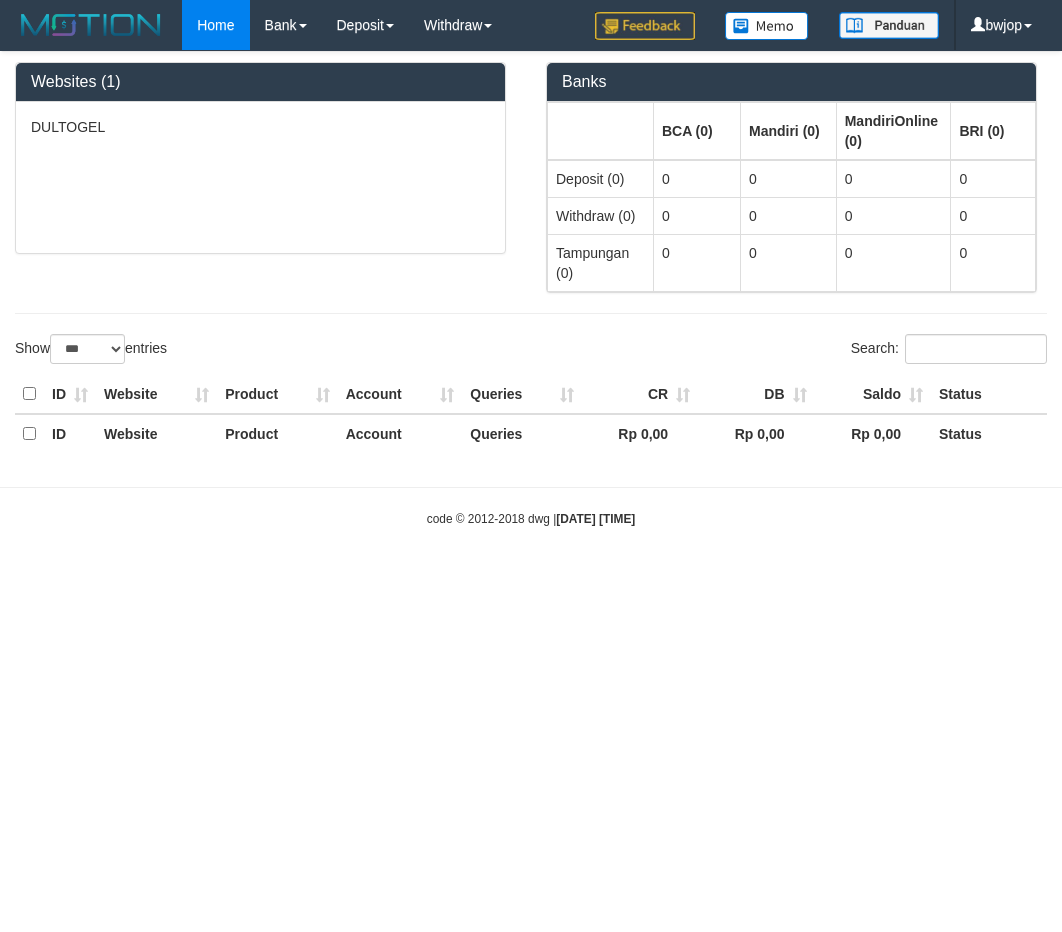 select on "***" 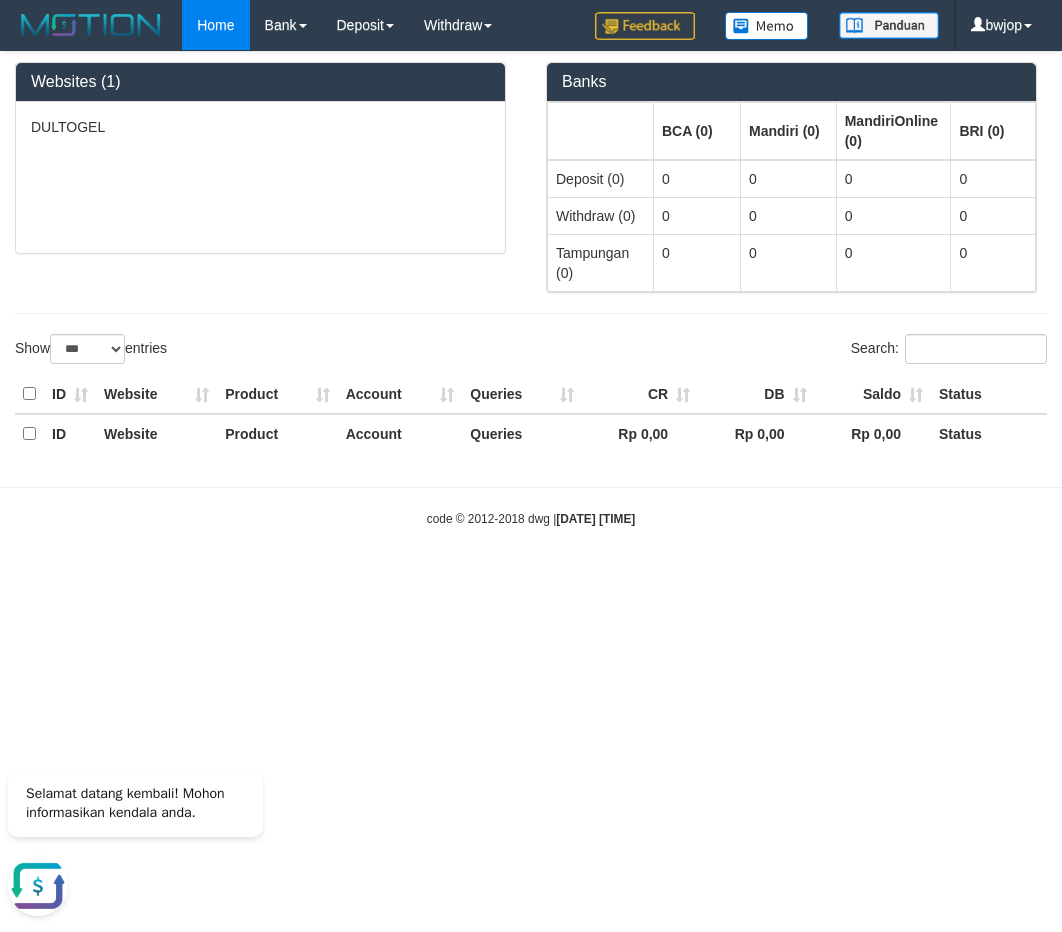 scroll, scrollTop: 0, scrollLeft: 0, axis: both 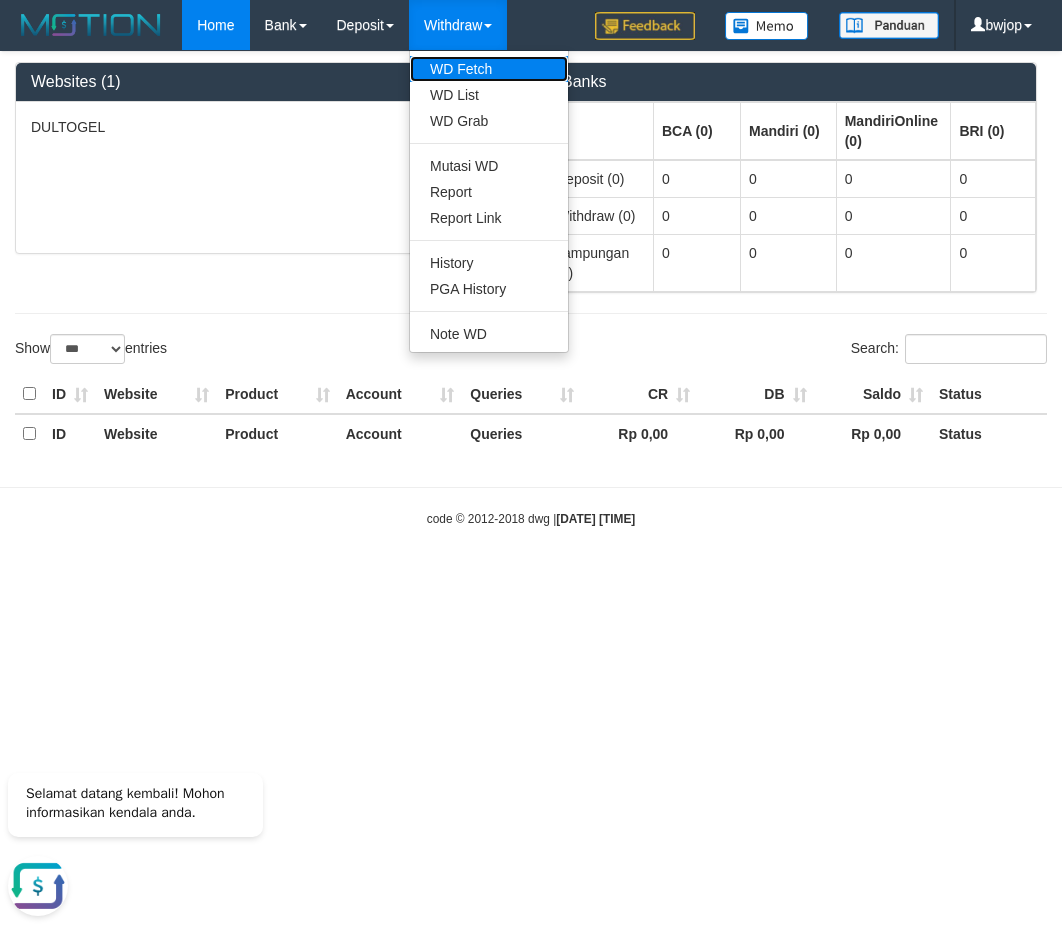click on "WD Fetch" at bounding box center (489, 69) 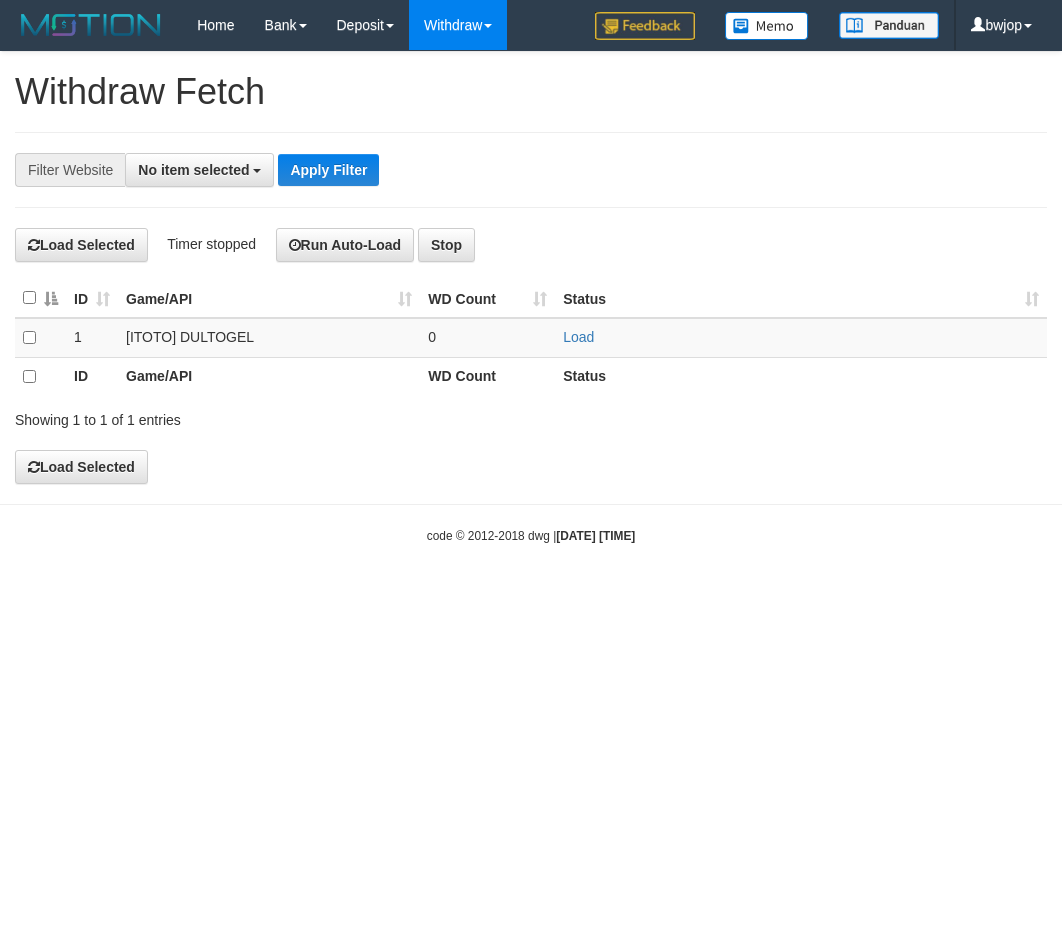 select 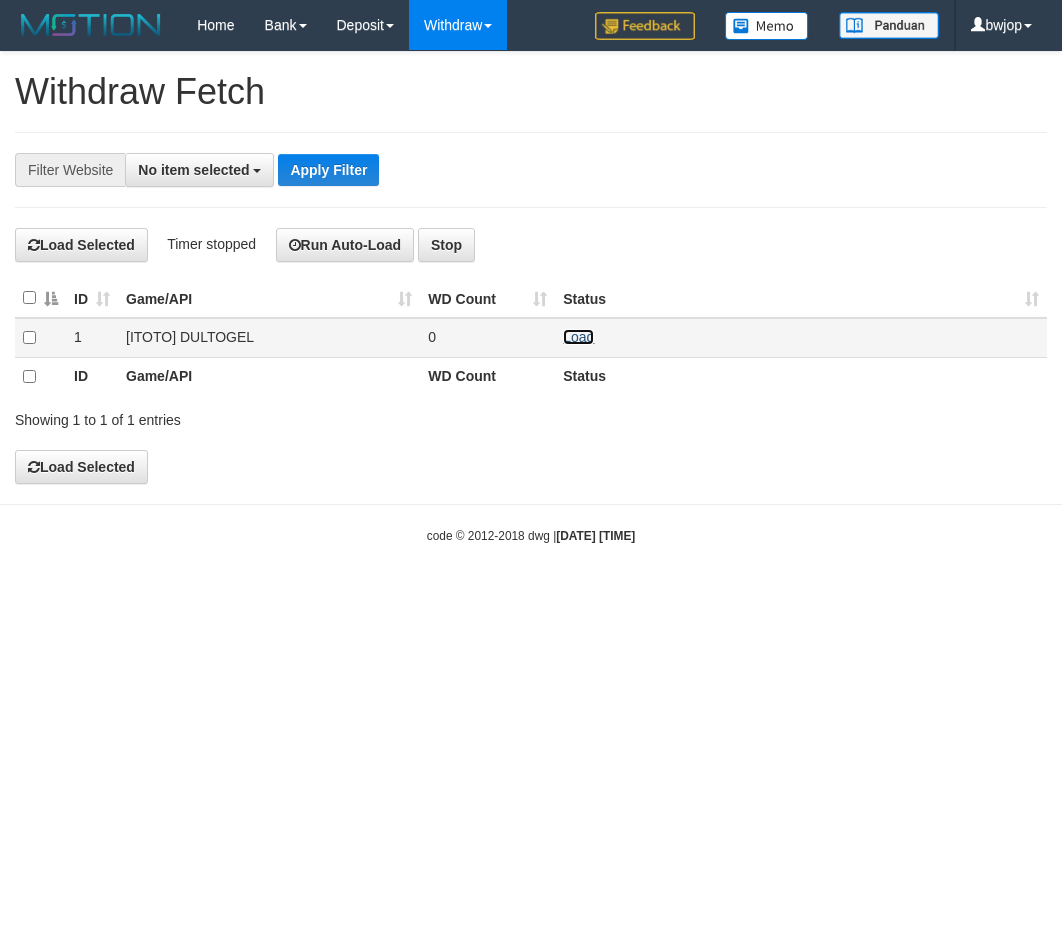 click on "Load" at bounding box center (578, 337) 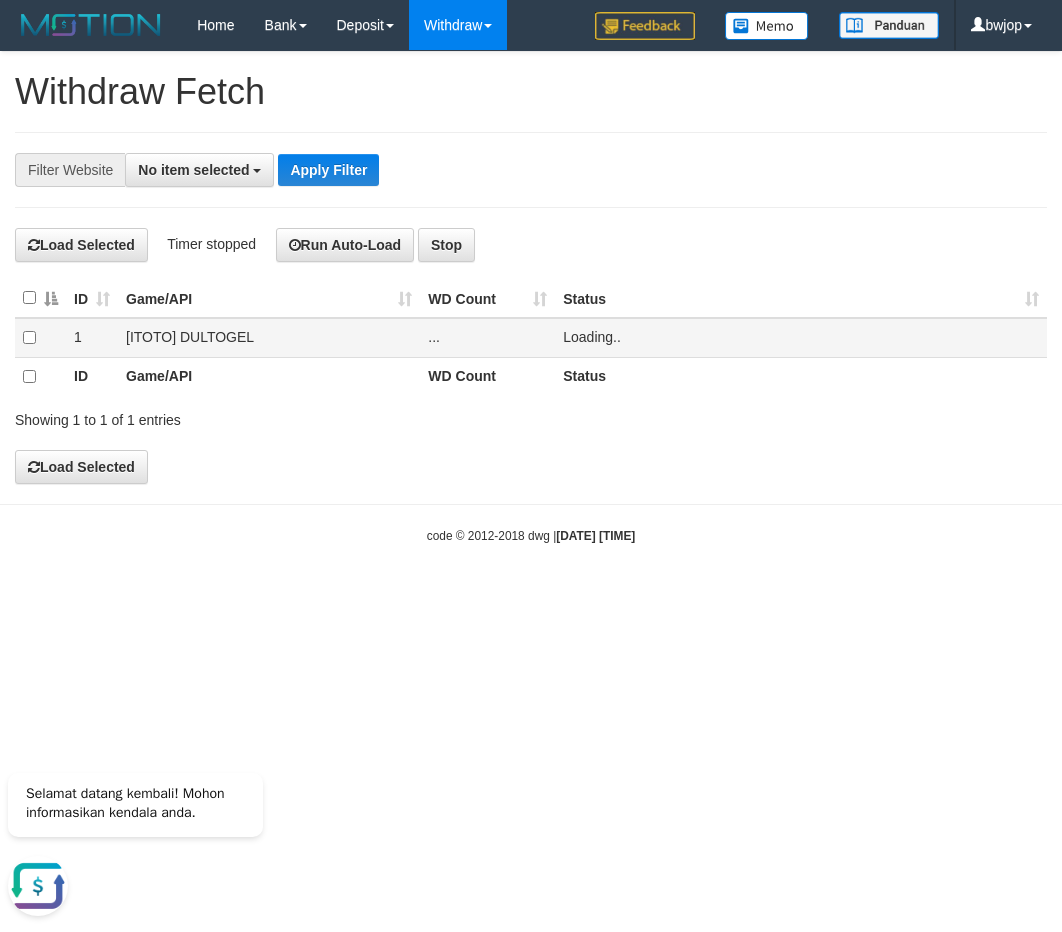 scroll, scrollTop: 0, scrollLeft: 0, axis: both 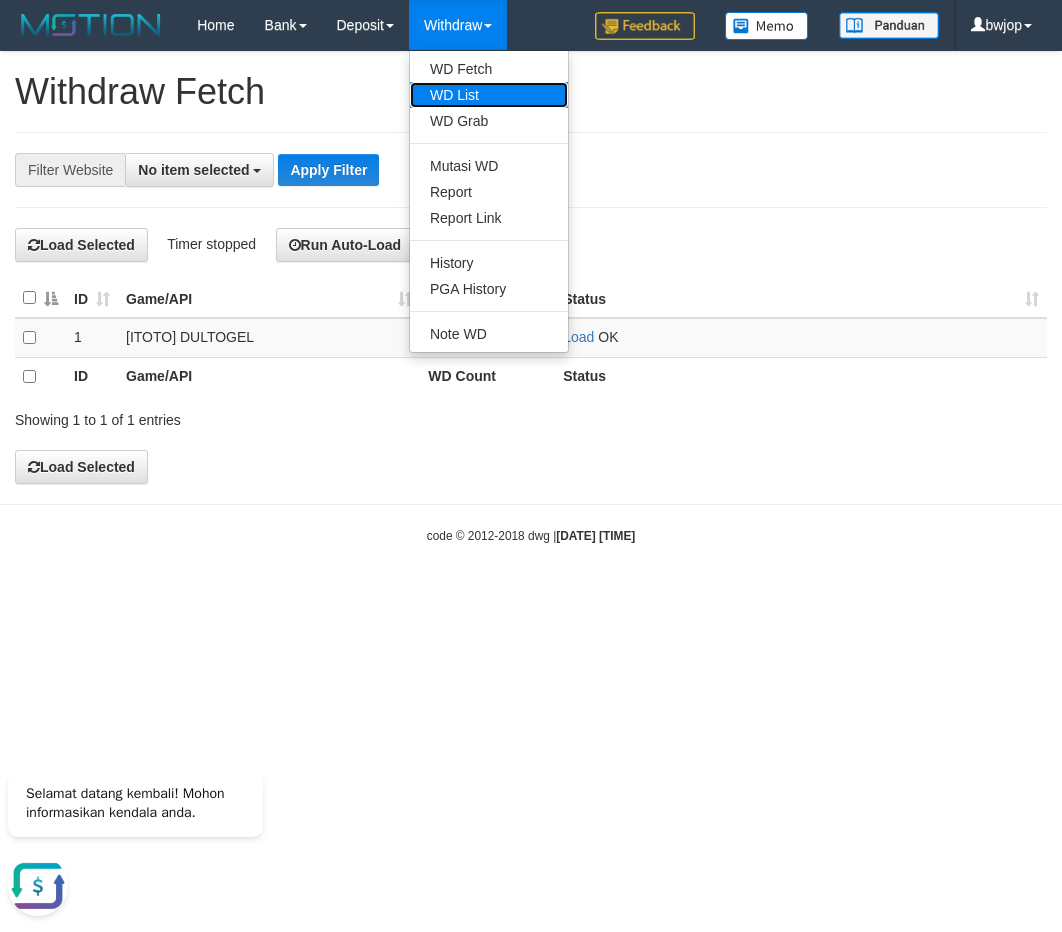 click on "WD List" at bounding box center [489, 95] 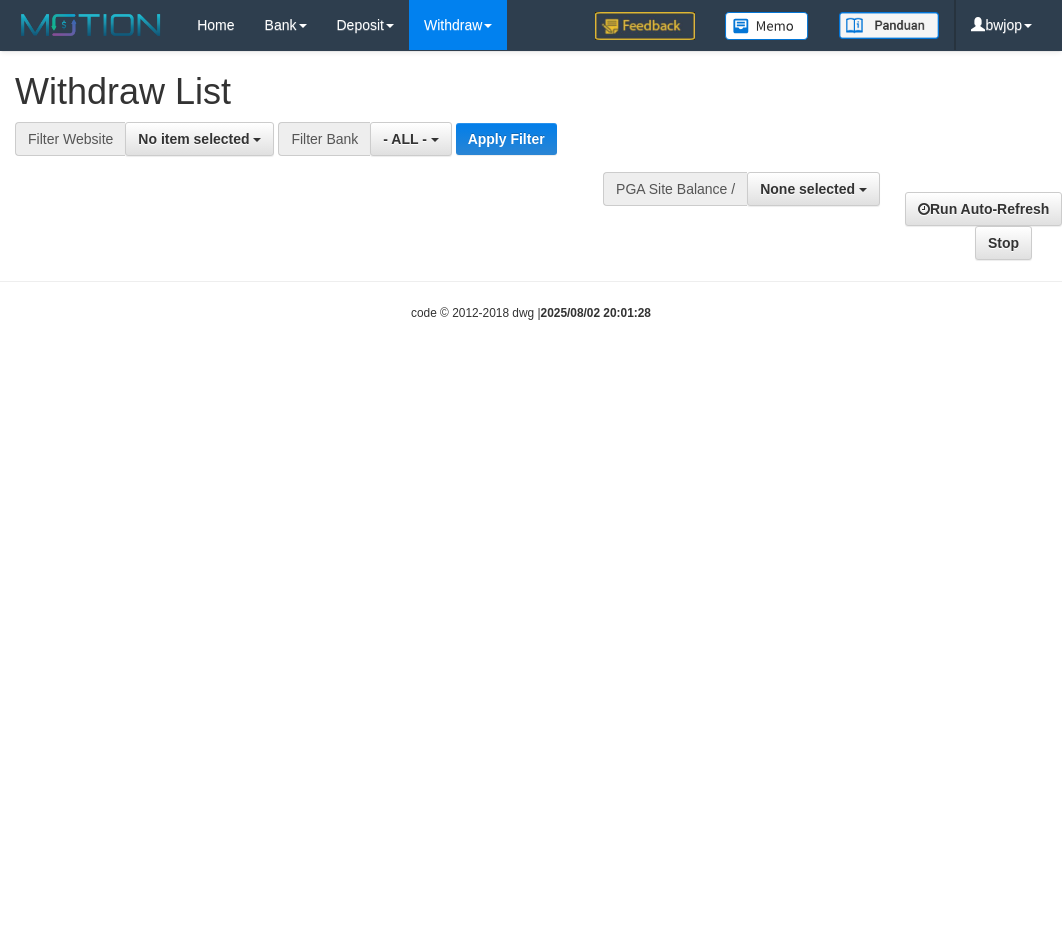 select 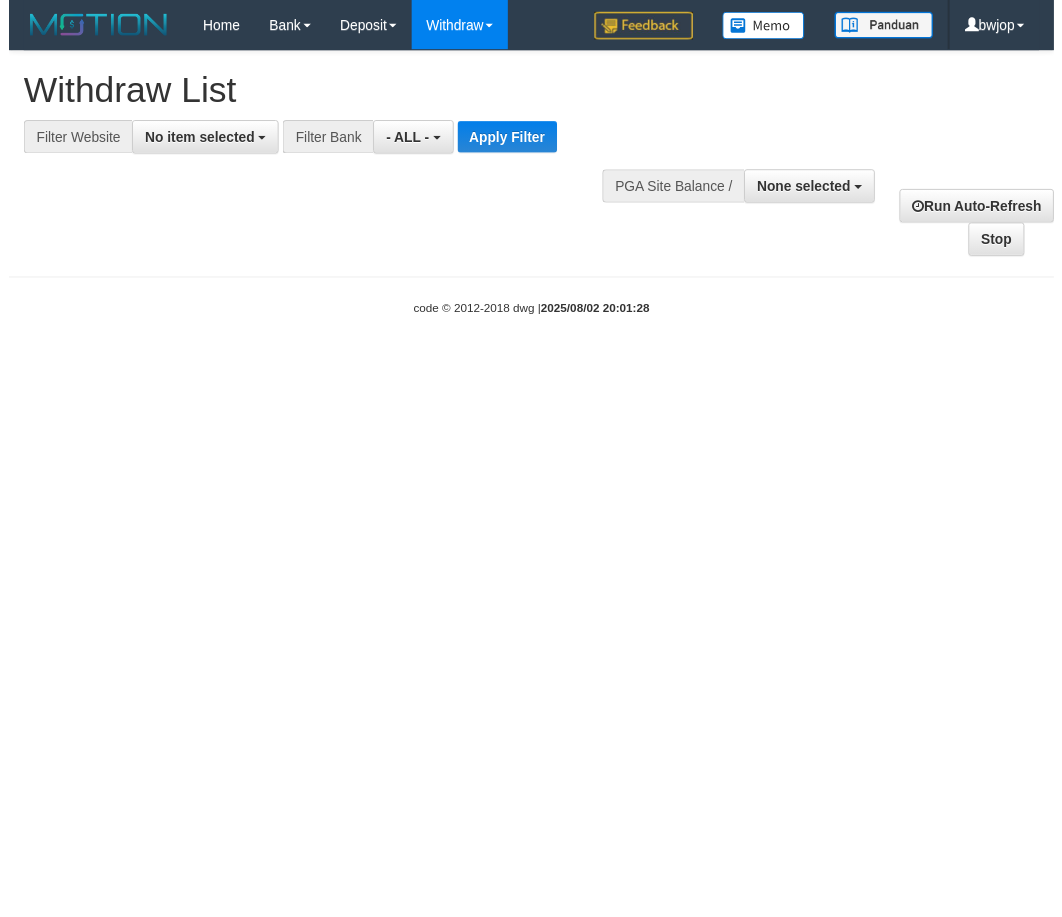 scroll, scrollTop: 0, scrollLeft: 0, axis: both 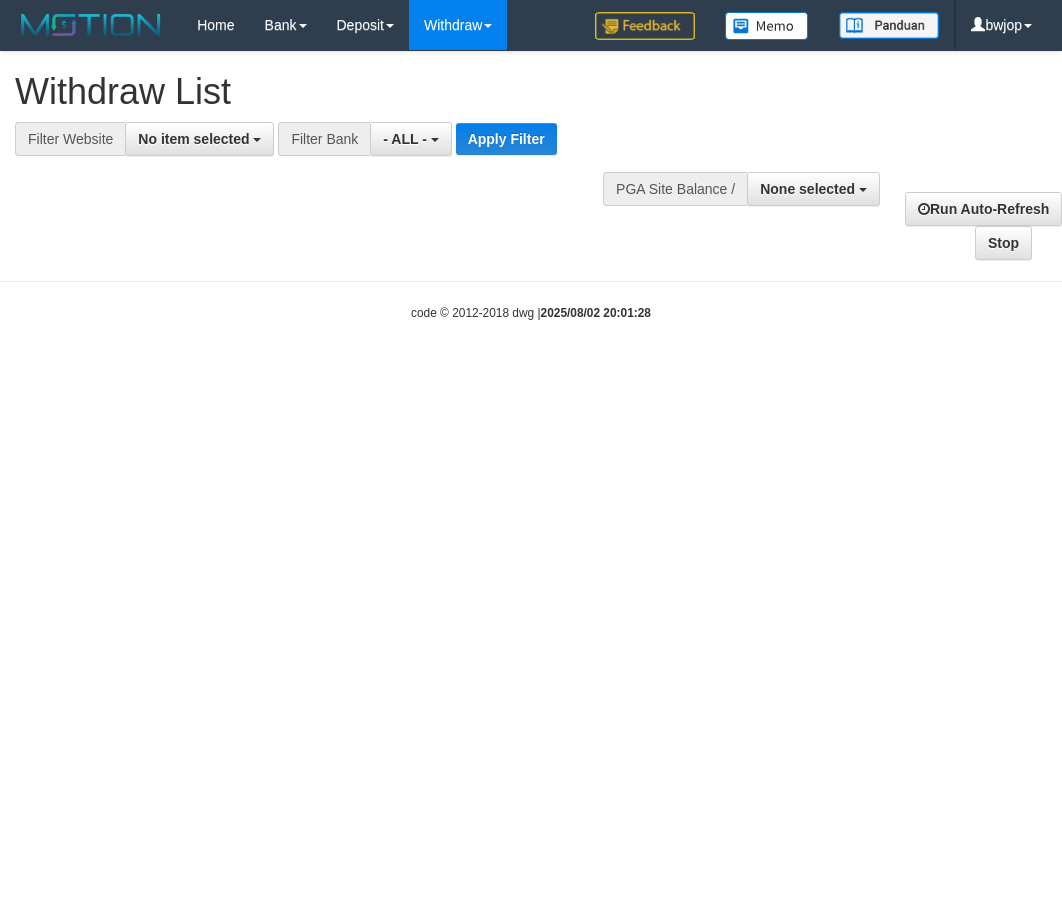 click on "Withdraw List" at bounding box center [351, 92] 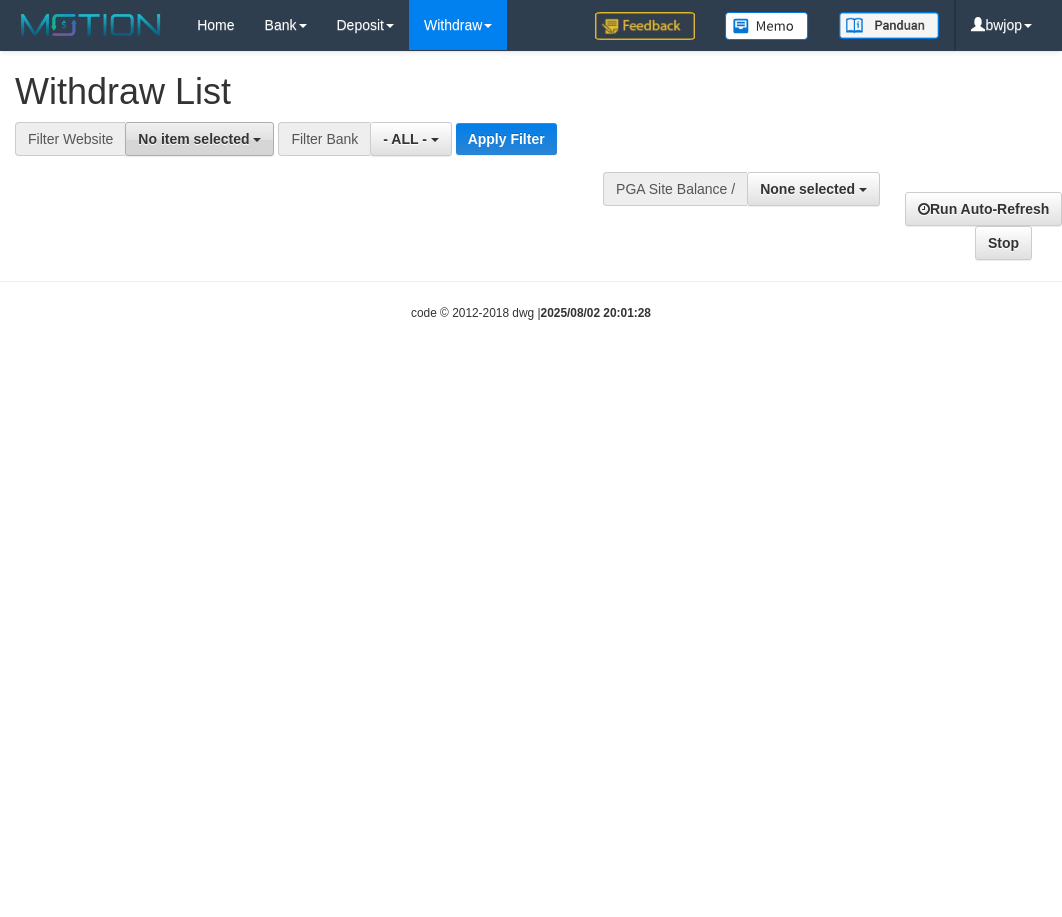 click on "No item selected" at bounding box center [199, 139] 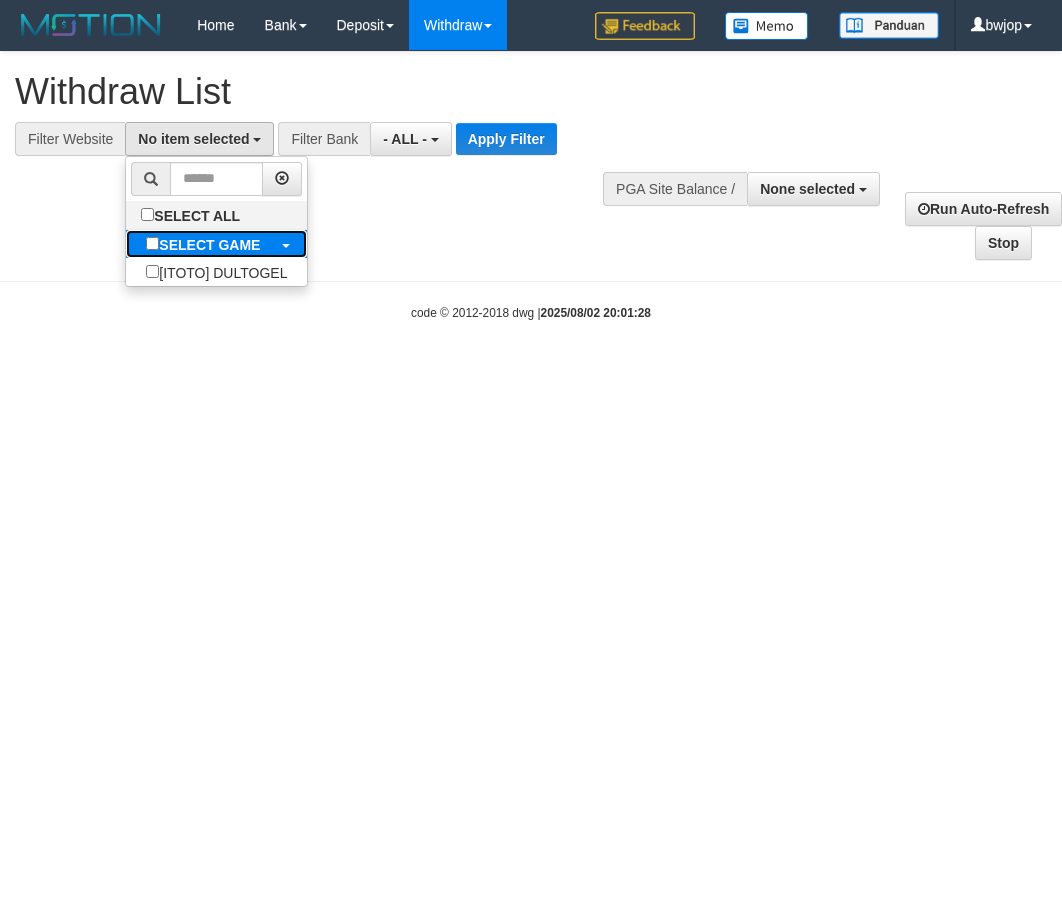 click on "SELECT GAME" at bounding box center (209, 245) 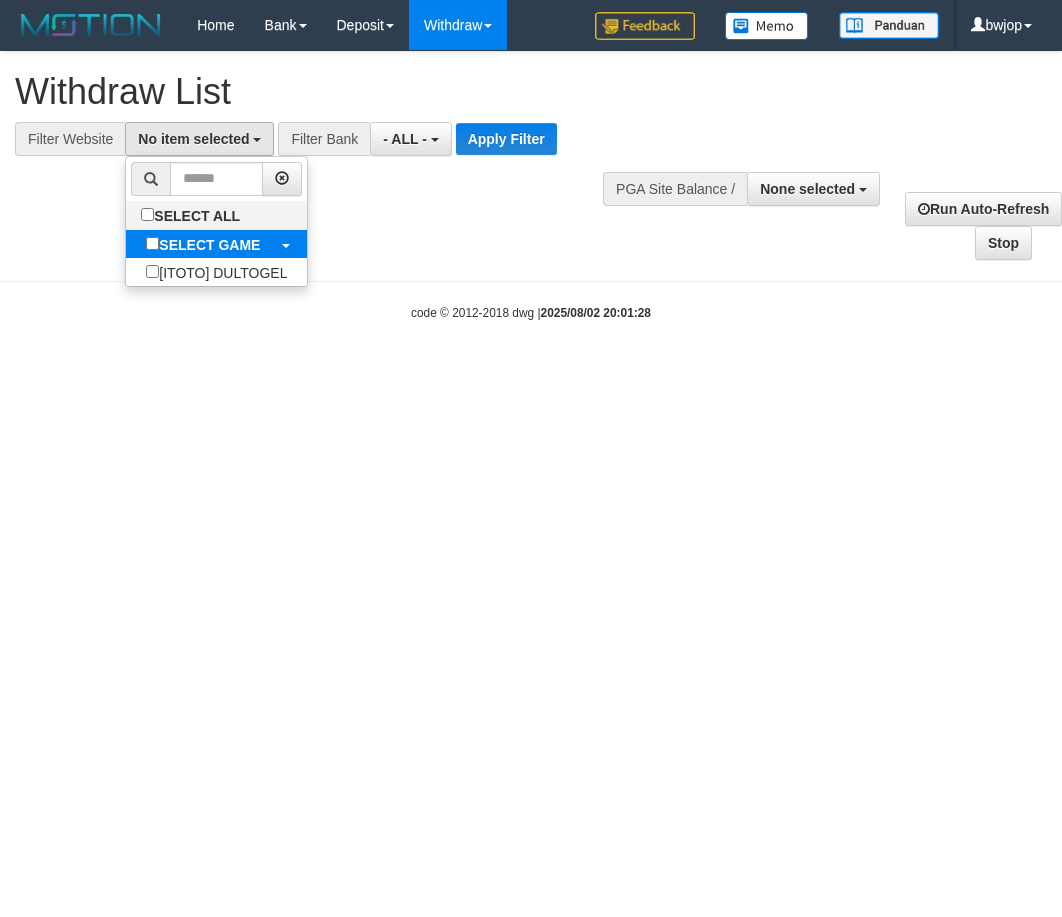 select on "****" 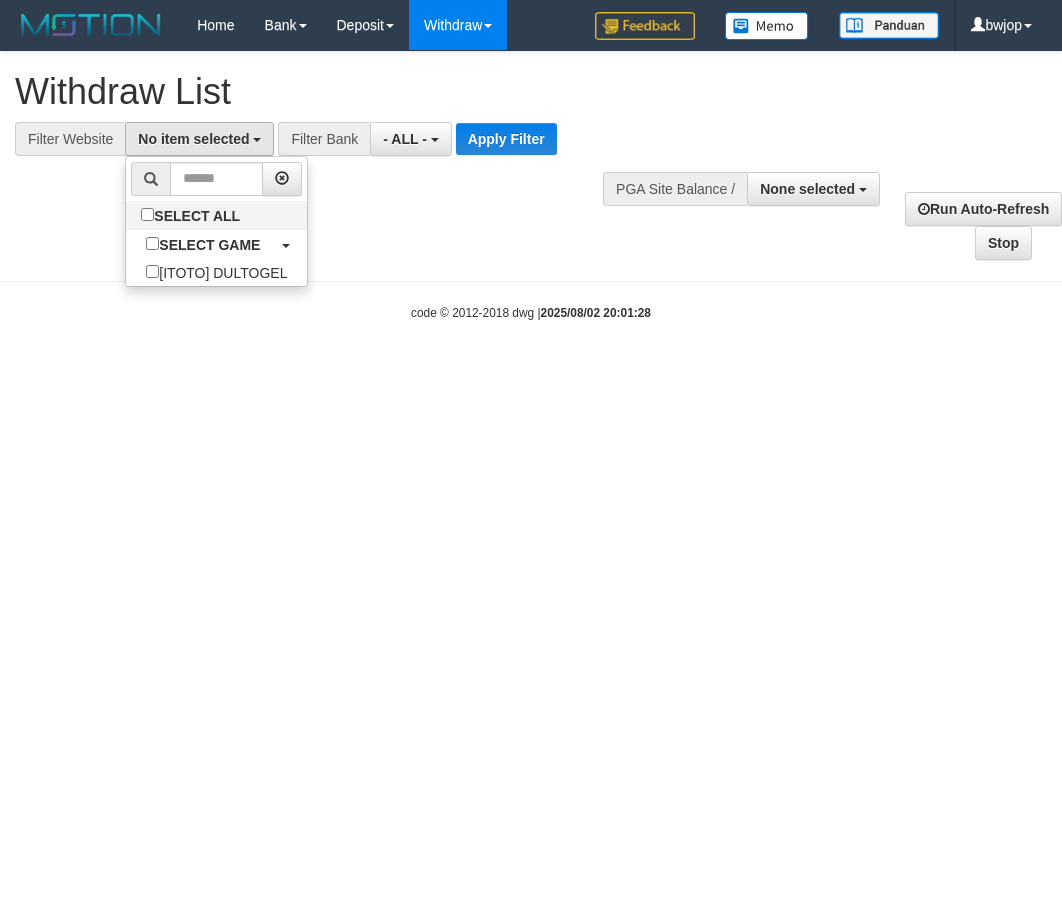 scroll, scrollTop: 18, scrollLeft: 0, axis: vertical 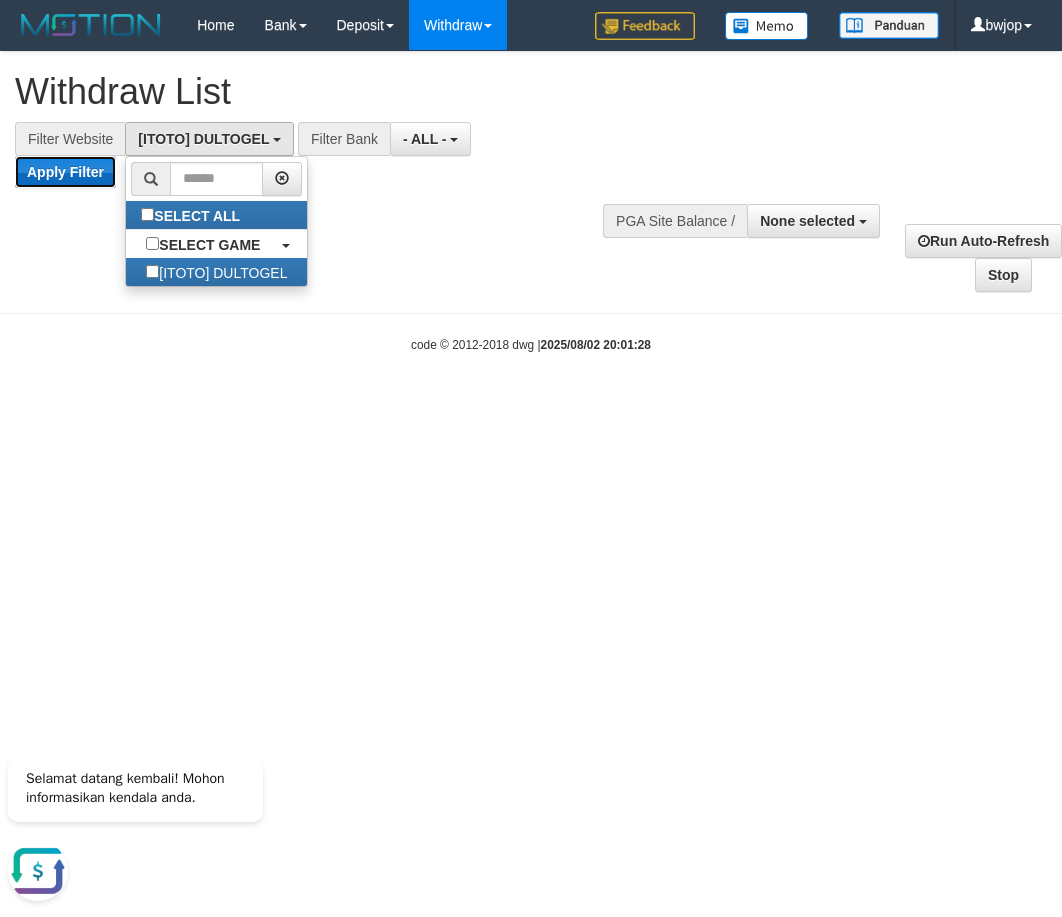 click on "Apply Filter" at bounding box center [65, 172] 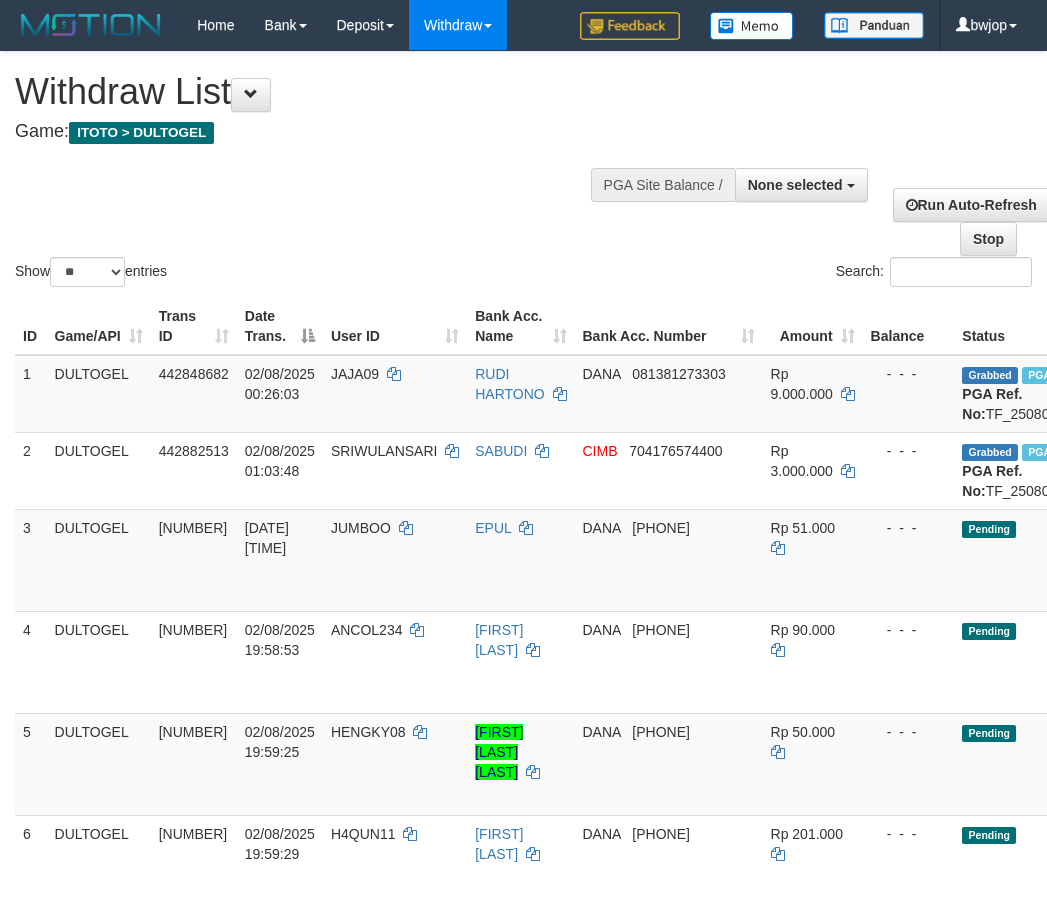 select 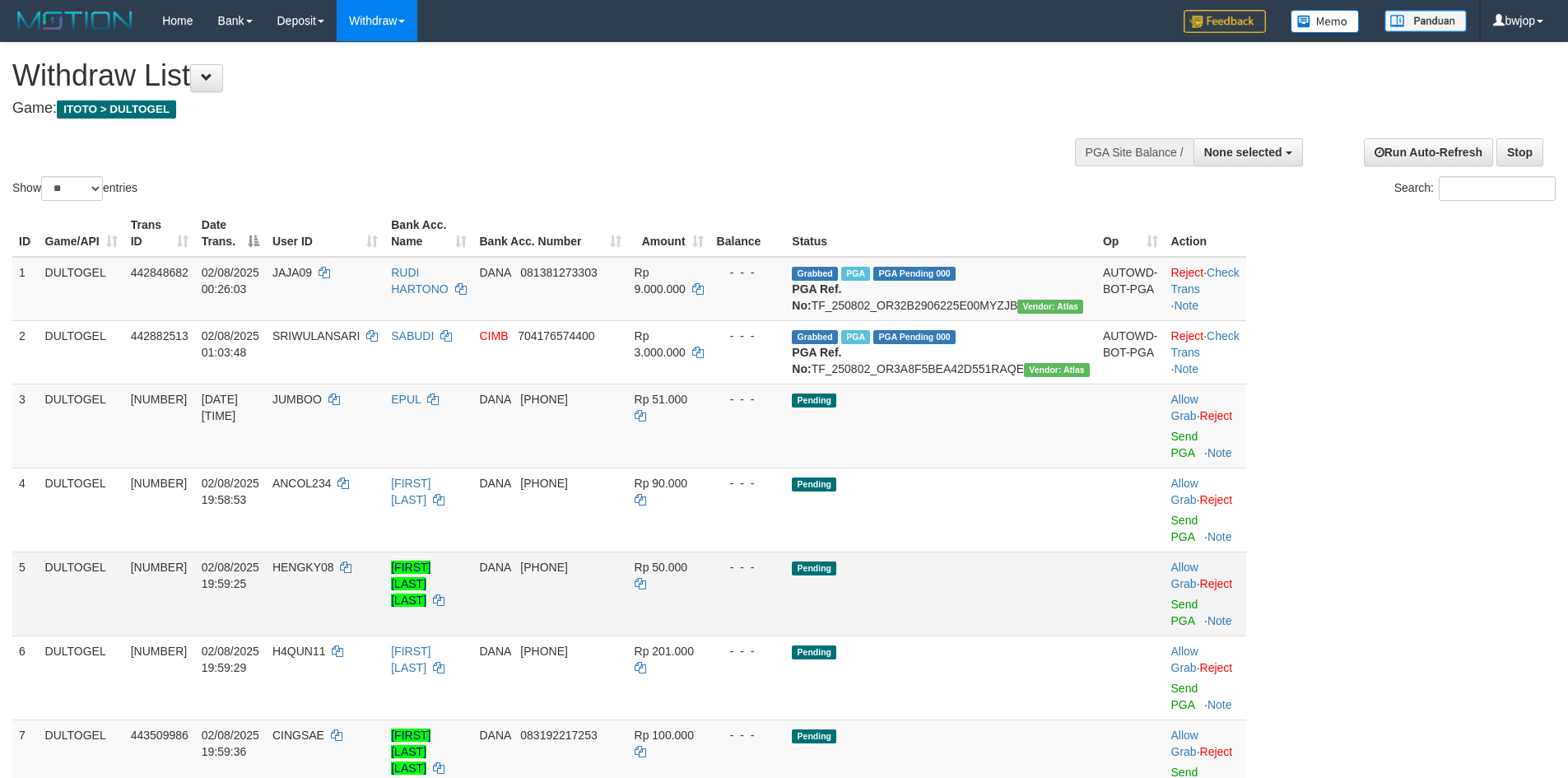 scroll, scrollTop: 549, scrollLeft: 0, axis: vertical 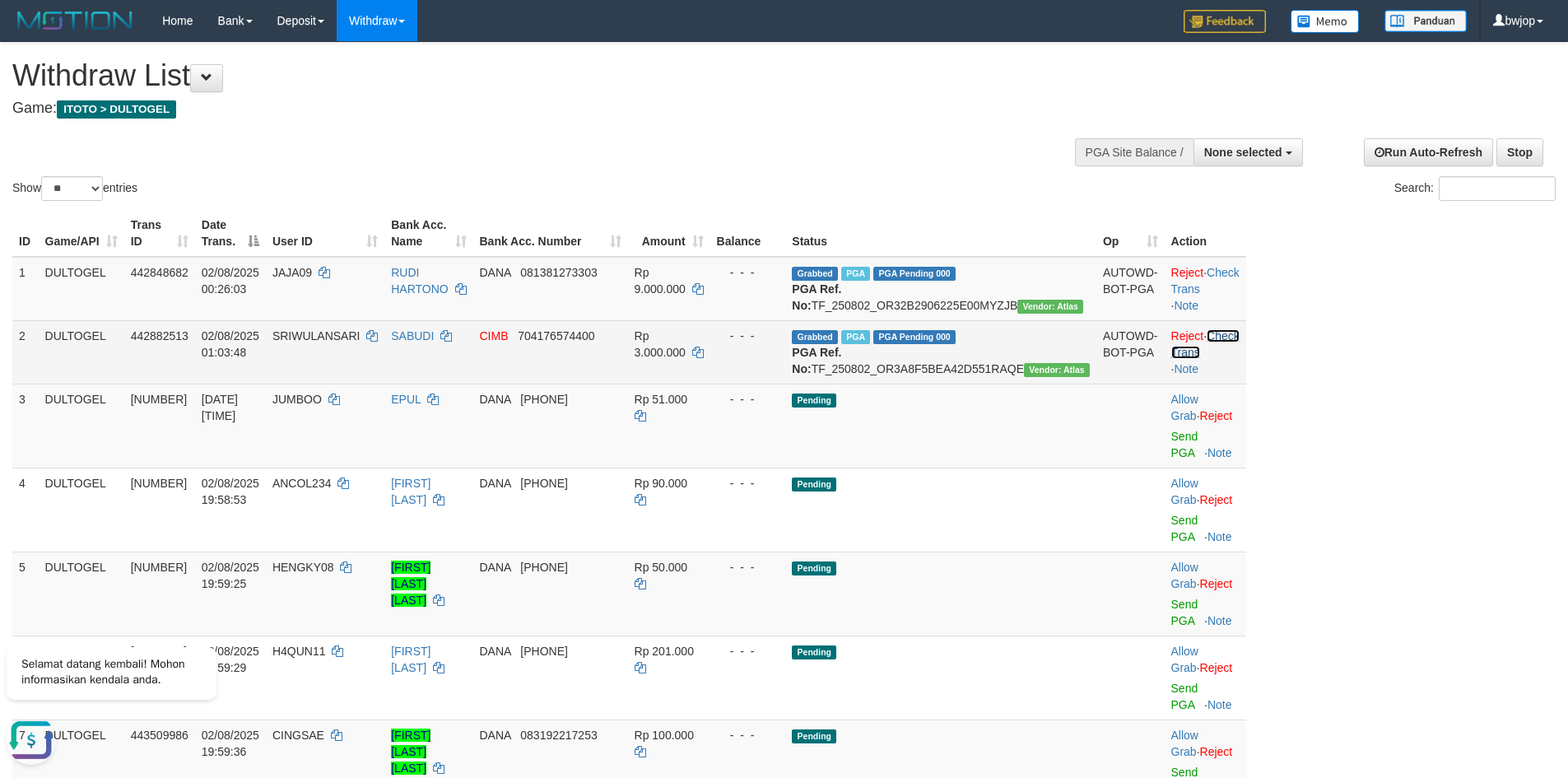 click on "Check Trans" at bounding box center (1205, 344) 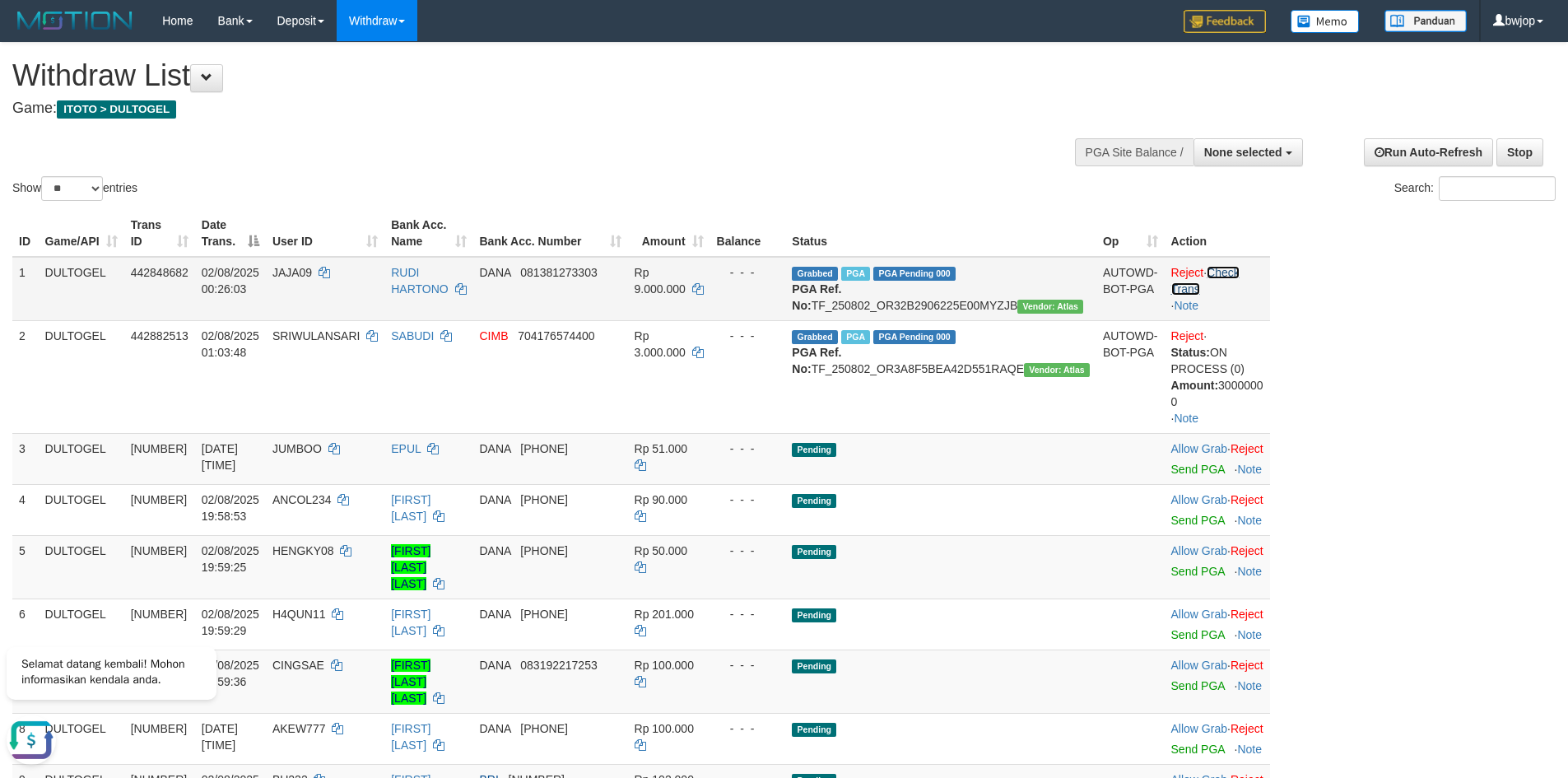 click on "Check Trans" at bounding box center (1205, 281) 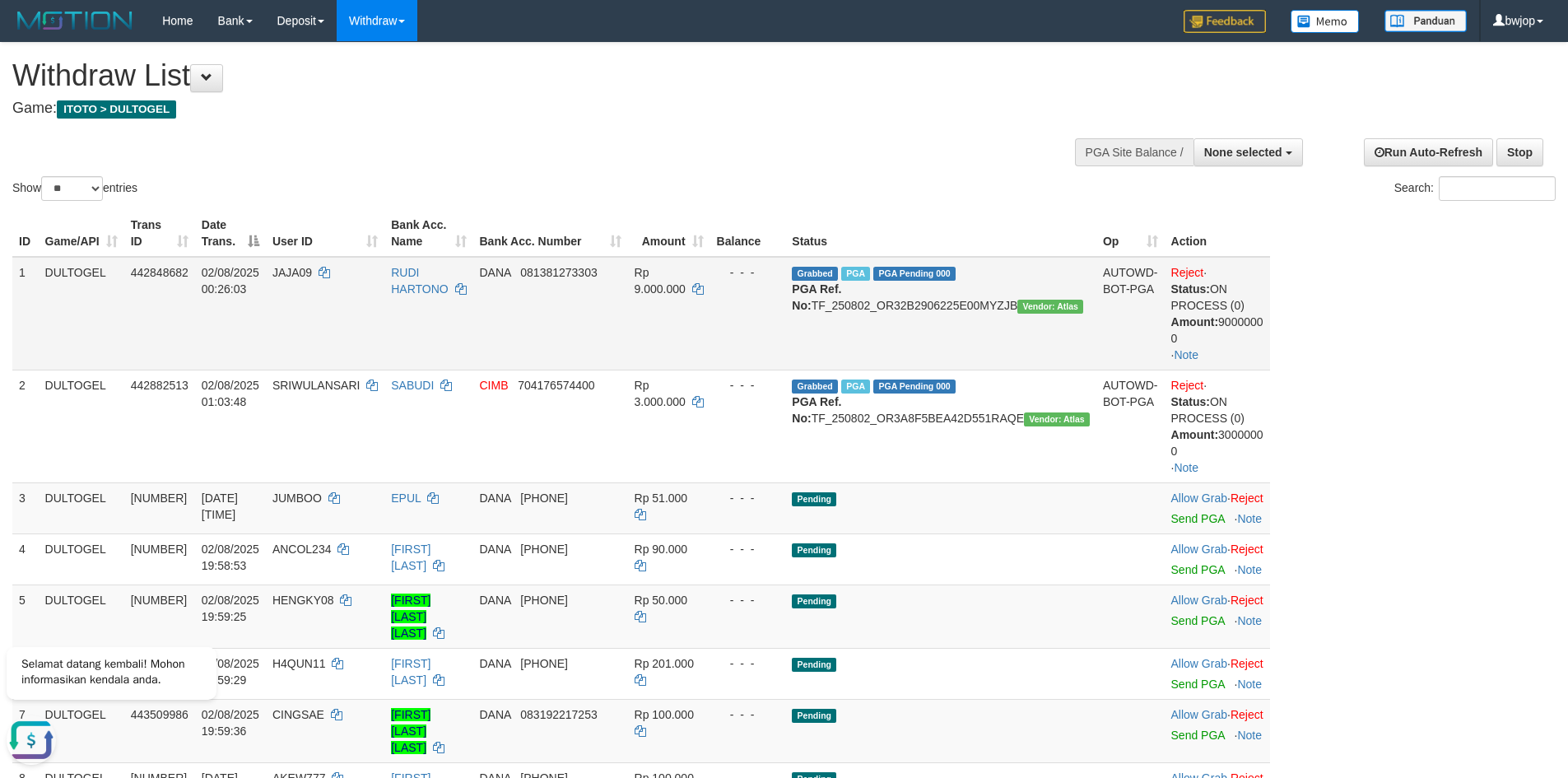 click on "Grabbed   PGA   PGA Pending 000 {"status":"000","data":{"unique_id":"1567-442848682-20250802","reference_no":"TF_250802_OR32B2906225E00MYZJB","amount":"9000000.00","fee":"0.00","merchant_surcharge_rate":"0.00","charge_to":"MERC","payout_amount":"9000000.00","disbursement_status":0,"disbursement_description":"ON PROCESS","created_at":"2025-08-02 00:31:00","executed_at":"2025-08-02 00:31:00","bank":{"code":"dana","name":"DANA","account_number":"081381273303","account_name":"RUDI HARTONO"},"note":"bwjop","merchant_balance":{"balance_effective":100000003,"balance_pending":683491299,"balance_disbursement":115976381,"balance_collection":18776990697}}} PGA Ref. No:  TF_250802_OR32B2906225E00MYZJB  Vendor: Atlas" at bounding box center [941, 314] 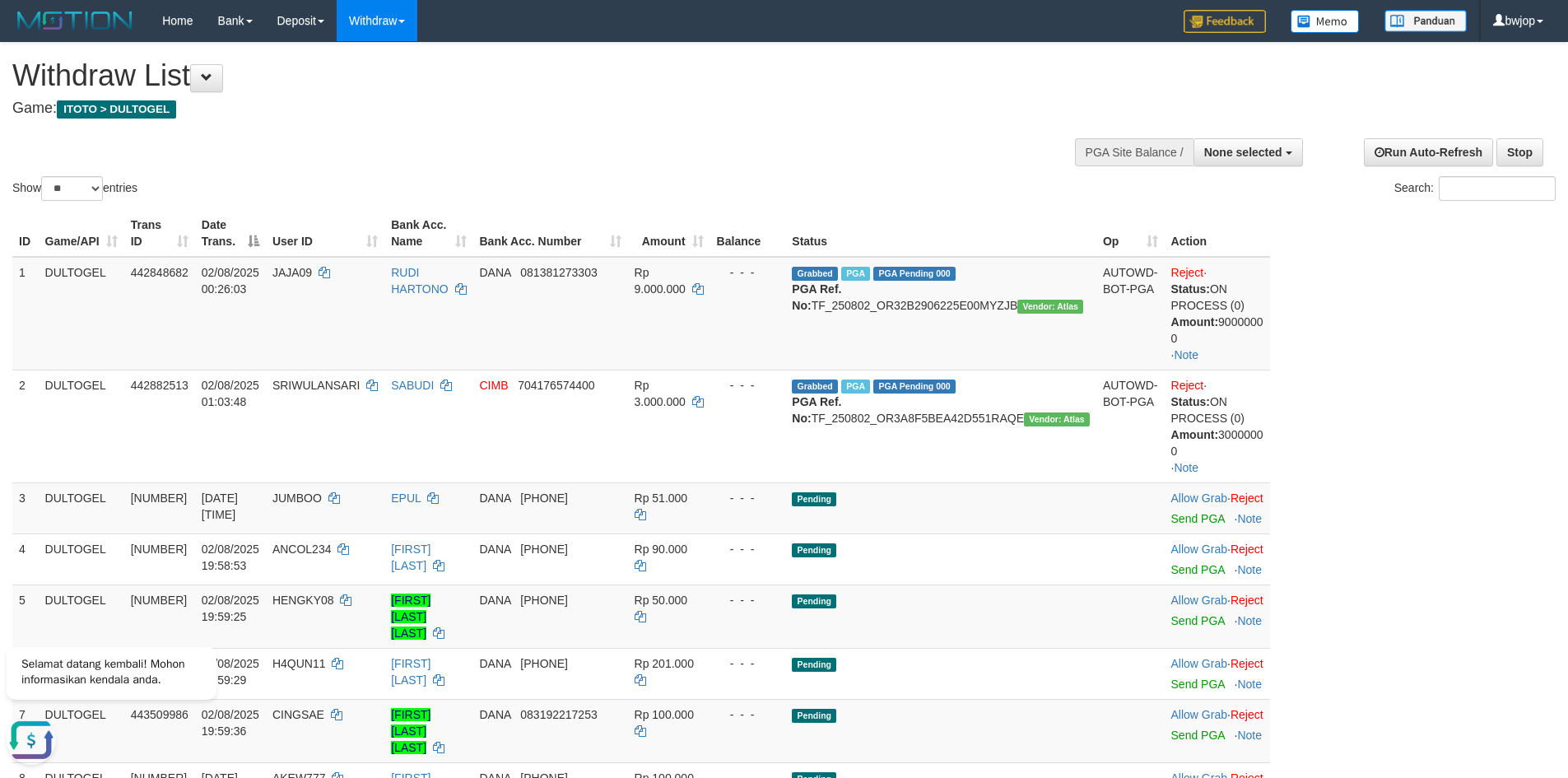 copy on "TF_250802_OR32B2906225E00MYZJB" 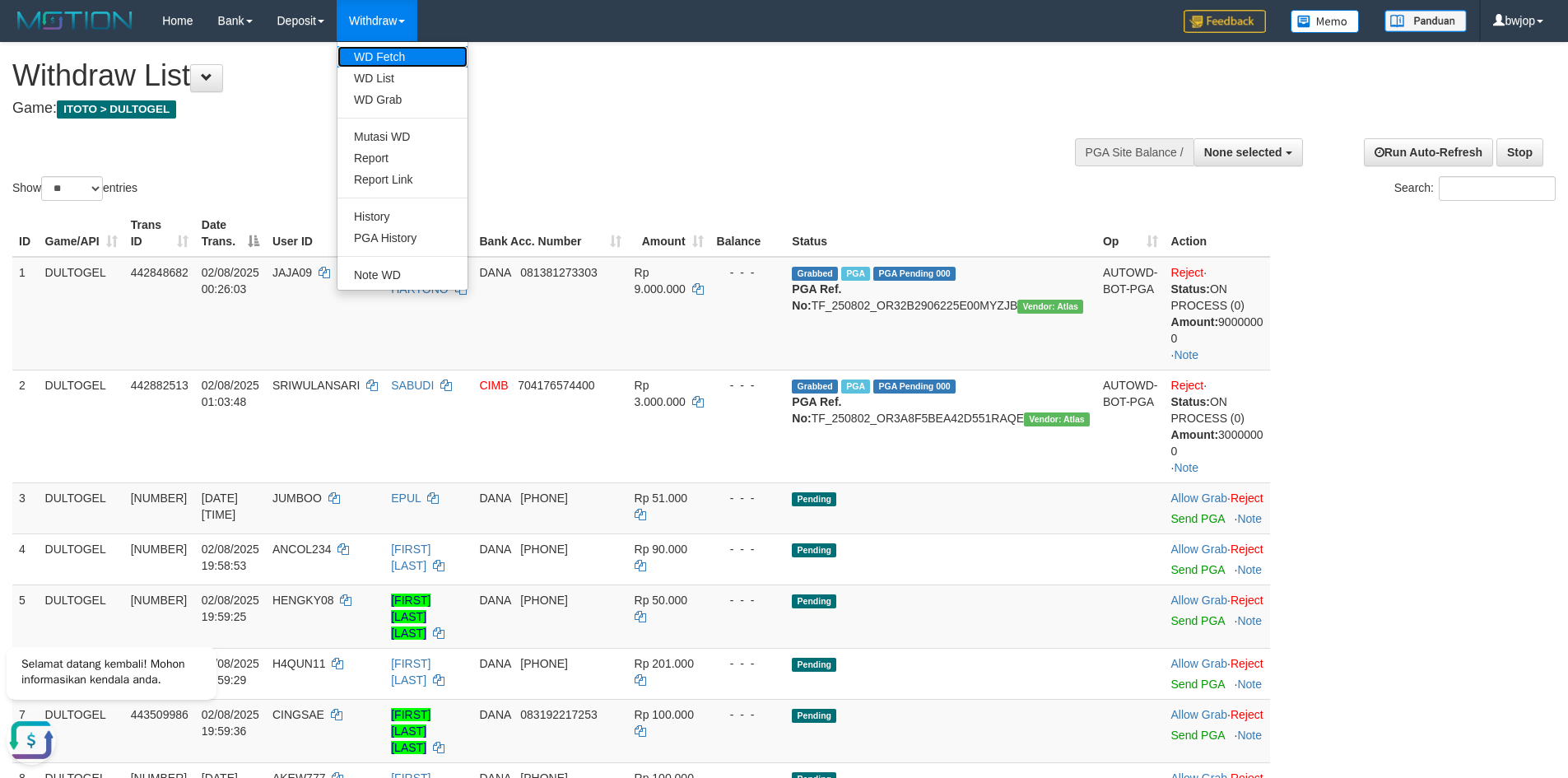 click on "WD Fetch" at bounding box center (402, 57) 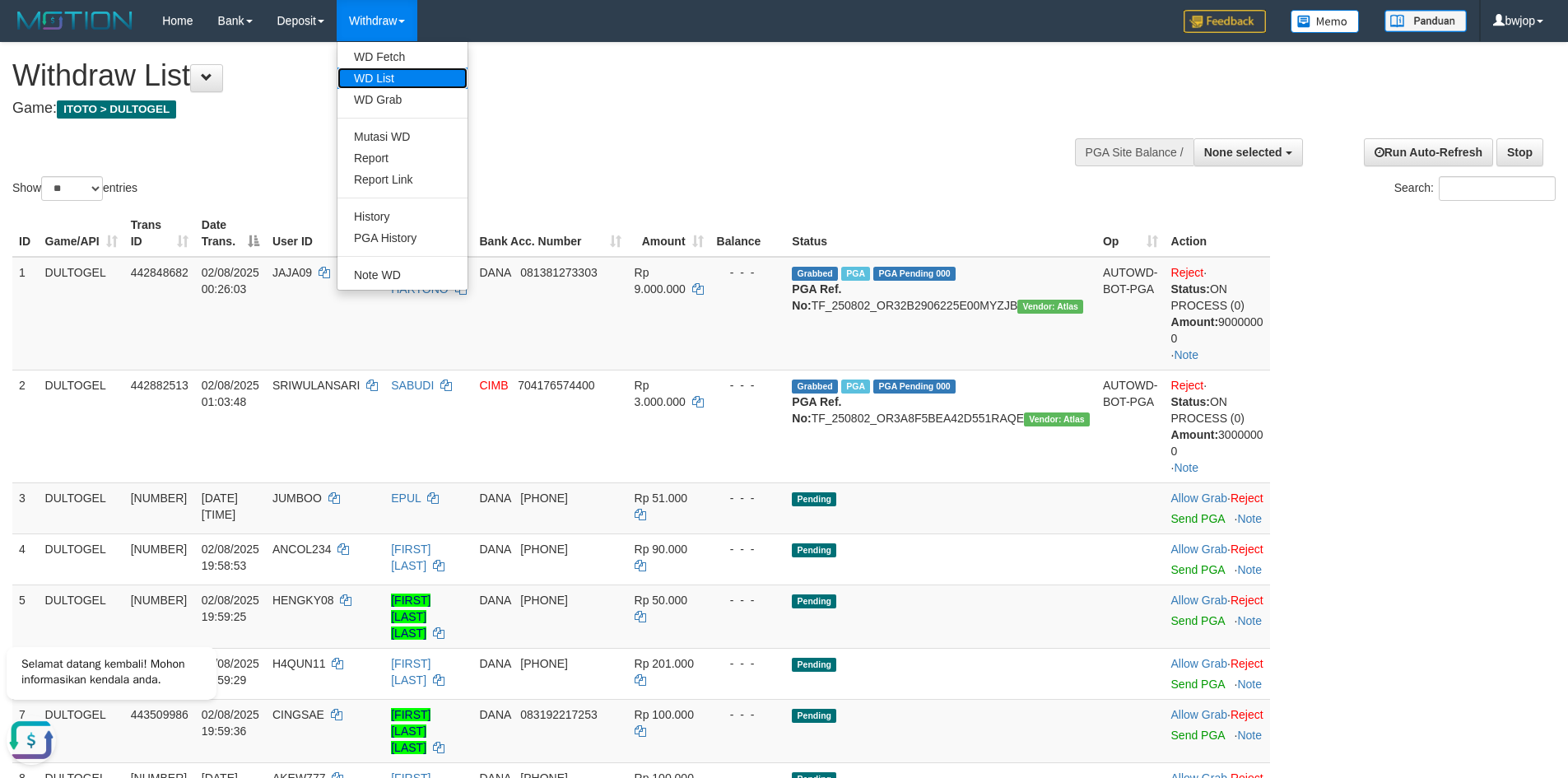 click on "WD List" at bounding box center [402, 78] 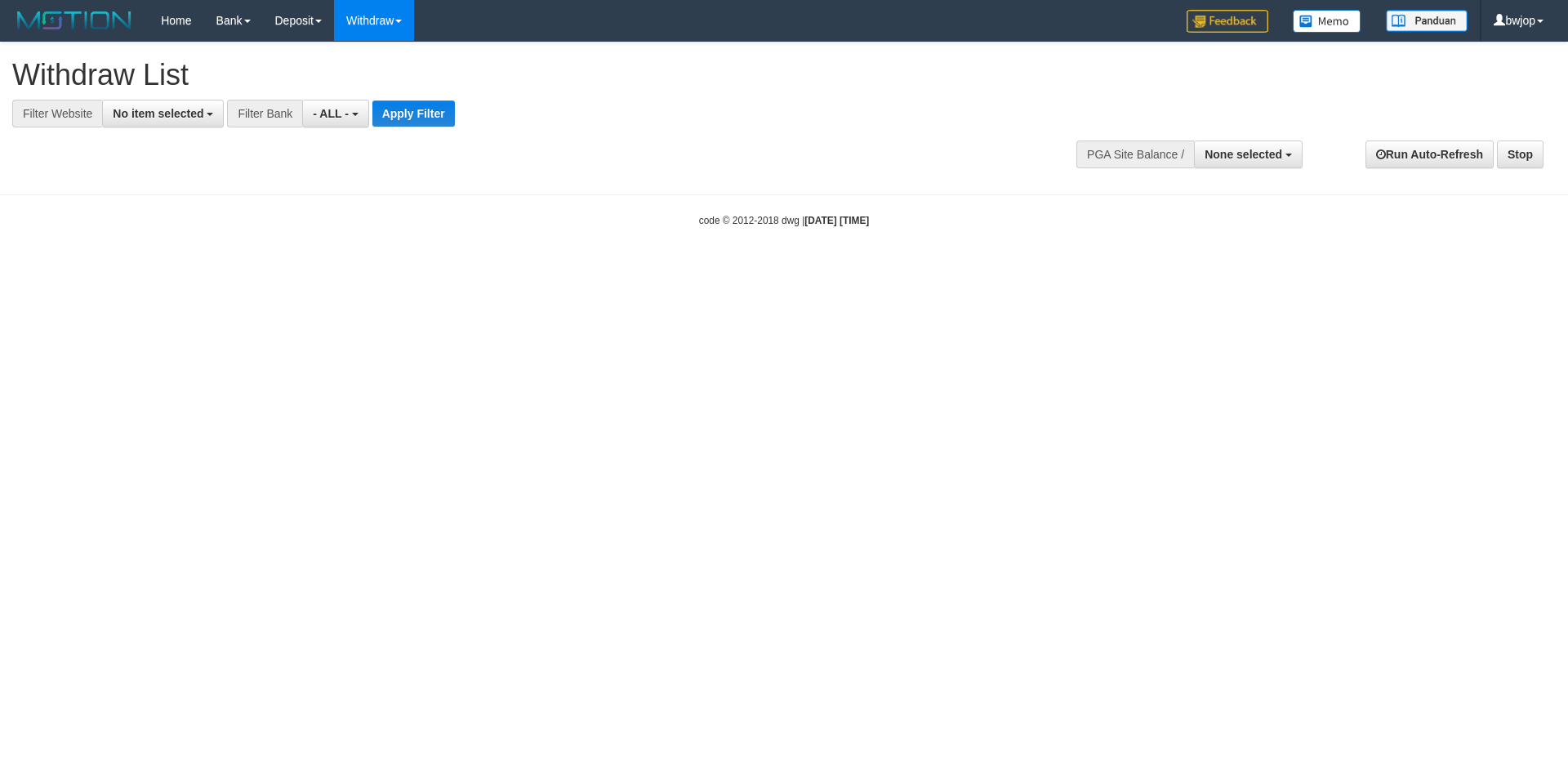 select 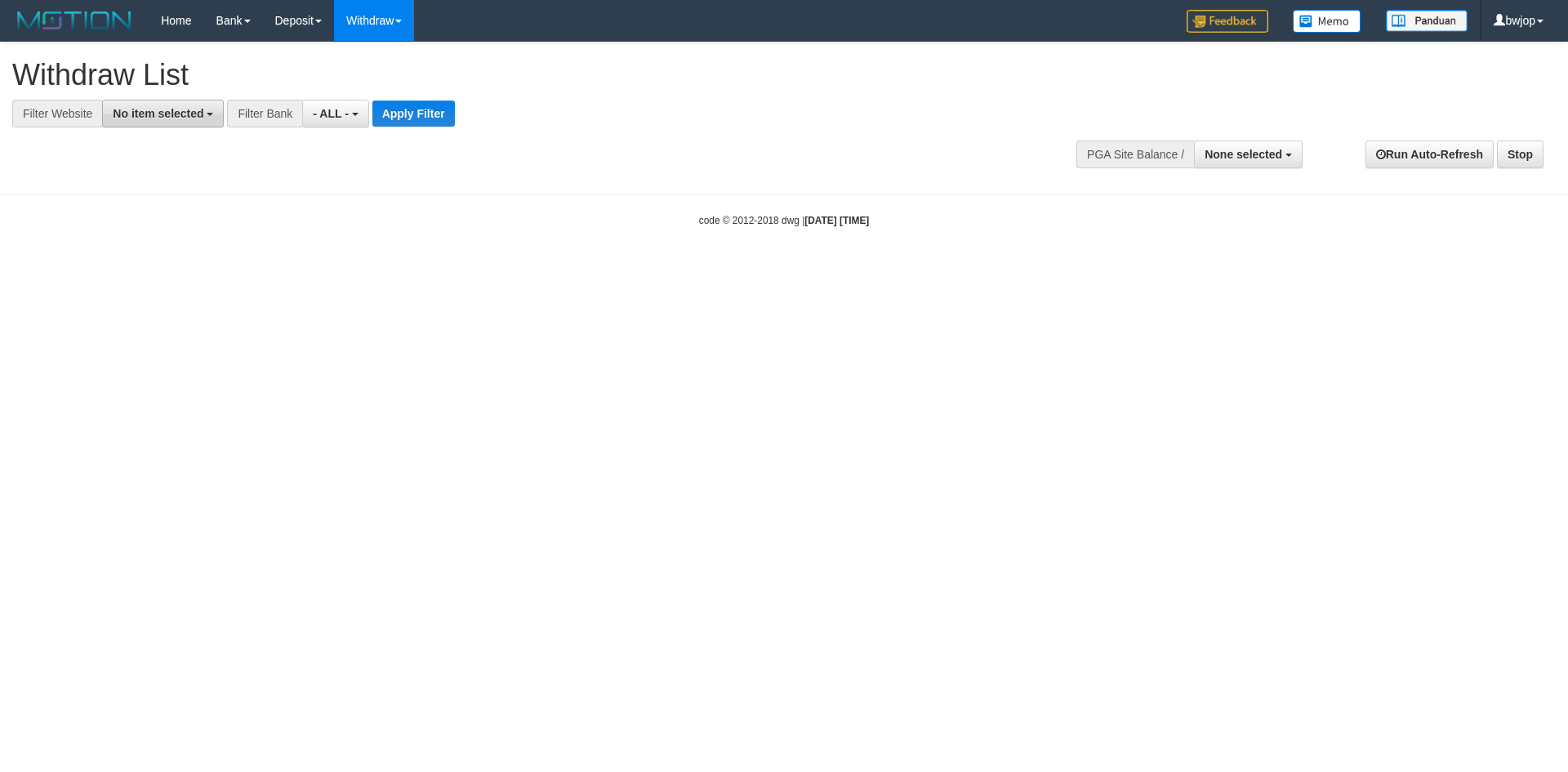 click on "No item selected" at bounding box center (158, 114) 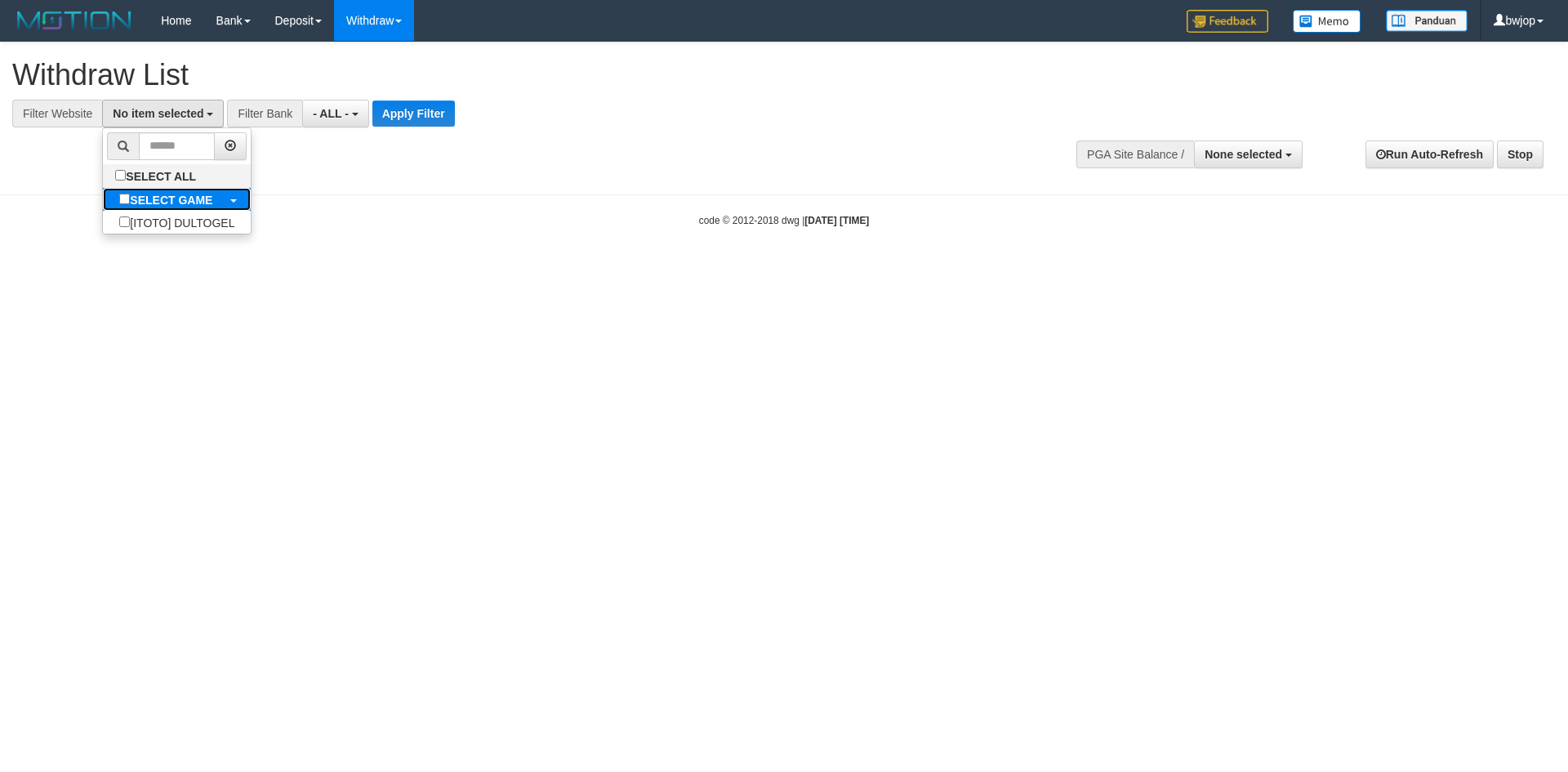 drag, startPoint x: 187, startPoint y: 199, endPoint x: 216, endPoint y: 190, distance: 30.364453 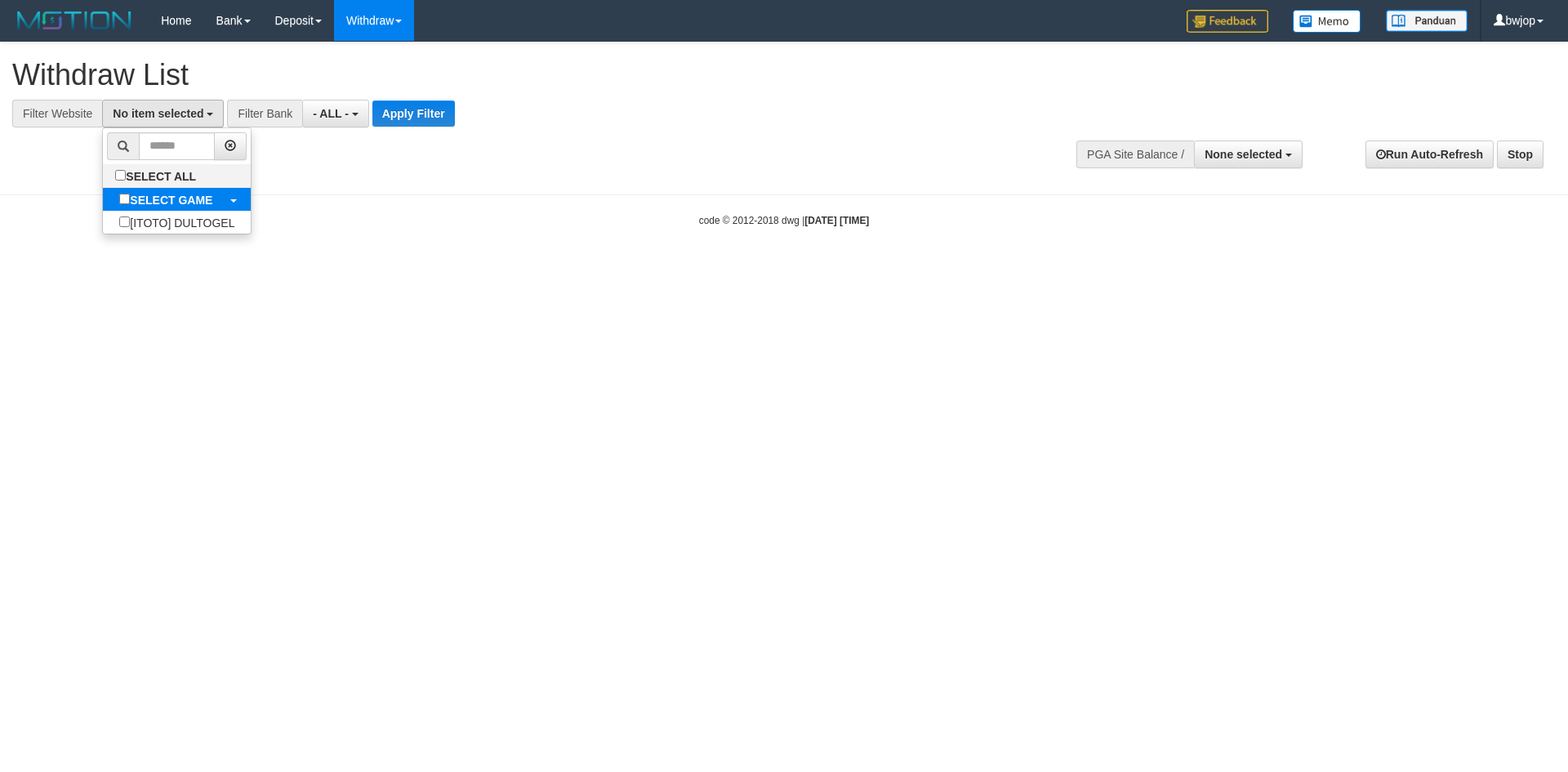 select on "****" 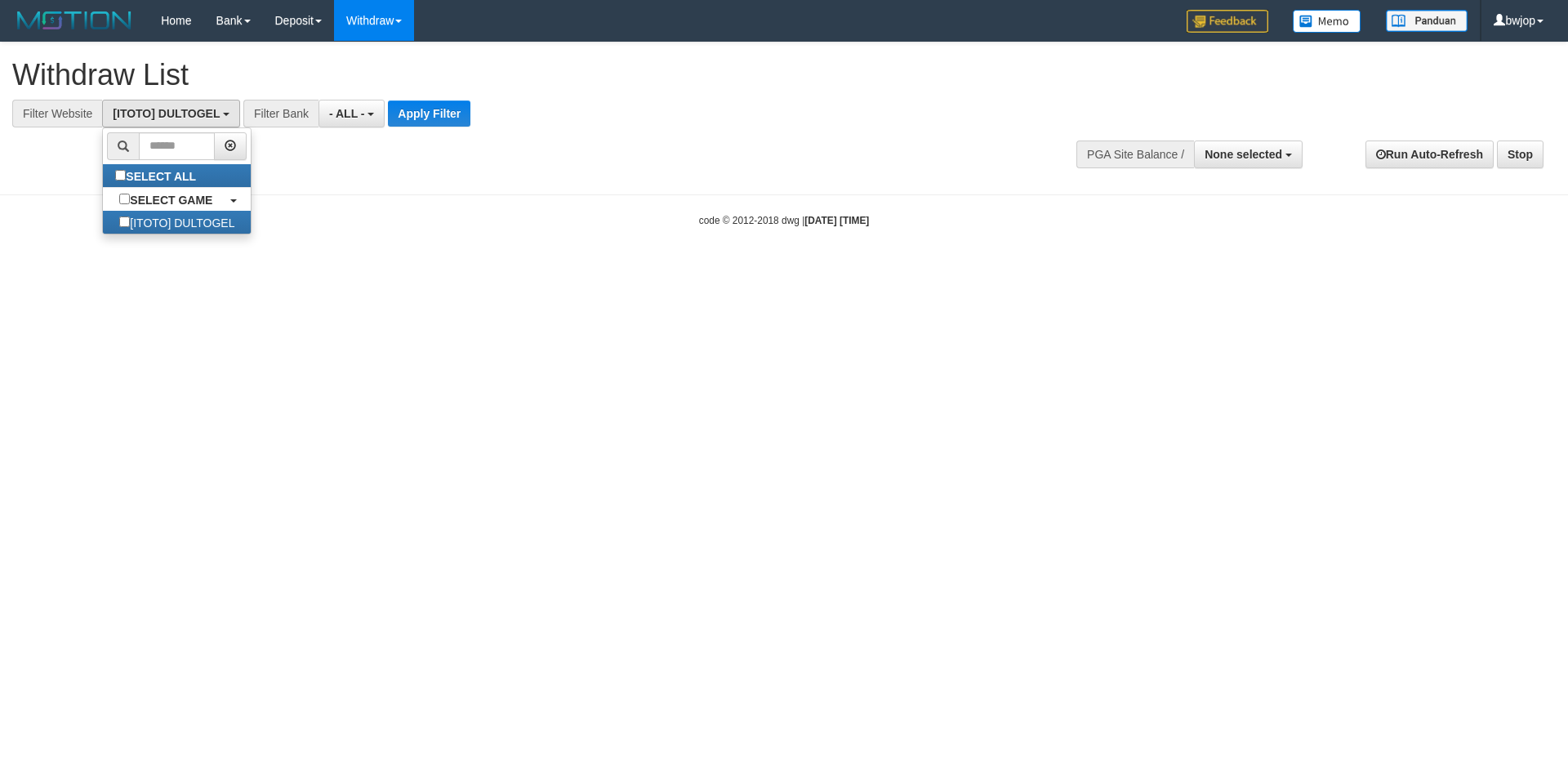 scroll, scrollTop: 15, scrollLeft: 0, axis: vertical 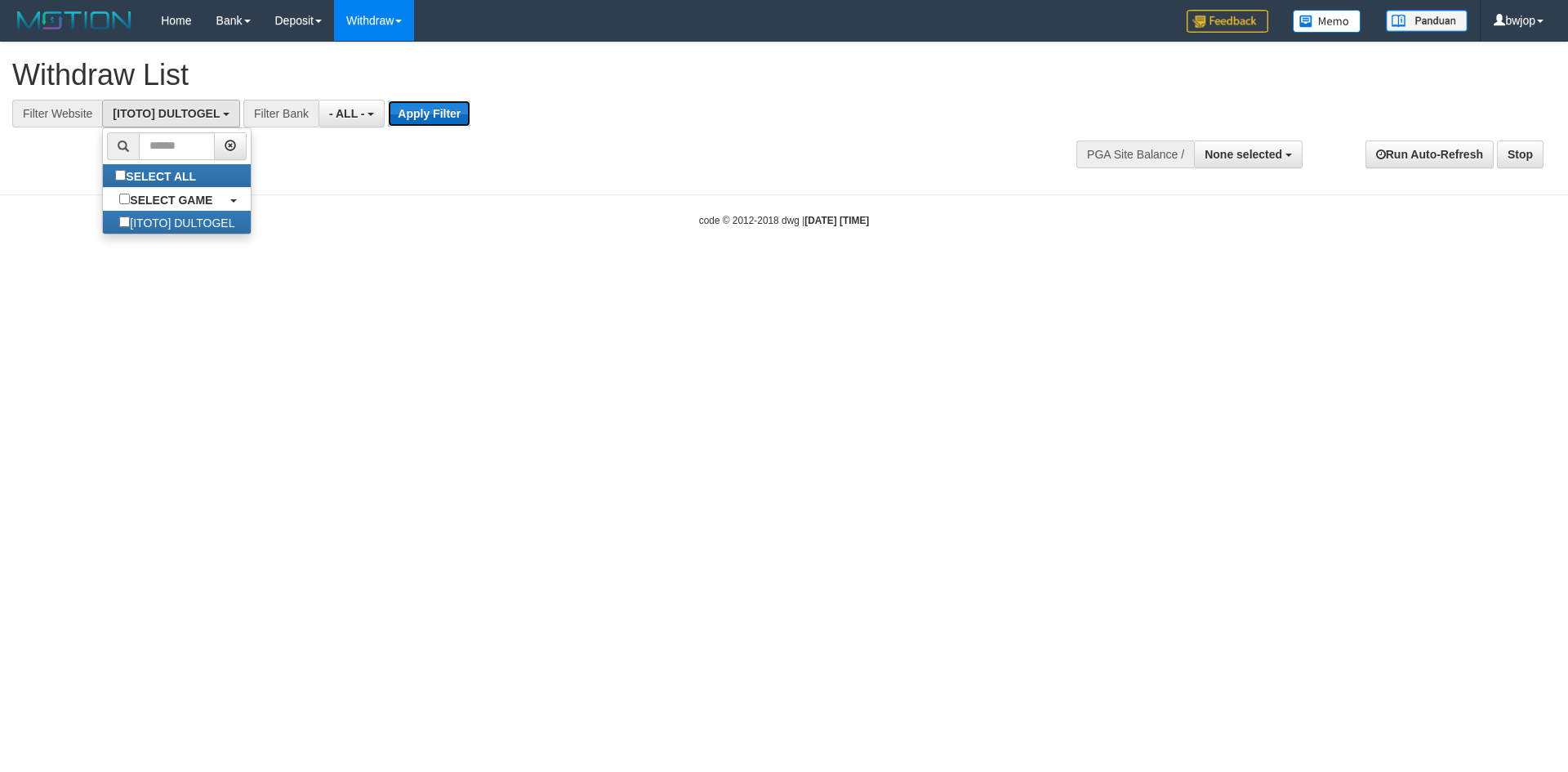 click on "Apply Filter" at bounding box center (429, 114) 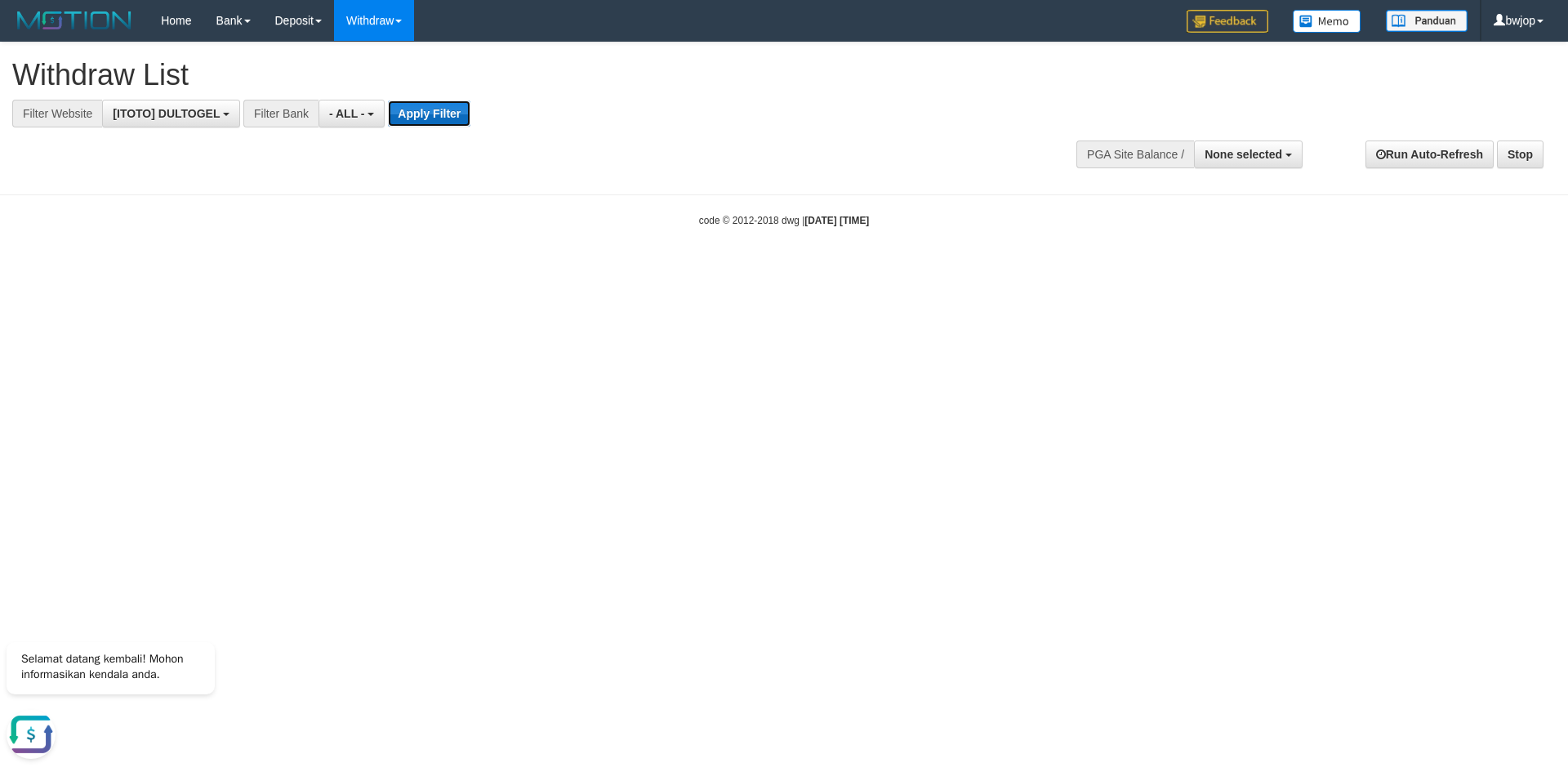 scroll, scrollTop: 0, scrollLeft: 0, axis: both 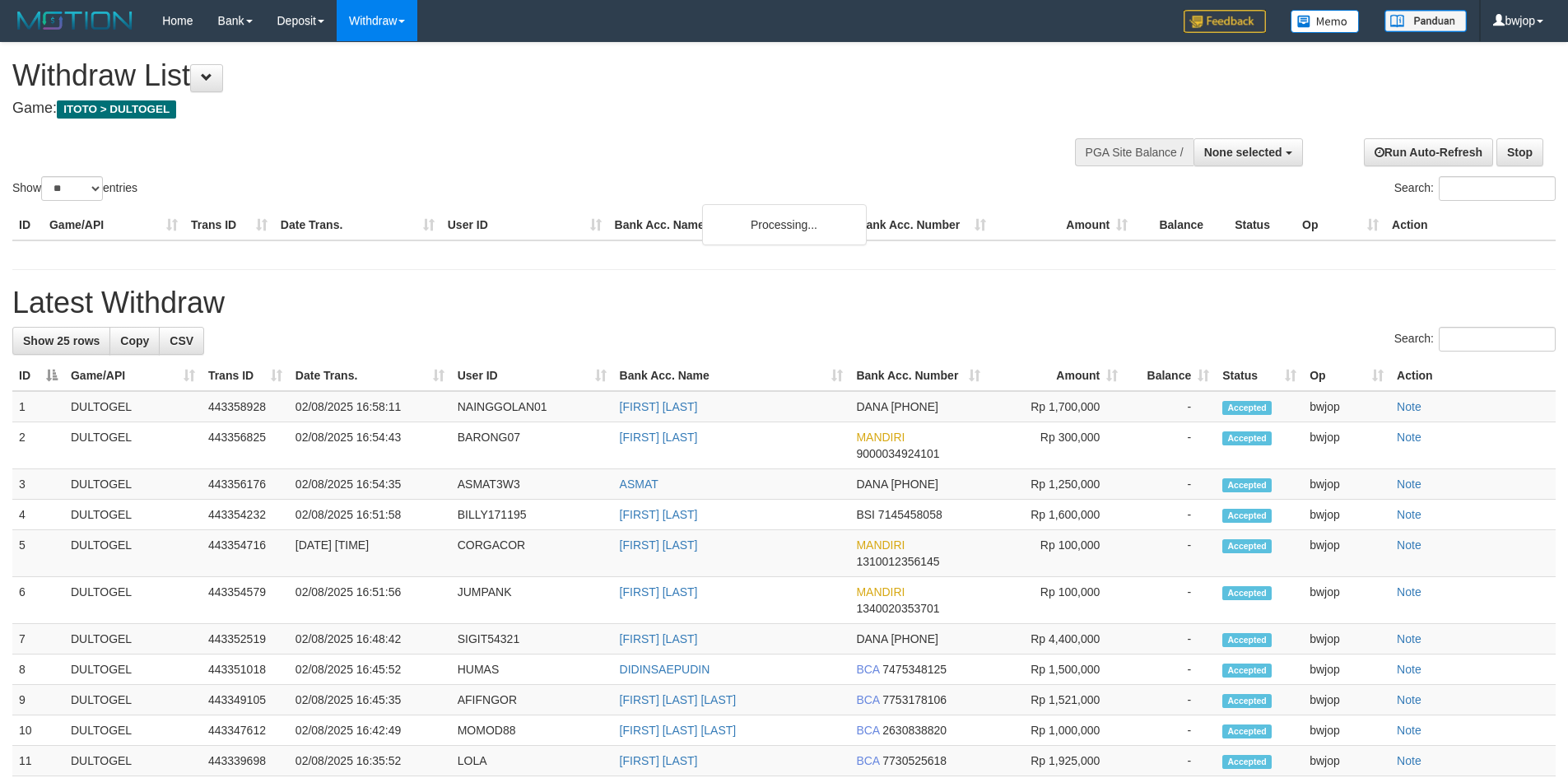 select 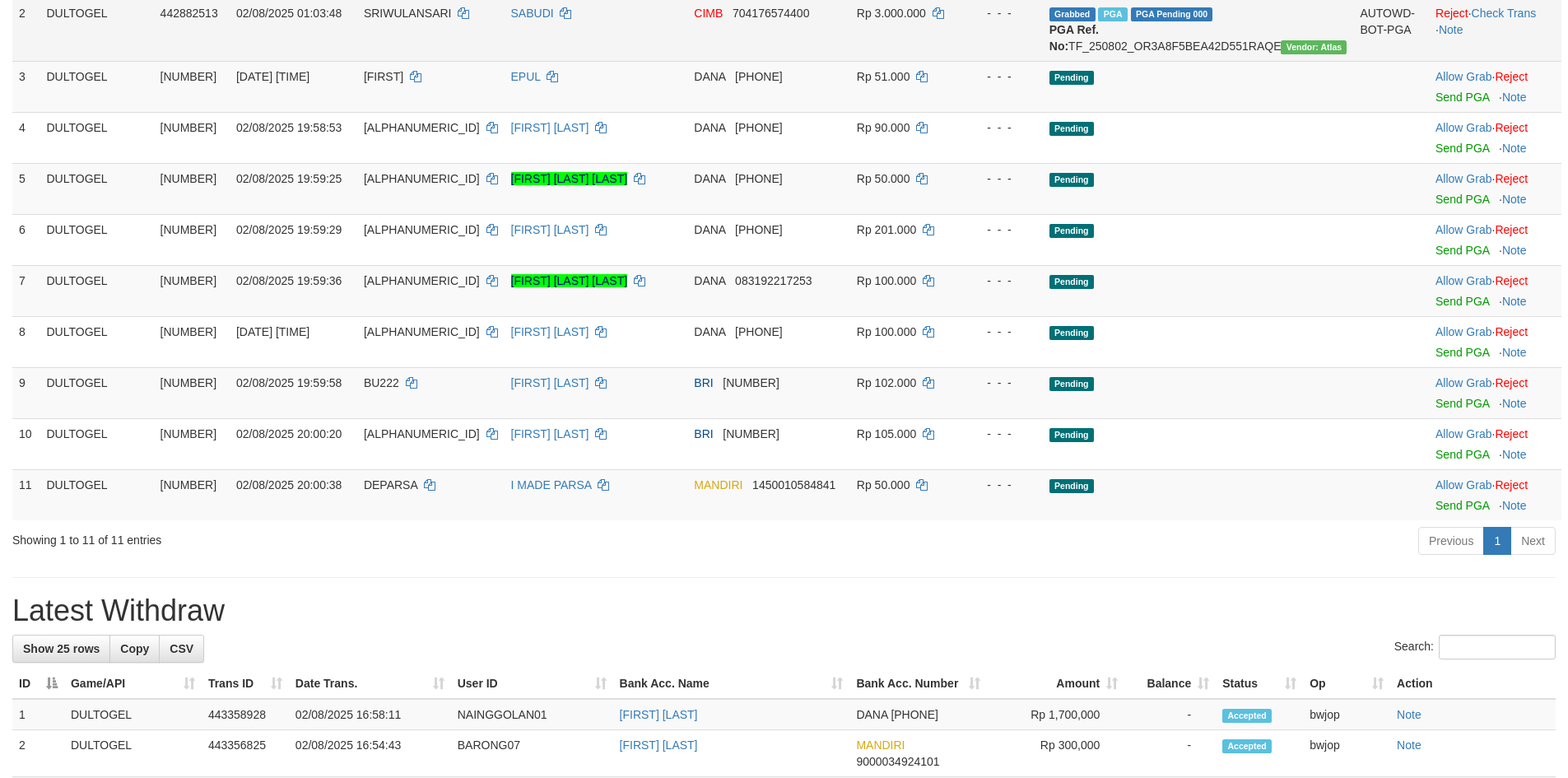 scroll, scrollTop: 329, scrollLeft: 0, axis: vertical 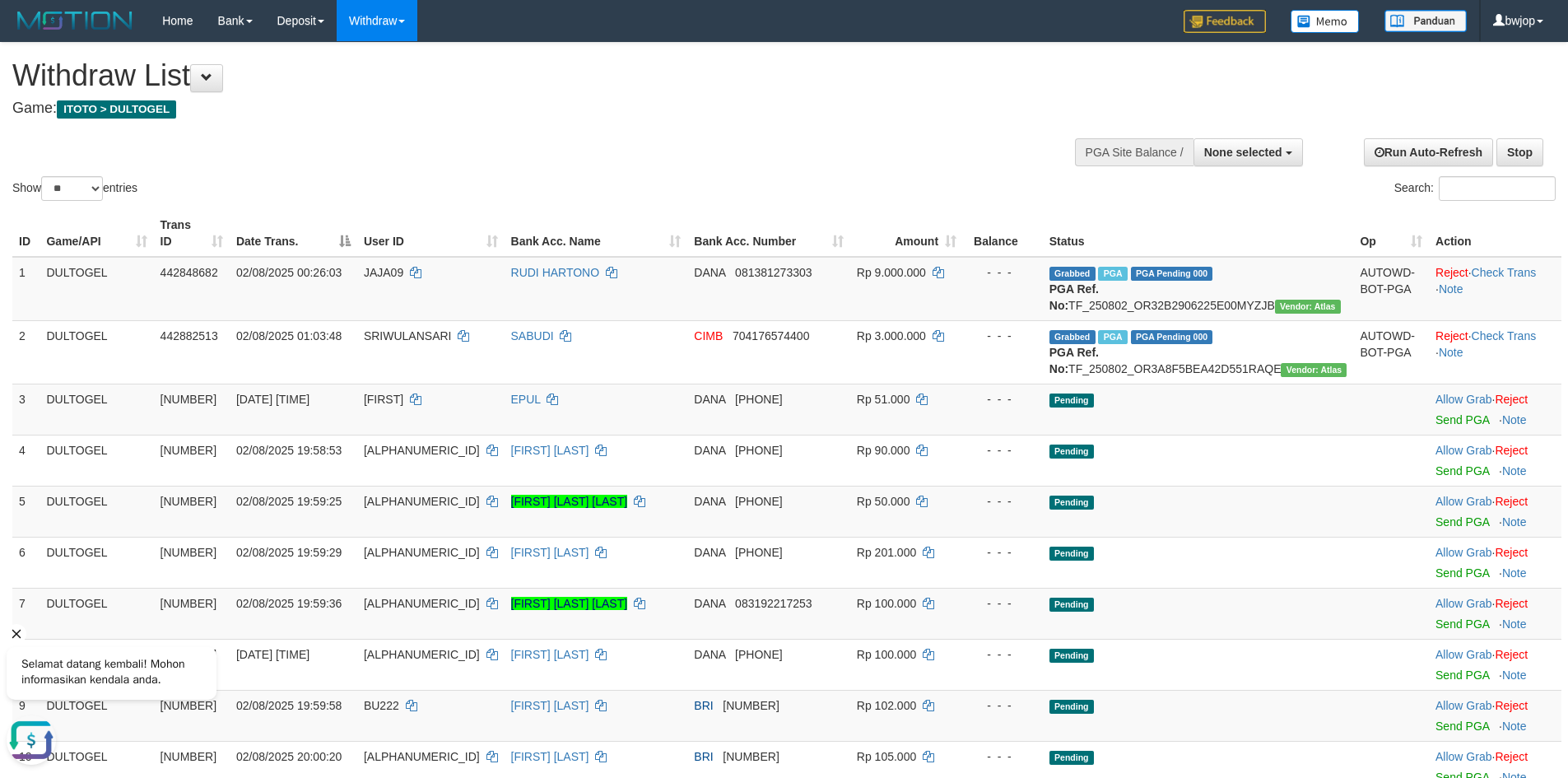 click 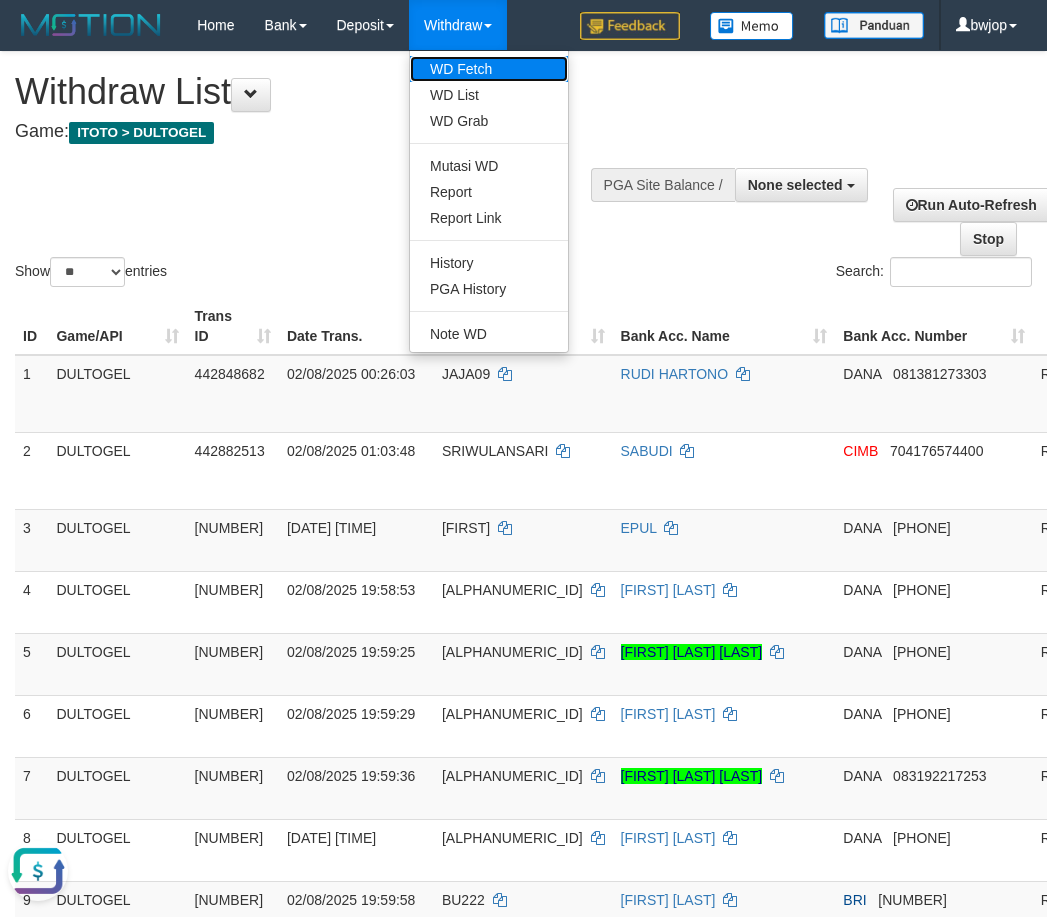 click on "WD Fetch" at bounding box center (489, 69) 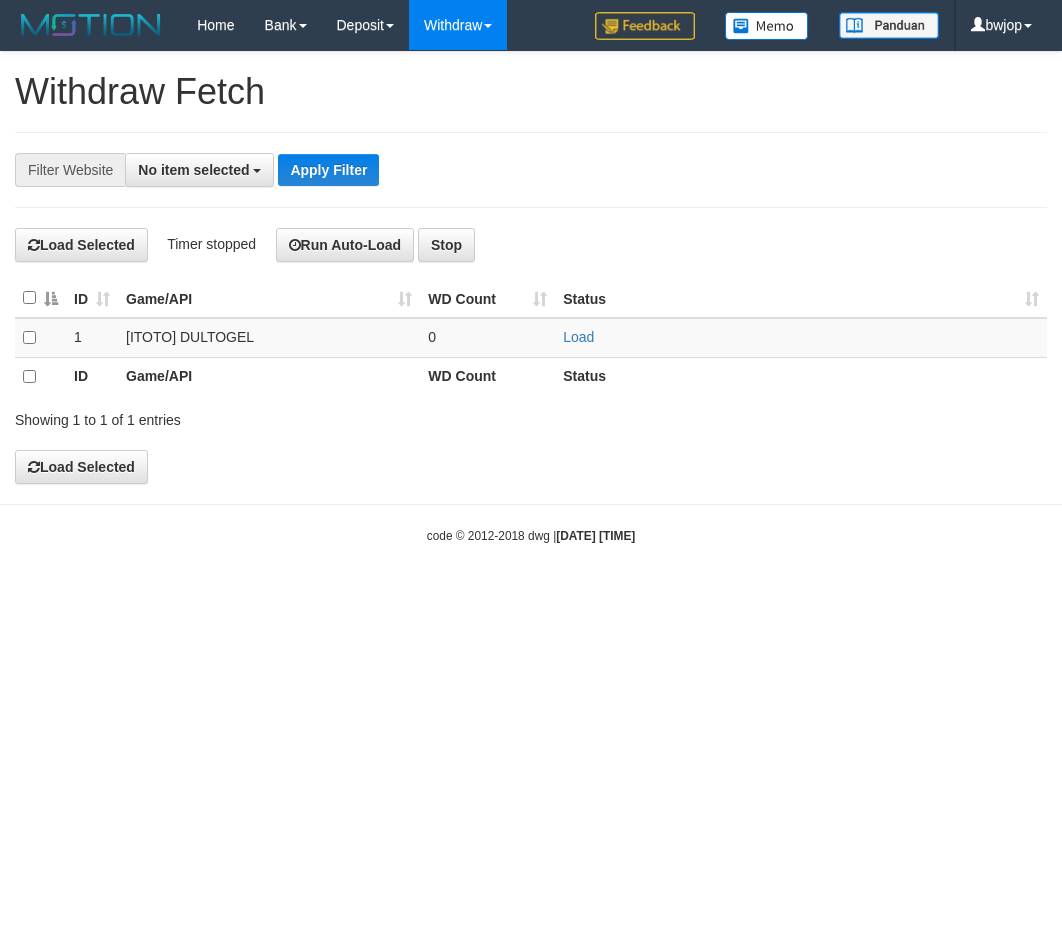 select 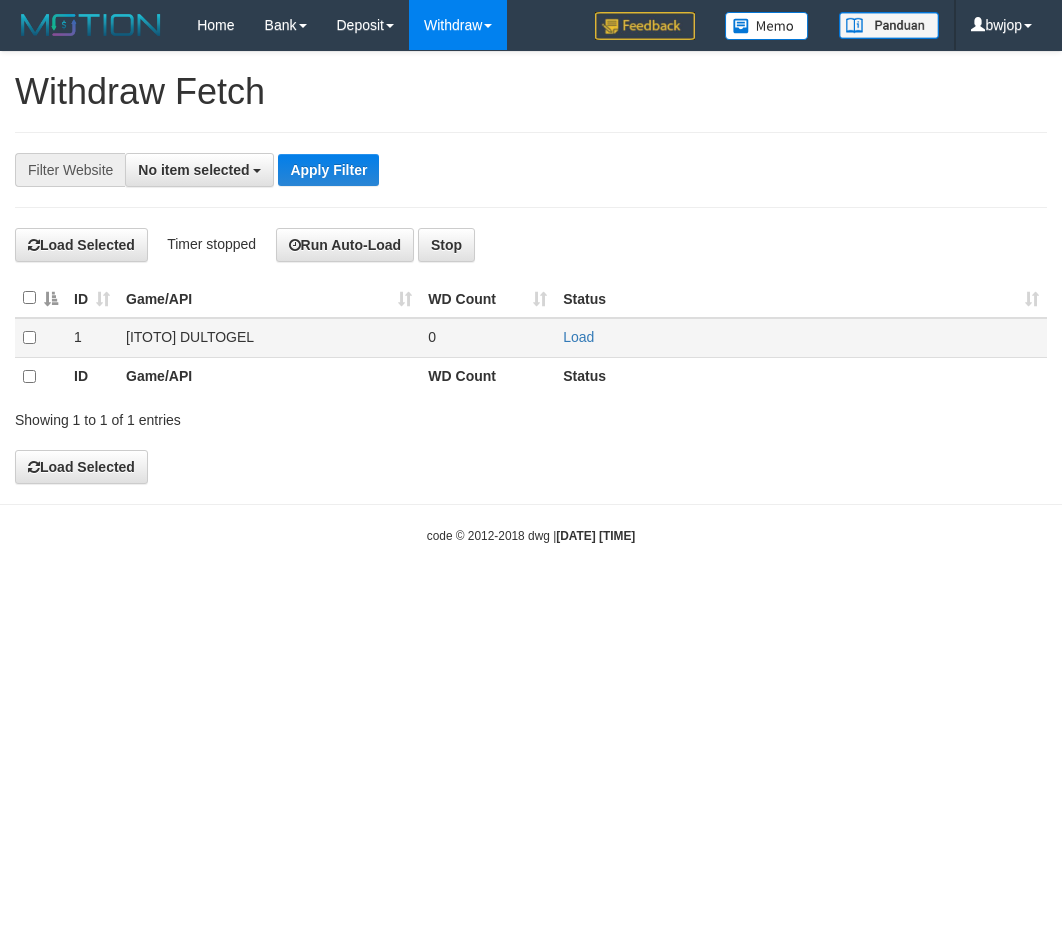 scroll, scrollTop: 0, scrollLeft: 0, axis: both 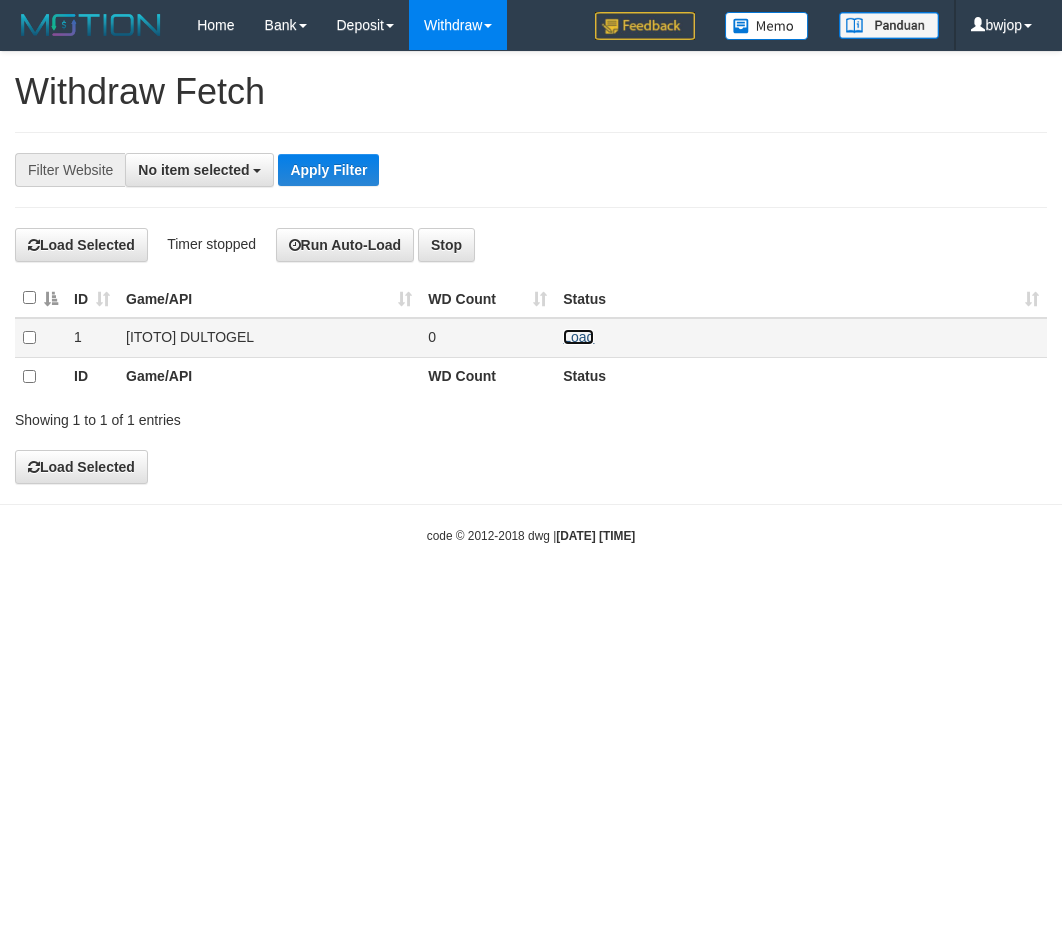 click on "Load" at bounding box center (578, 337) 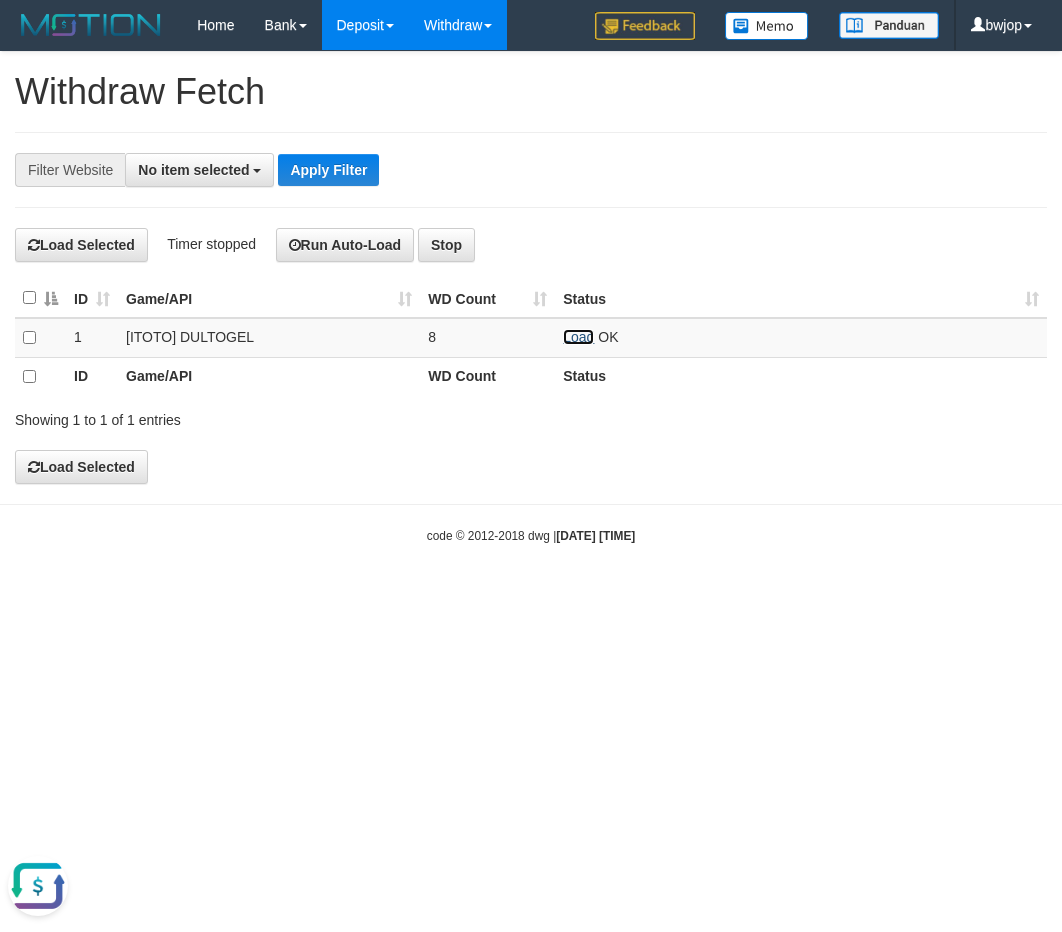 scroll, scrollTop: 0, scrollLeft: 0, axis: both 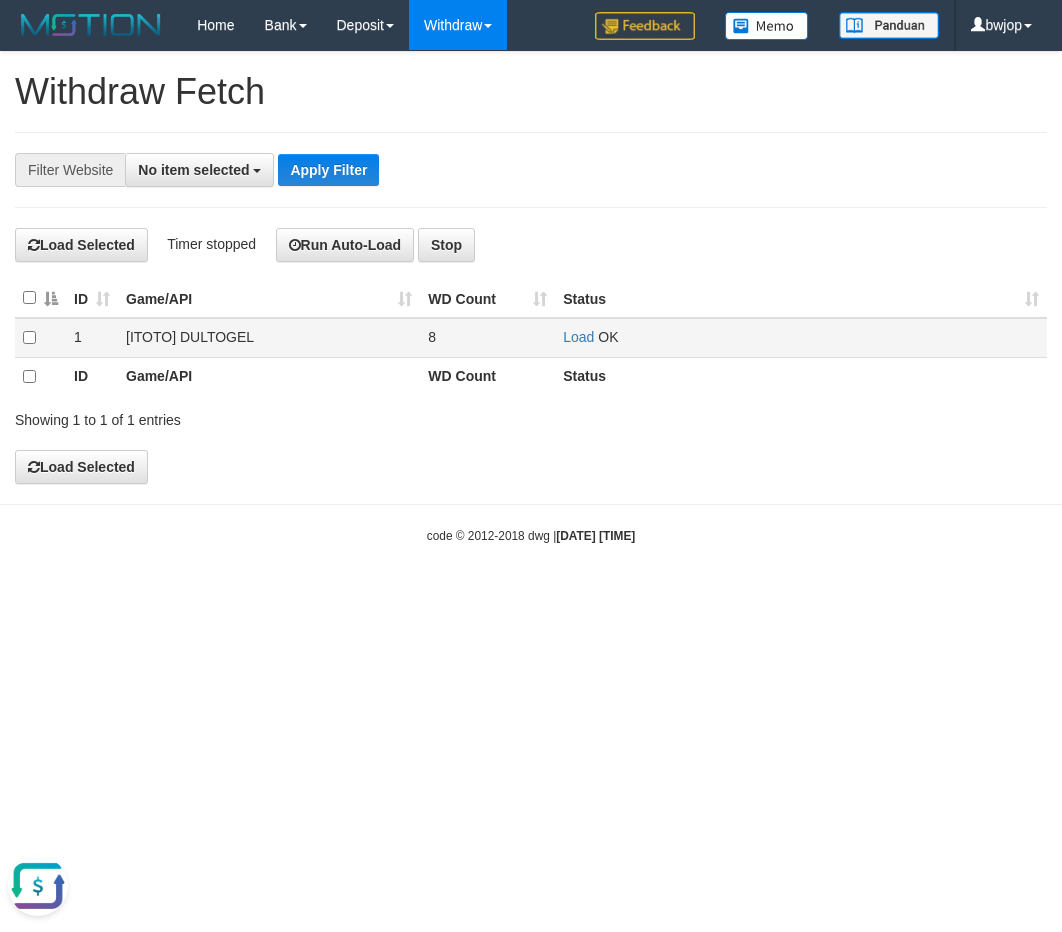 click on "Load
OK" at bounding box center (801, 338) 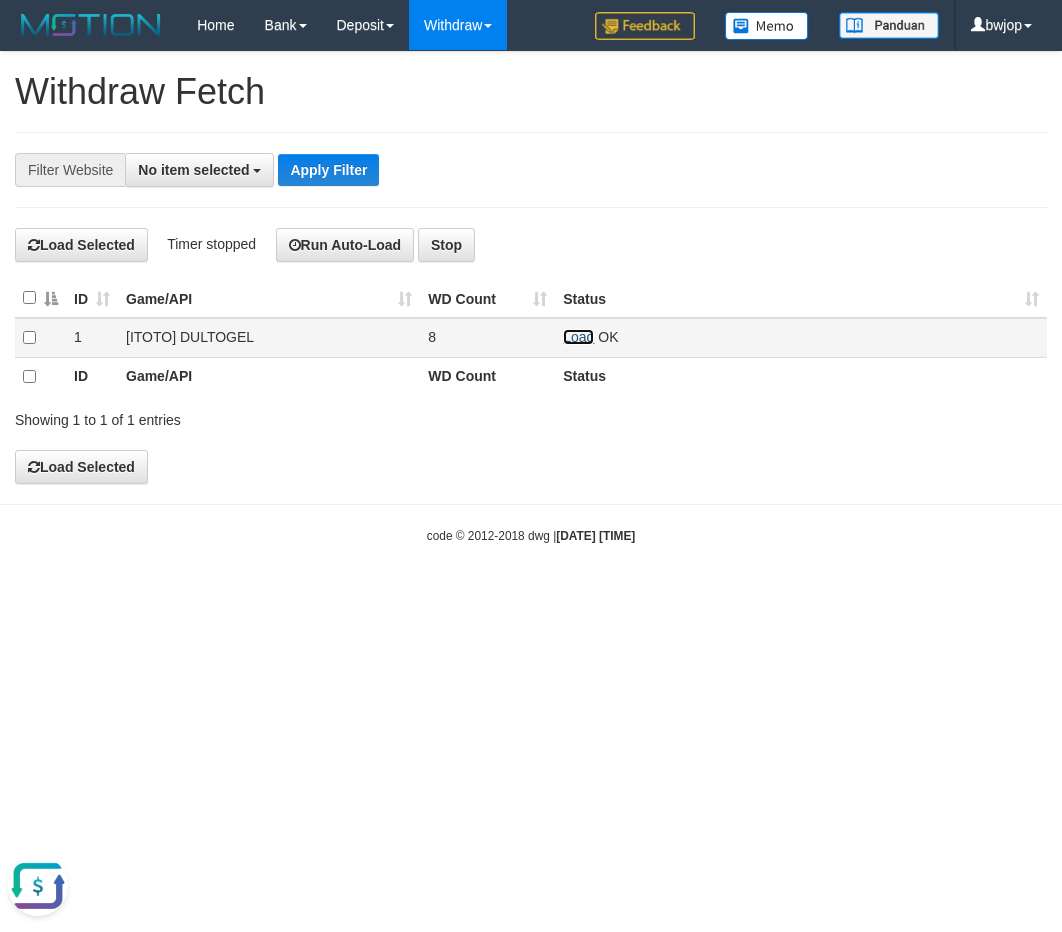 click on "Load" at bounding box center (578, 337) 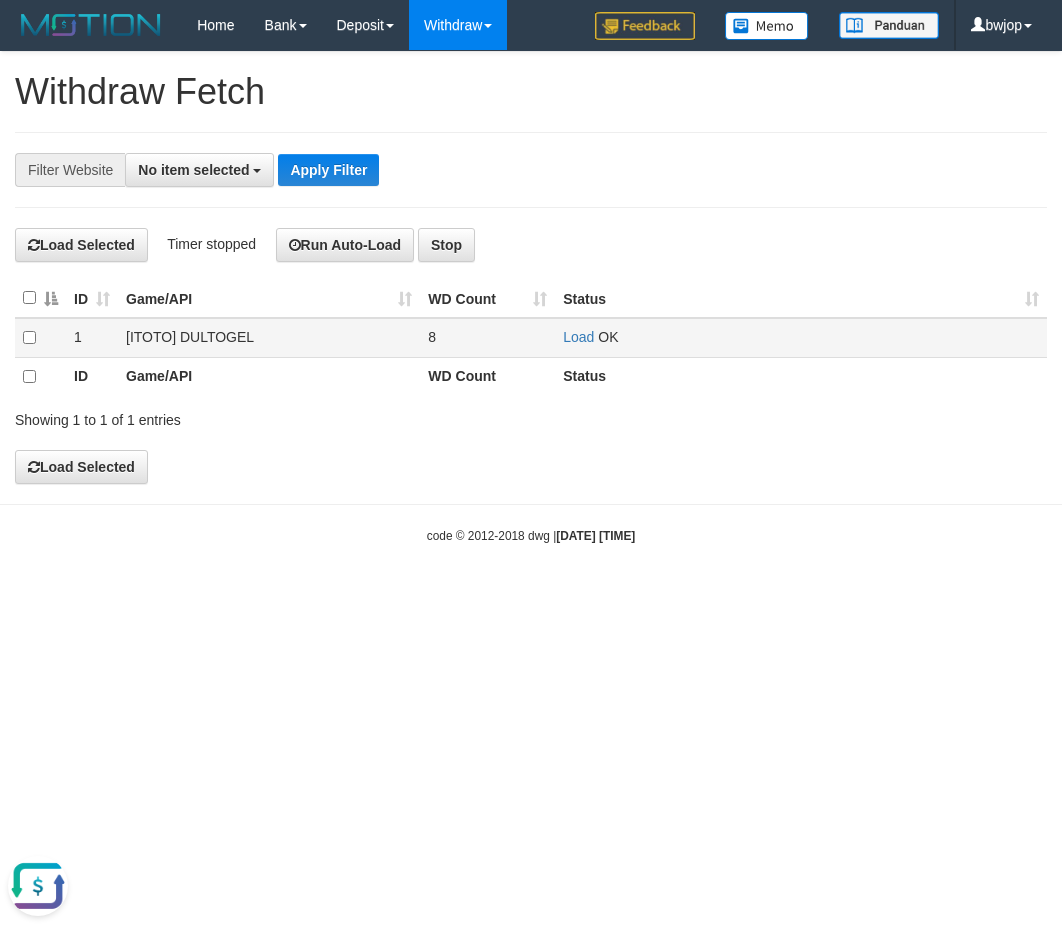 click on "OK" at bounding box center (608, 337) 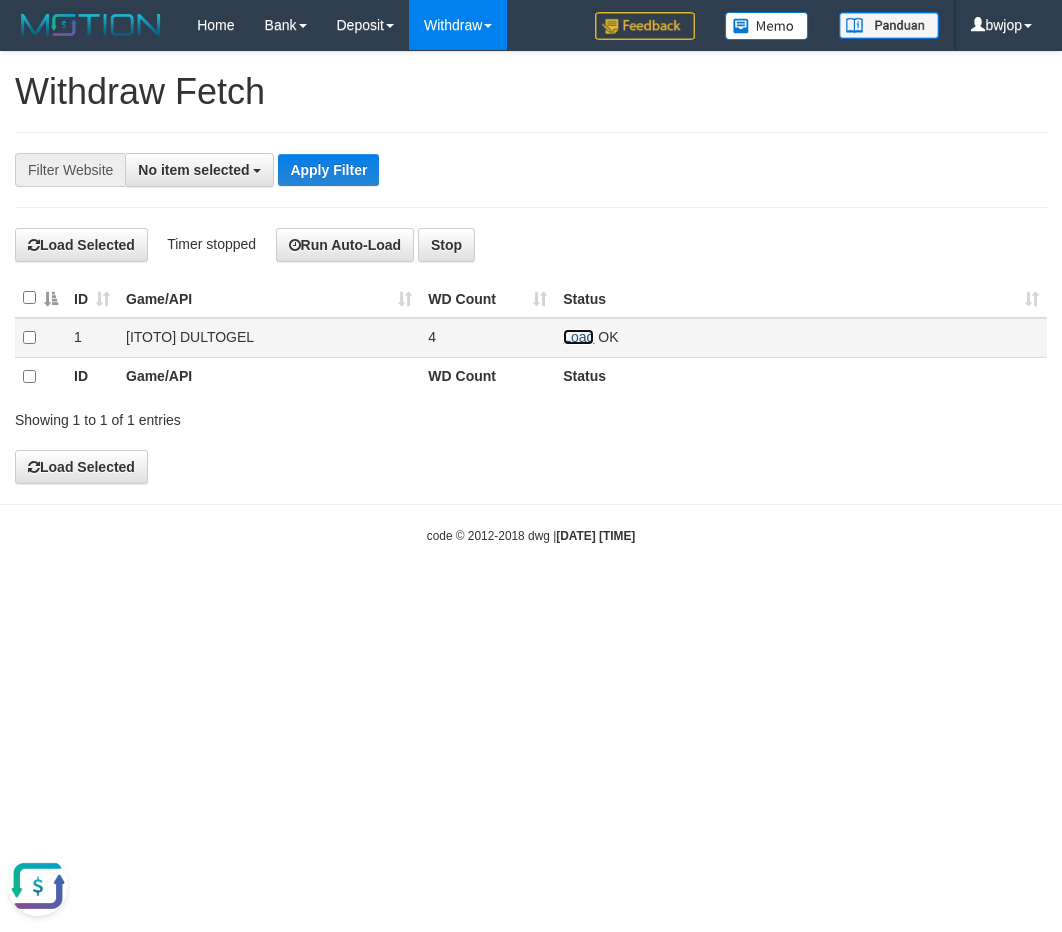 click on "Load" at bounding box center [578, 337] 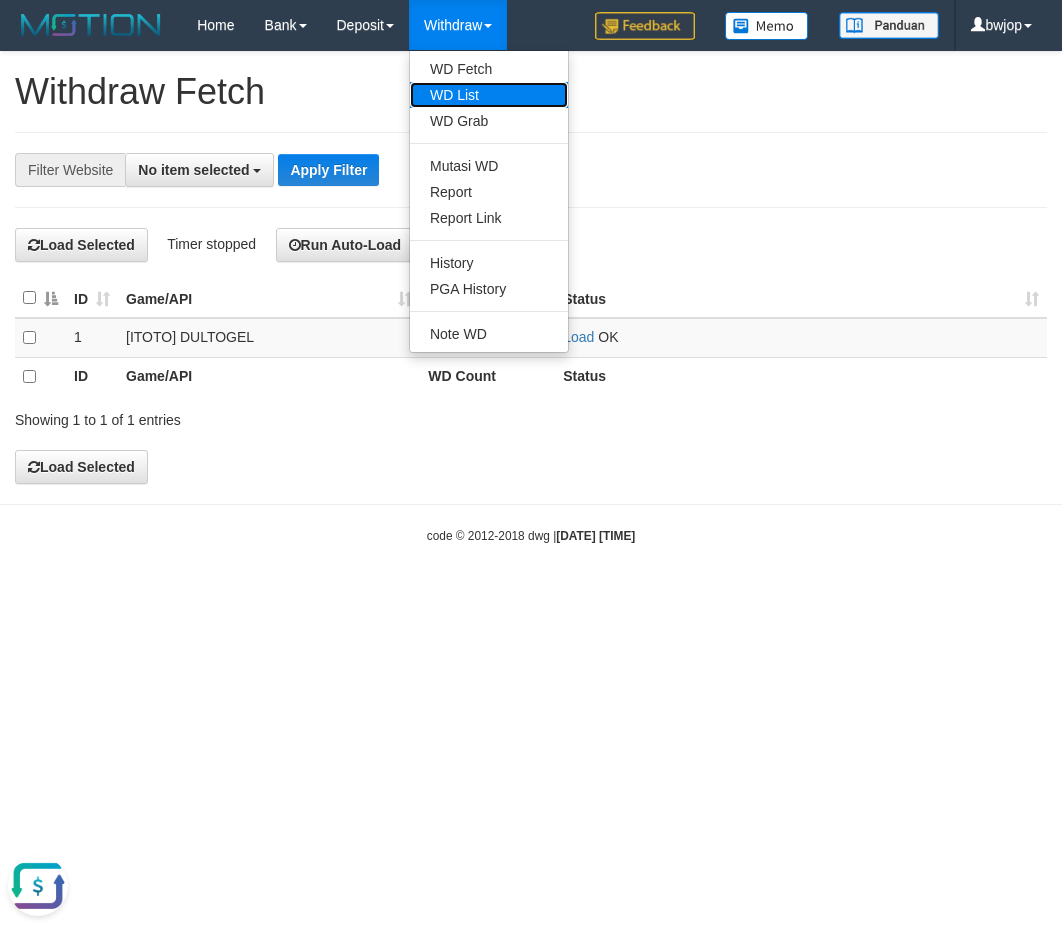 click on "WD List" at bounding box center (489, 95) 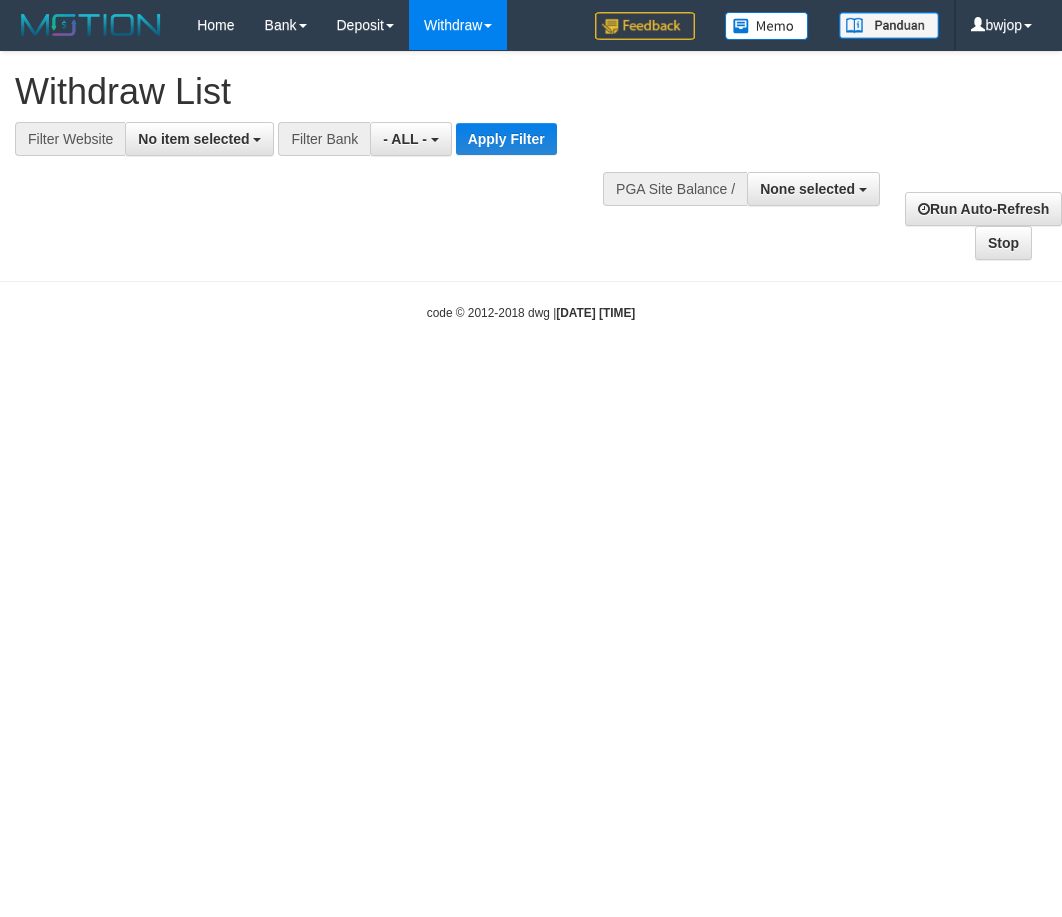 select 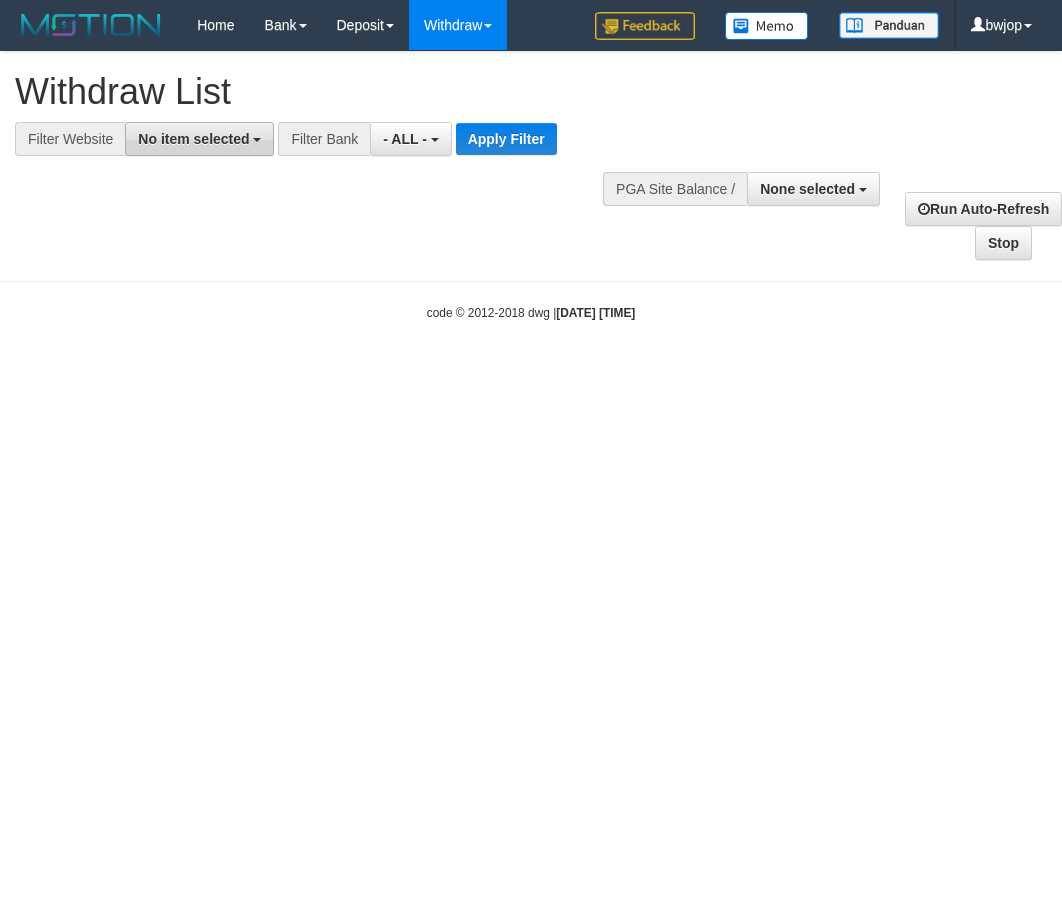 click on "No item selected" at bounding box center [199, 139] 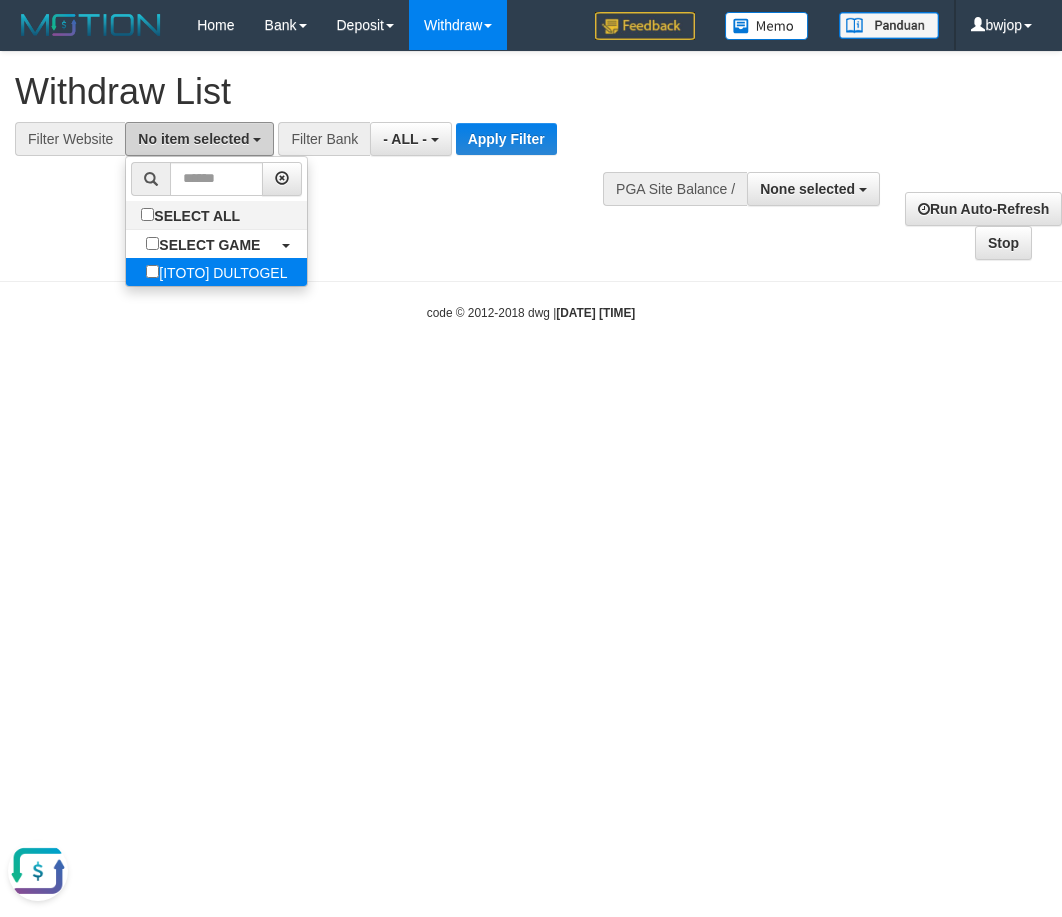scroll, scrollTop: 0, scrollLeft: 0, axis: both 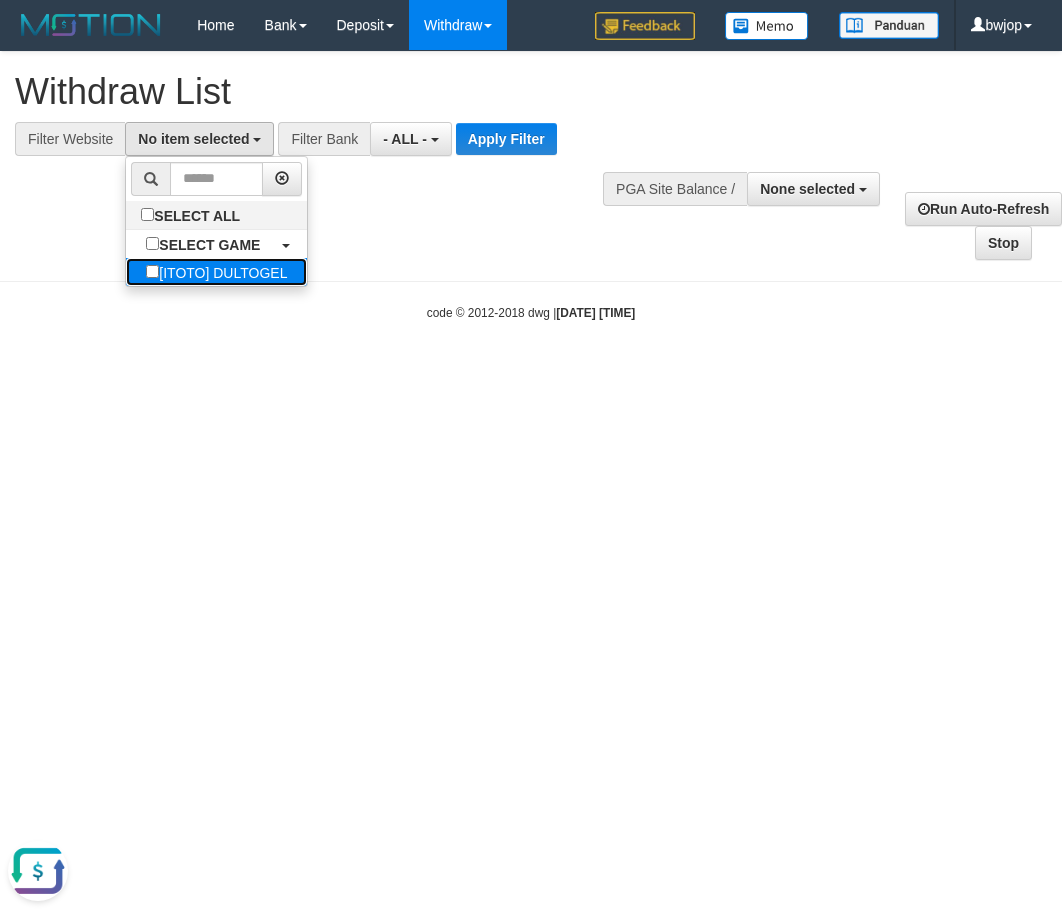 click on "[ITOTO] DULTOGEL" at bounding box center [216, 272] 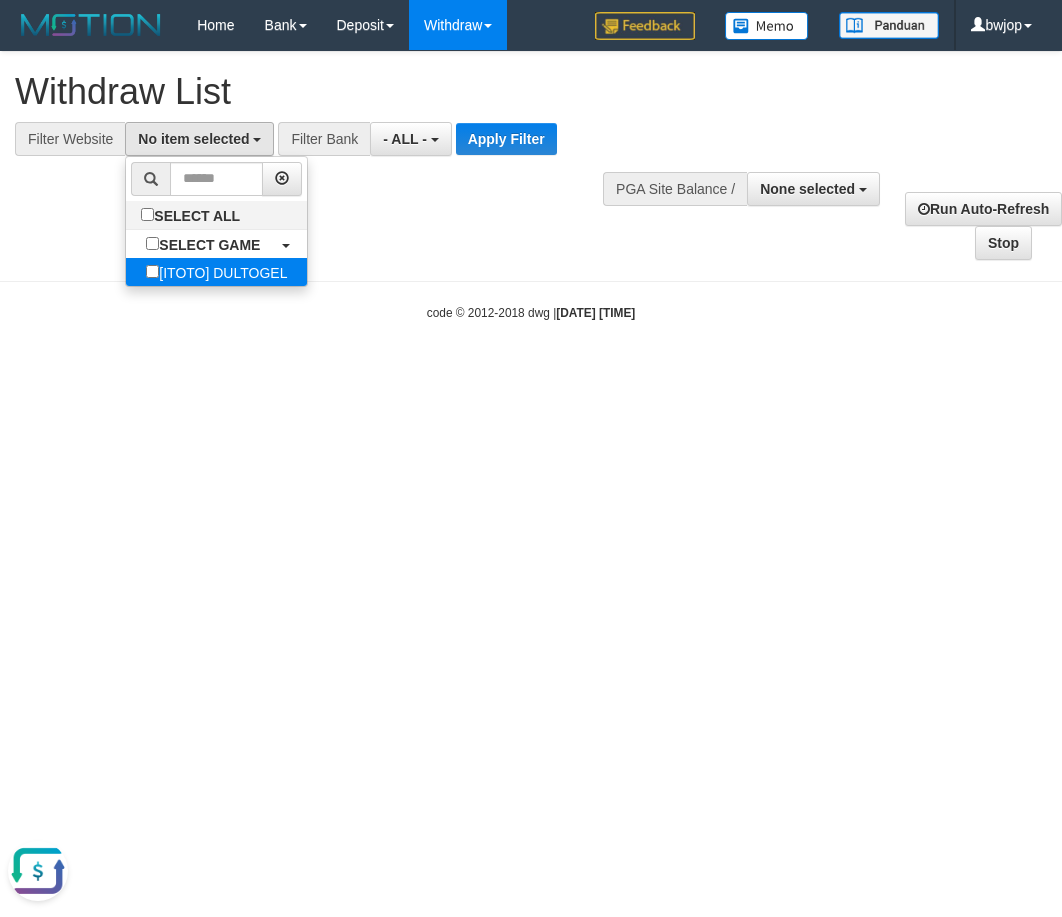select on "****" 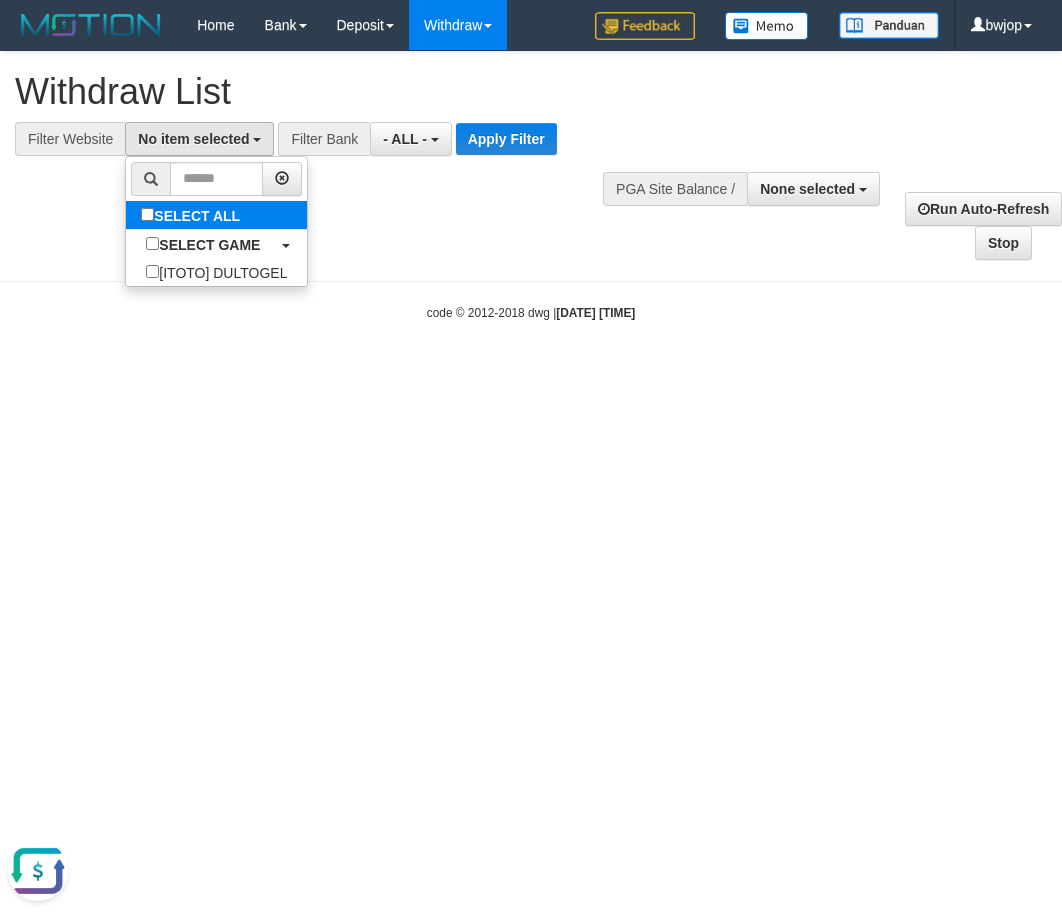 scroll, scrollTop: 18, scrollLeft: 0, axis: vertical 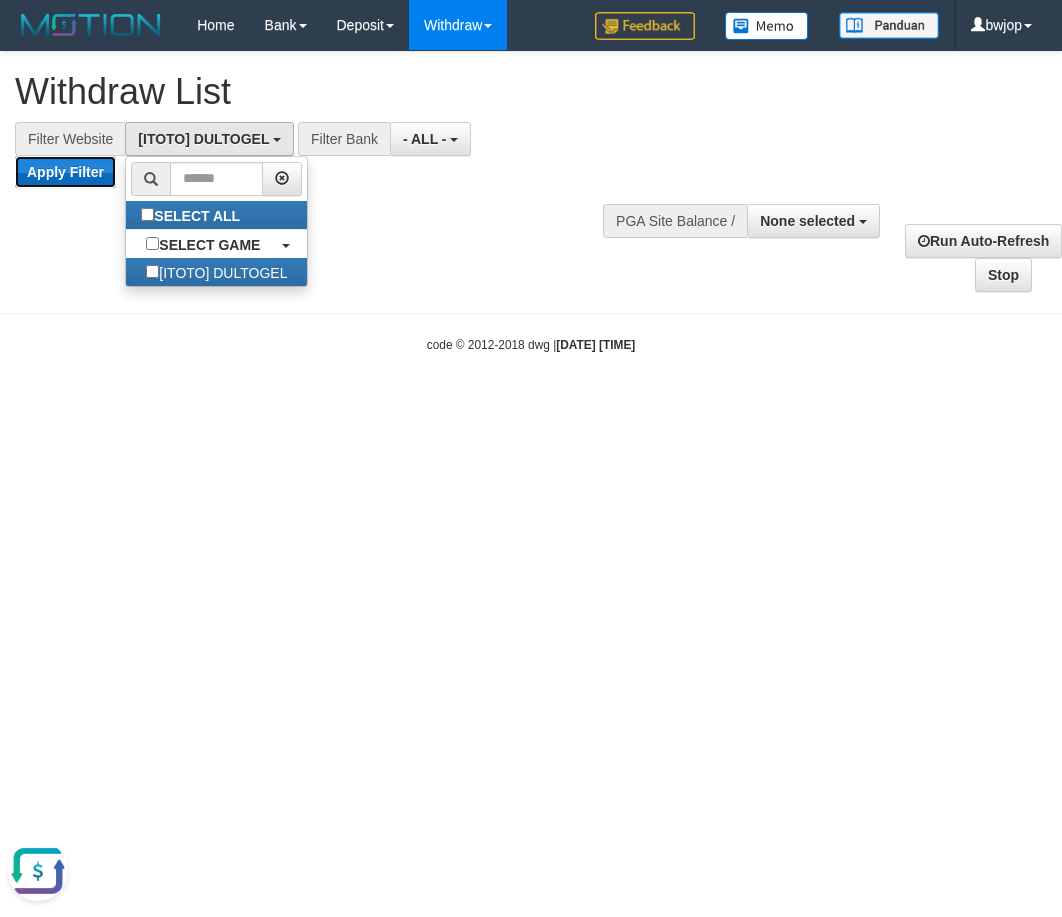 click on "Apply Filter" at bounding box center (65, 172) 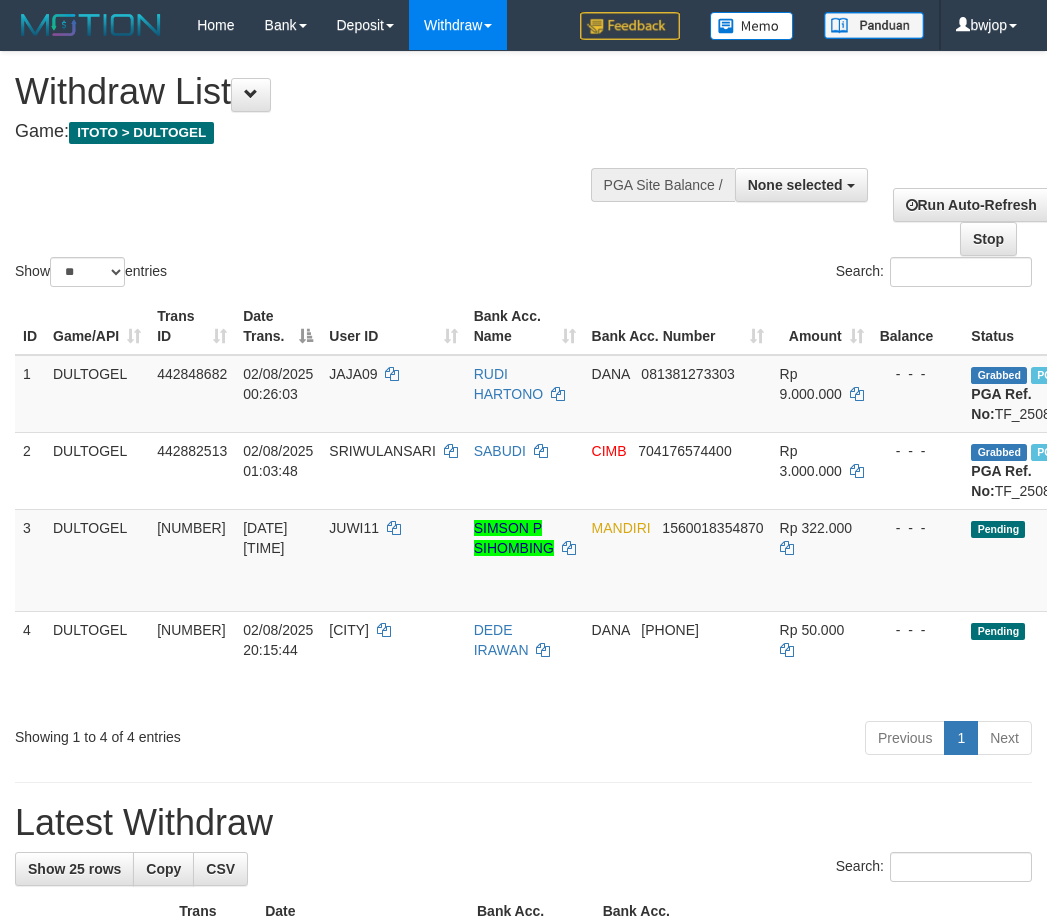 select 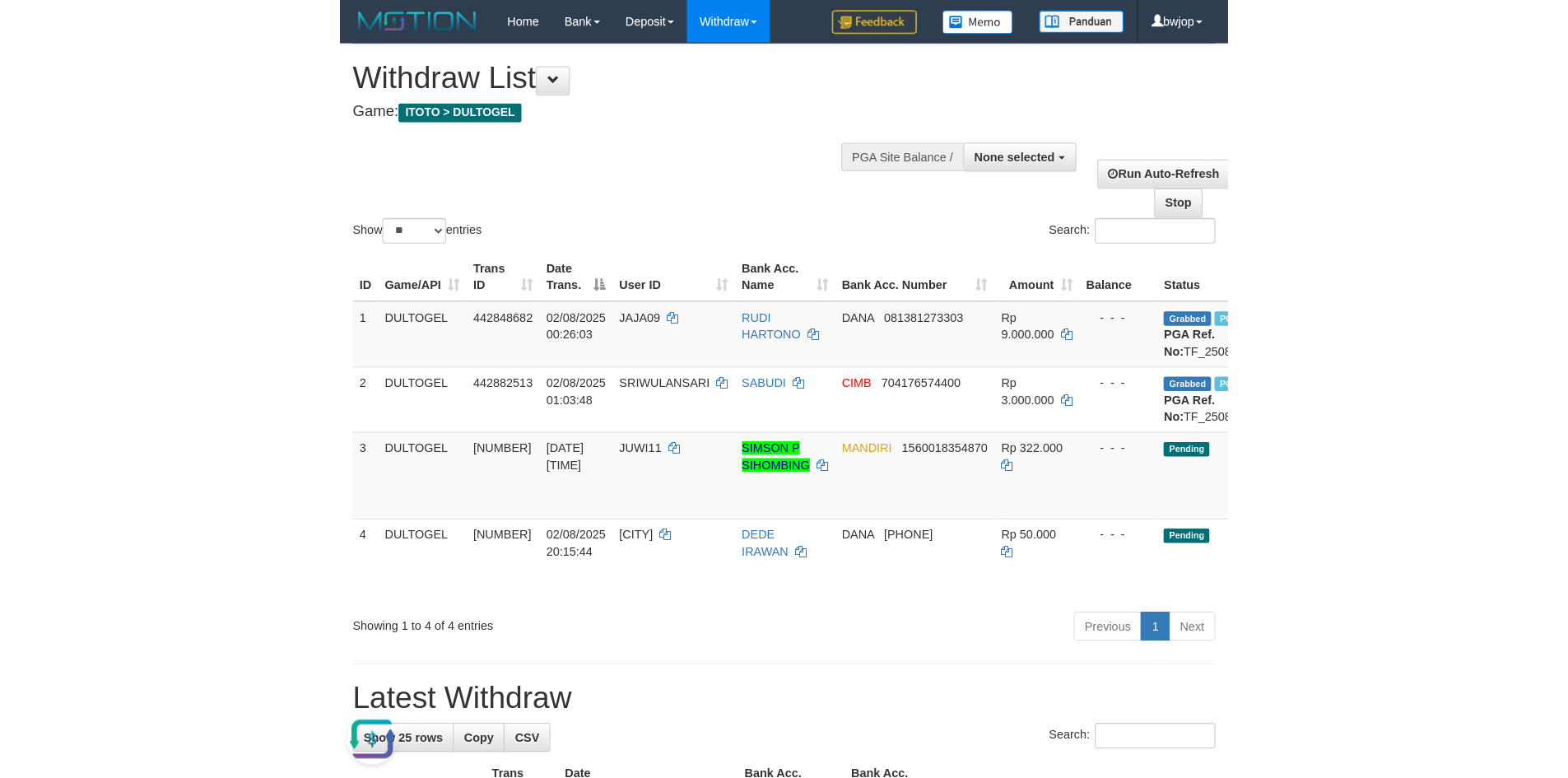 scroll, scrollTop: 0, scrollLeft: 0, axis: both 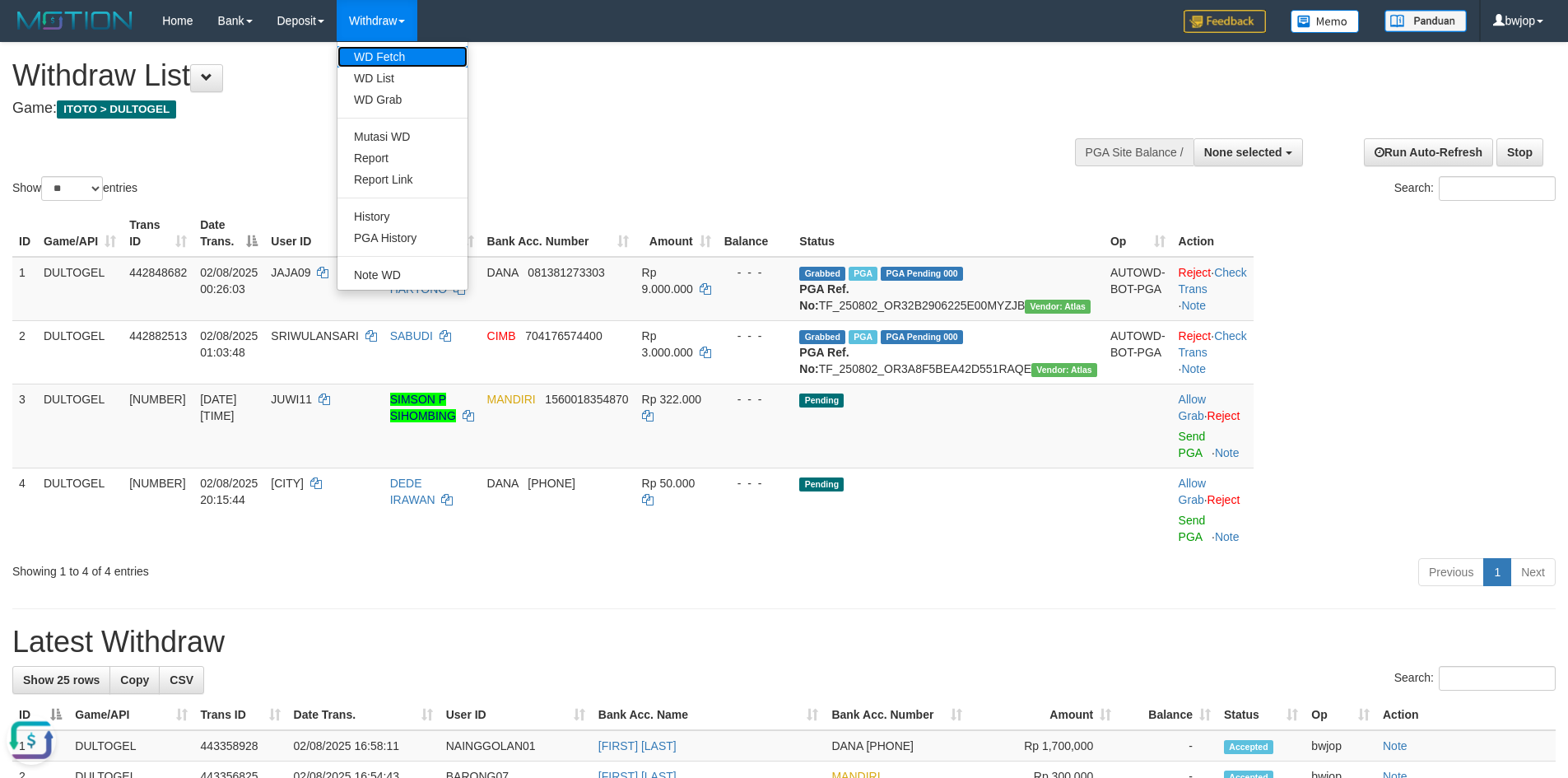 click on "WD Fetch" at bounding box center (402, 57) 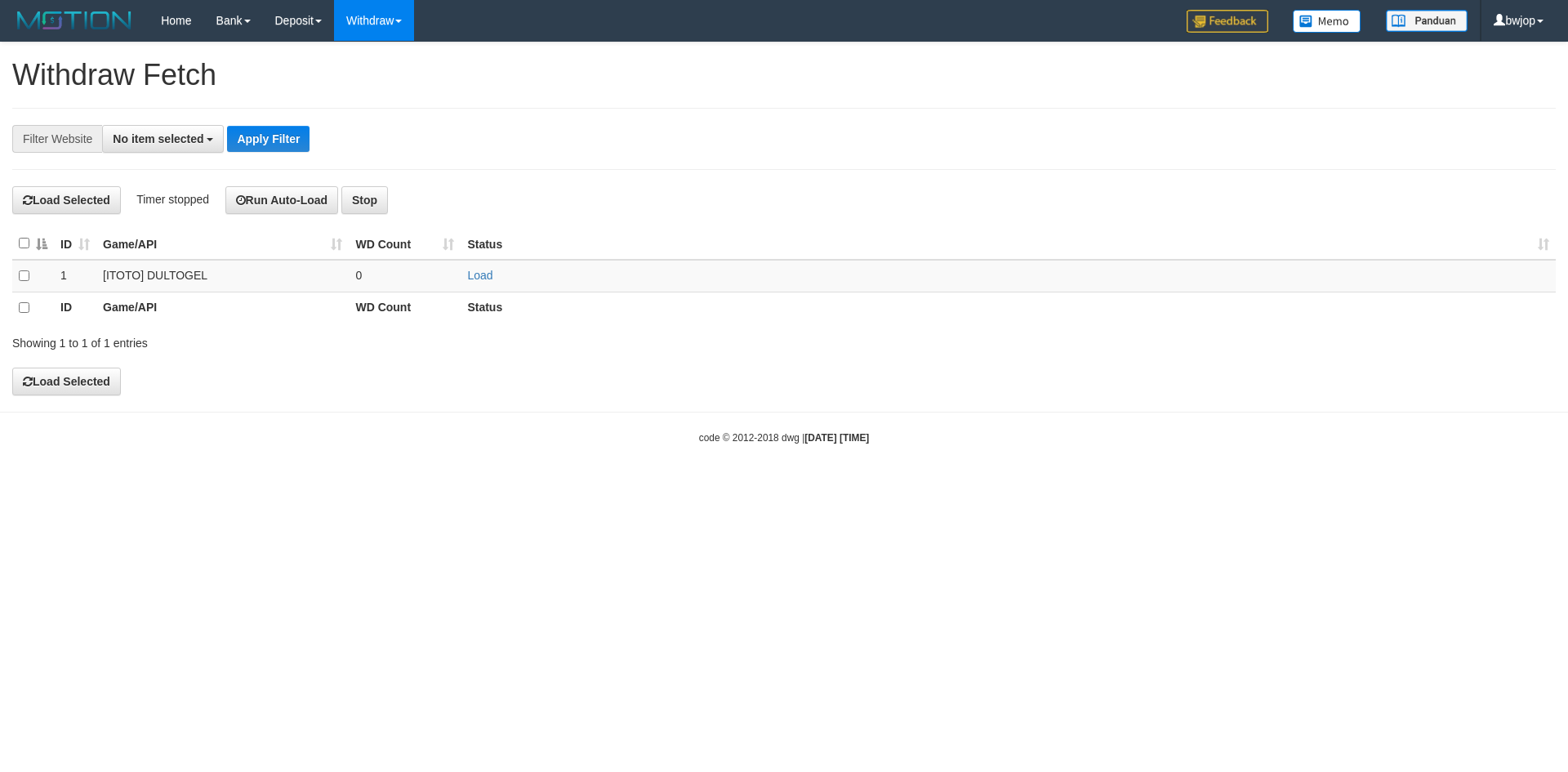 select 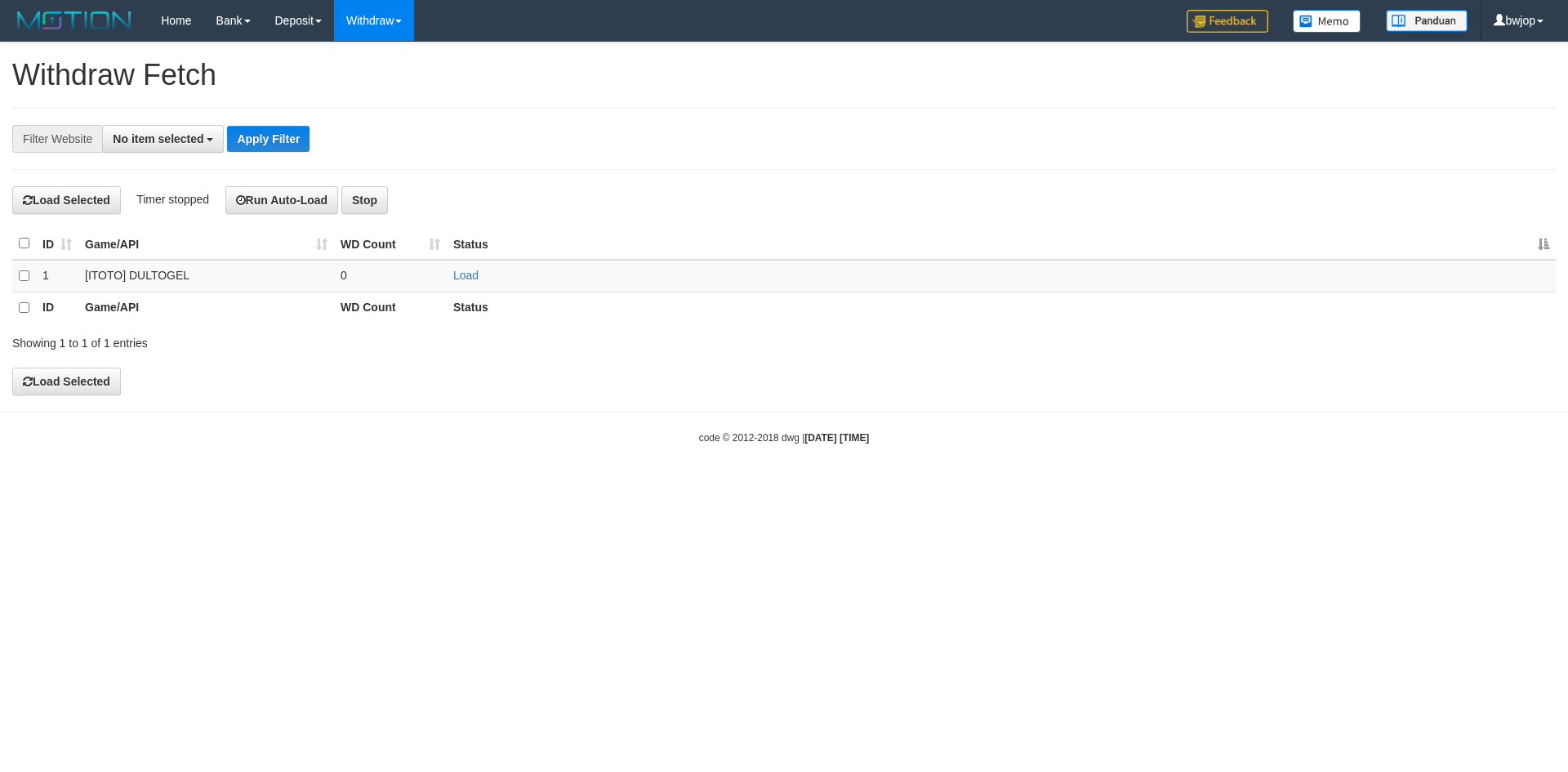 click on "Load" at bounding box center (1001, 276) 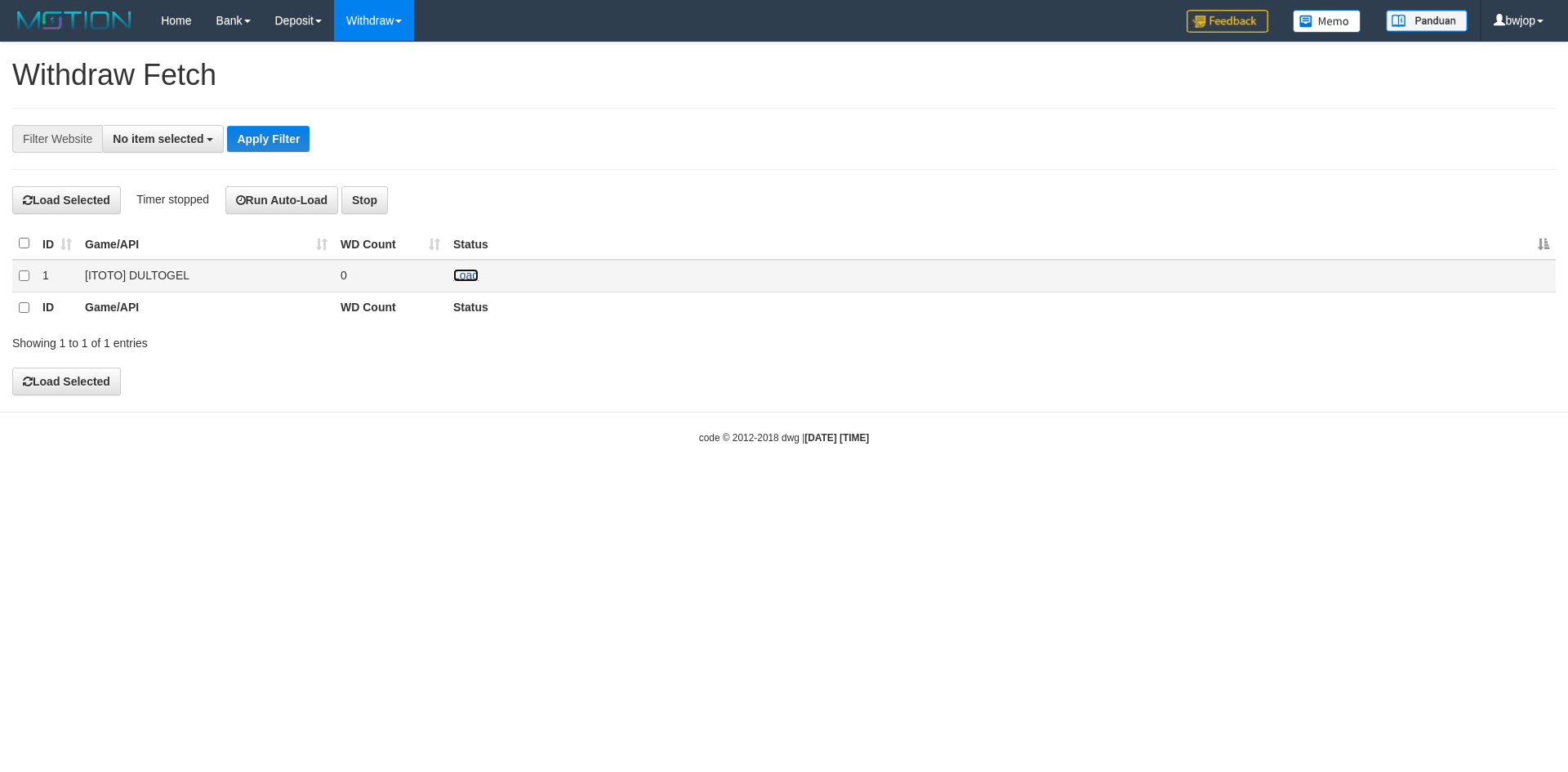 click on "Load" at bounding box center [466, 275] 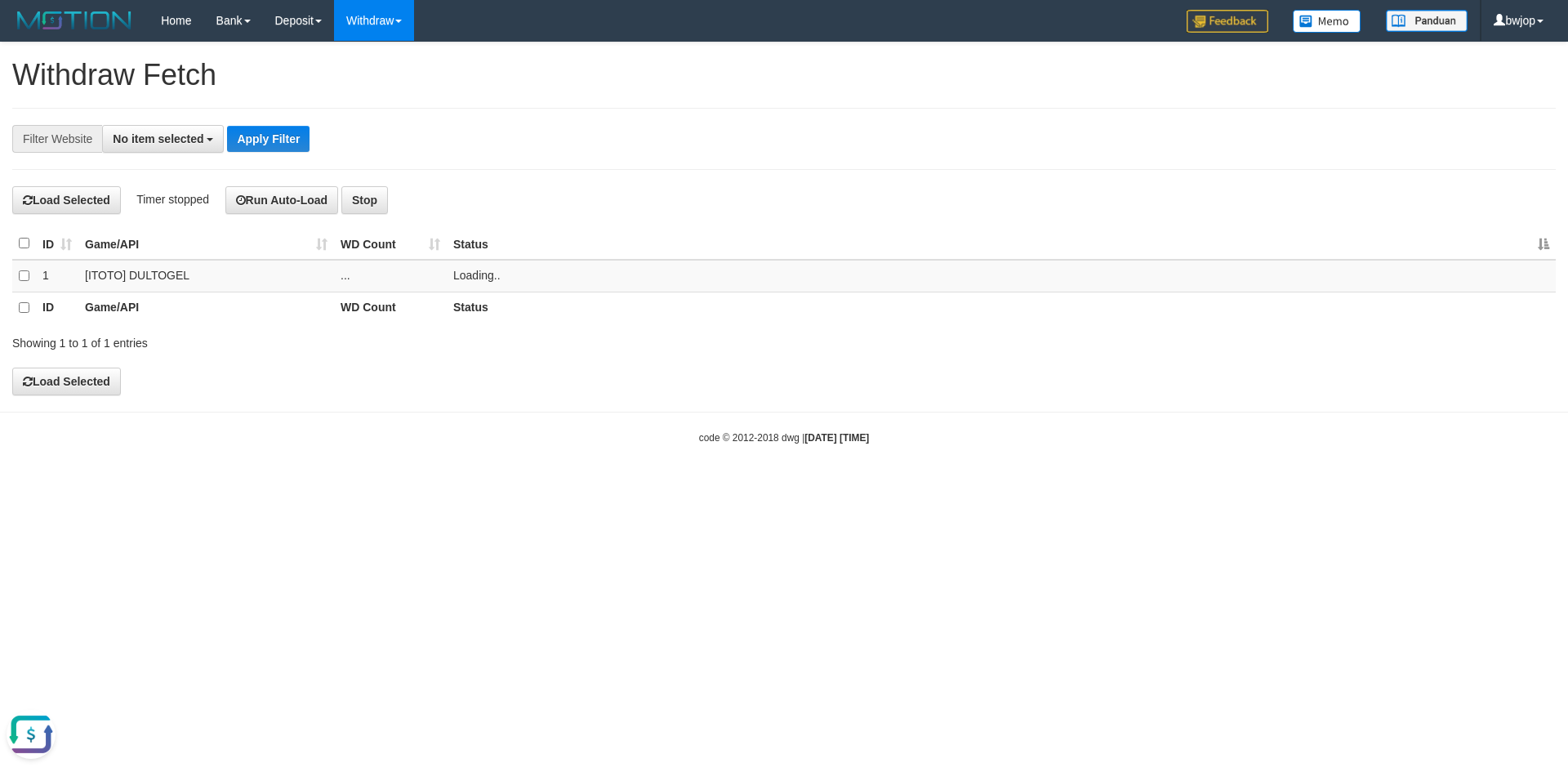 scroll, scrollTop: 0, scrollLeft: 0, axis: both 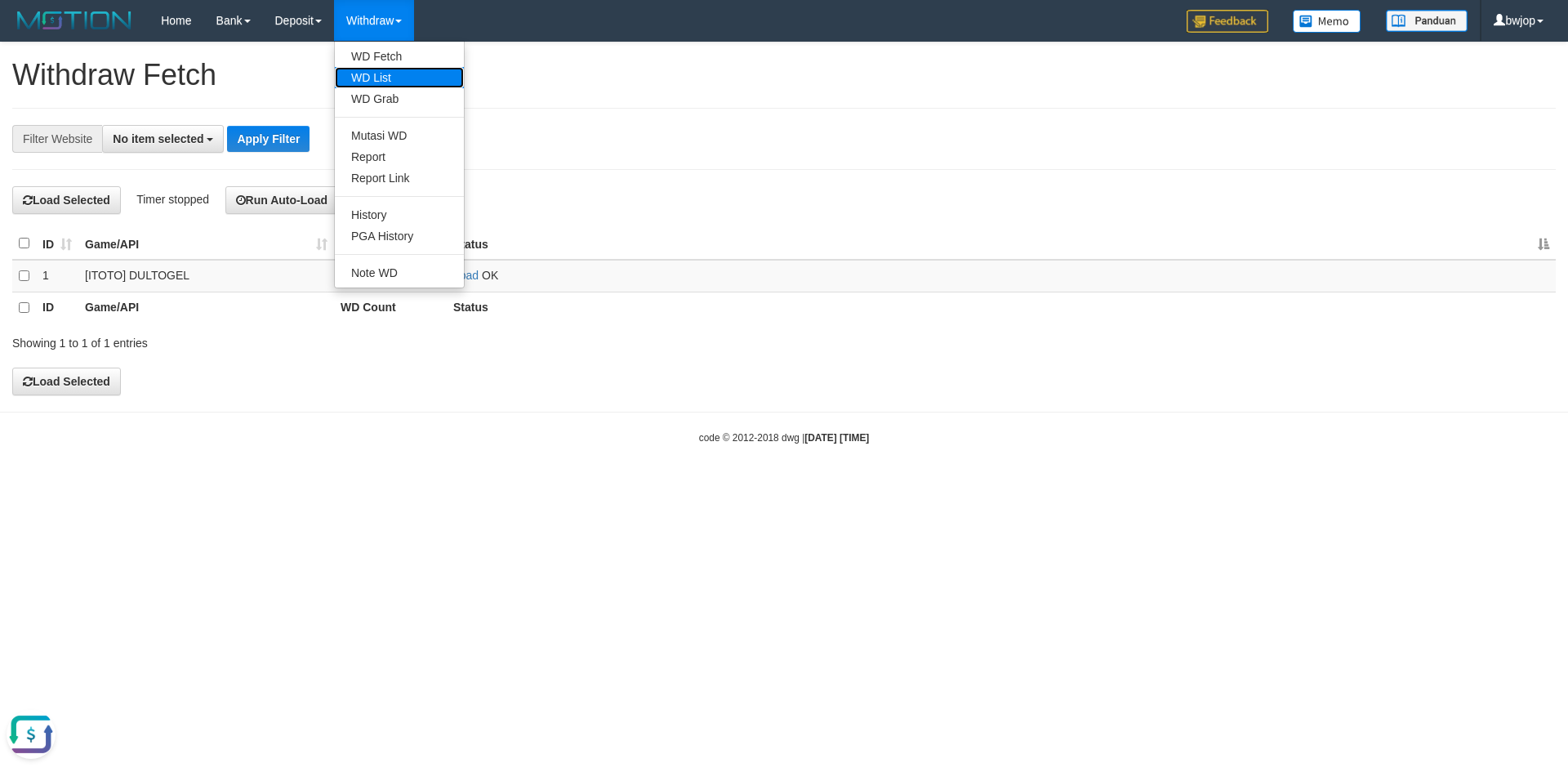 click on "WD List" at bounding box center [399, 78] 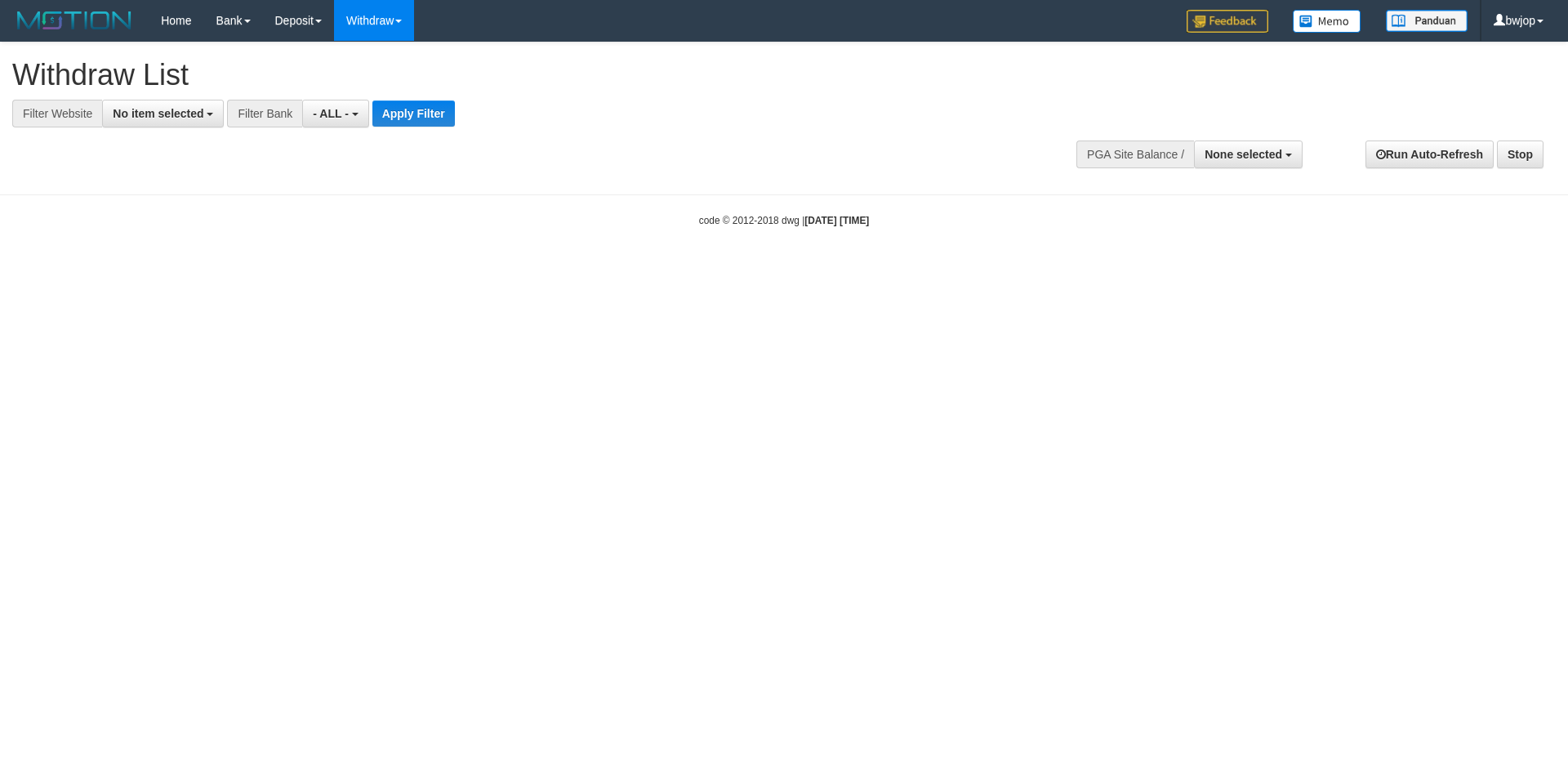 select 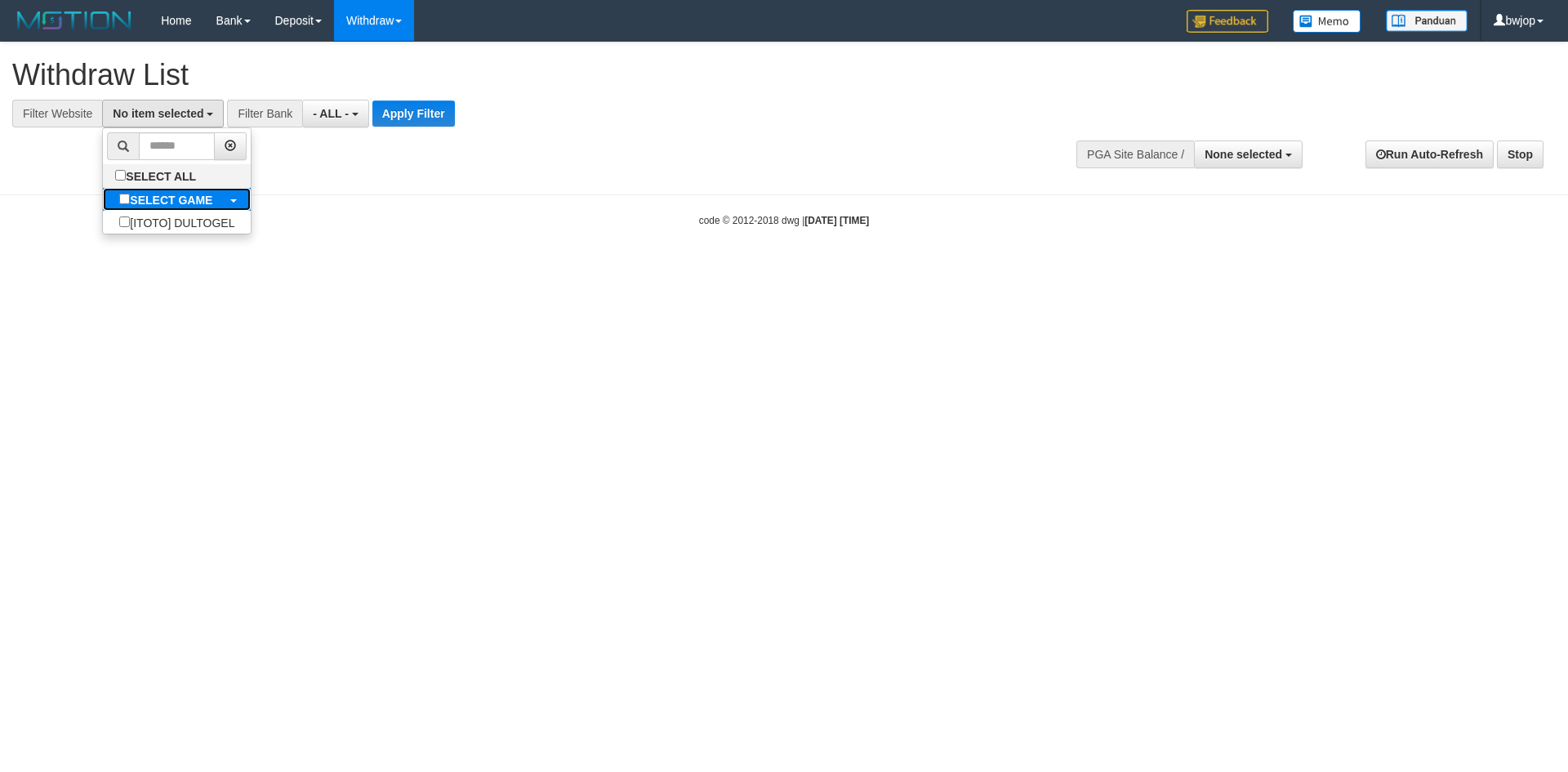 click on "SELECT GAME" at bounding box center (171, 200) 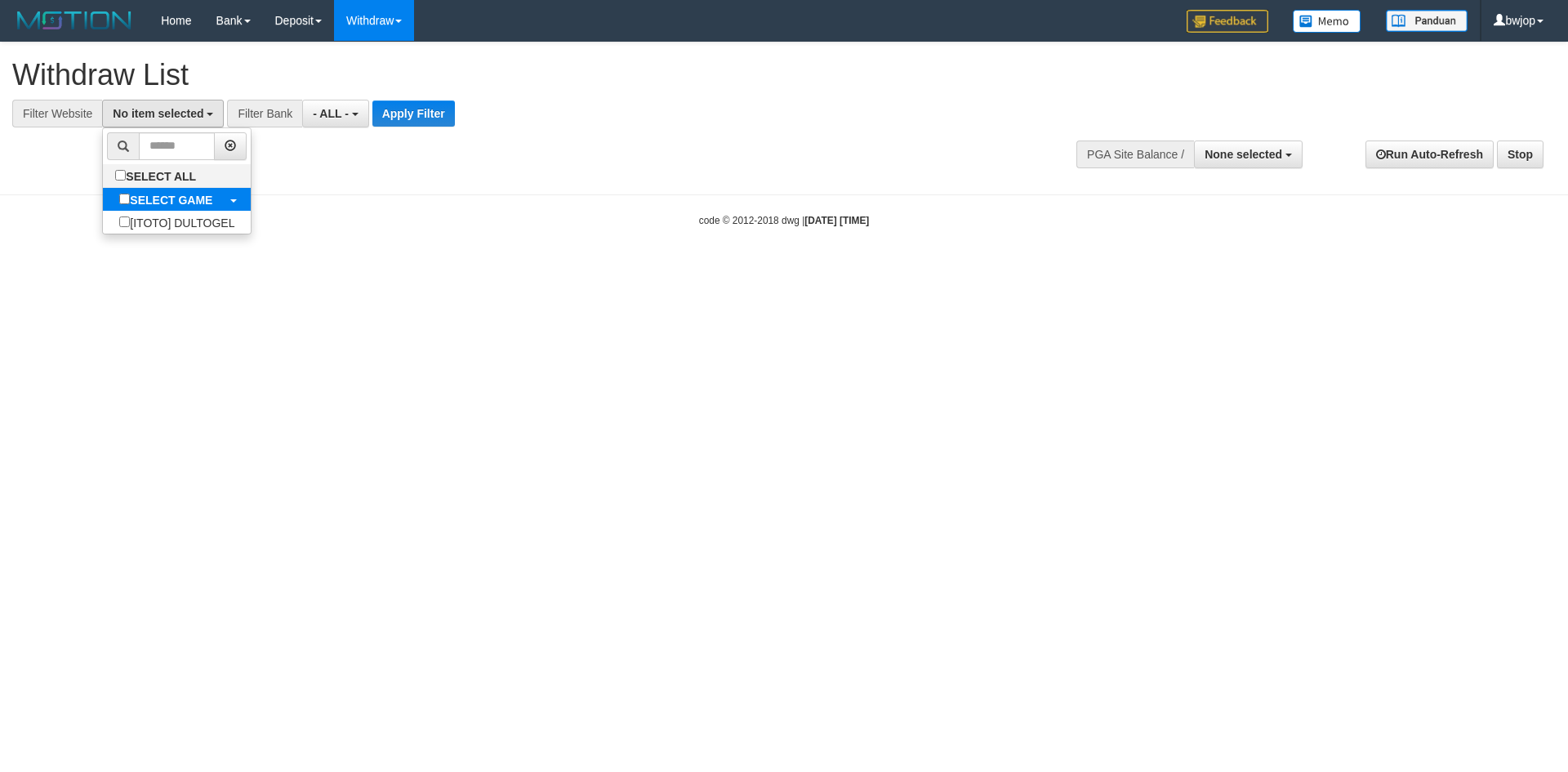 select on "****" 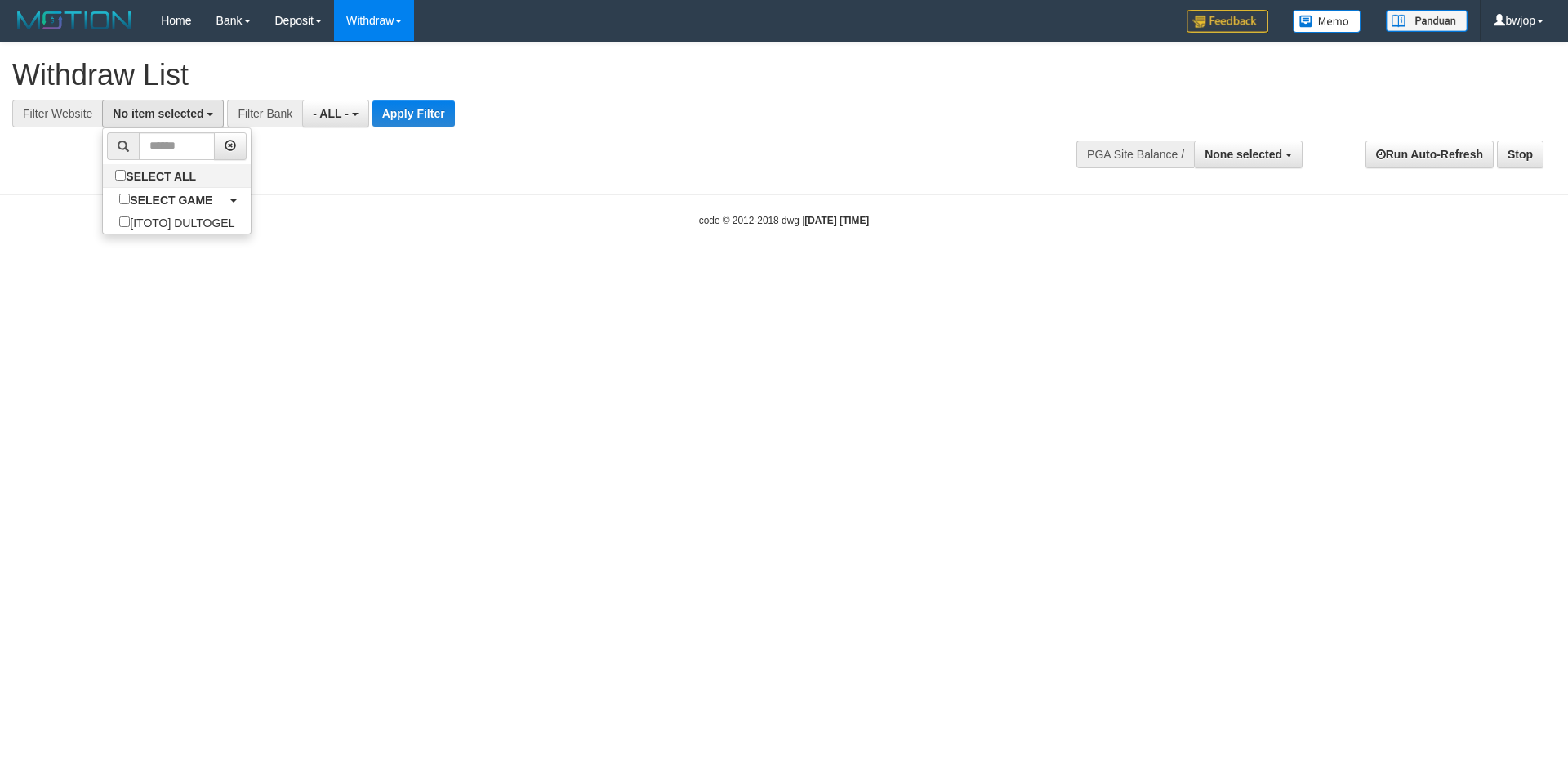 scroll, scrollTop: 15, scrollLeft: 0, axis: vertical 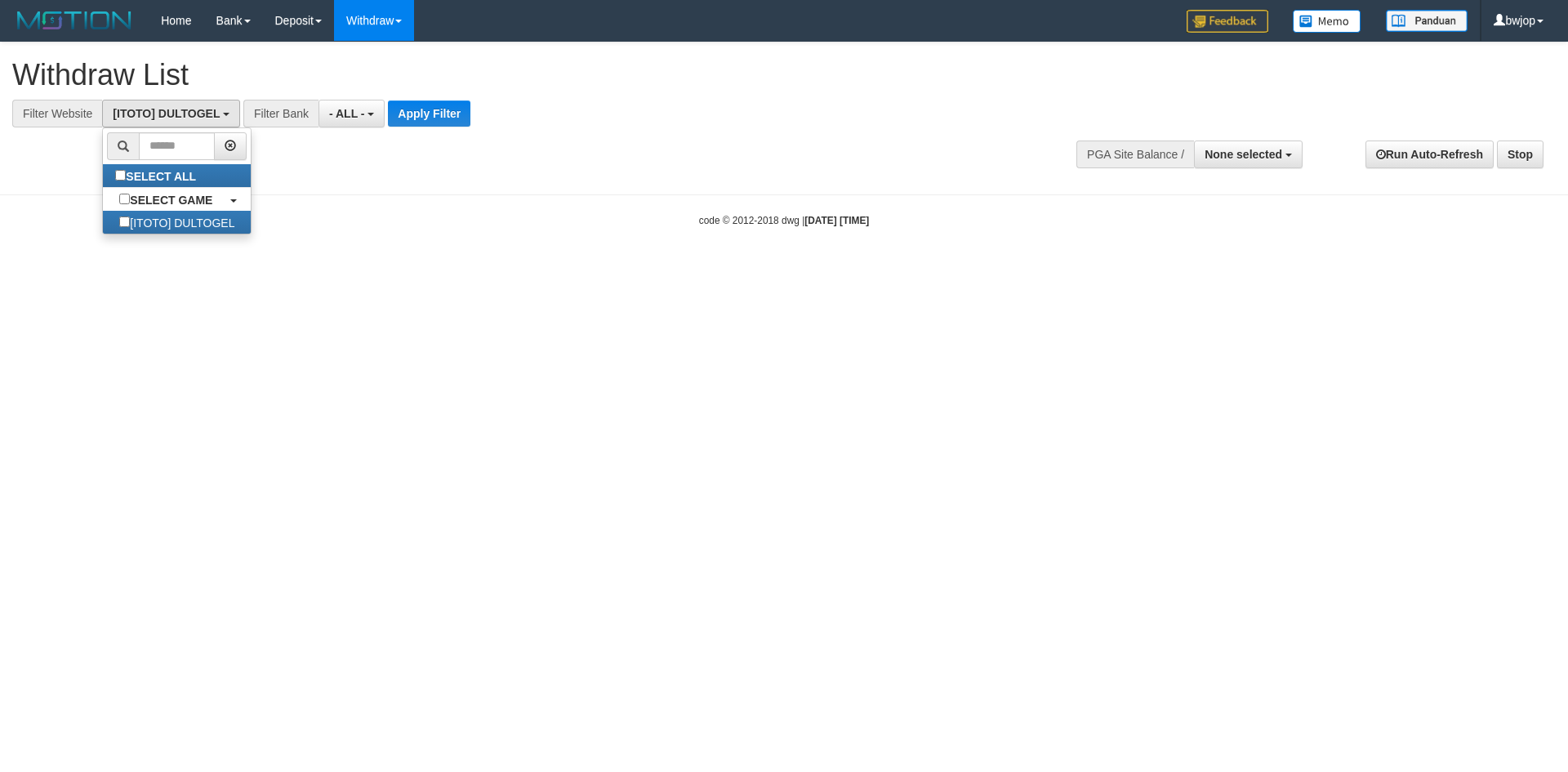 click on "**********" at bounding box center [434, 114] 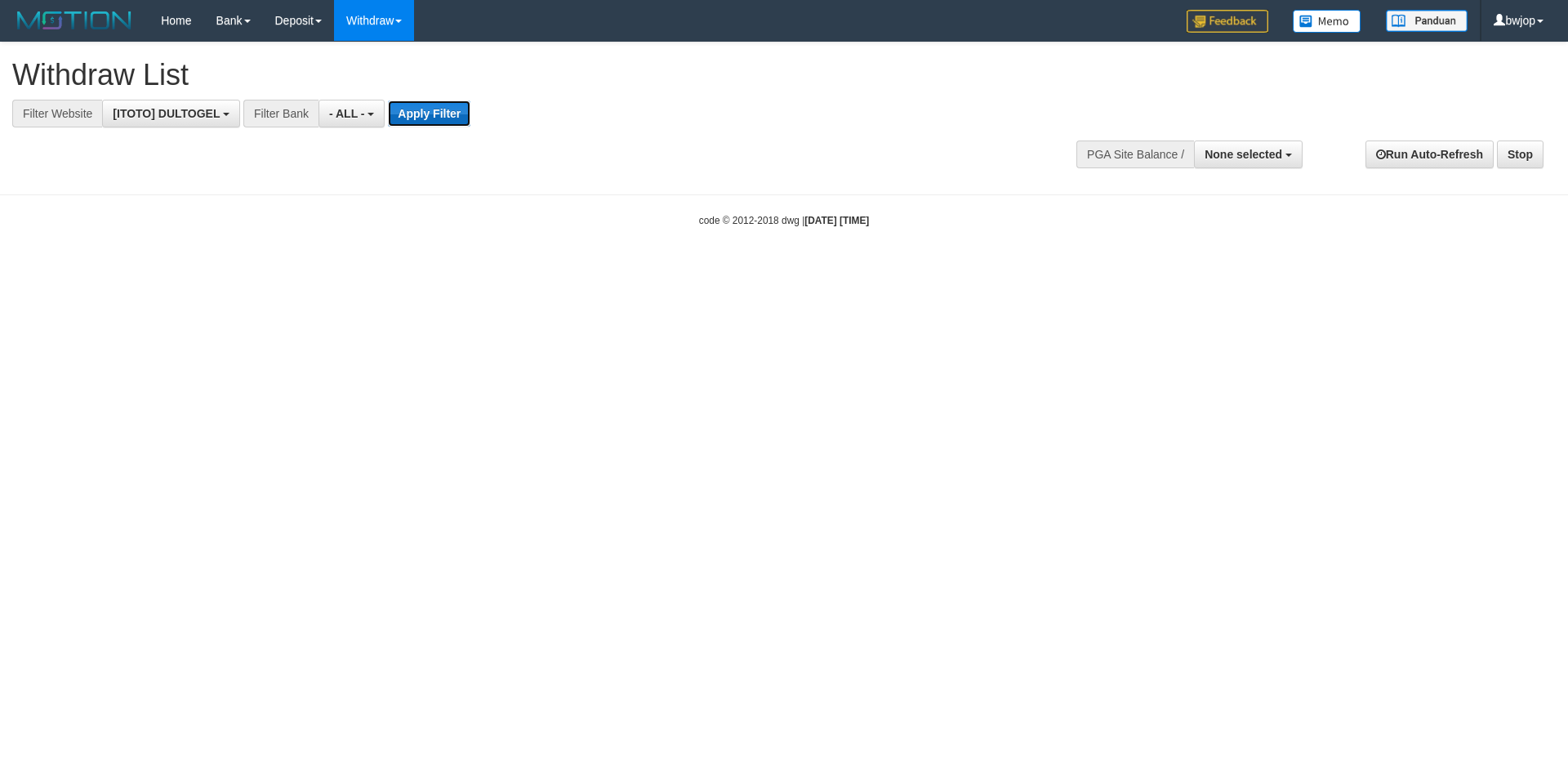 click on "Apply Filter" at bounding box center [429, 114] 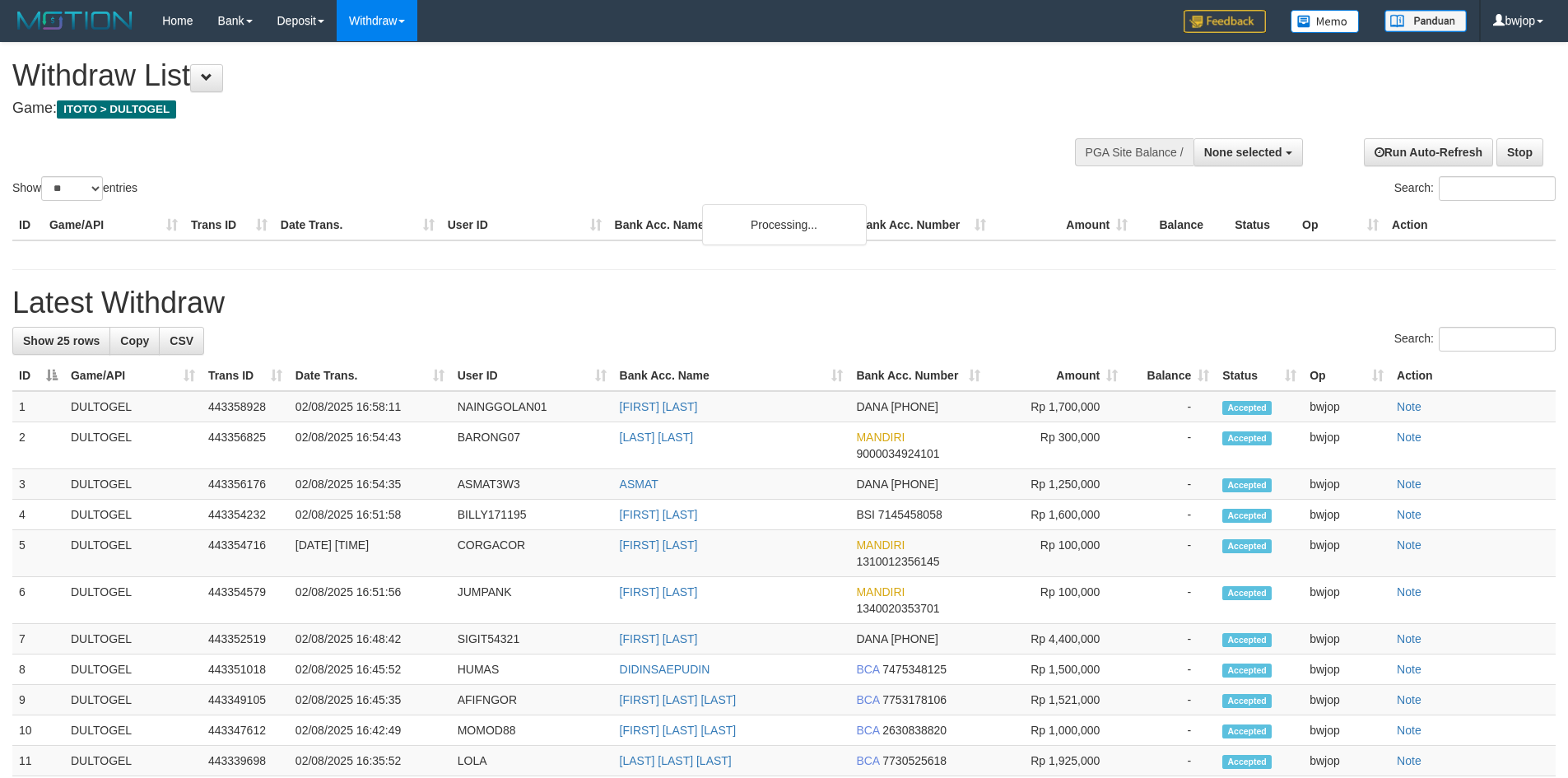 select 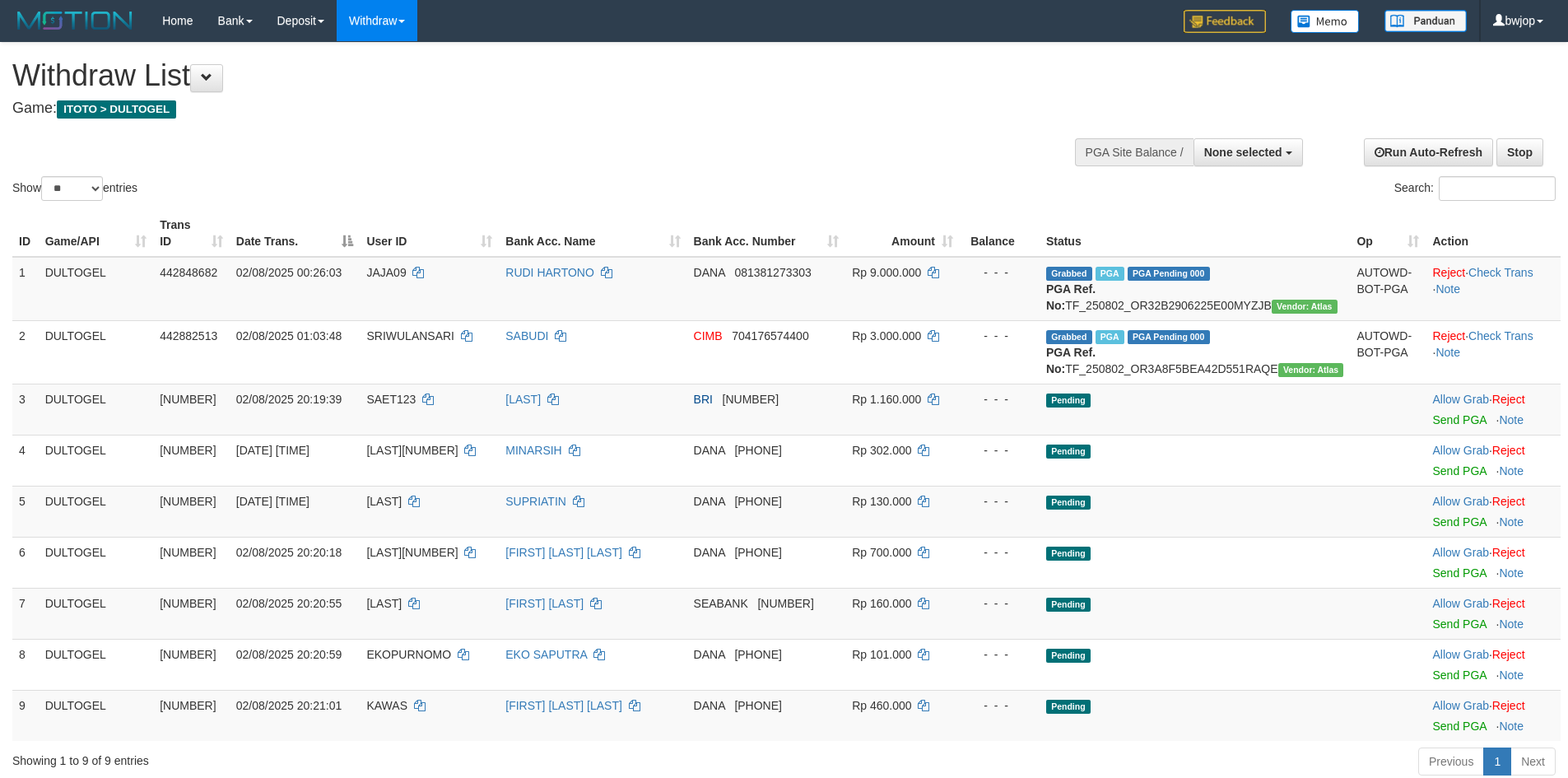 scroll, scrollTop: 0, scrollLeft: 0, axis: both 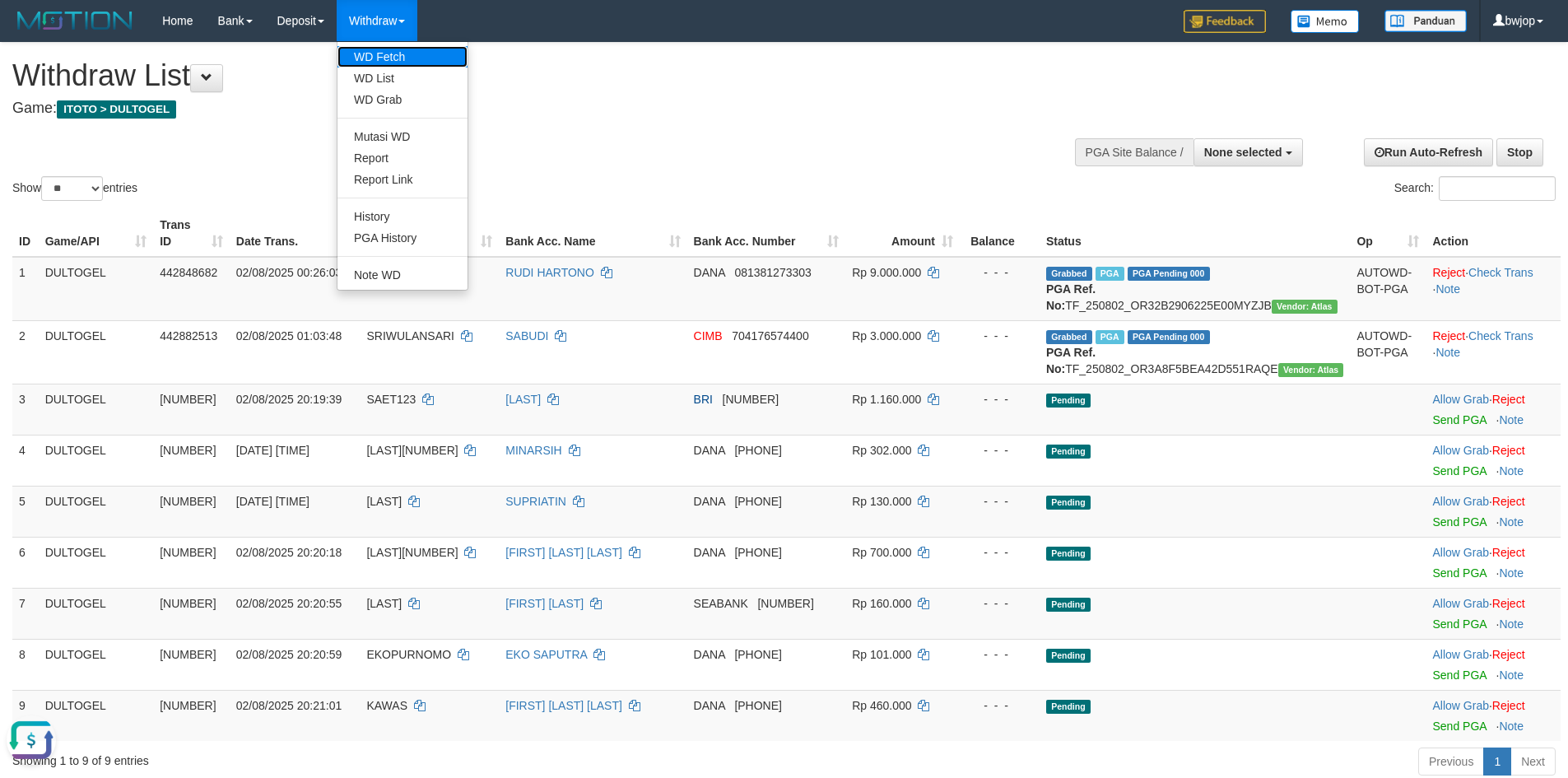click on "WD Fetch" at bounding box center (402, 57) 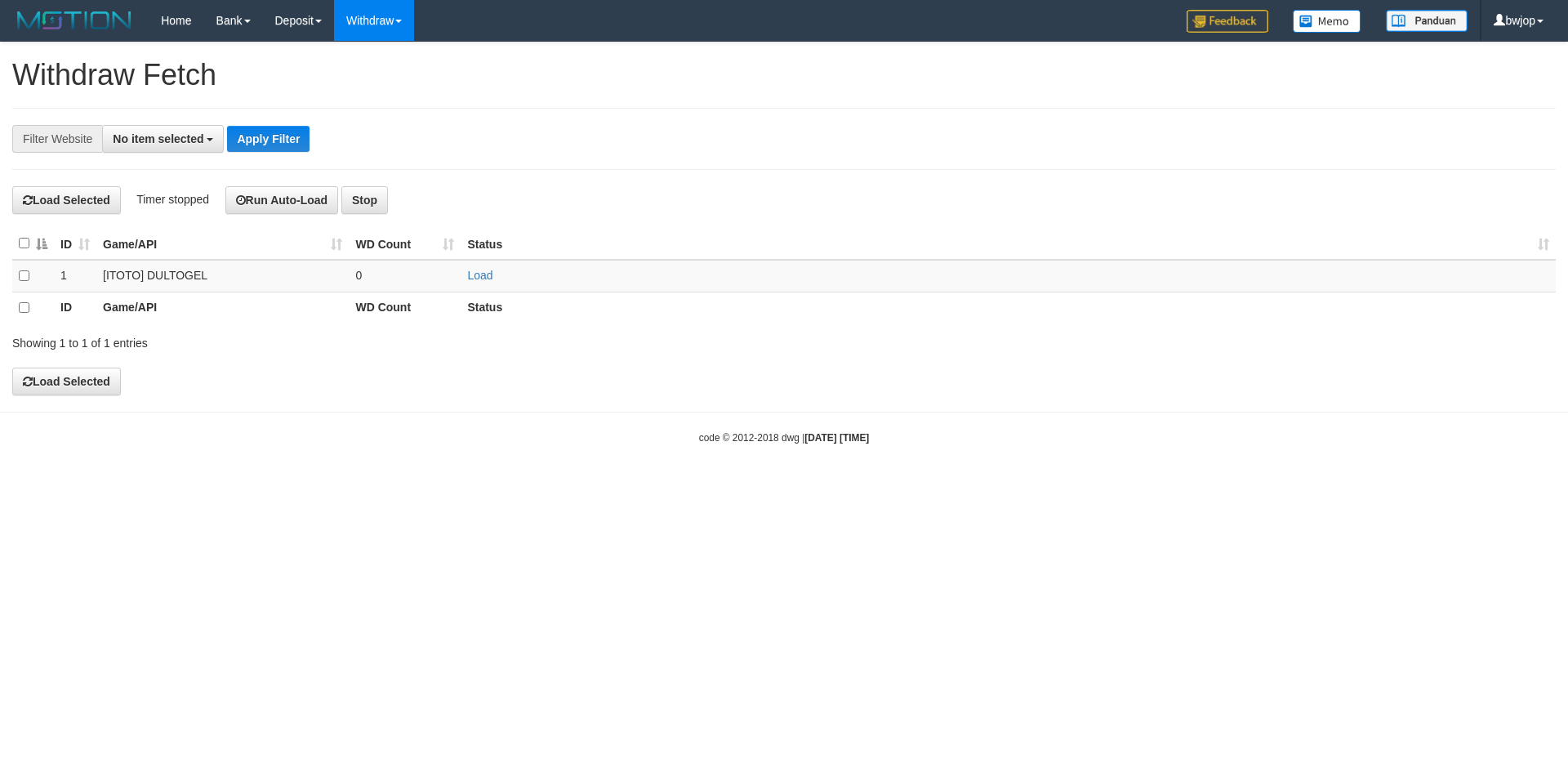 select 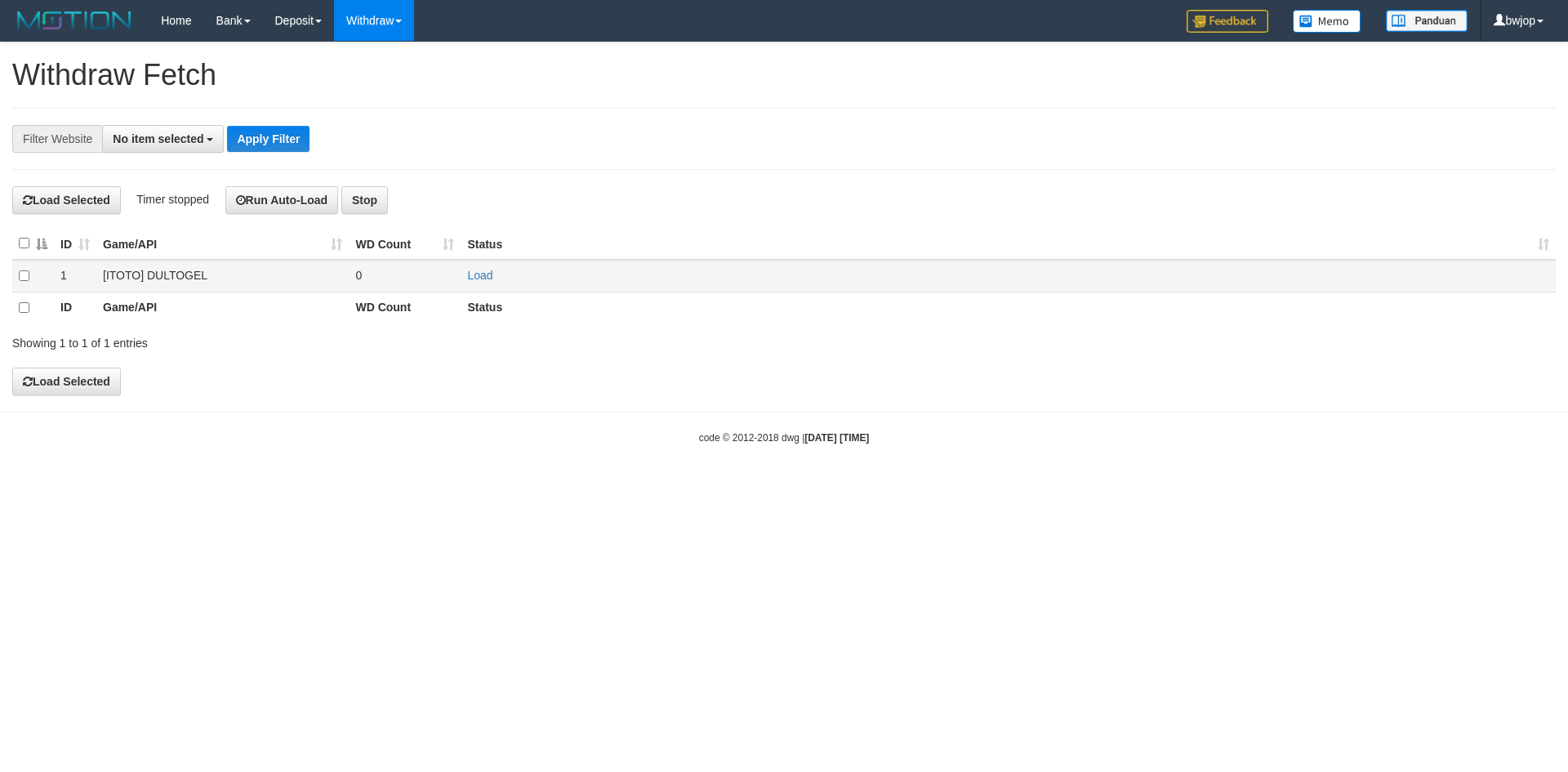 scroll, scrollTop: 0, scrollLeft: 0, axis: both 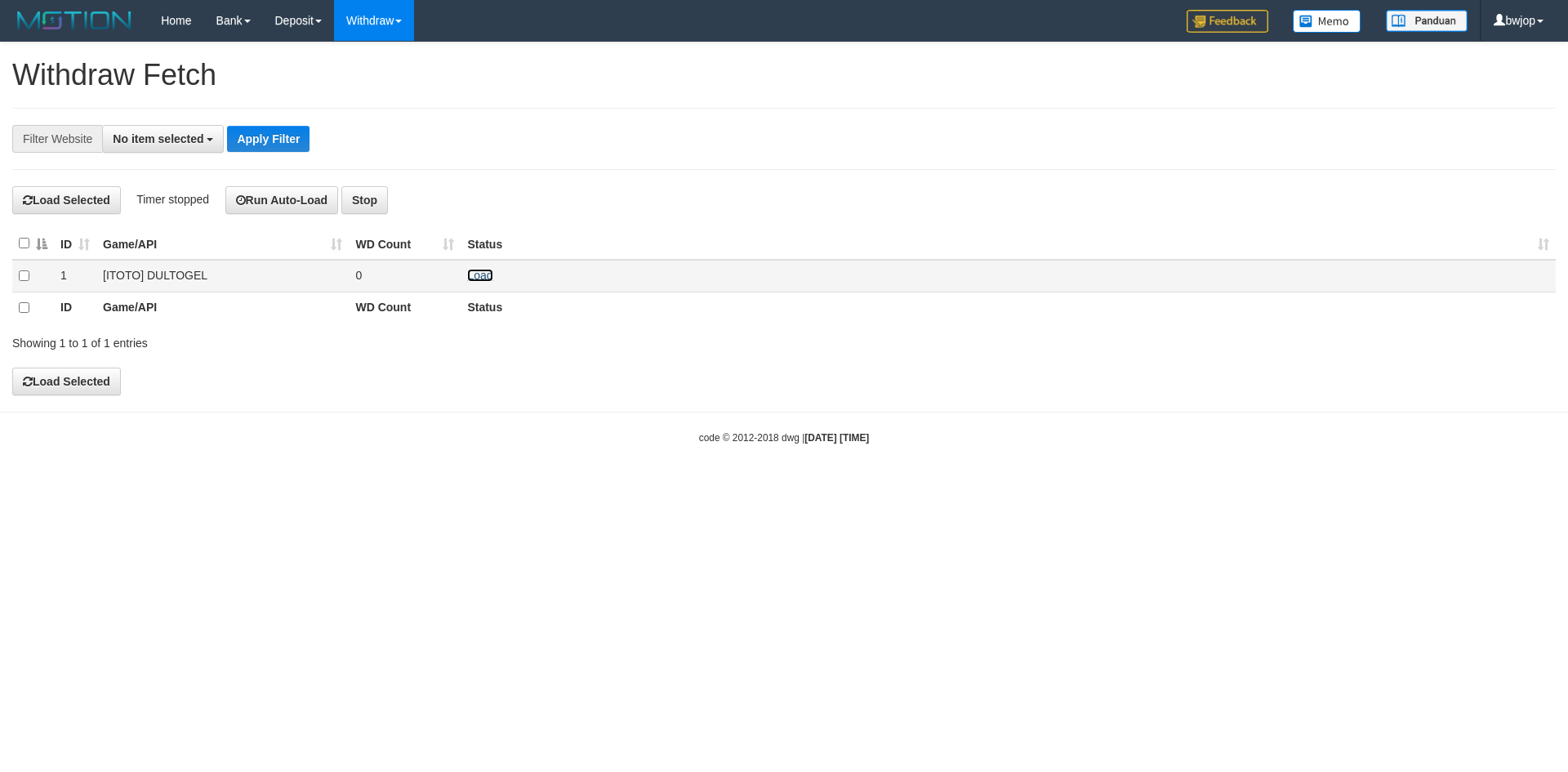 click on "Load" at bounding box center [479, 275] 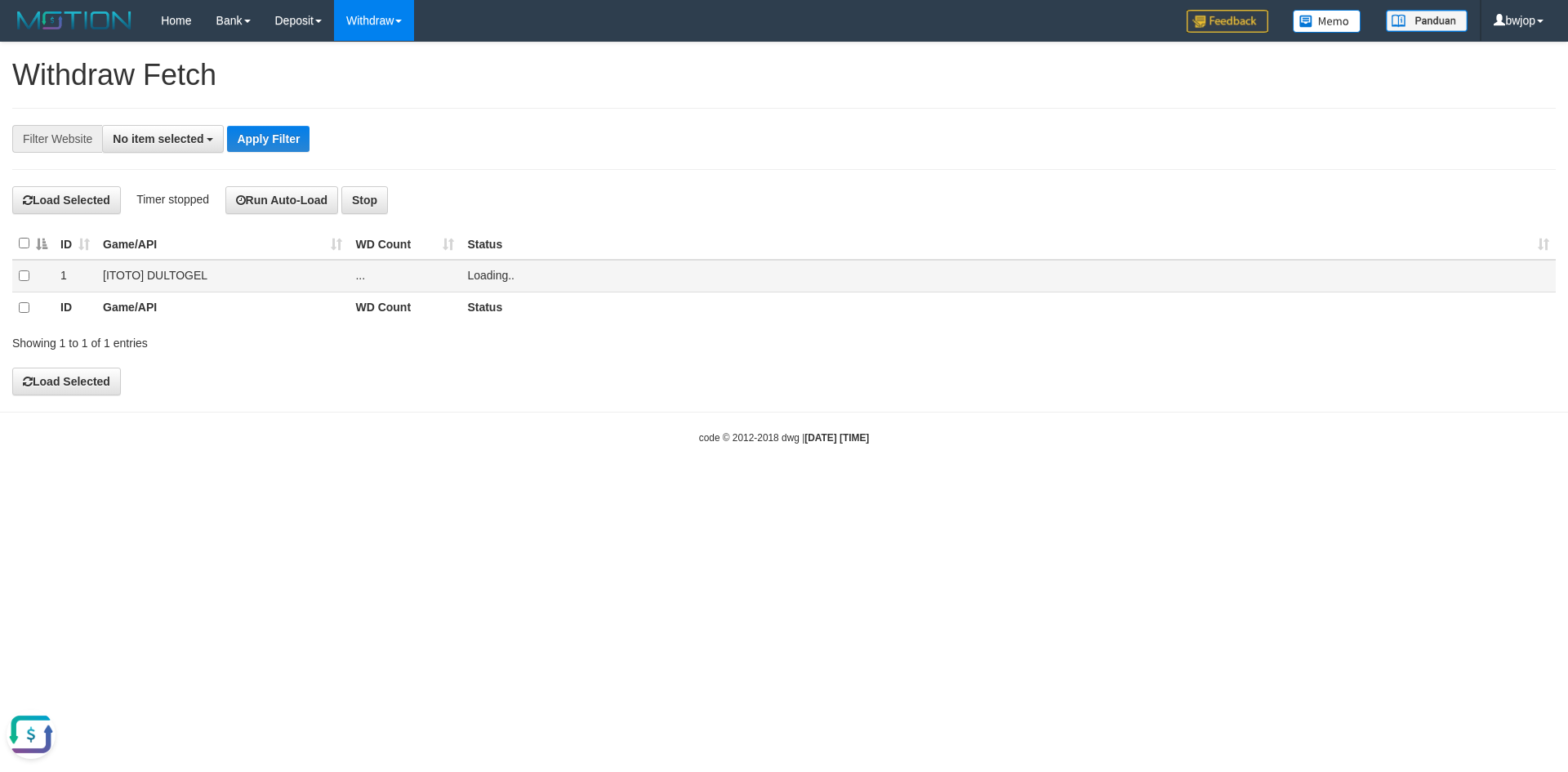 scroll, scrollTop: 0, scrollLeft: 0, axis: both 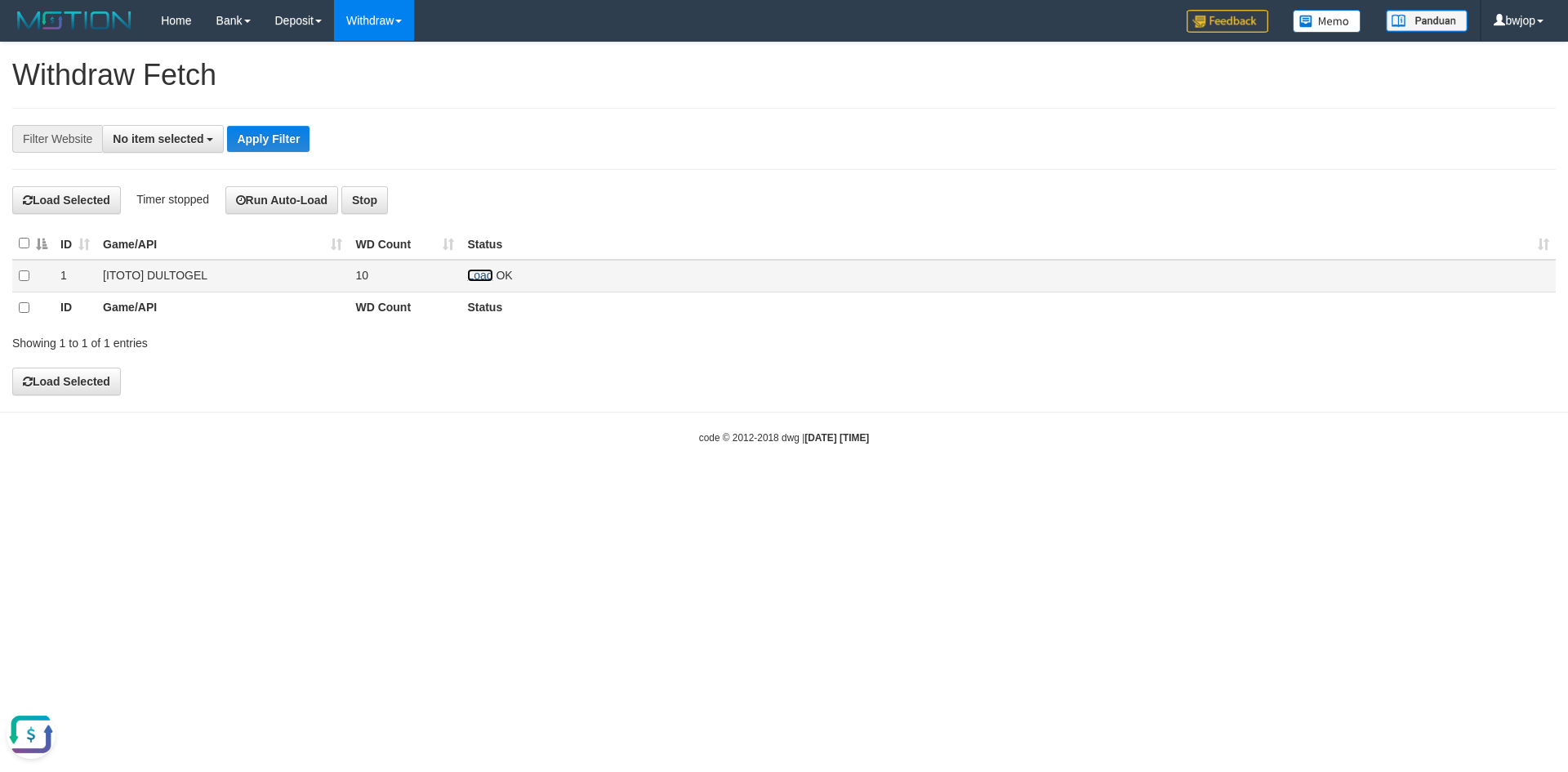 click on "Load" at bounding box center [479, 275] 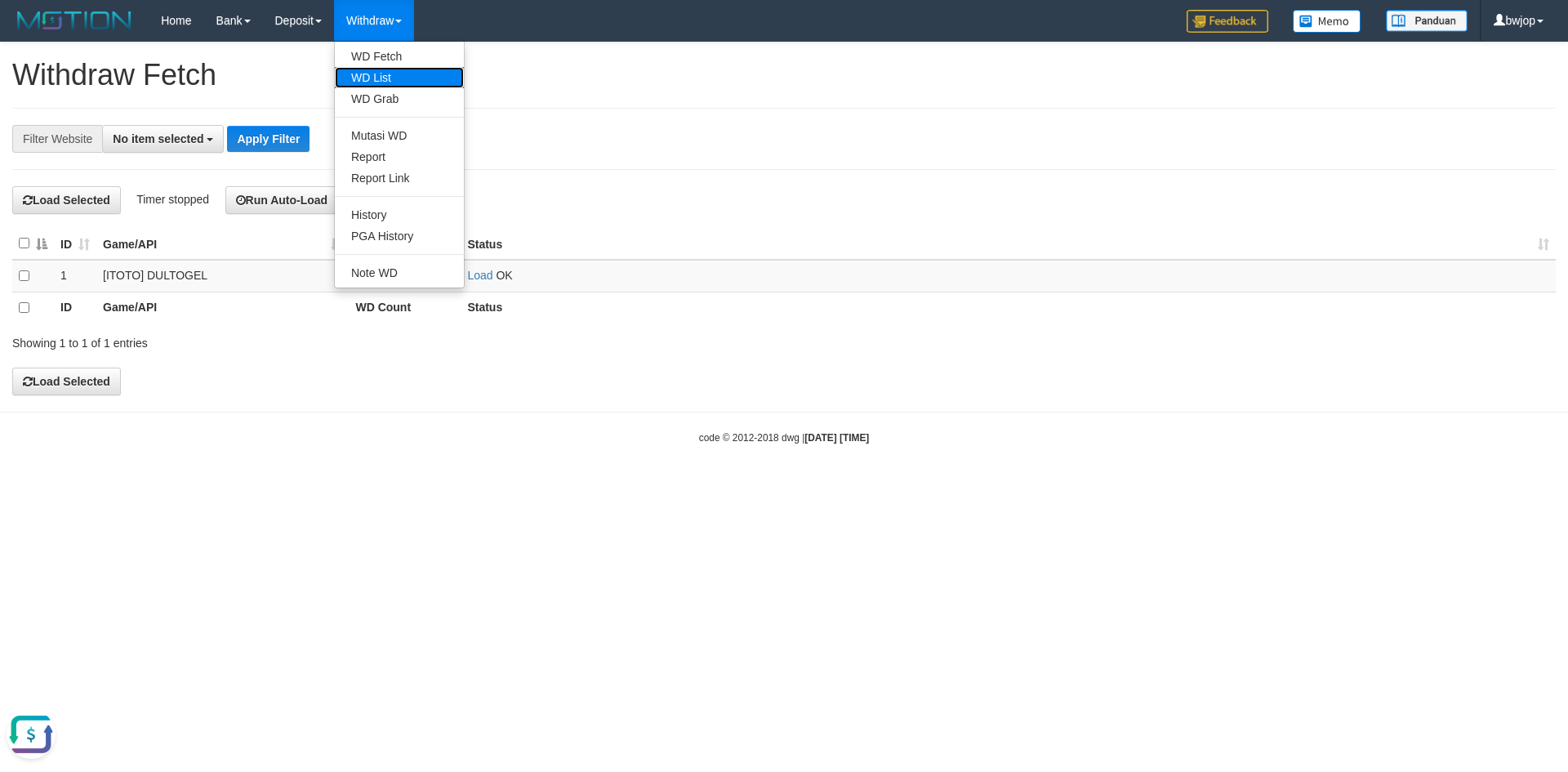 click on "WD List" at bounding box center [399, 78] 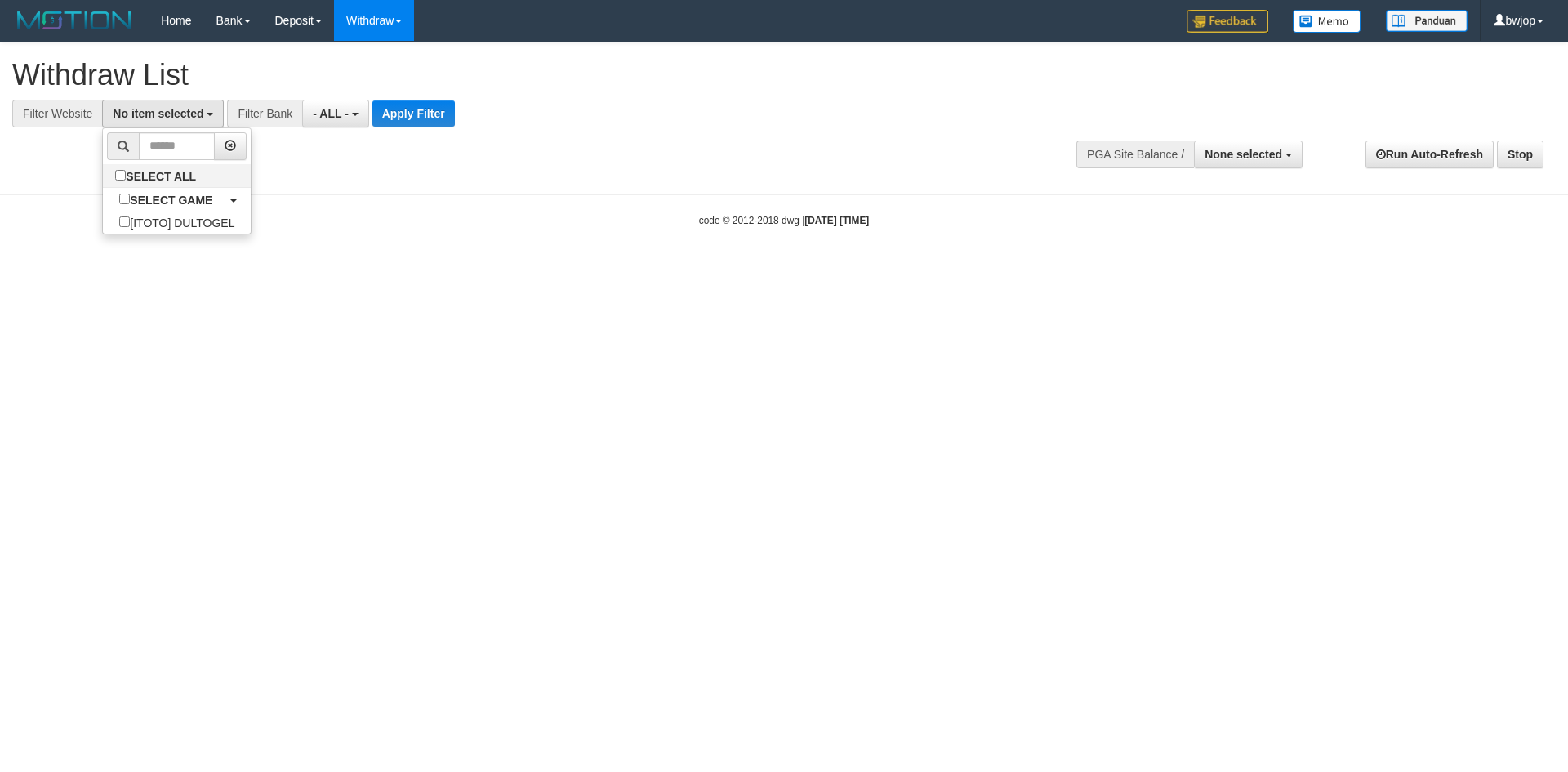select 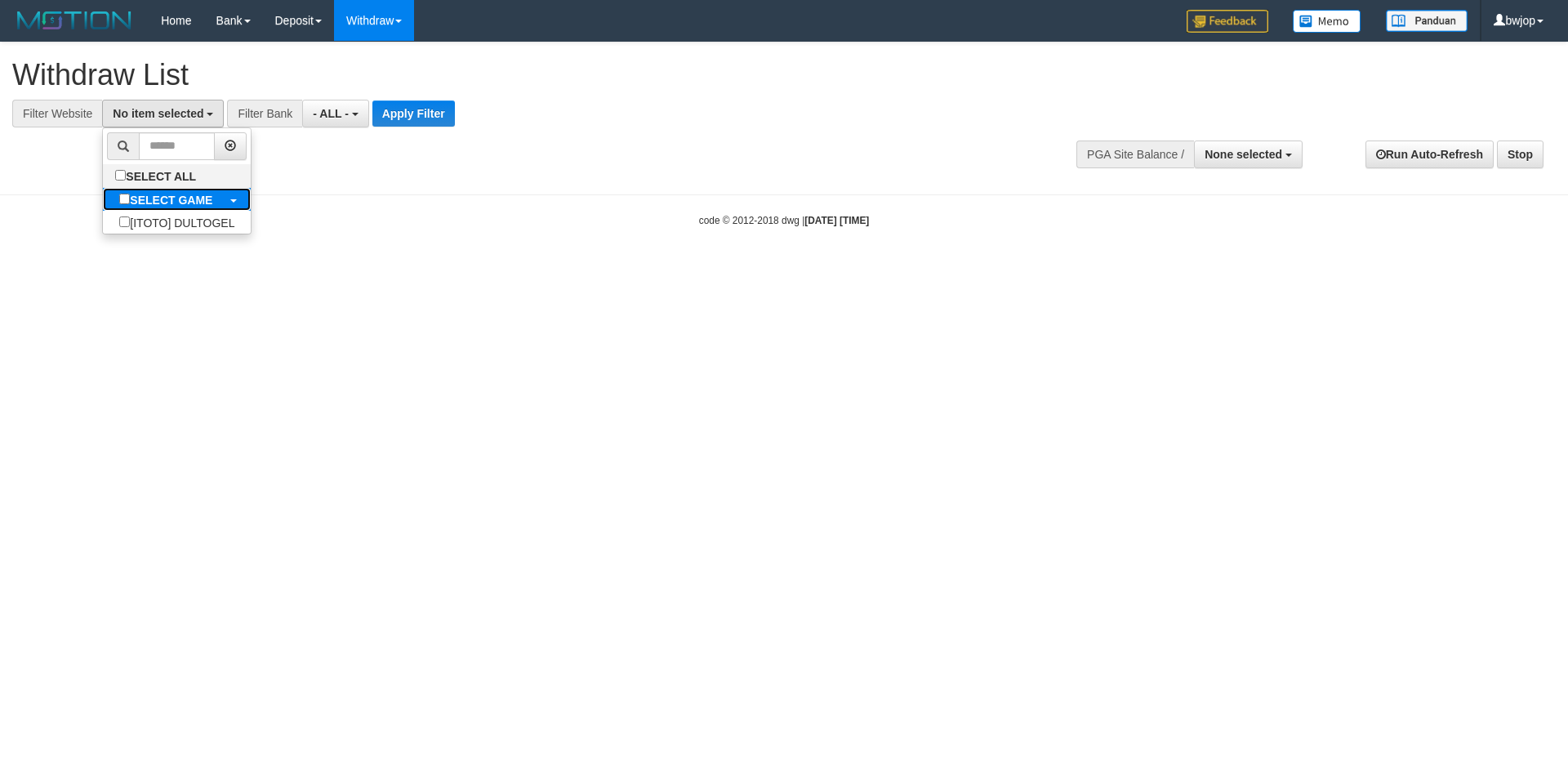 click on "SELECT GAME" at bounding box center [166, 199] 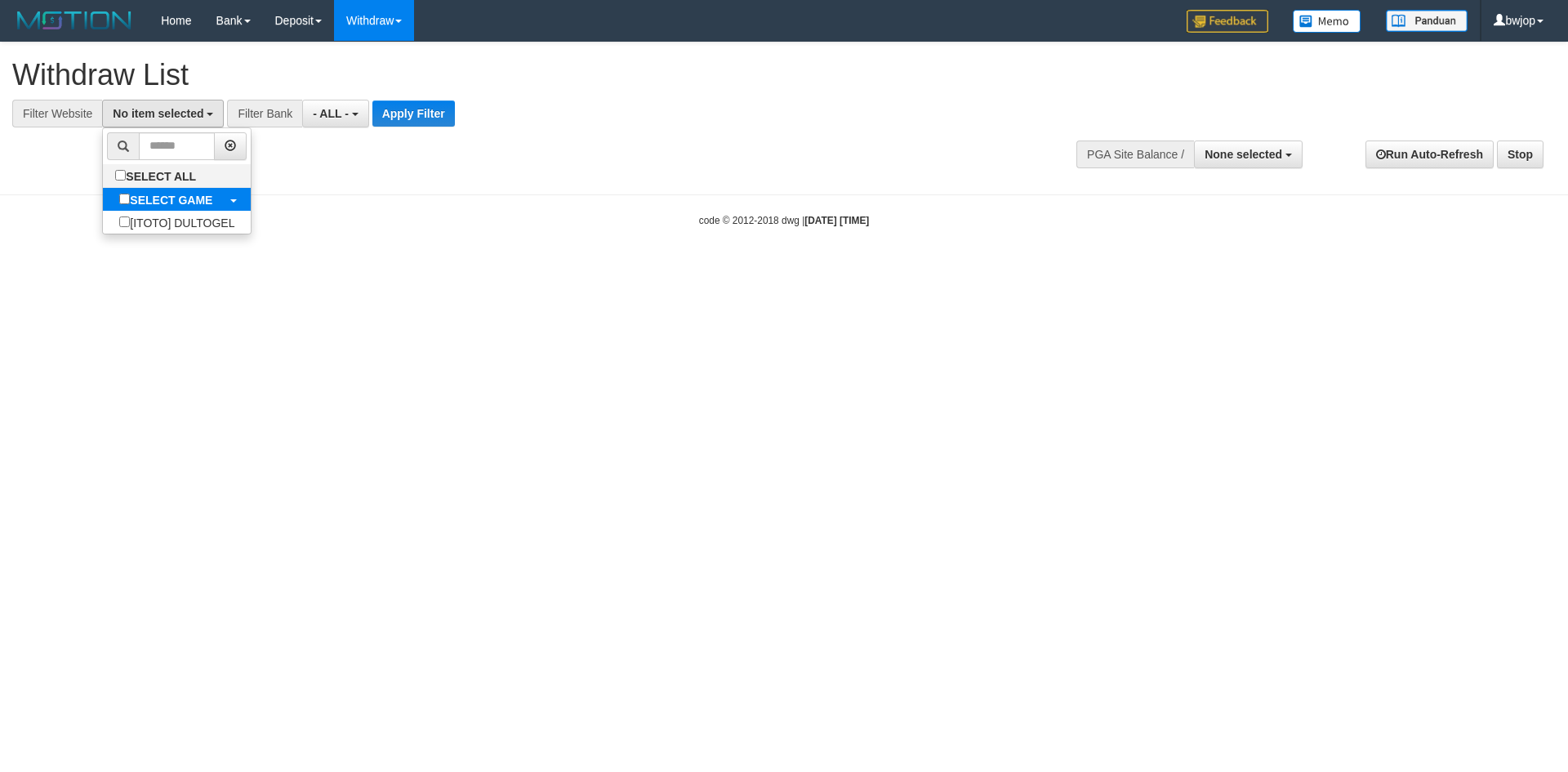 select on "****" 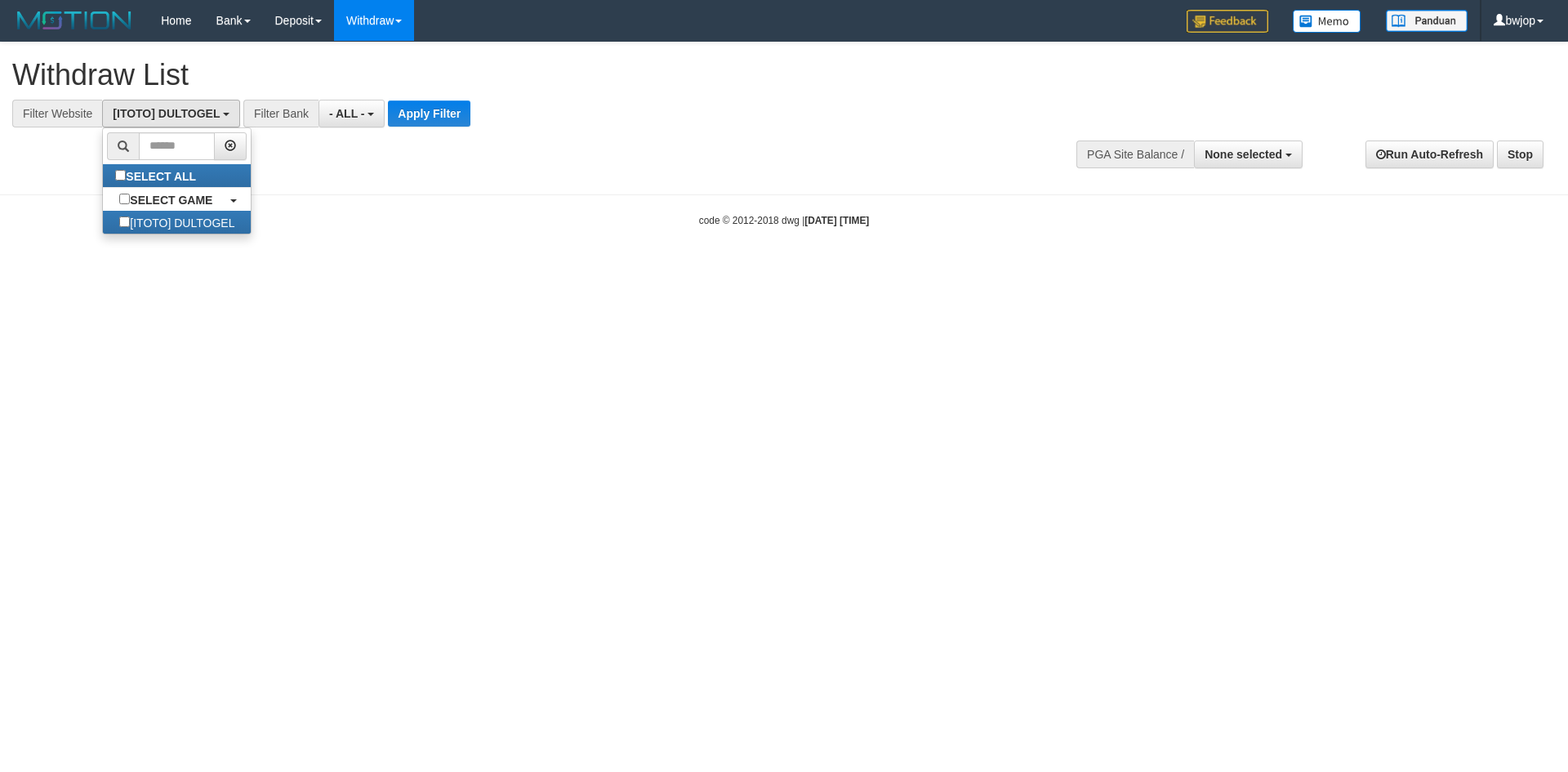 scroll, scrollTop: 15, scrollLeft: 0, axis: vertical 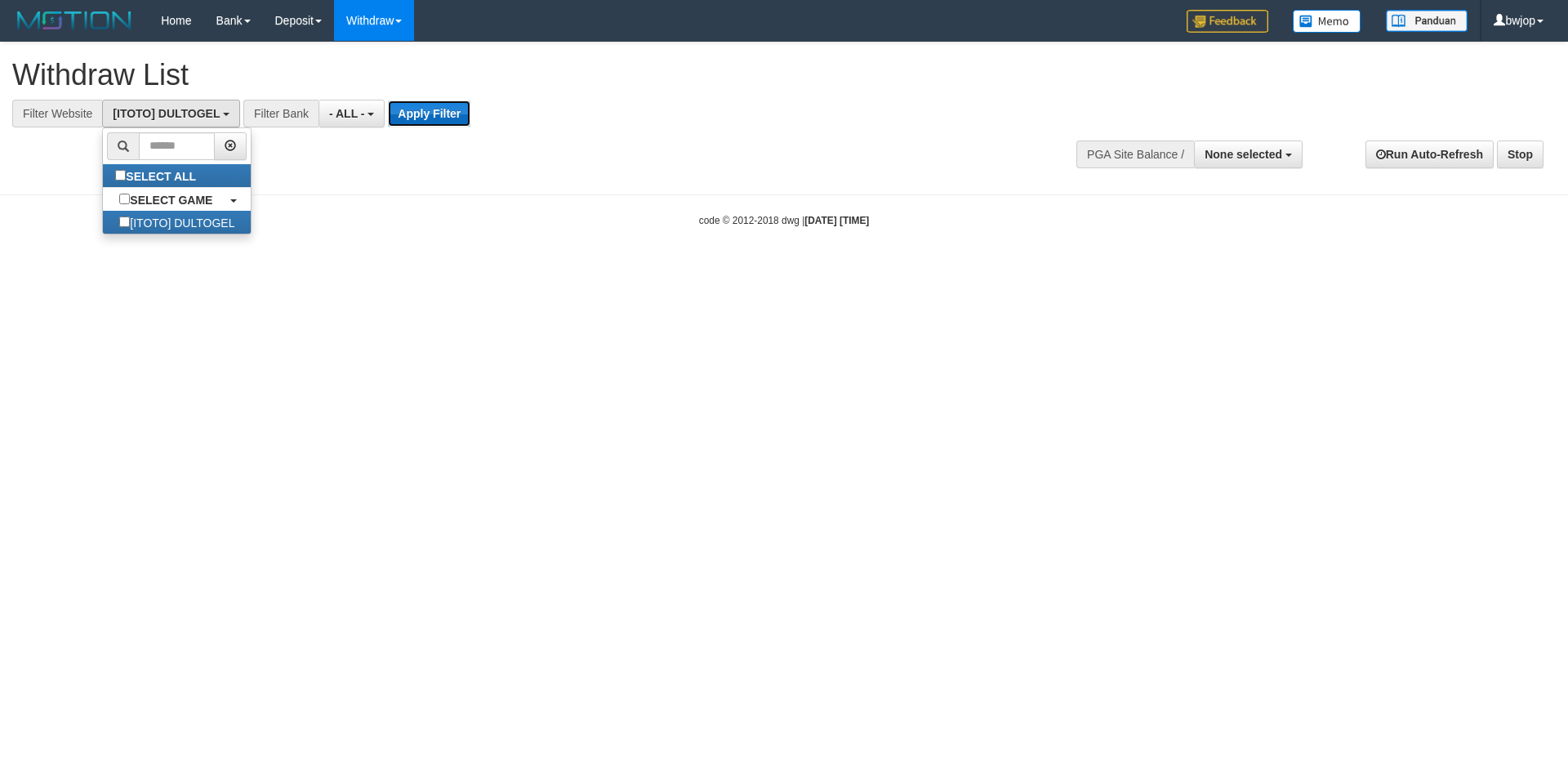 click on "Apply Filter" at bounding box center (429, 114) 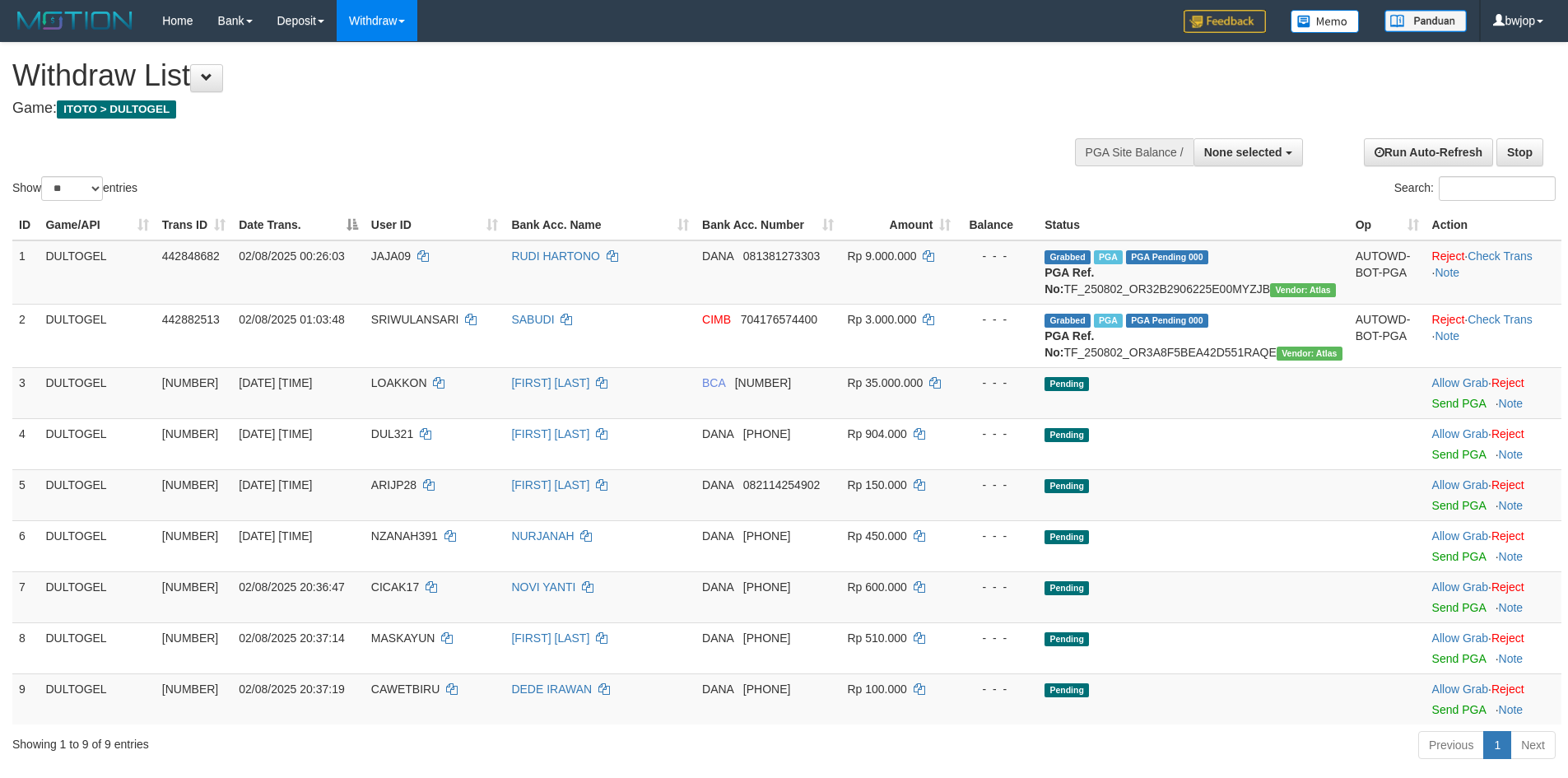 select 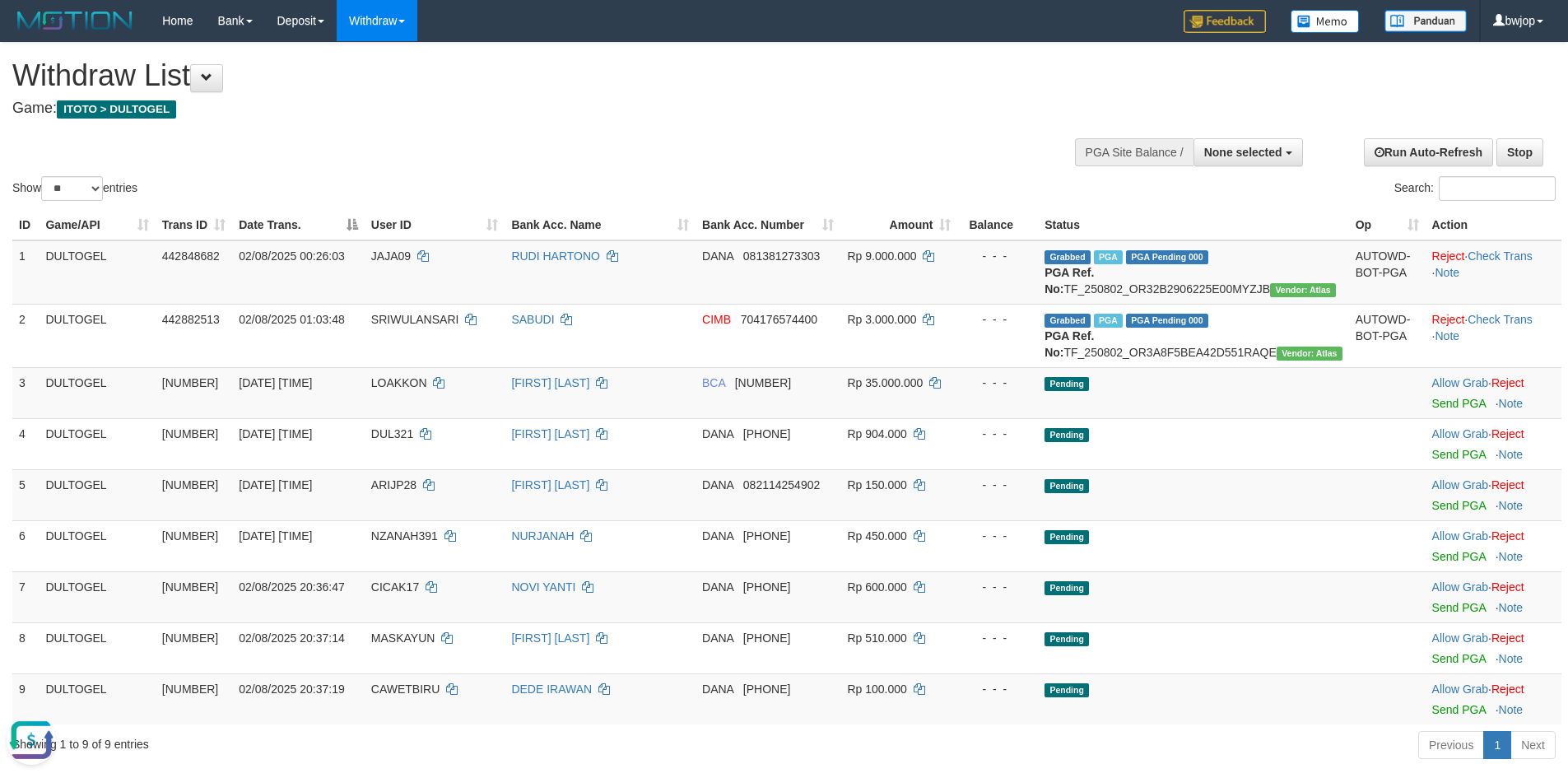 scroll, scrollTop: 0, scrollLeft: 0, axis: both 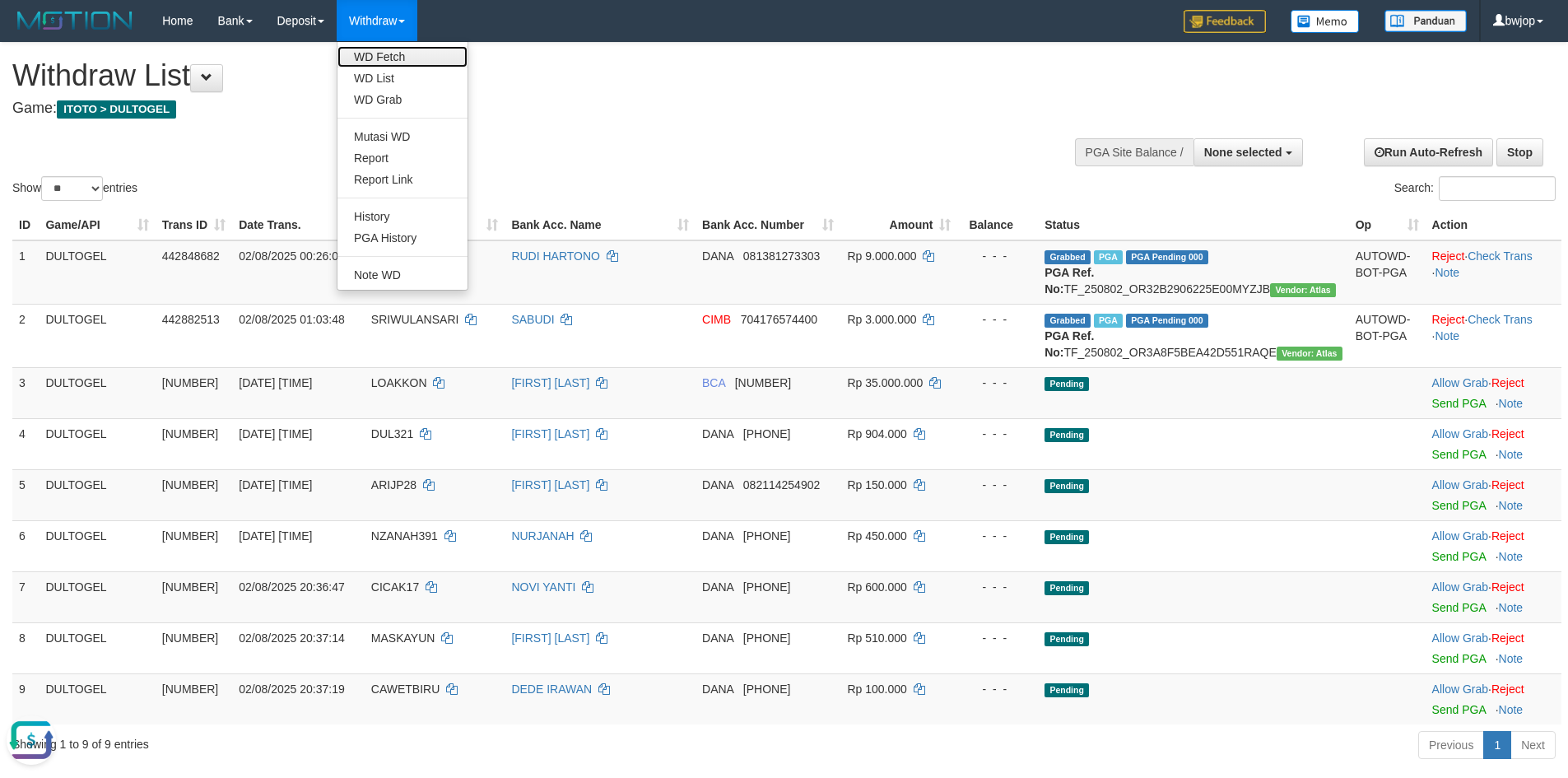 drag, startPoint x: 383, startPoint y: 52, endPoint x: 389, endPoint y: 74, distance: 22.803509 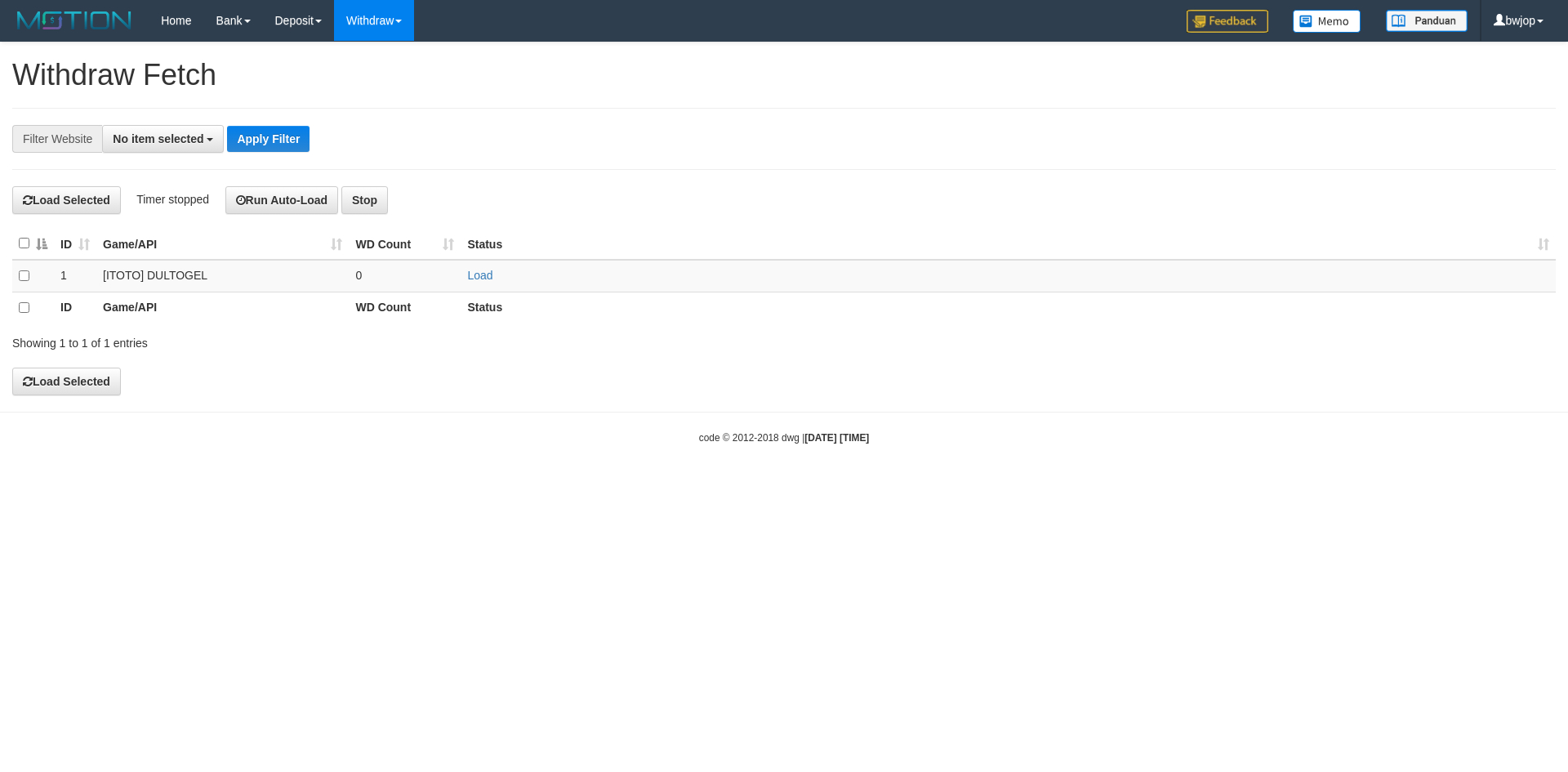select 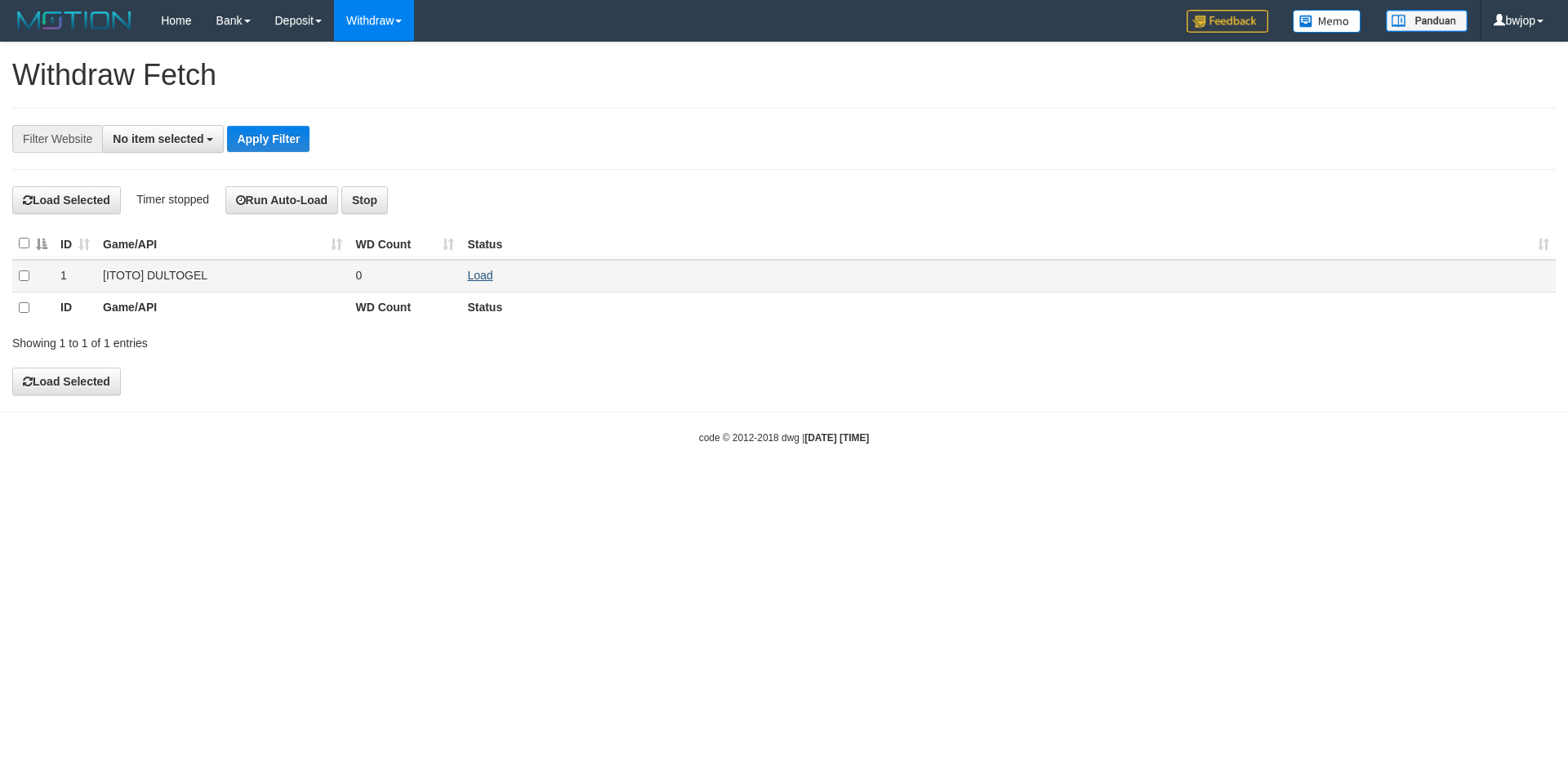 scroll, scrollTop: 0, scrollLeft: 0, axis: both 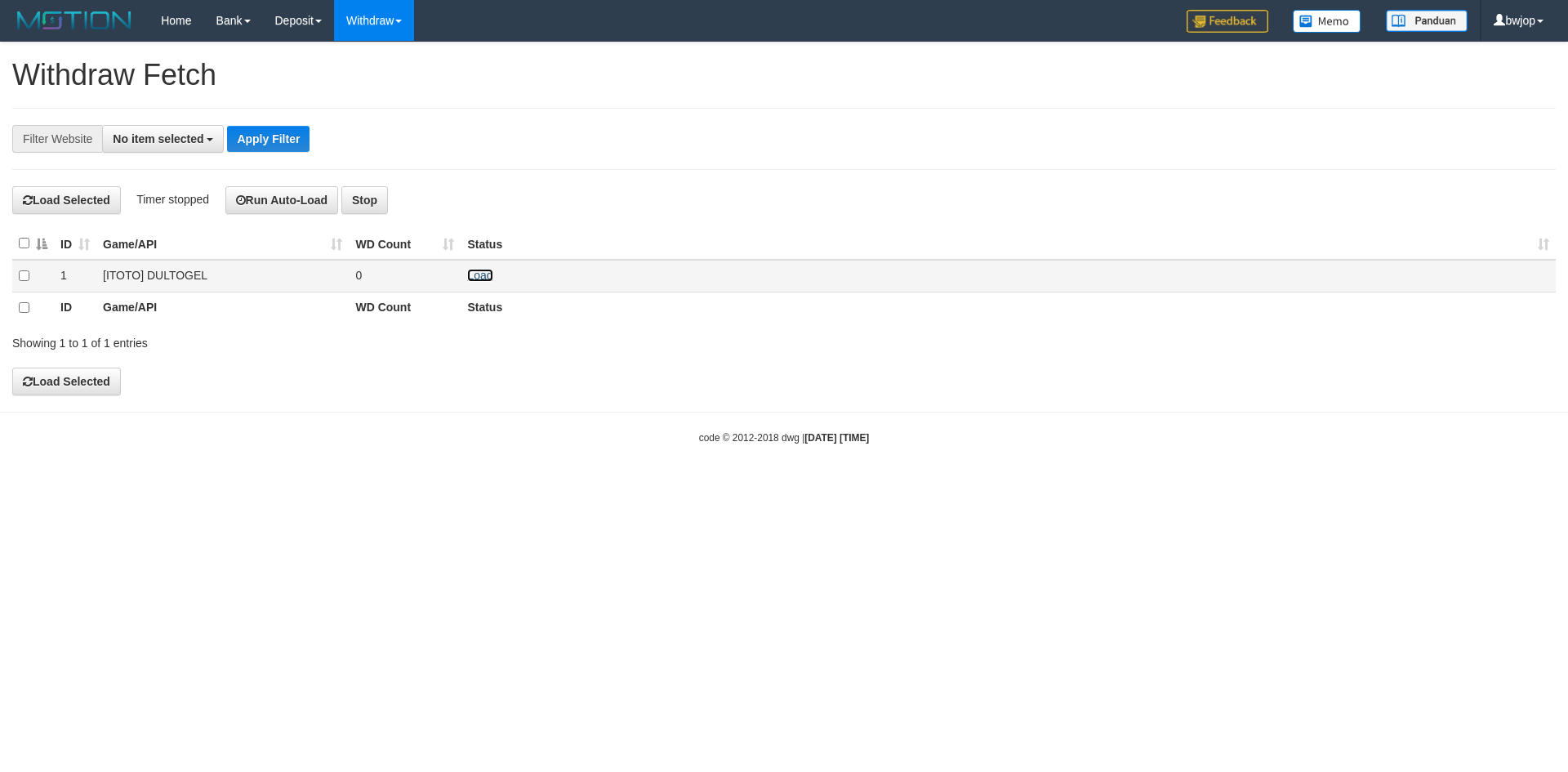 drag, startPoint x: 470, startPoint y: 277, endPoint x: 468, endPoint y: 268, distance: 9.219544 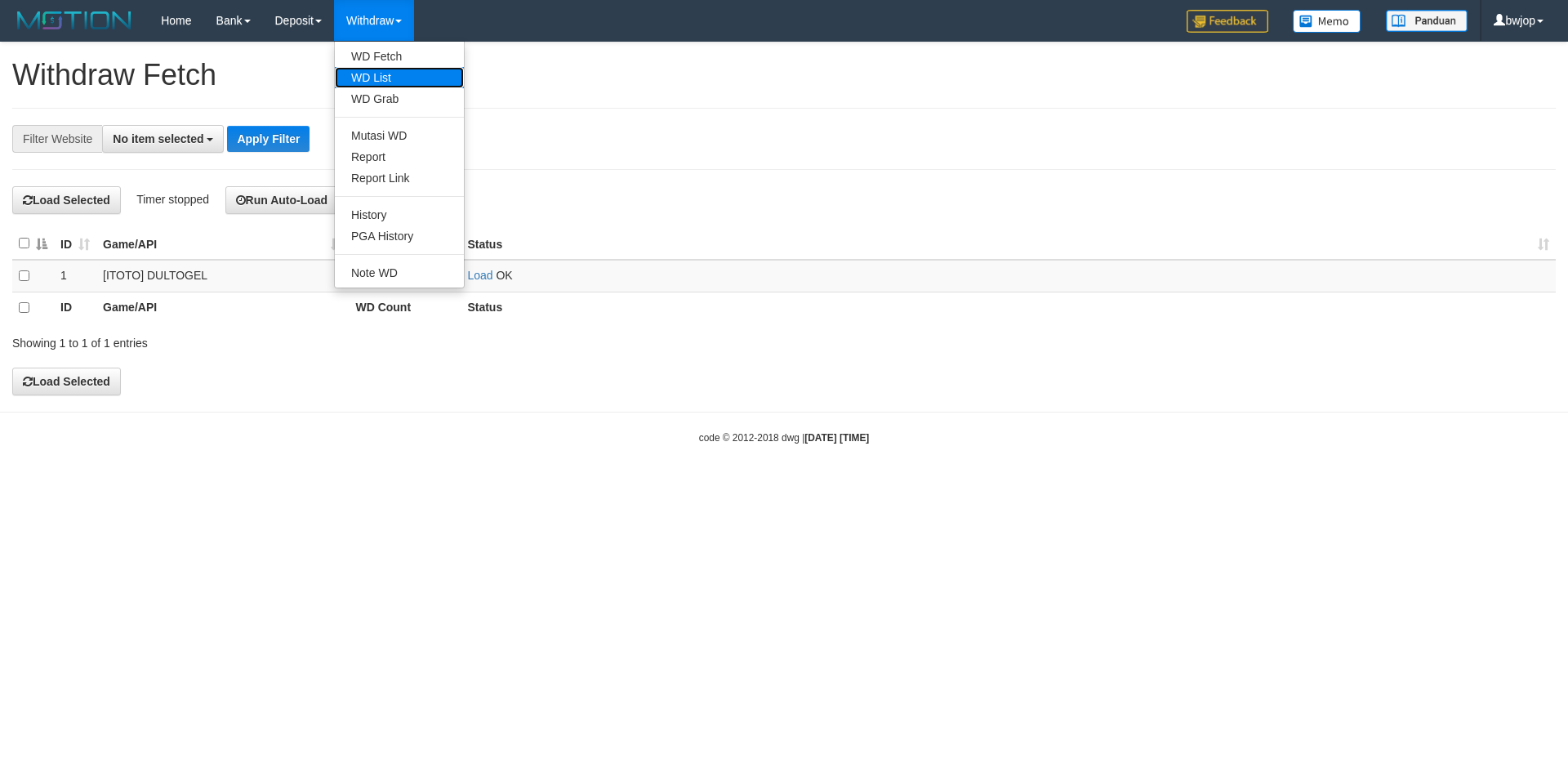 click on "WD List" at bounding box center (399, 78) 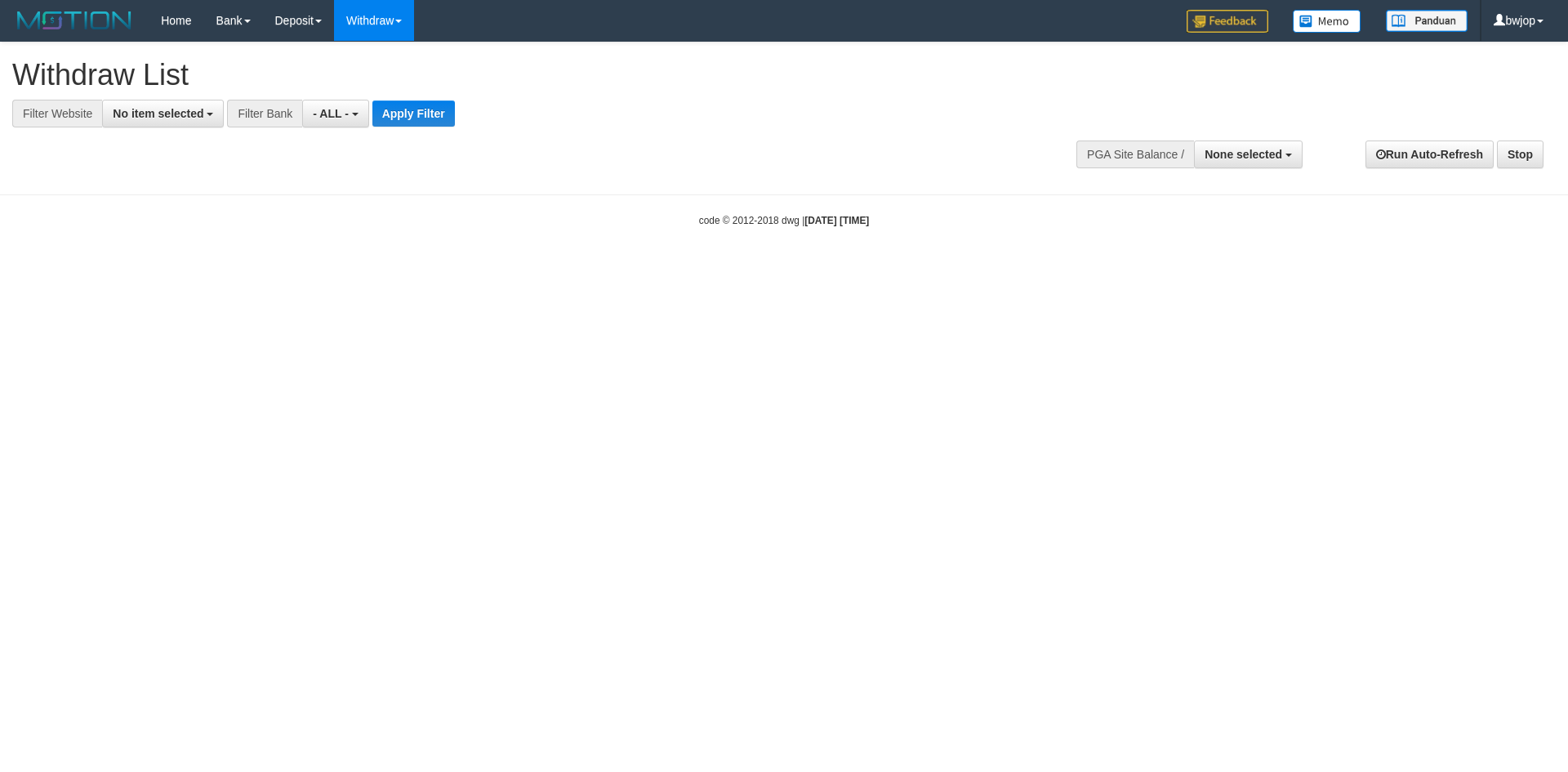 select 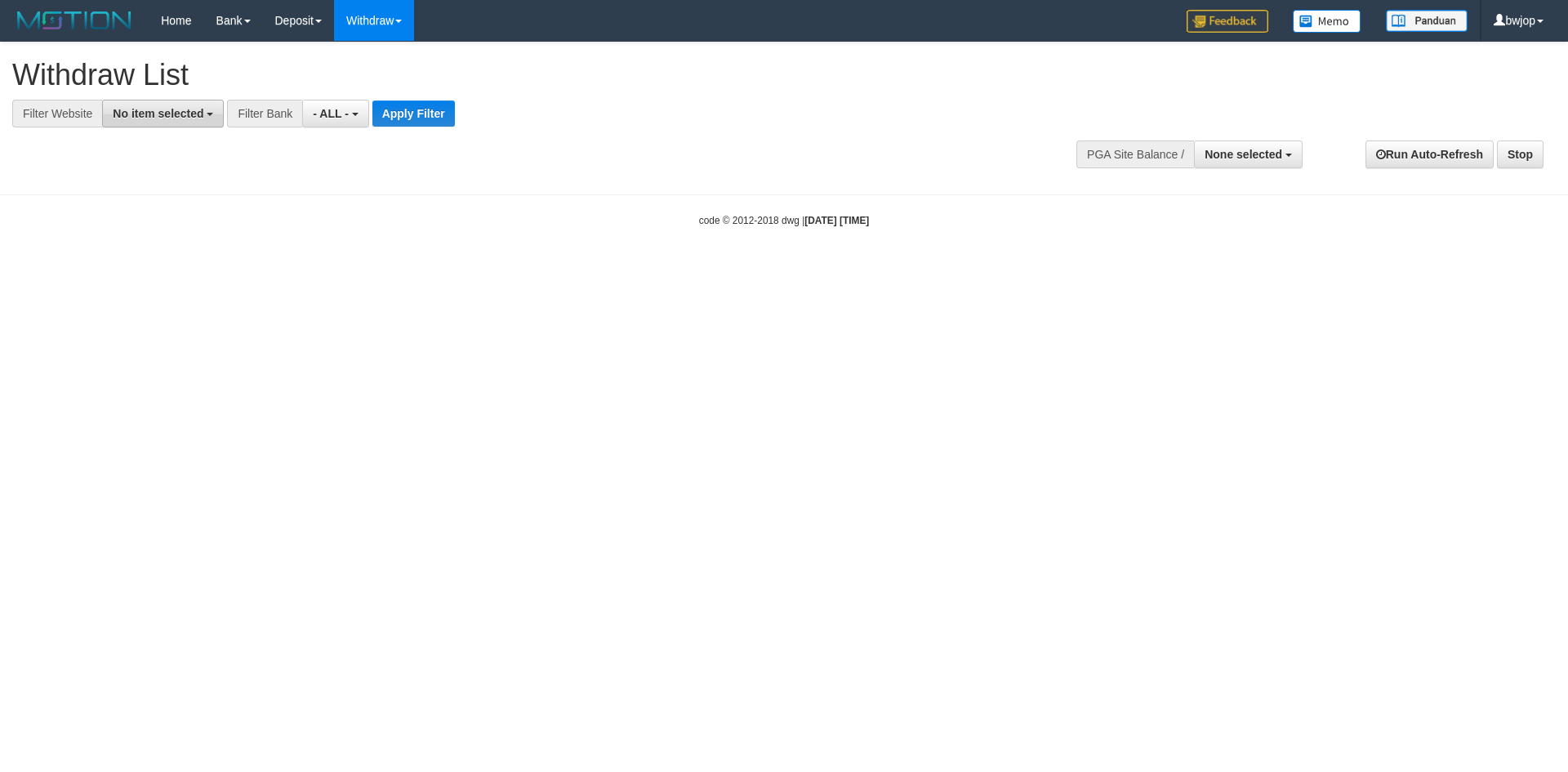 scroll, scrollTop: 0, scrollLeft: 0, axis: both 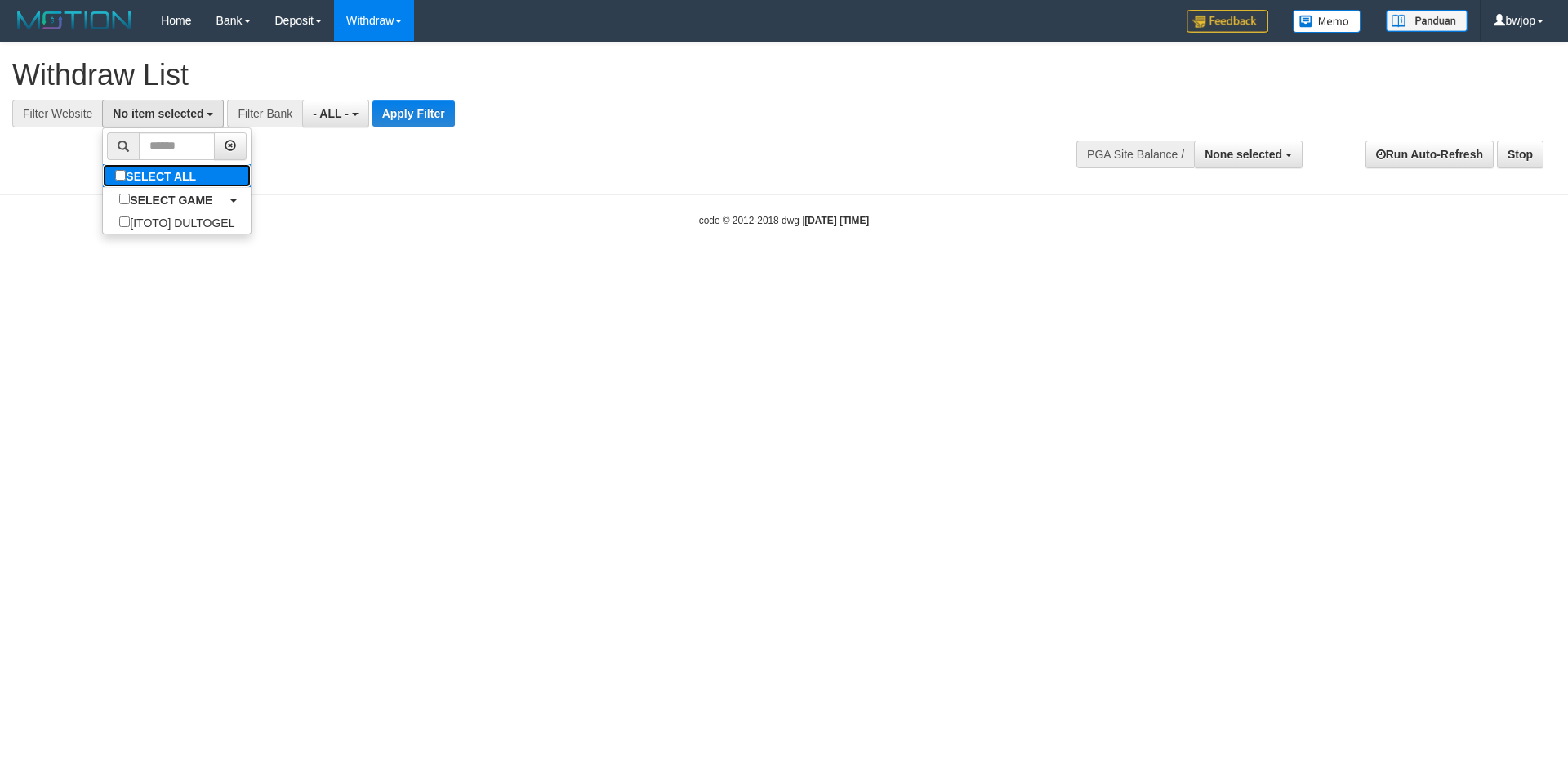 drag, startPoint x: 150, startPoint y: 185, endPoint x: 248, endPoint y: 177, distance: 98.32599 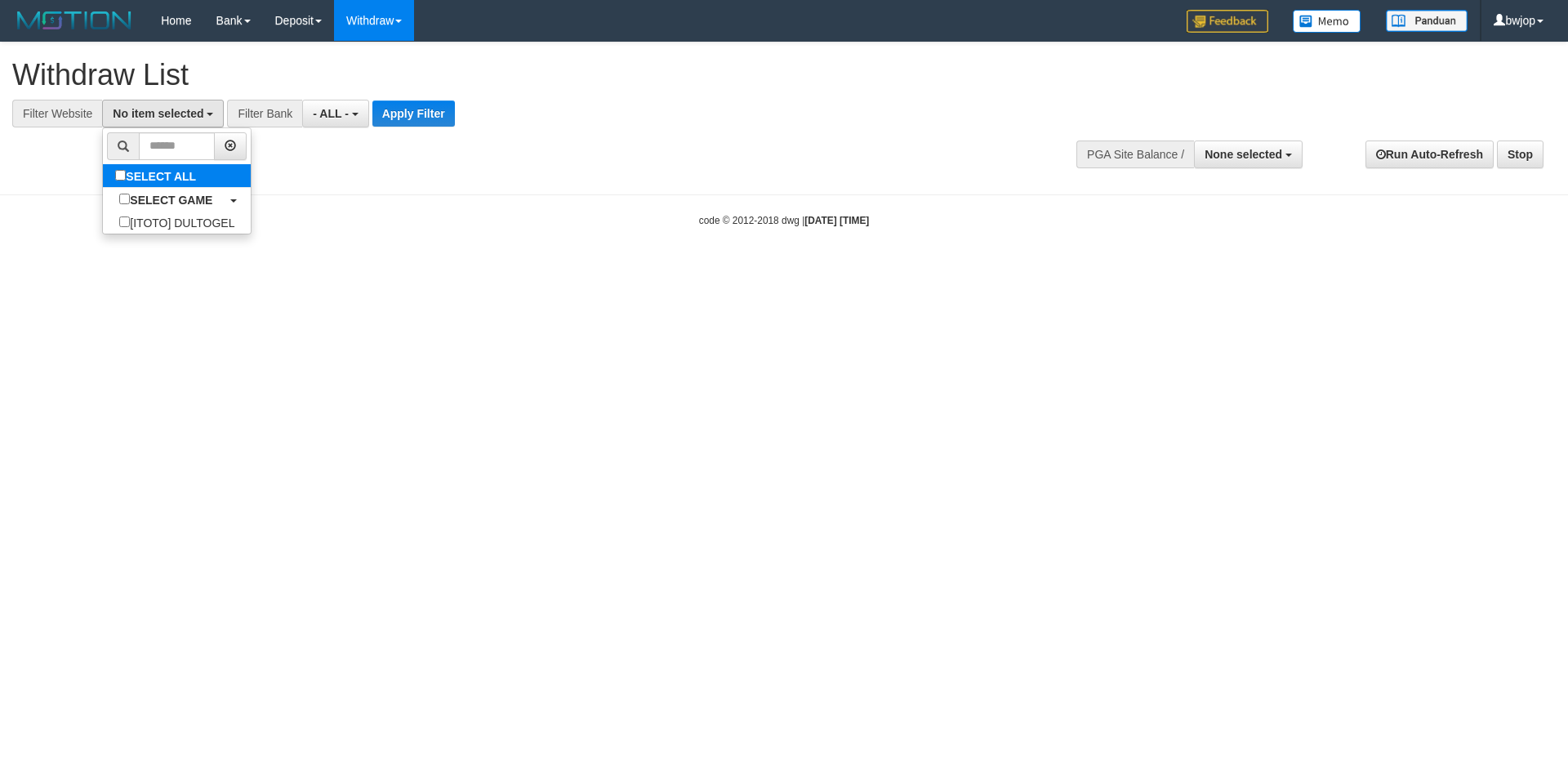 select on "****" 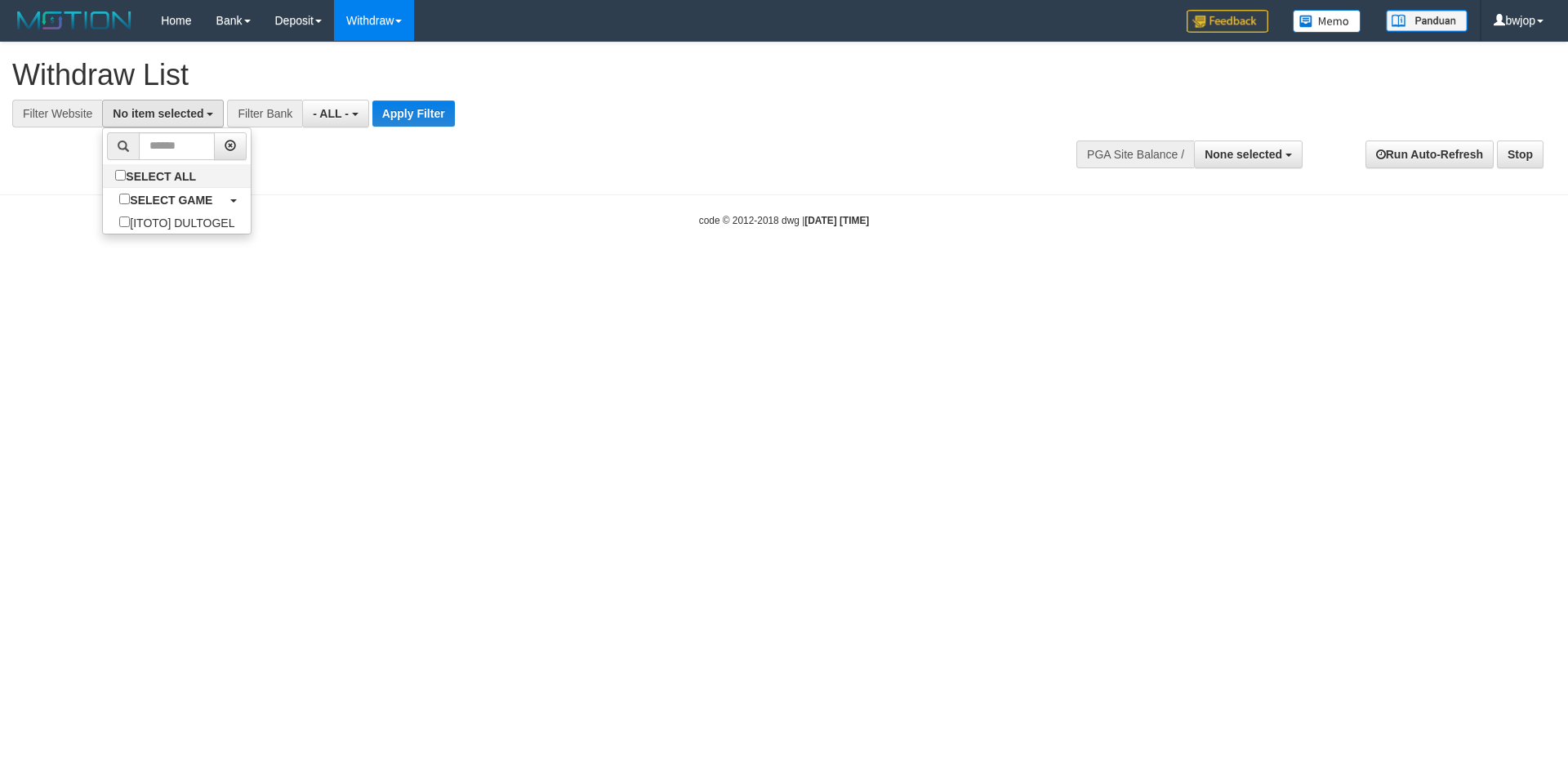 scroll, scrollTop: 15, scrollLeft: 0, axis: vertical 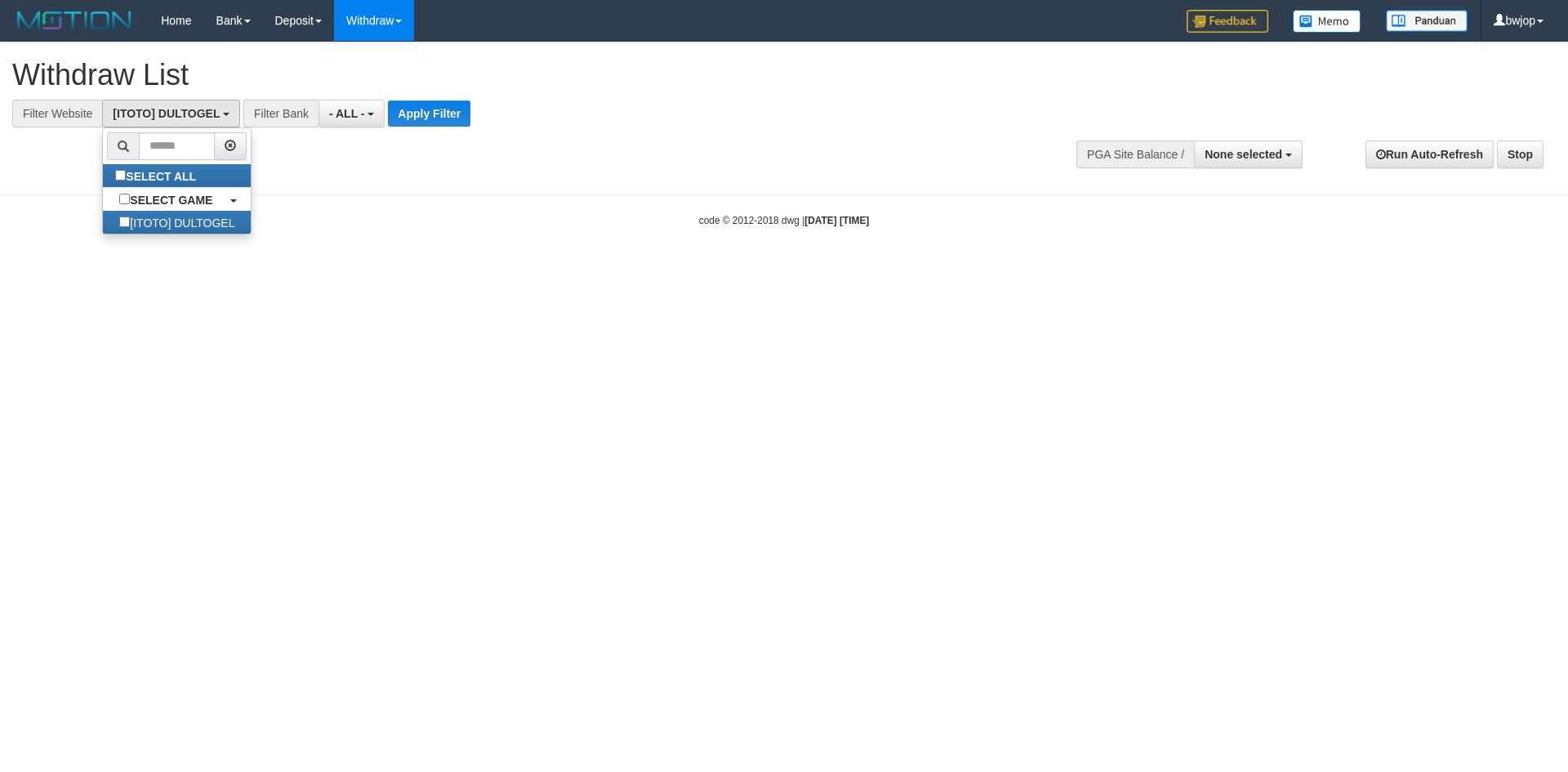 click at bounding box center [784, 127] 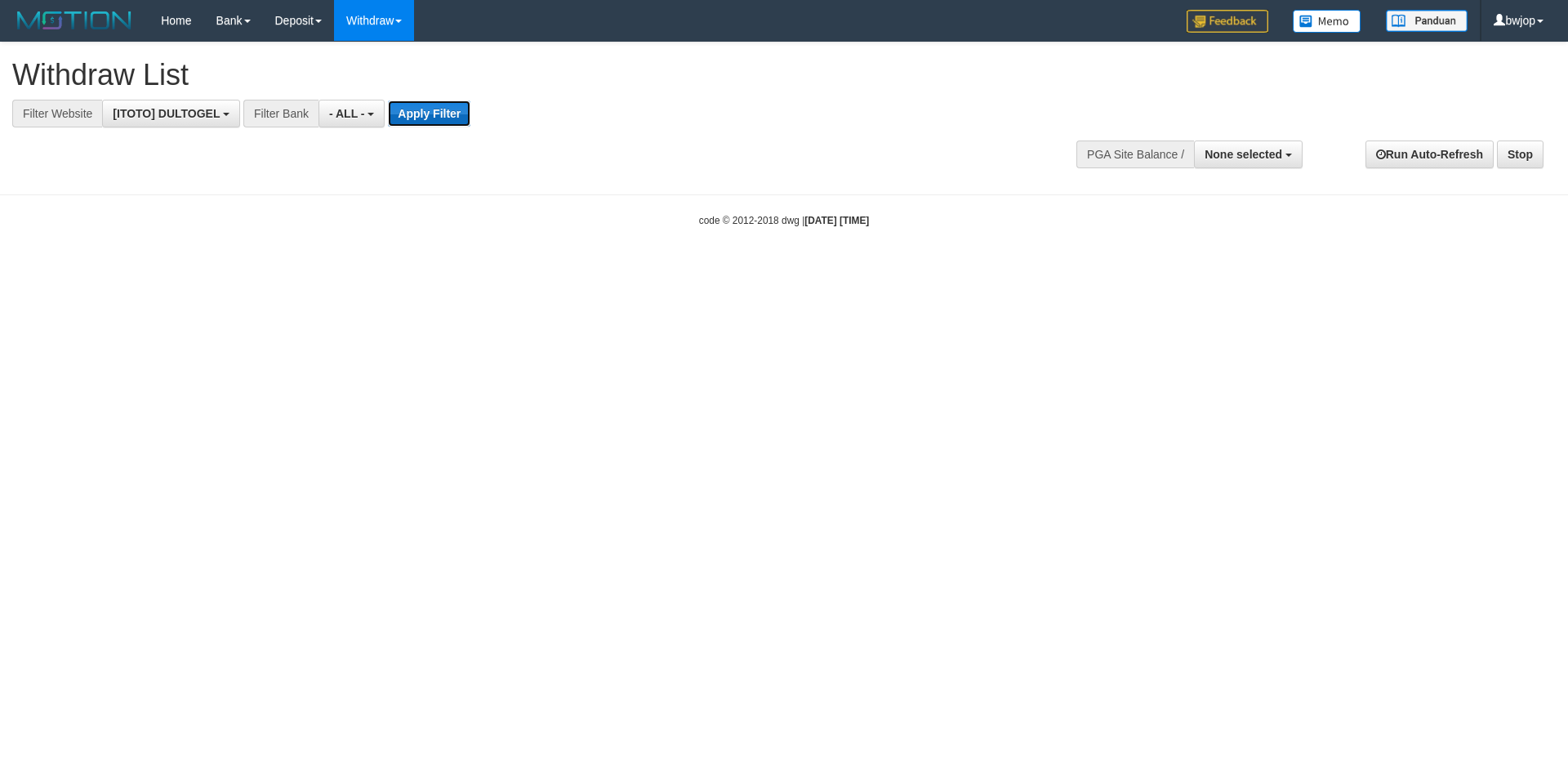 click on "Apply Filter" at bounding box center [429, 114] 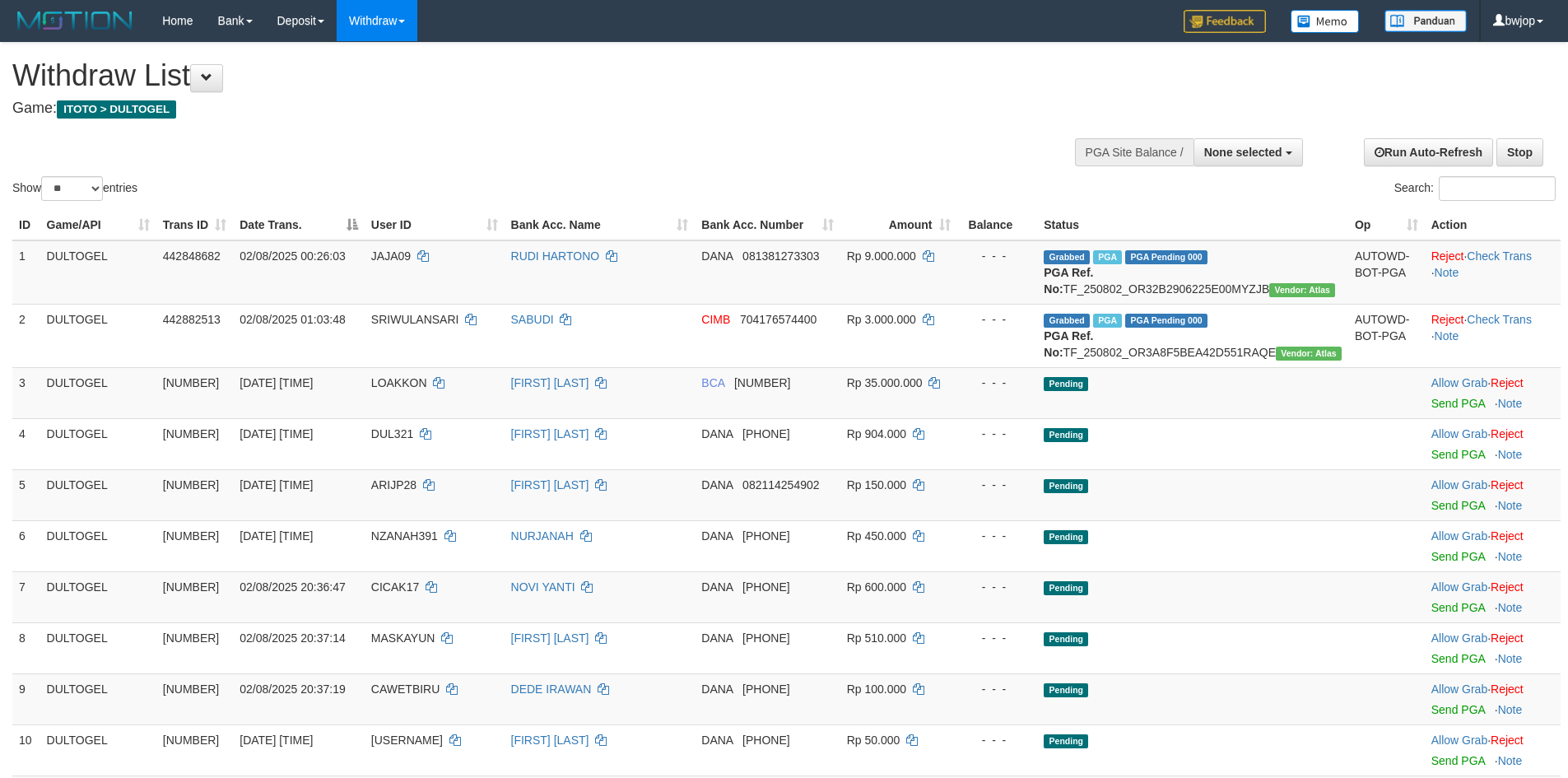 select 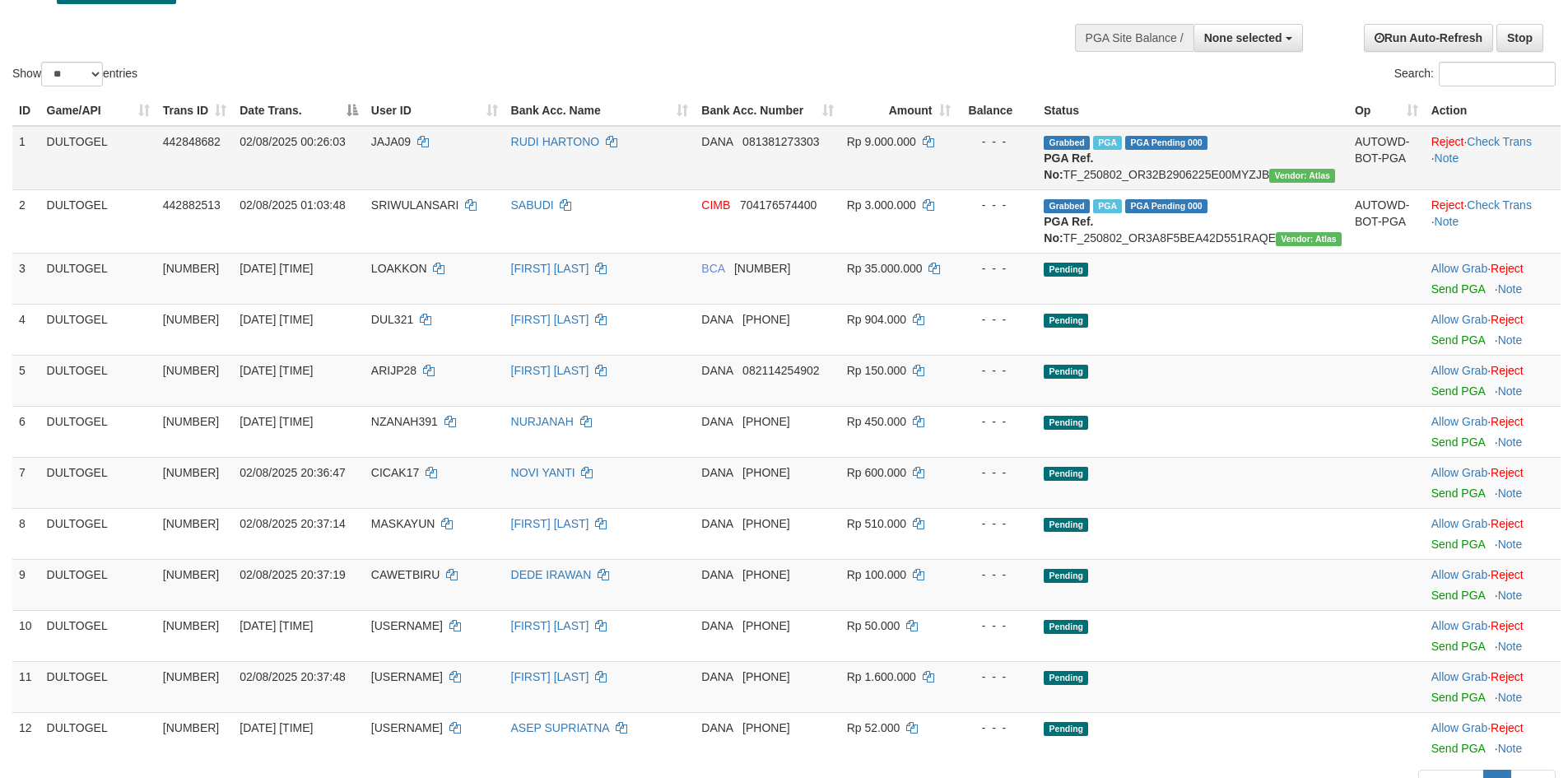 scroll, scrollTop: 329, scrollLeft: 0, axis: vertical 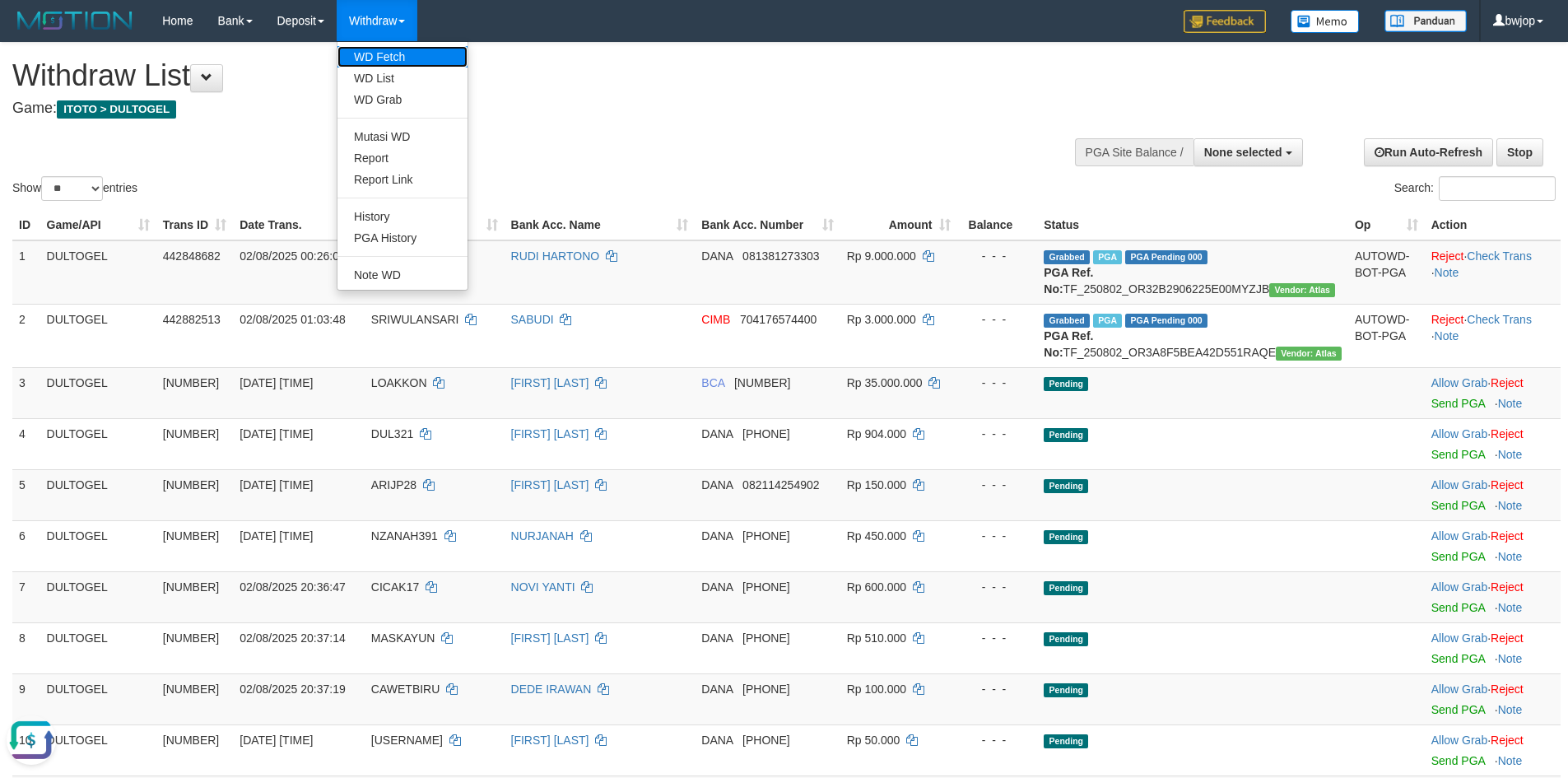 click on "WD Fetch" at bounding box center (402, 57) 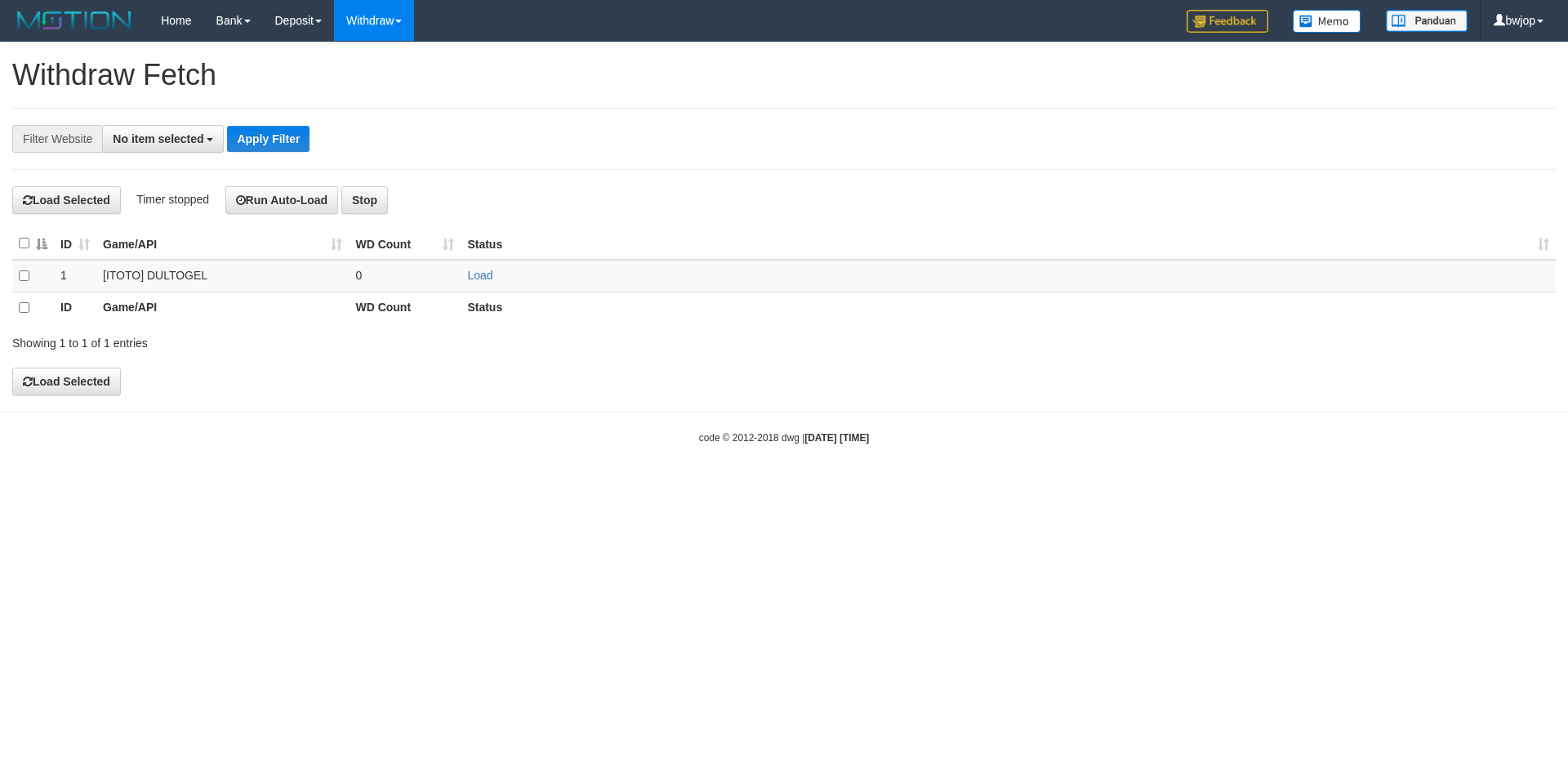 select 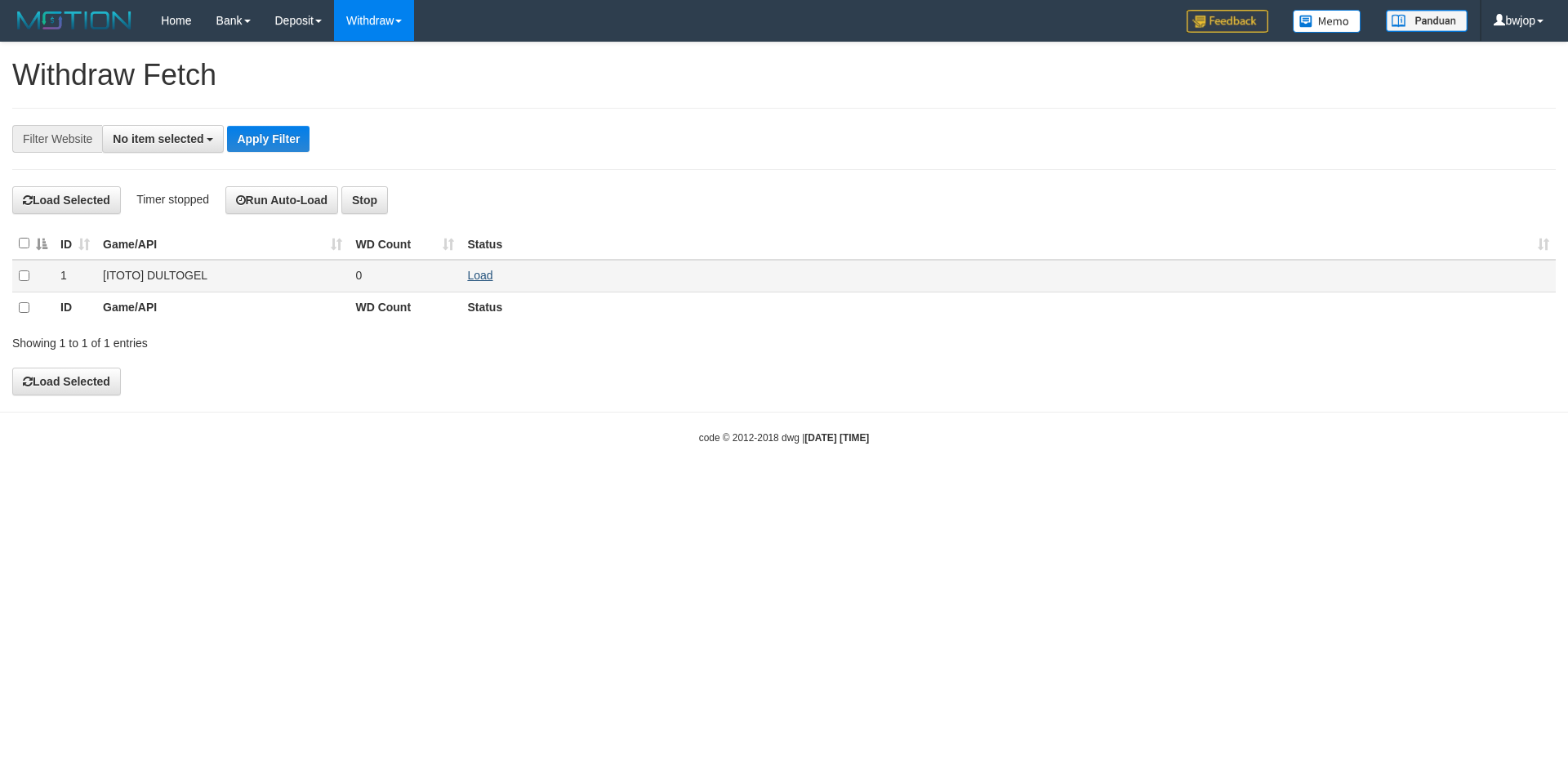 scroll, scrollTop: 0, scrollLeft: 0, axis: both 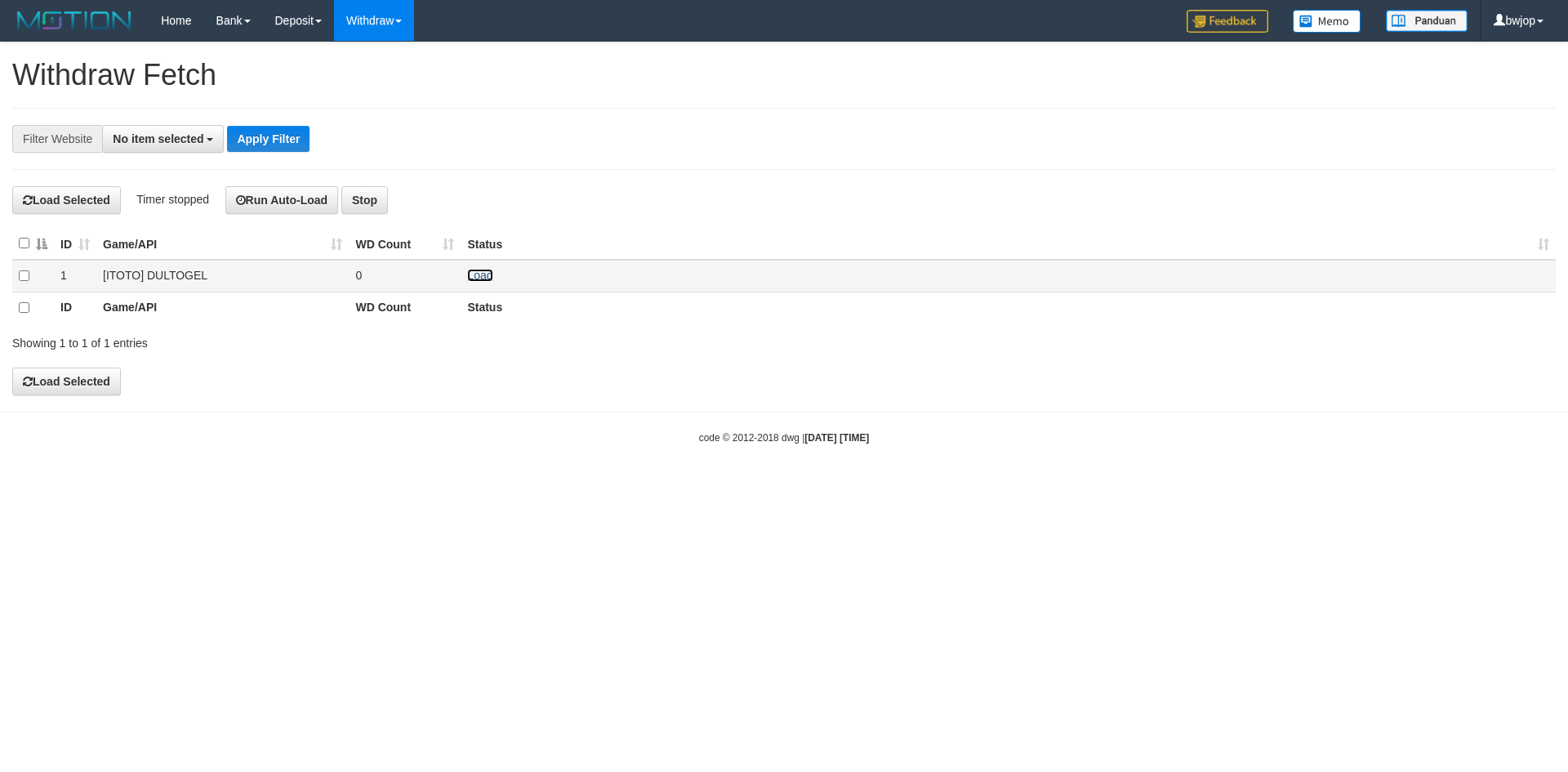 click on "Load" at bounding box center [479, 275] 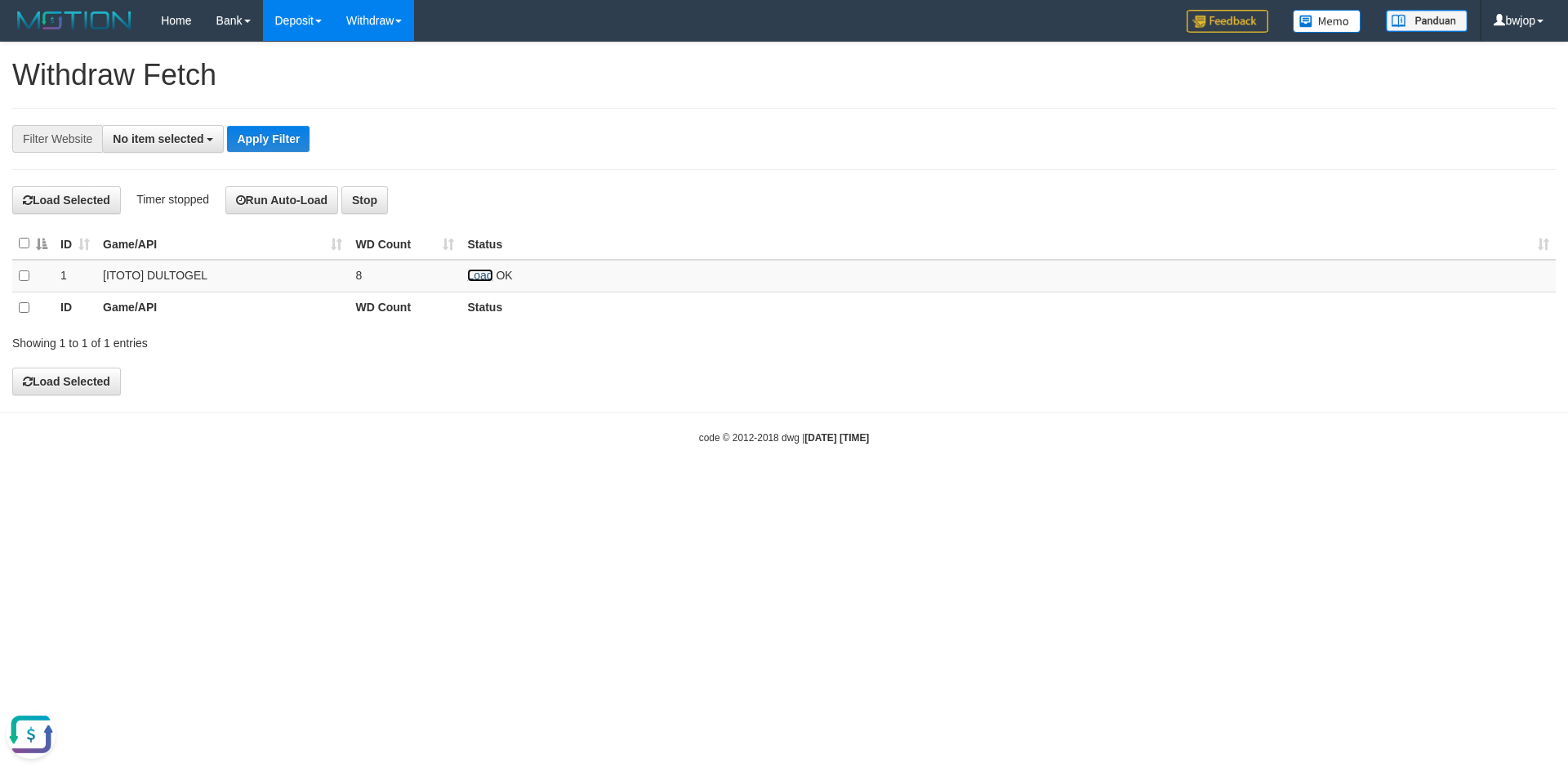 scroll, scrollTop: 0, scrollLeft: 0, axis: both 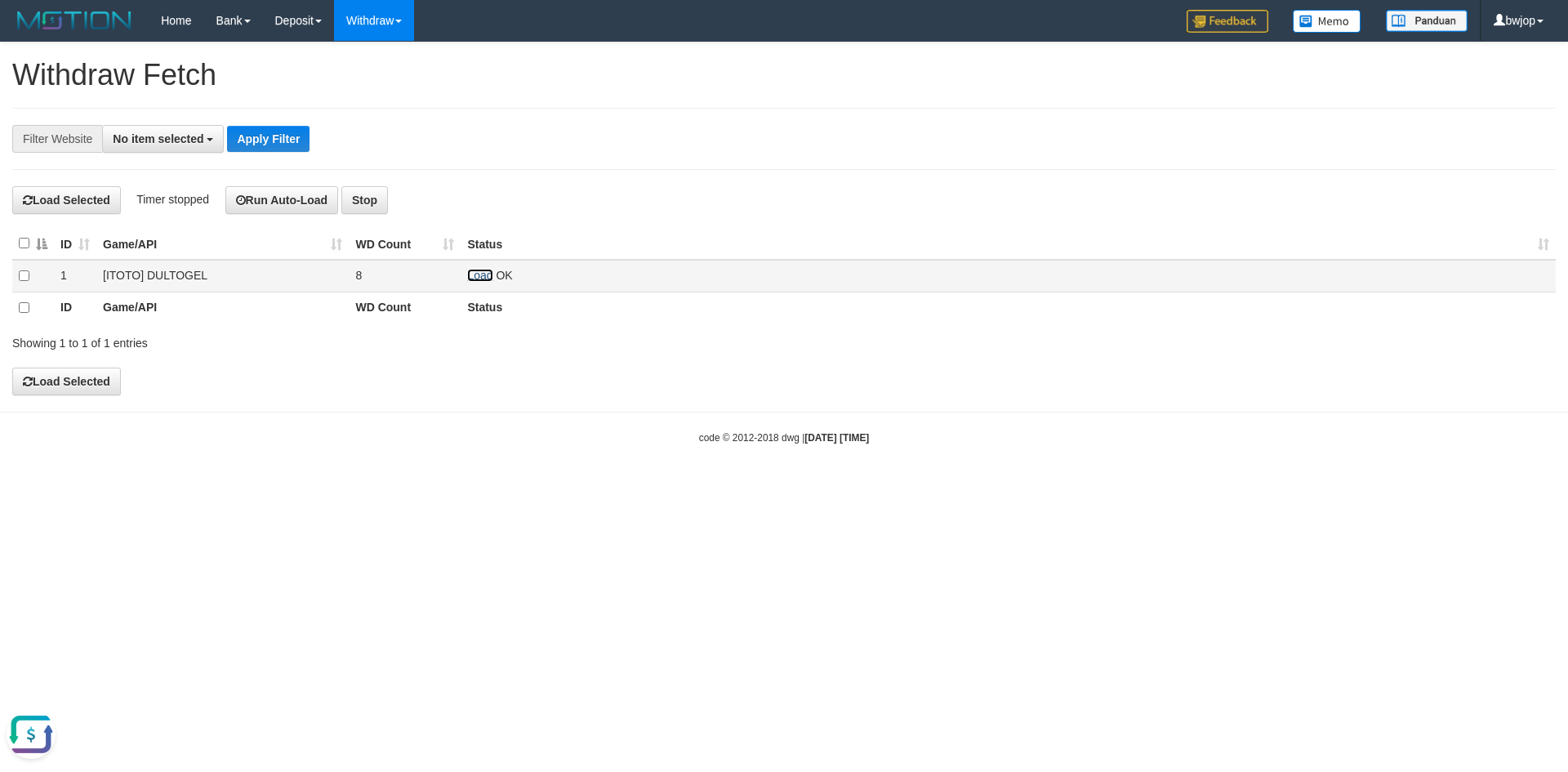 click on "Load" at bounding box center [479, 275] 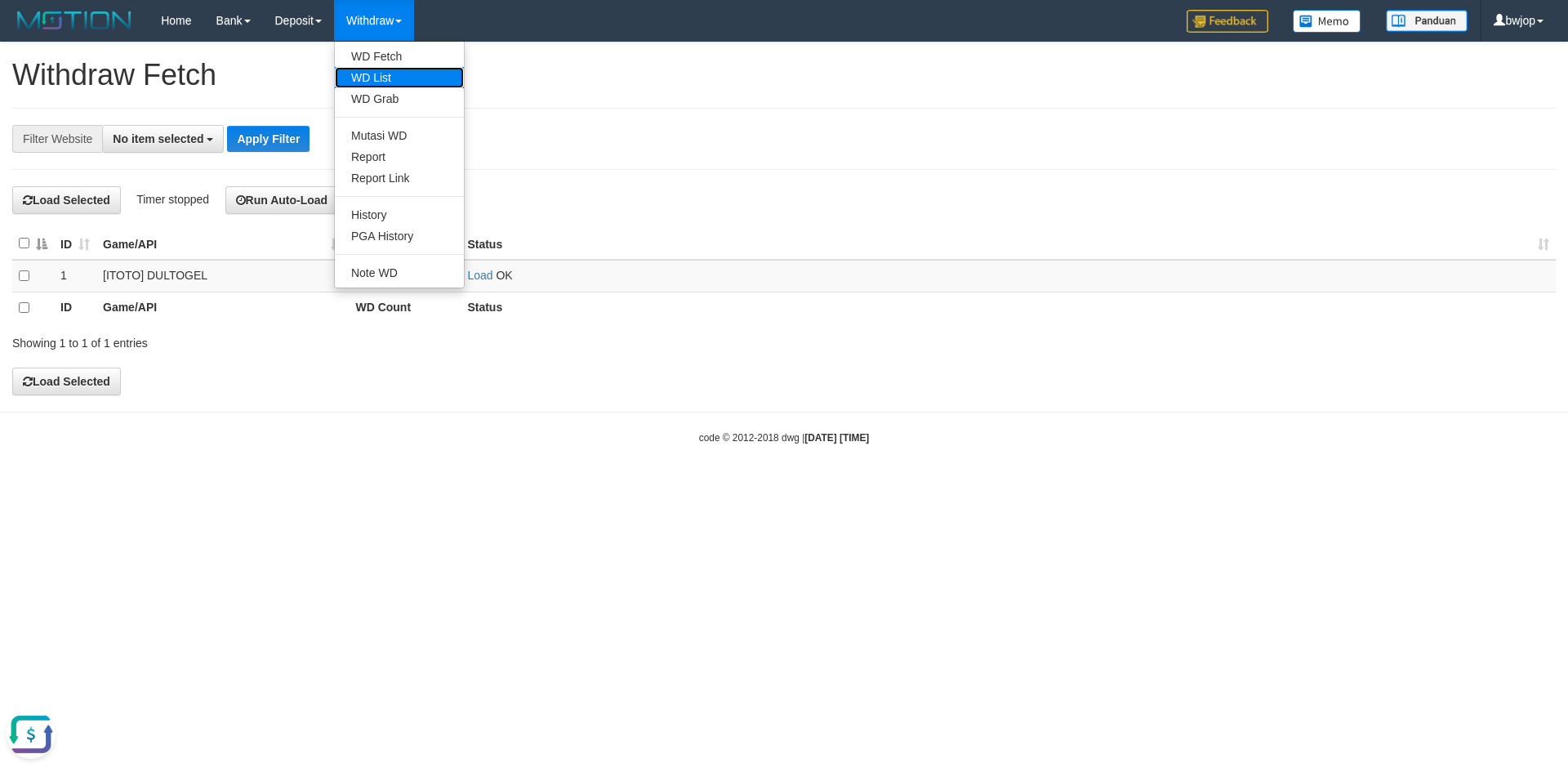 click on "WD List" at bounding box center [399, 78] 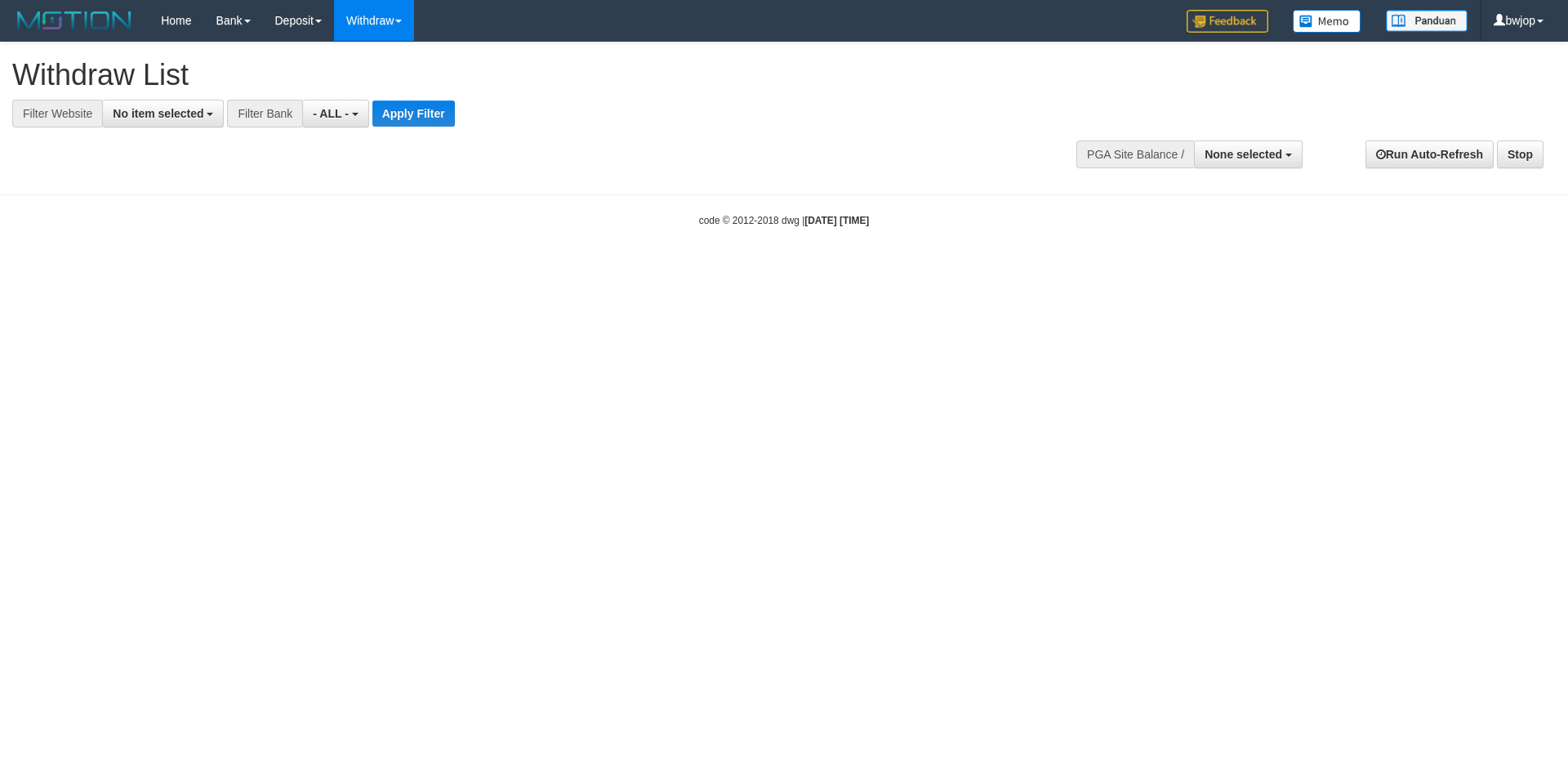 select 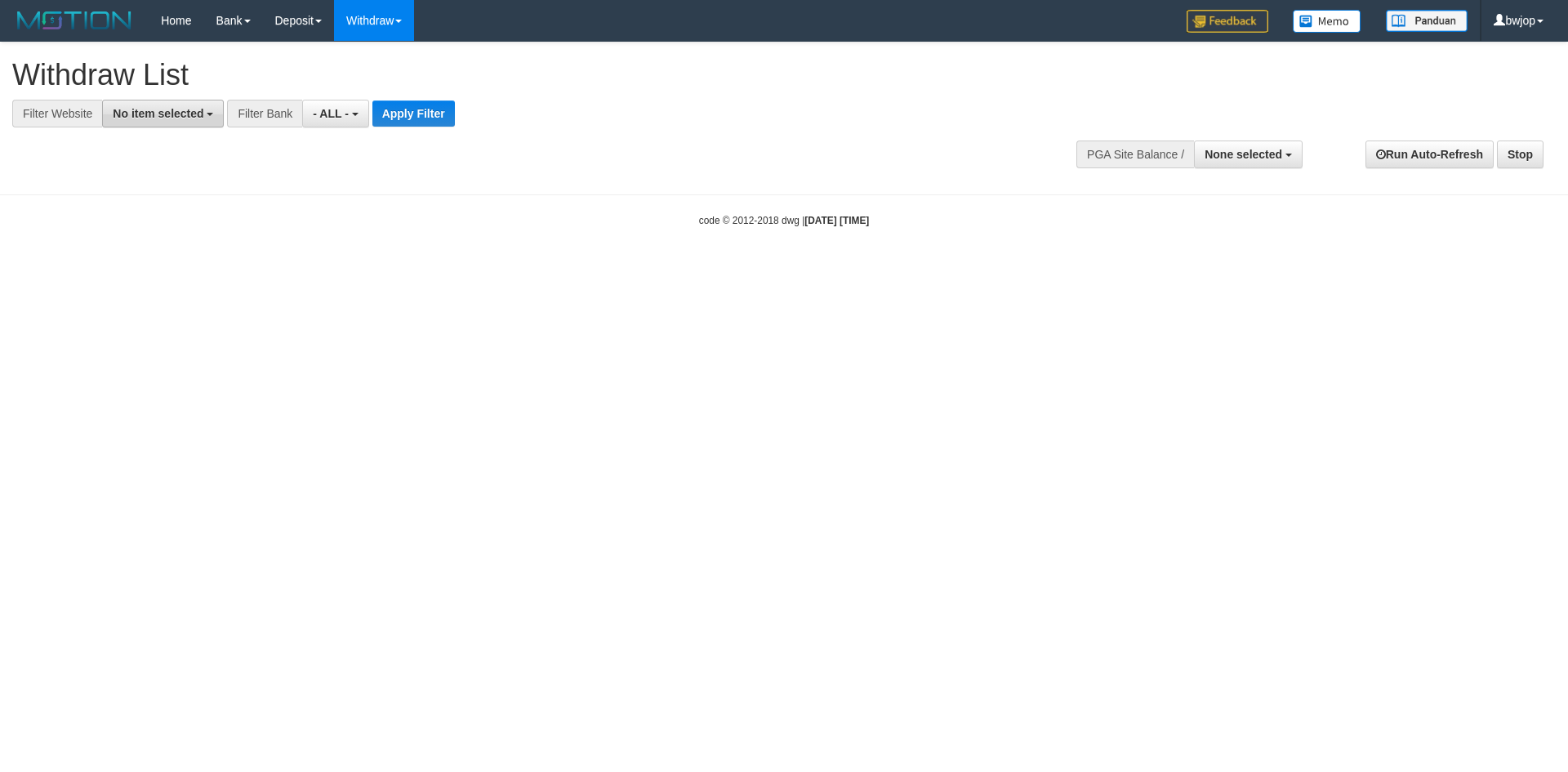 click on "No item selected" at bounding box center (163, 114) 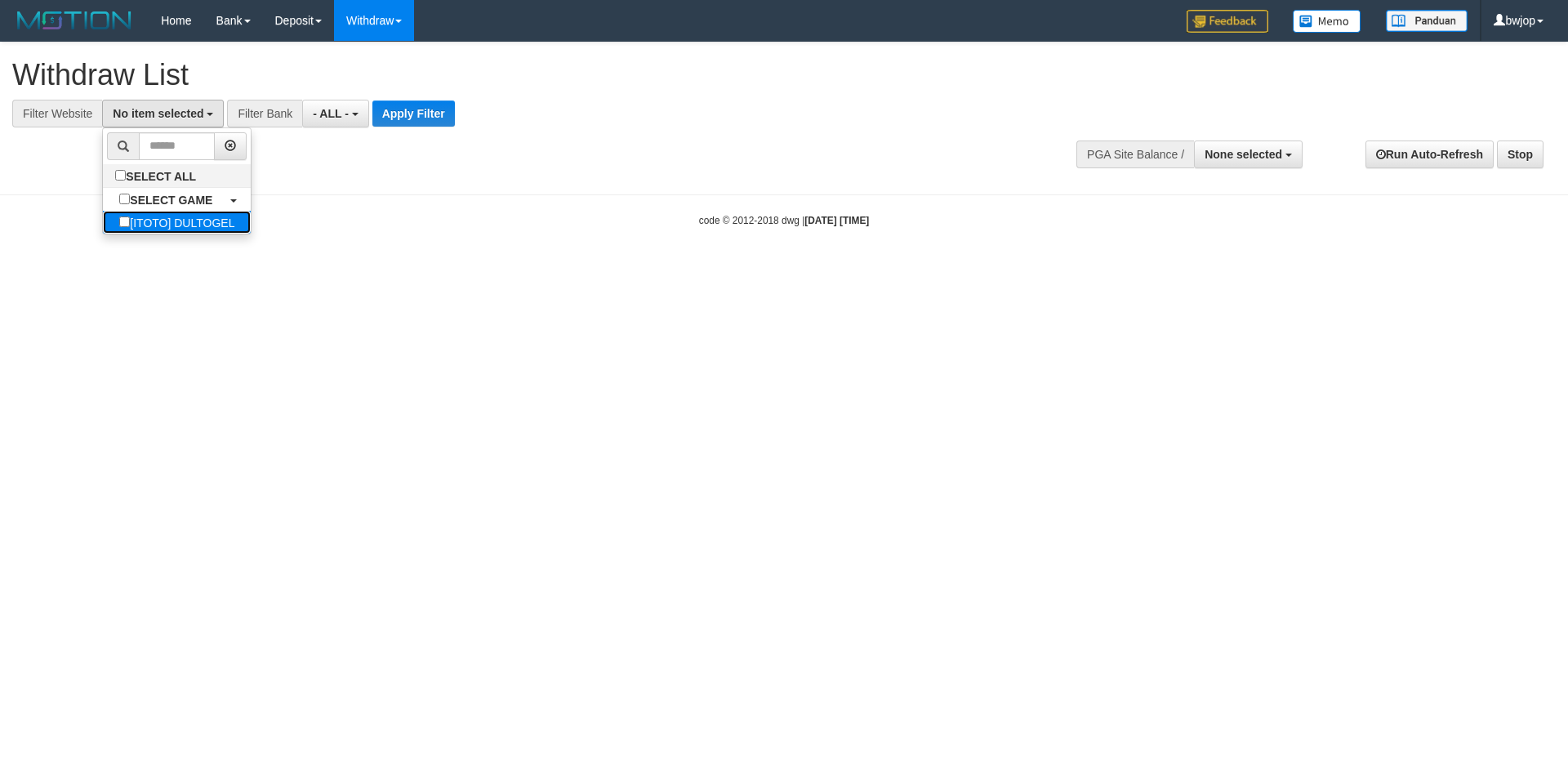 click on "[ITOTO] DULTOGEL" at bounding box center [176, 222] 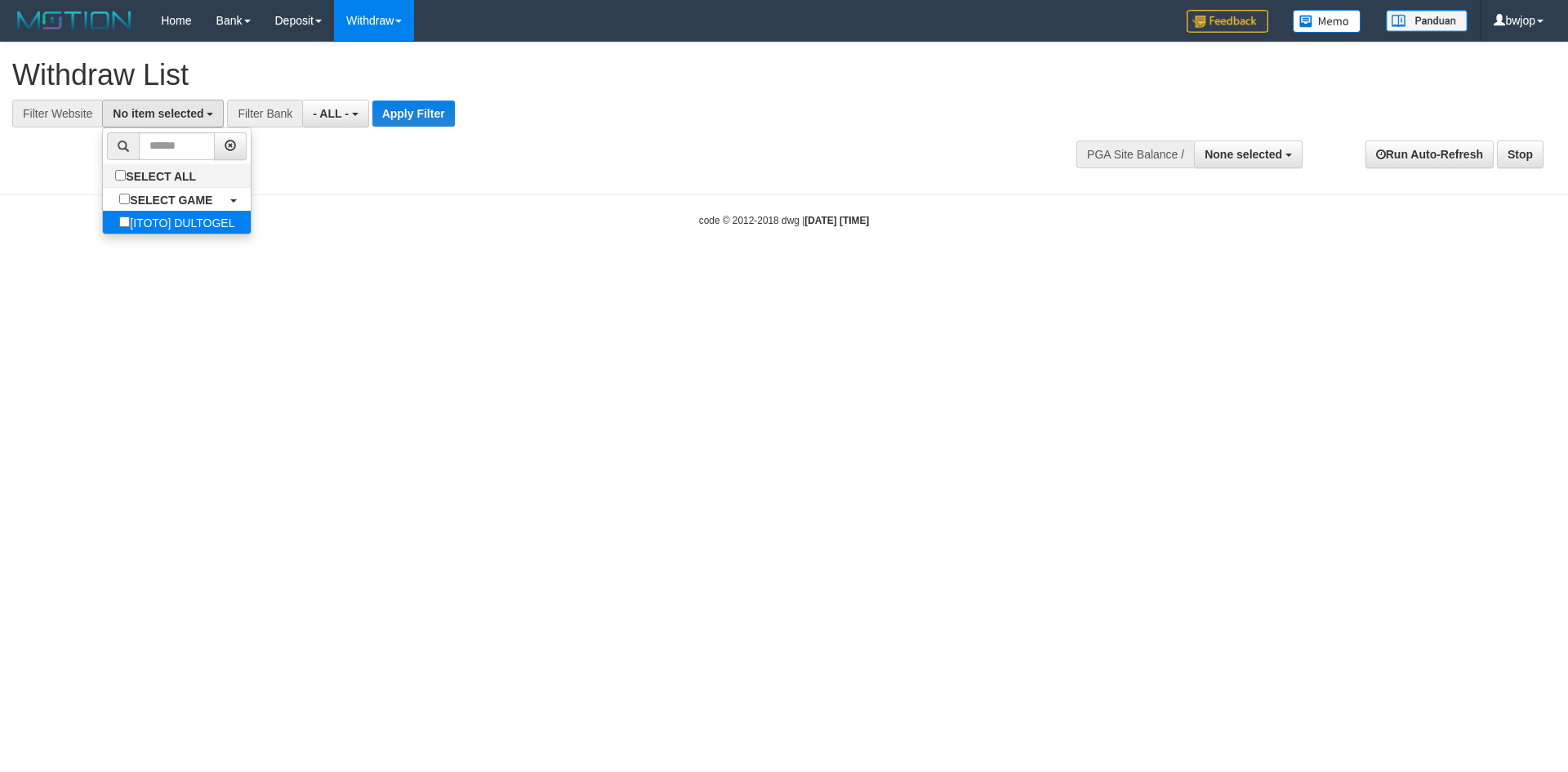 select on "****" 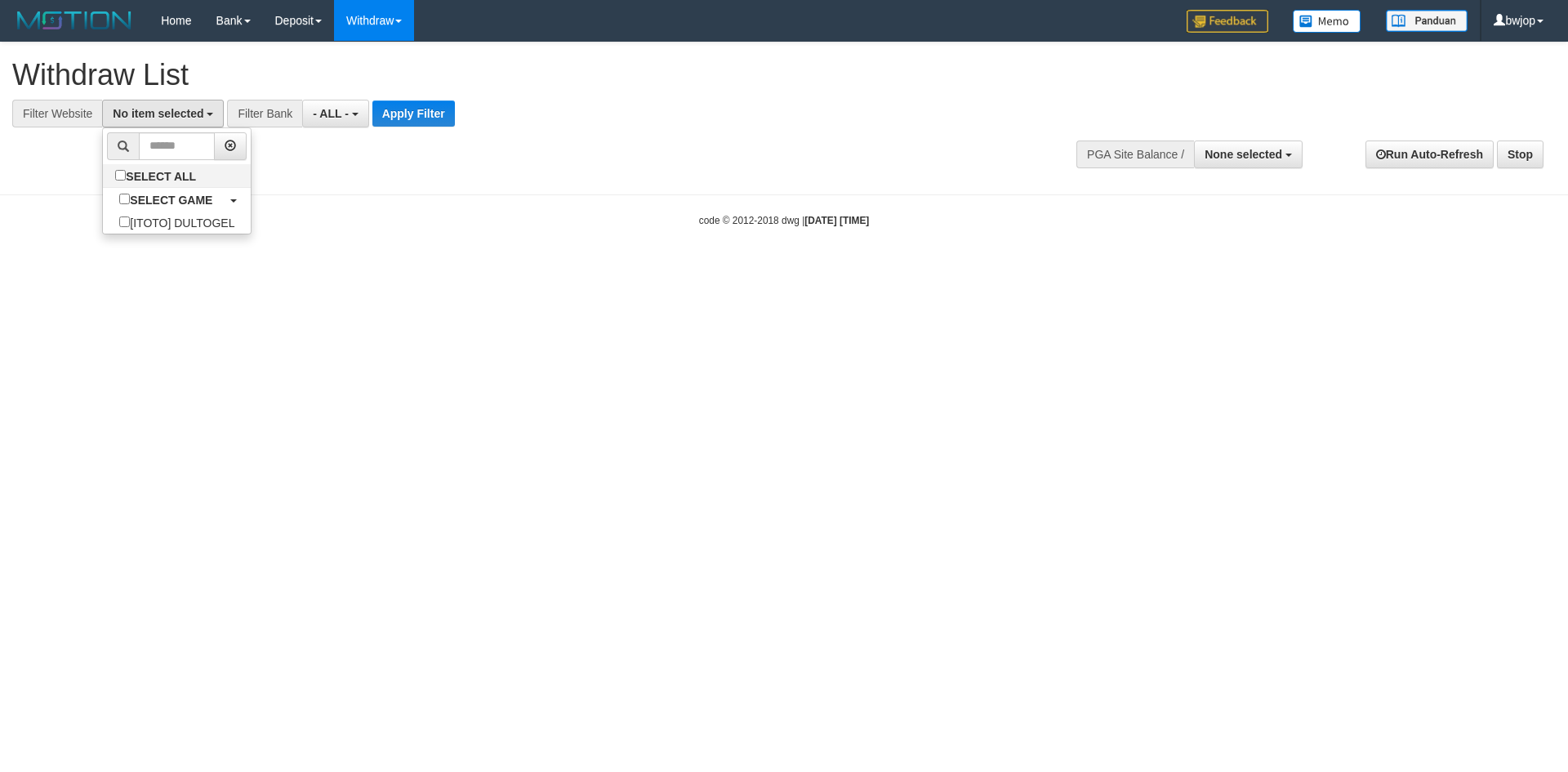 scroll, scrollTop: 15, scrollLeft: 0, axis: vertical 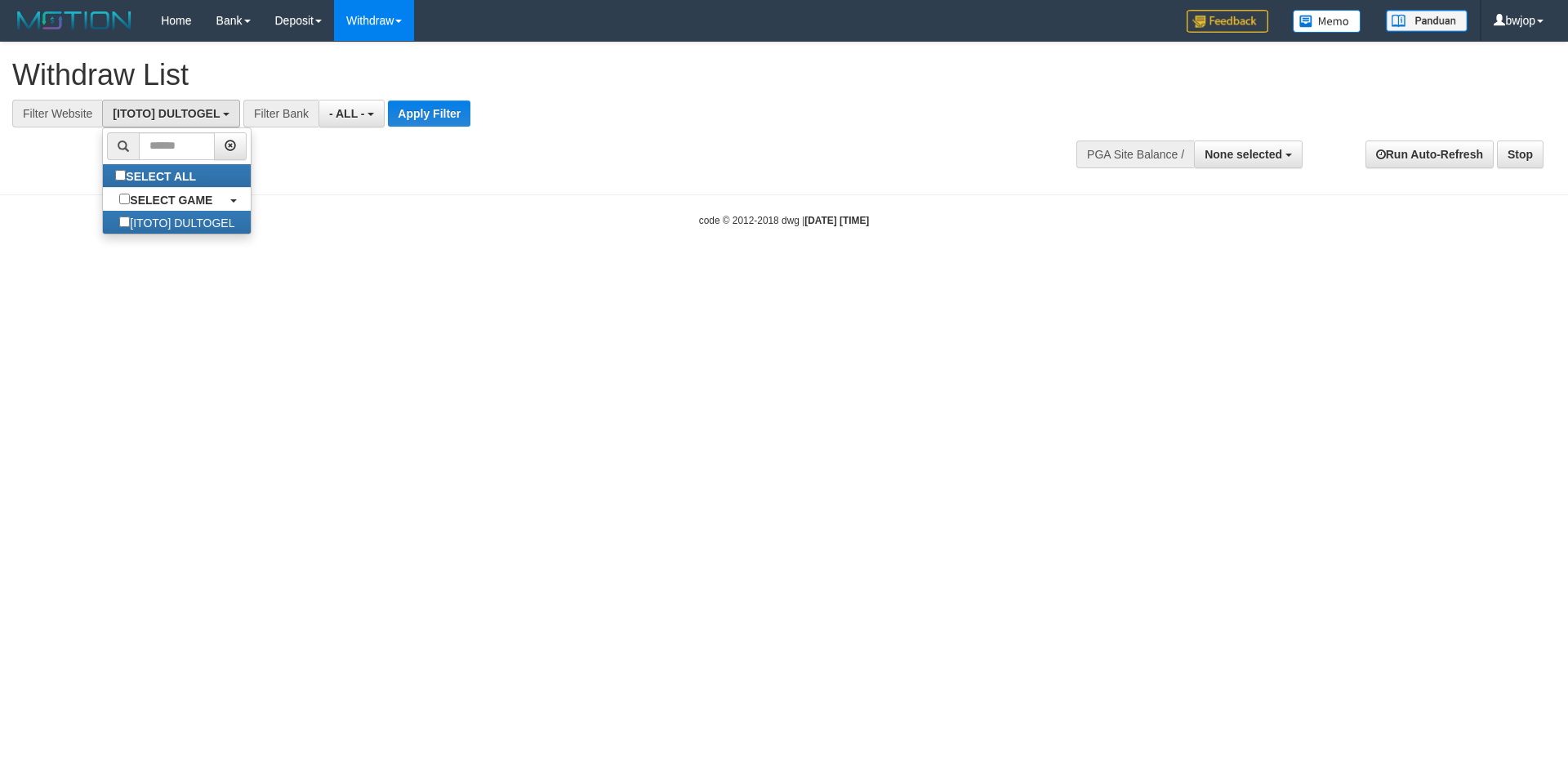 click on "**********" at bounding box center (784, 110) 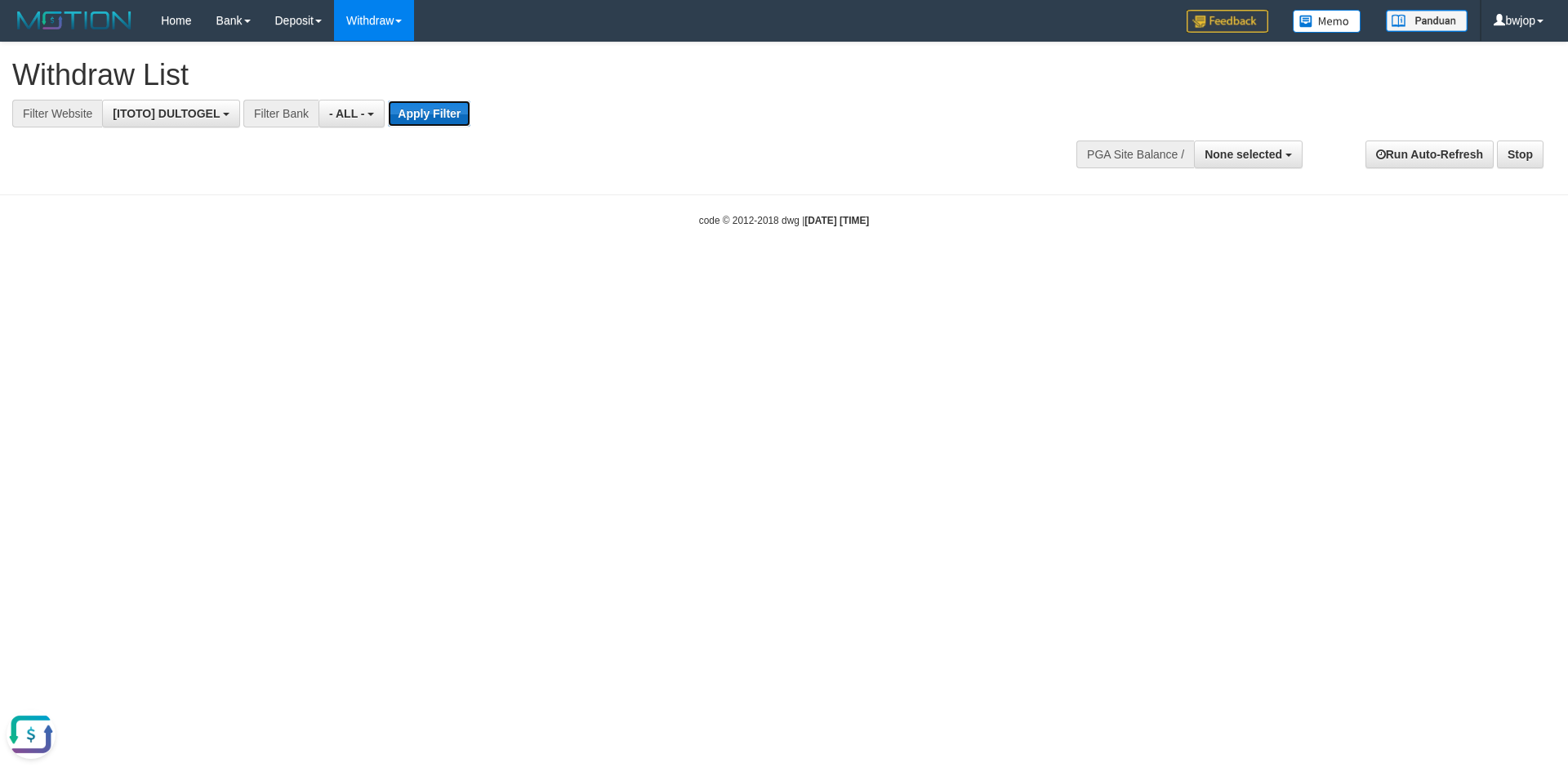 click on "Apply Filter" at bounding box center (429, 114) 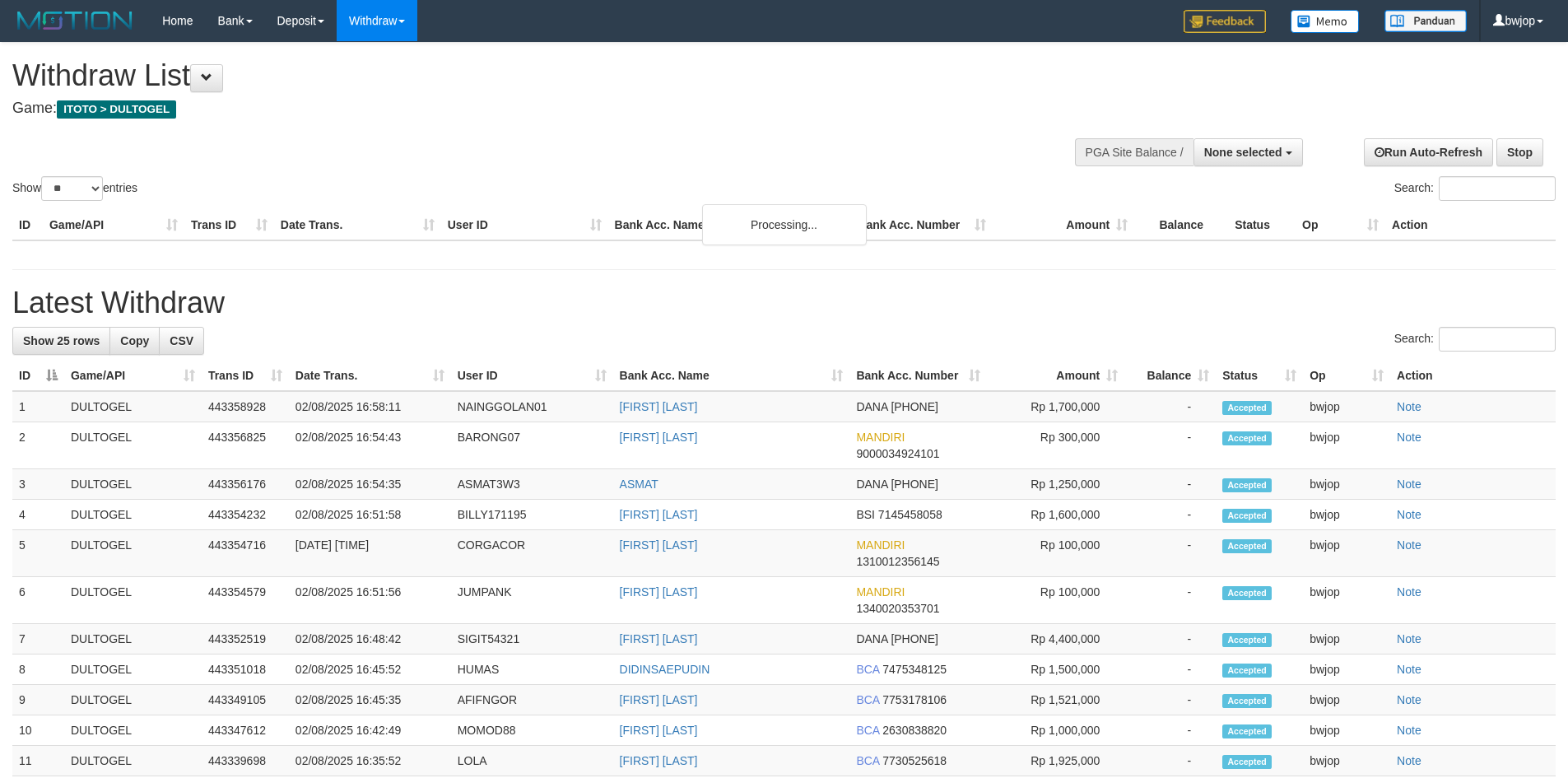 select 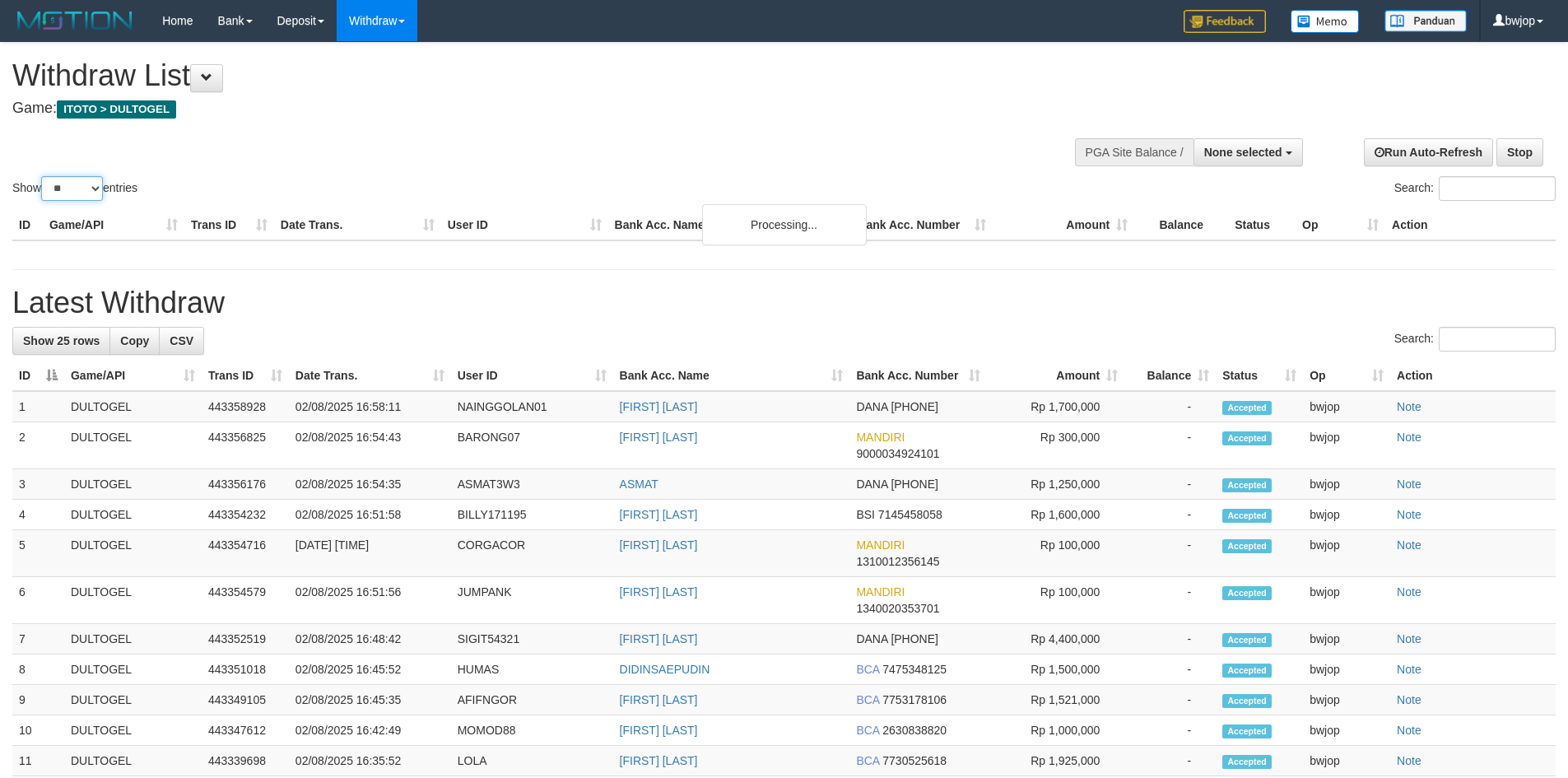 click on "** ** ** ***" at bounding box center (72, 189) 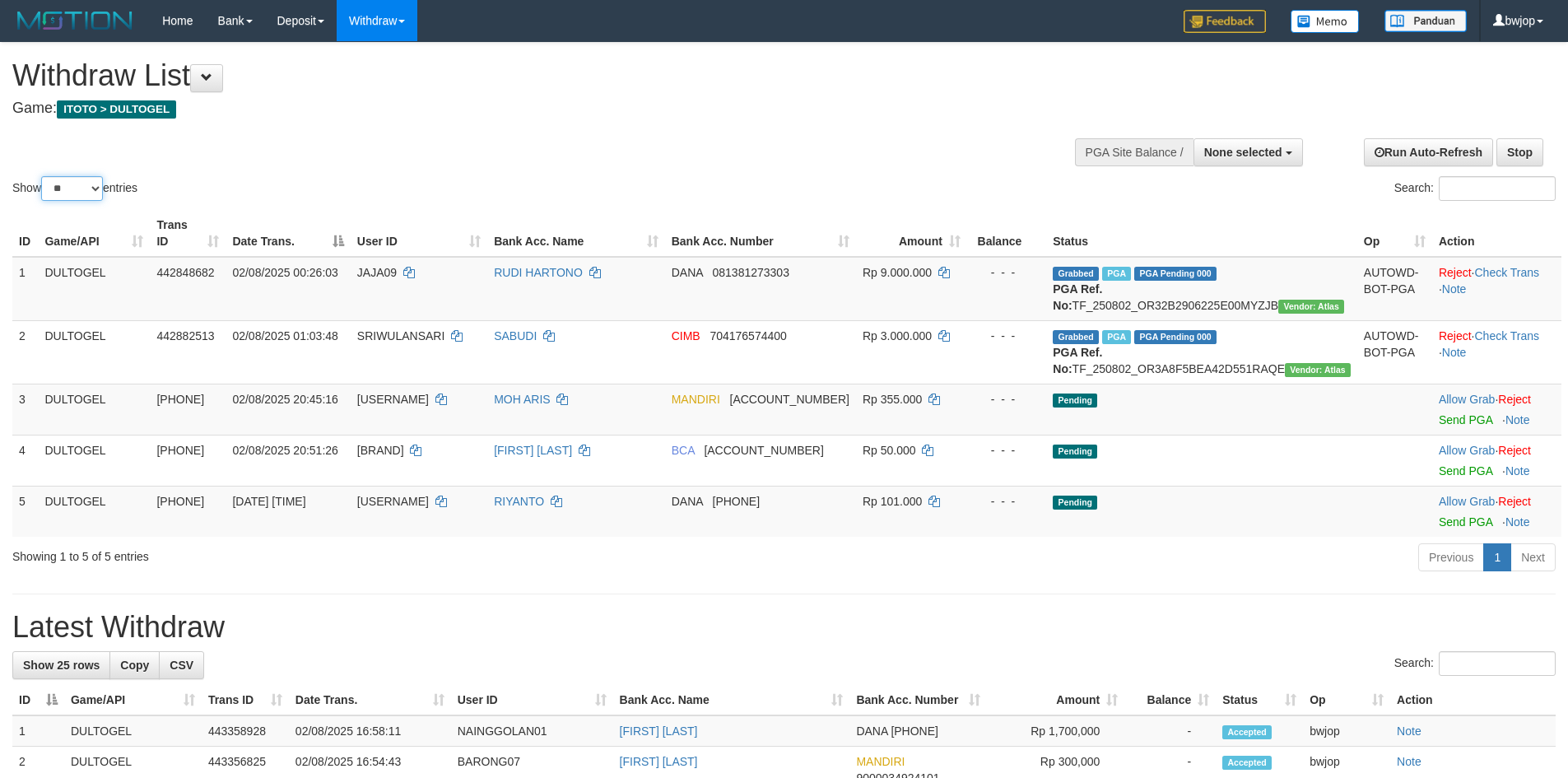 select on "**" 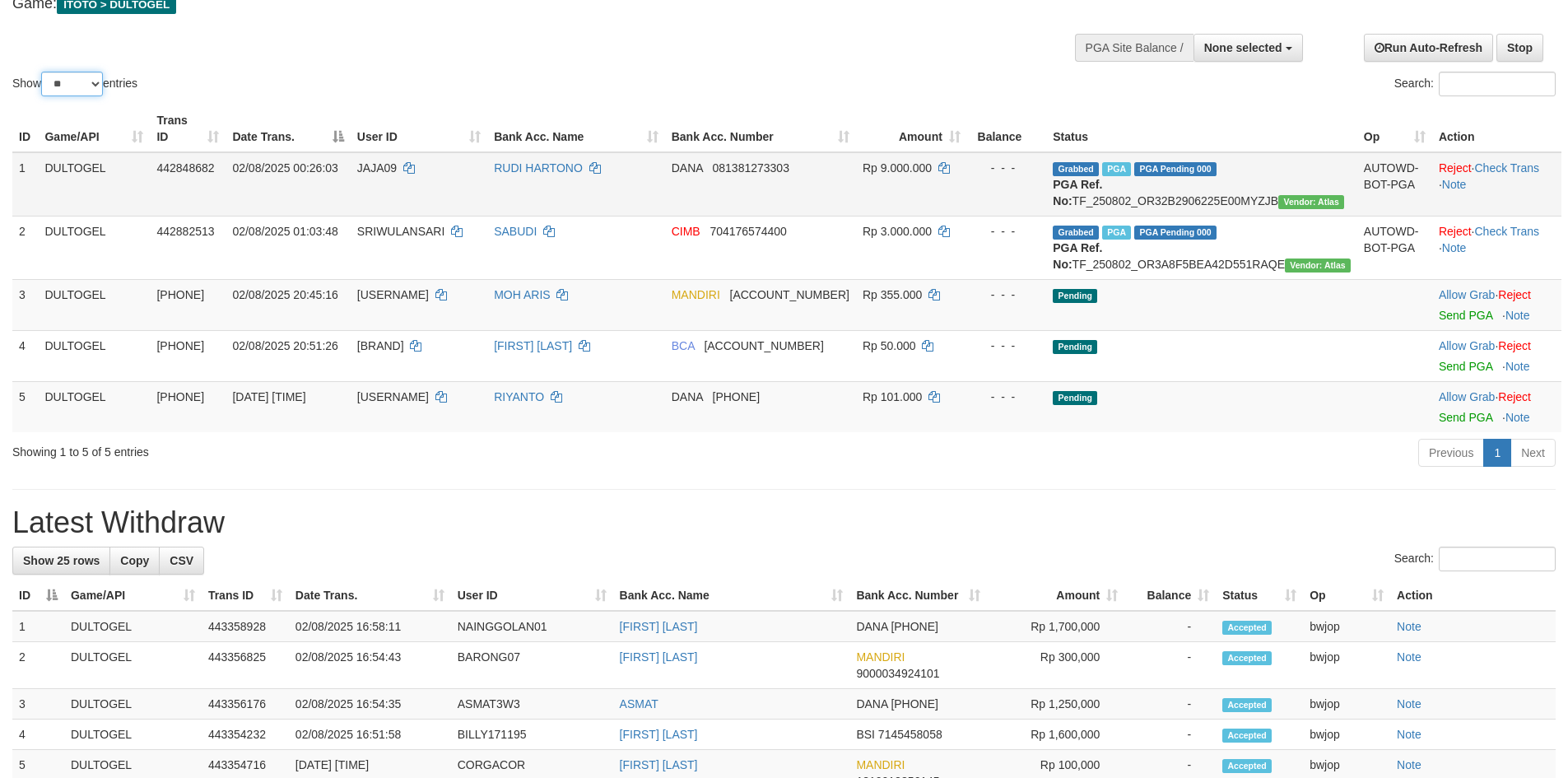 scroll, scrollTop: 220, scrollLeft: 0, axis: vertical 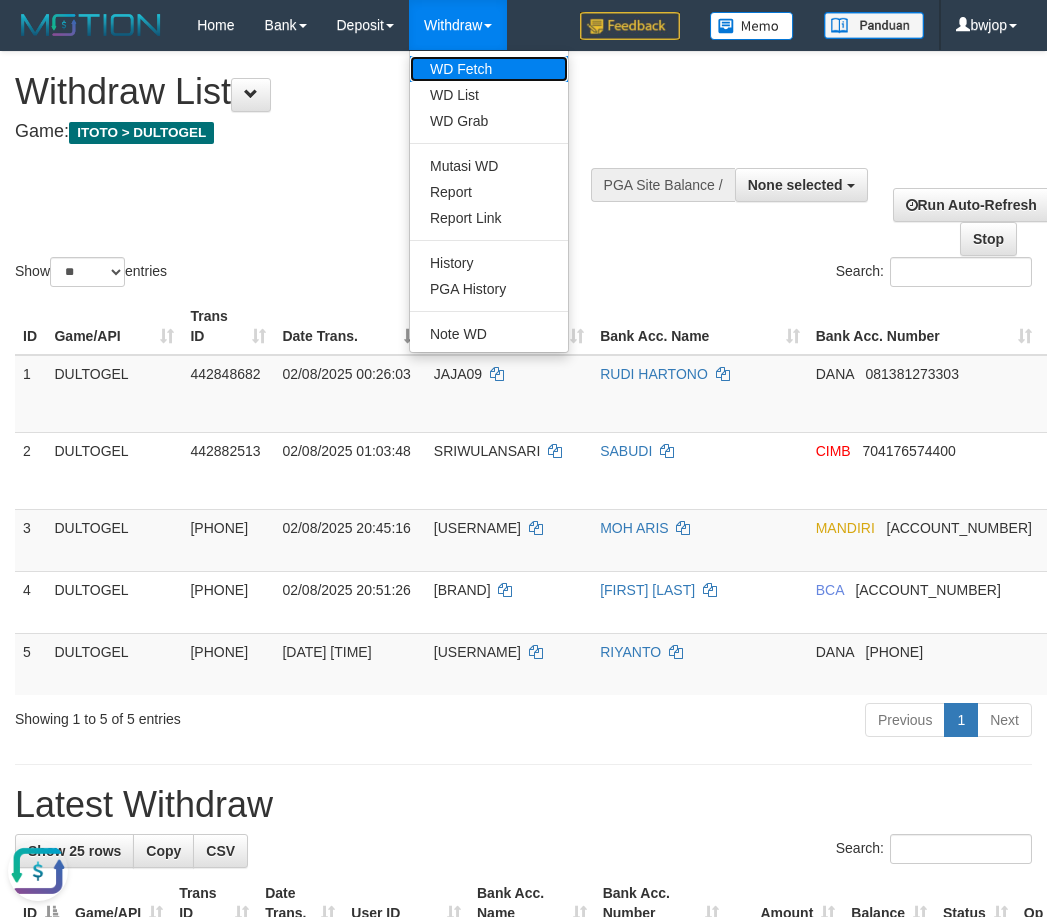 click on "WD Fetch" at bounding box center [489, 69] 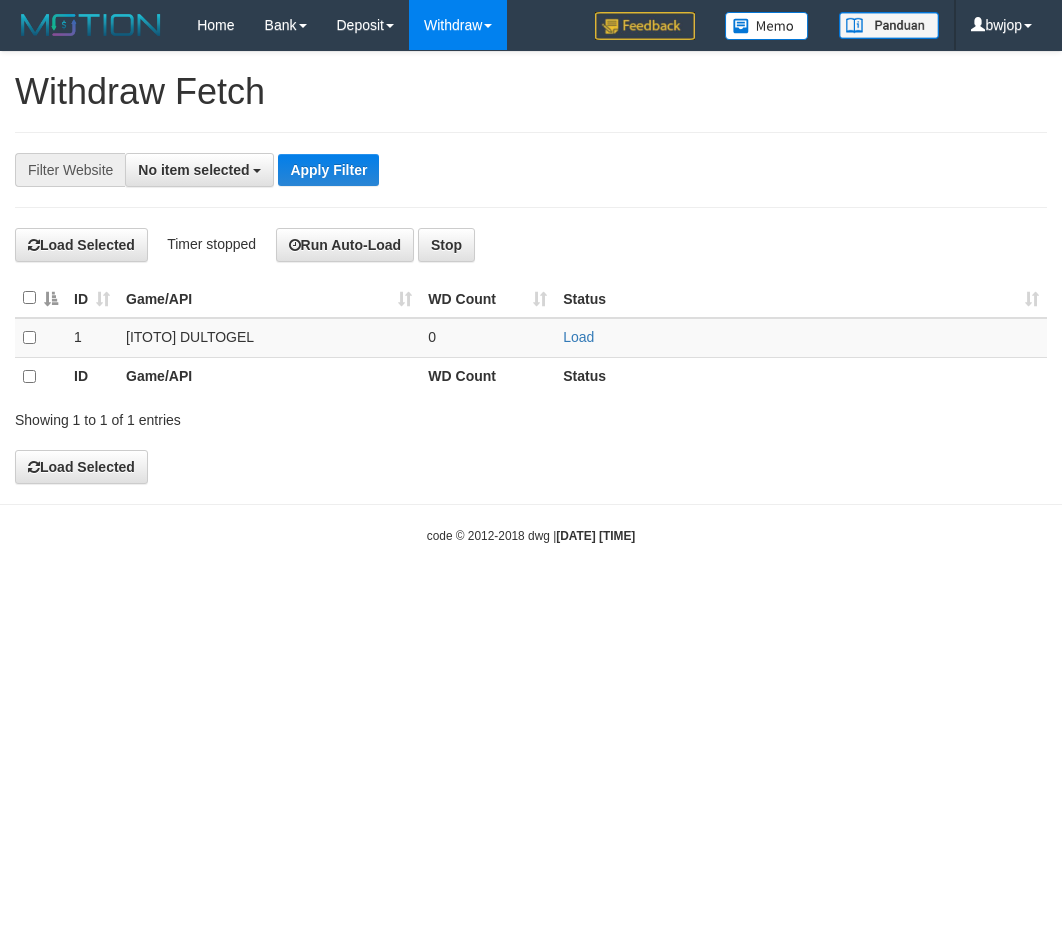 select 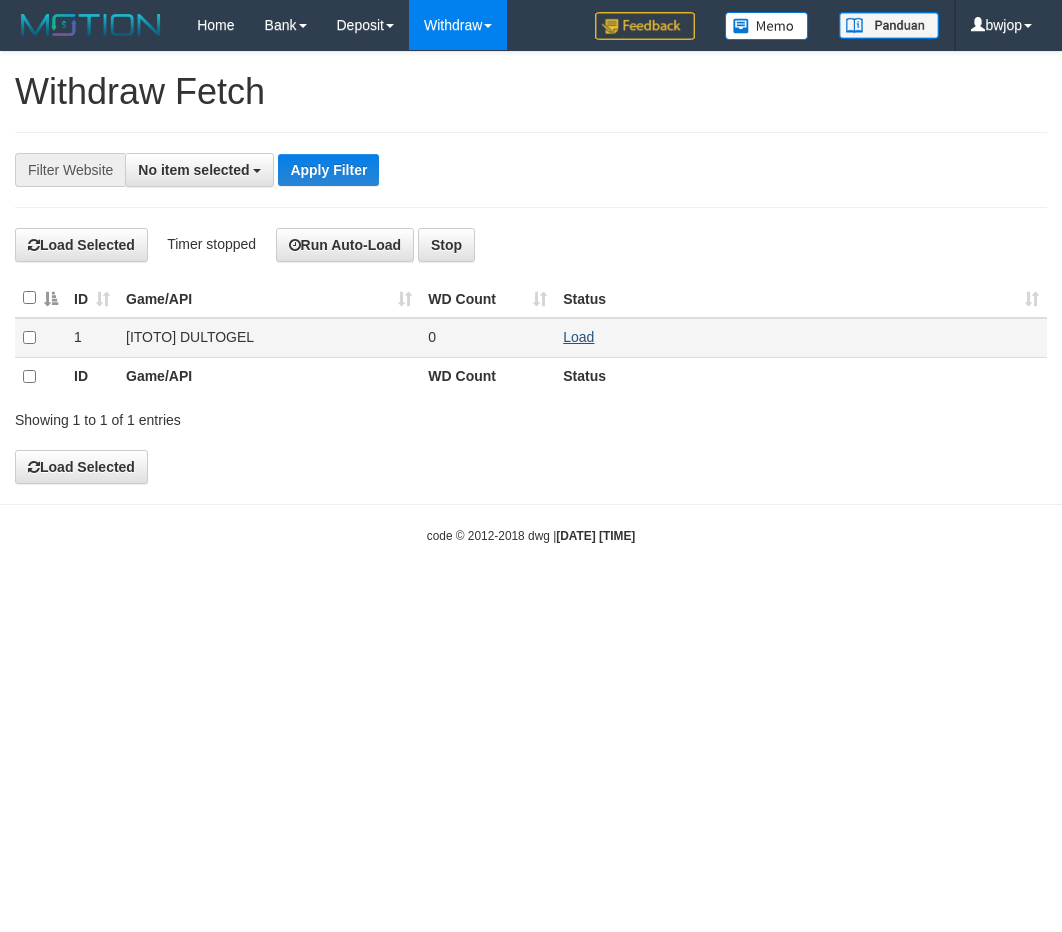 scroll, scrollTop: 0, scrollLeft: 0, axis: both 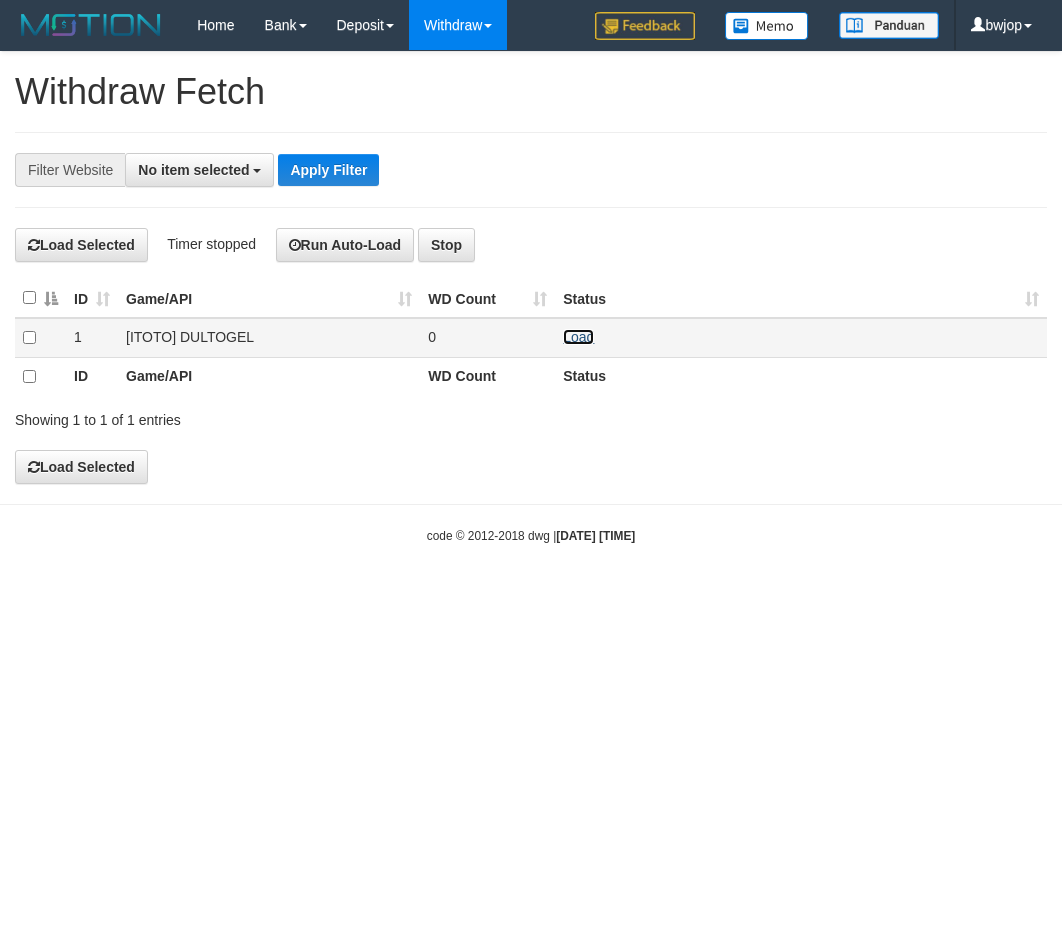 click on "Load" at bounding box center (578, 337) 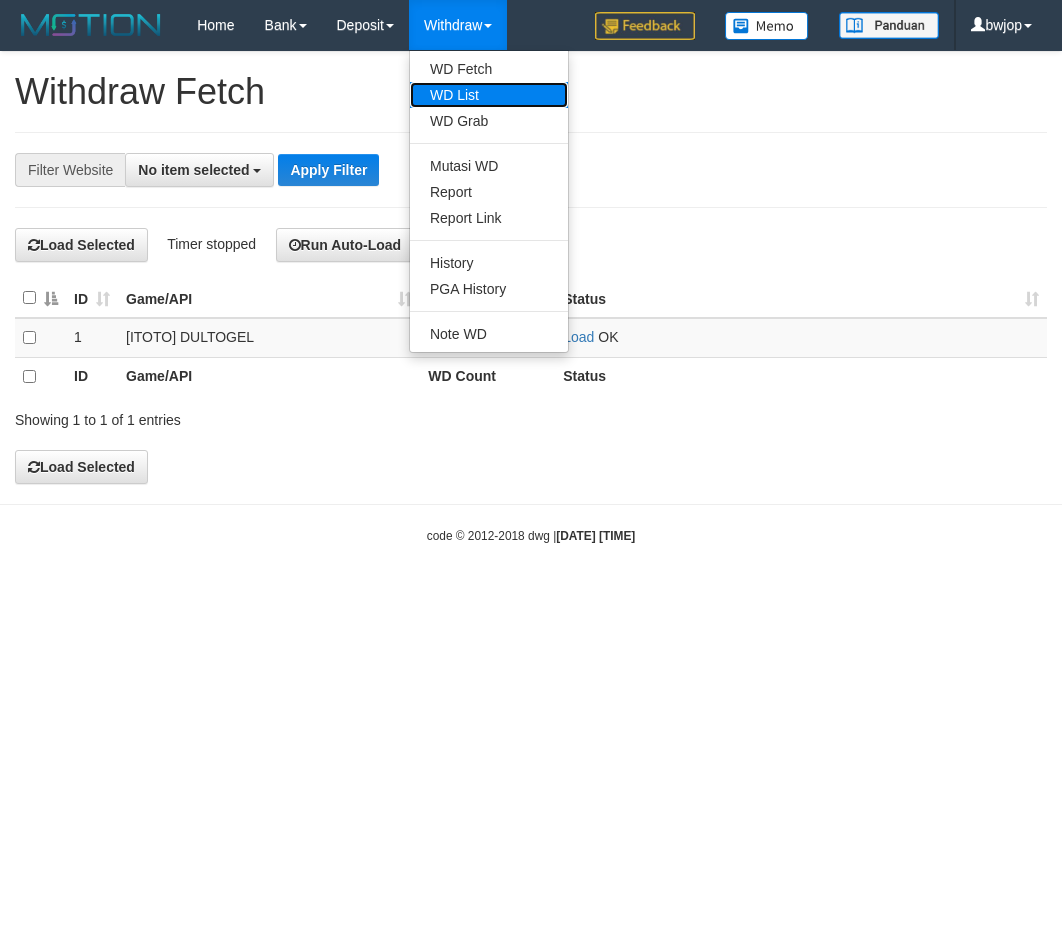 click on "WD List" at bounding box center [489, 95] 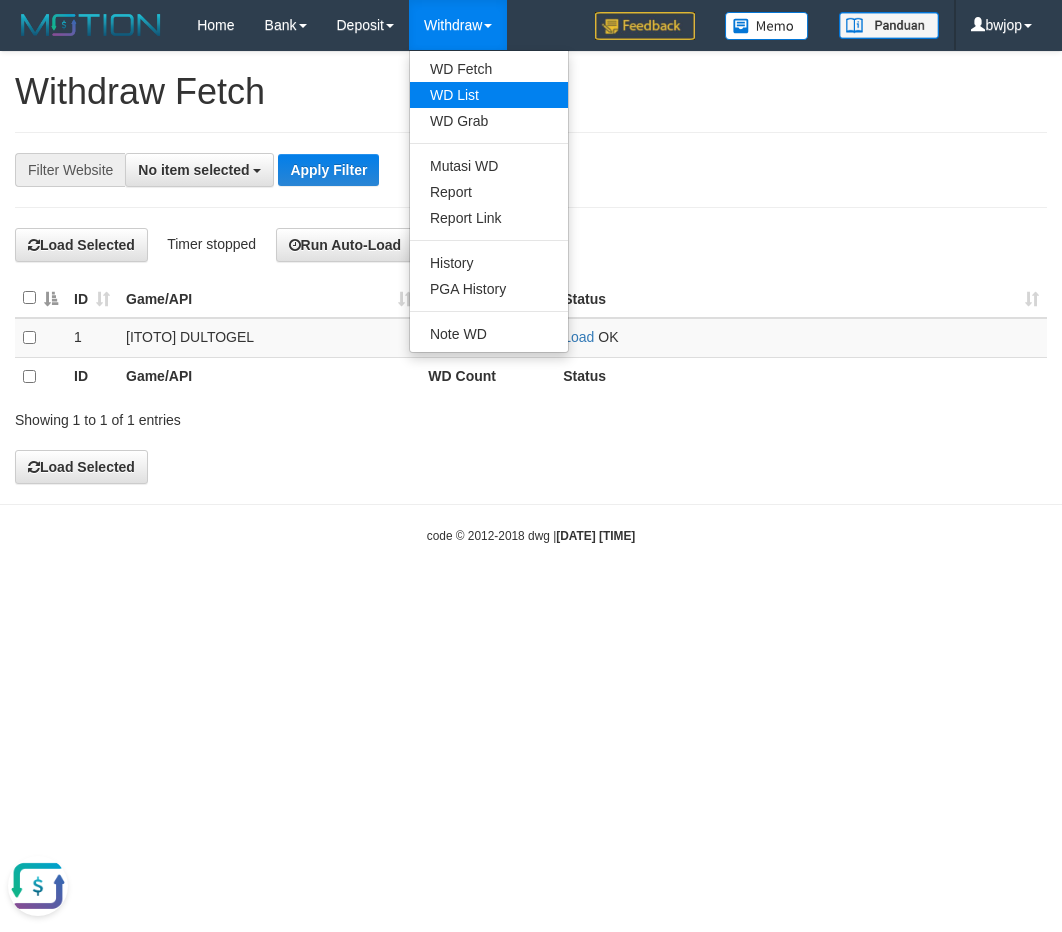 scroll, scrollTop: 0, scrollLeft: 0, axis: both 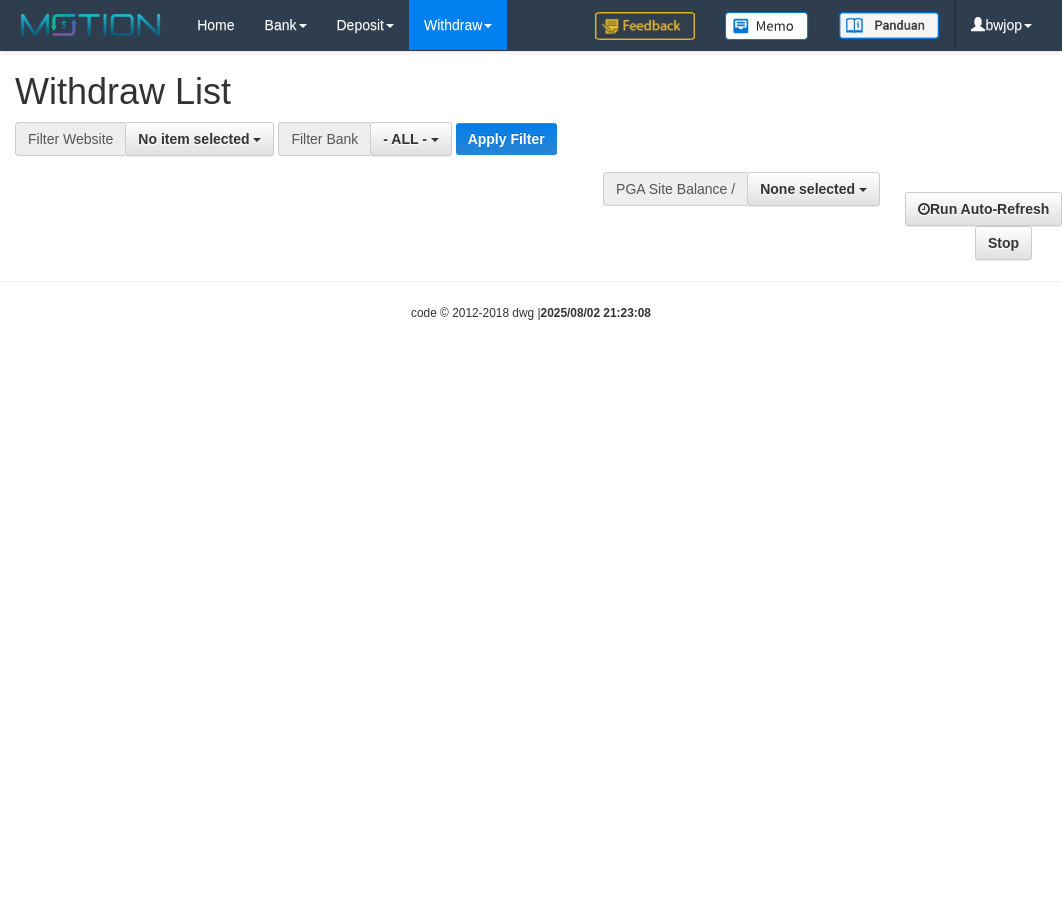 select 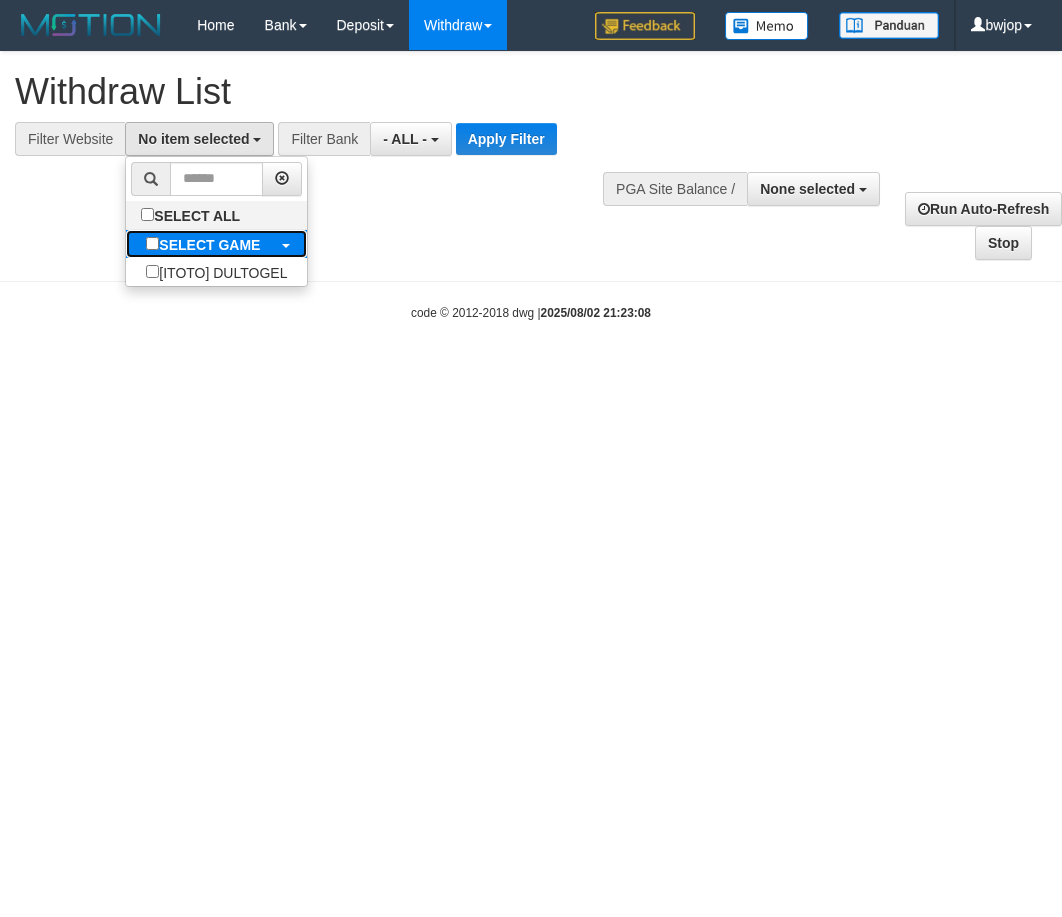 click on "SELECT GAME" at bounding box center (209, 245) 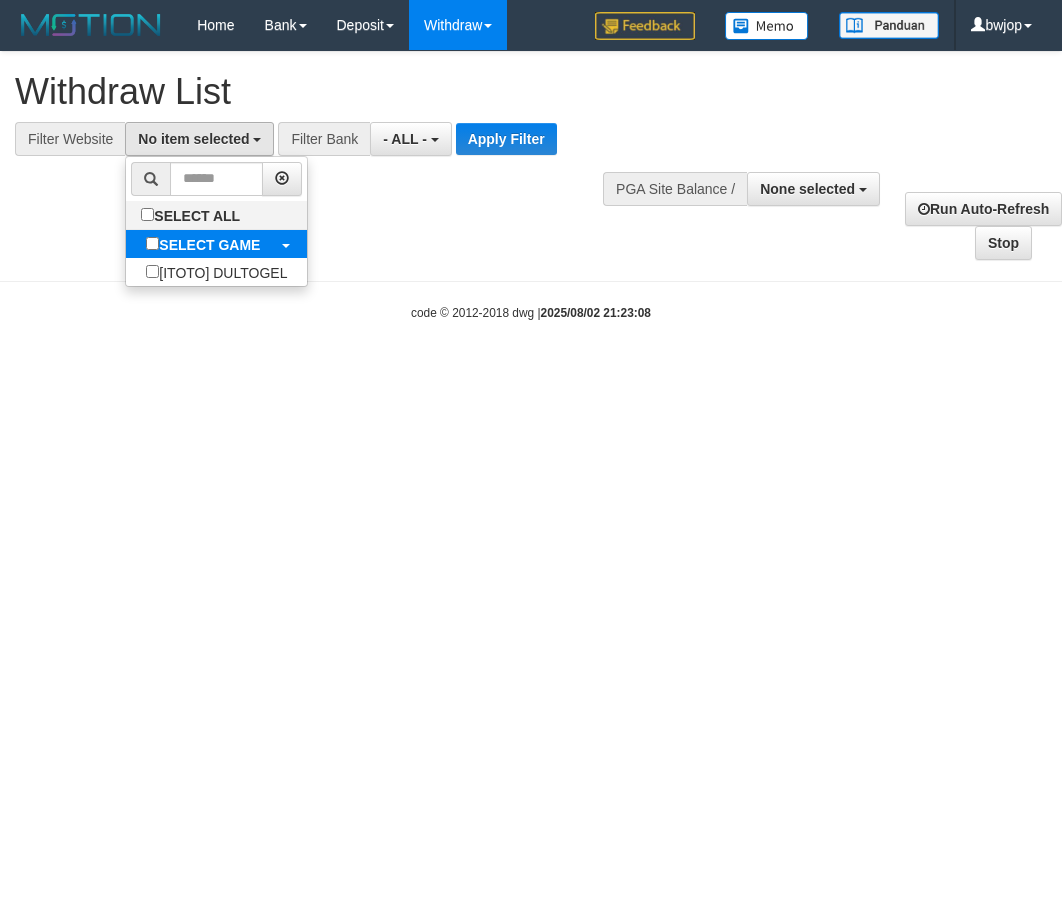 select on "****" 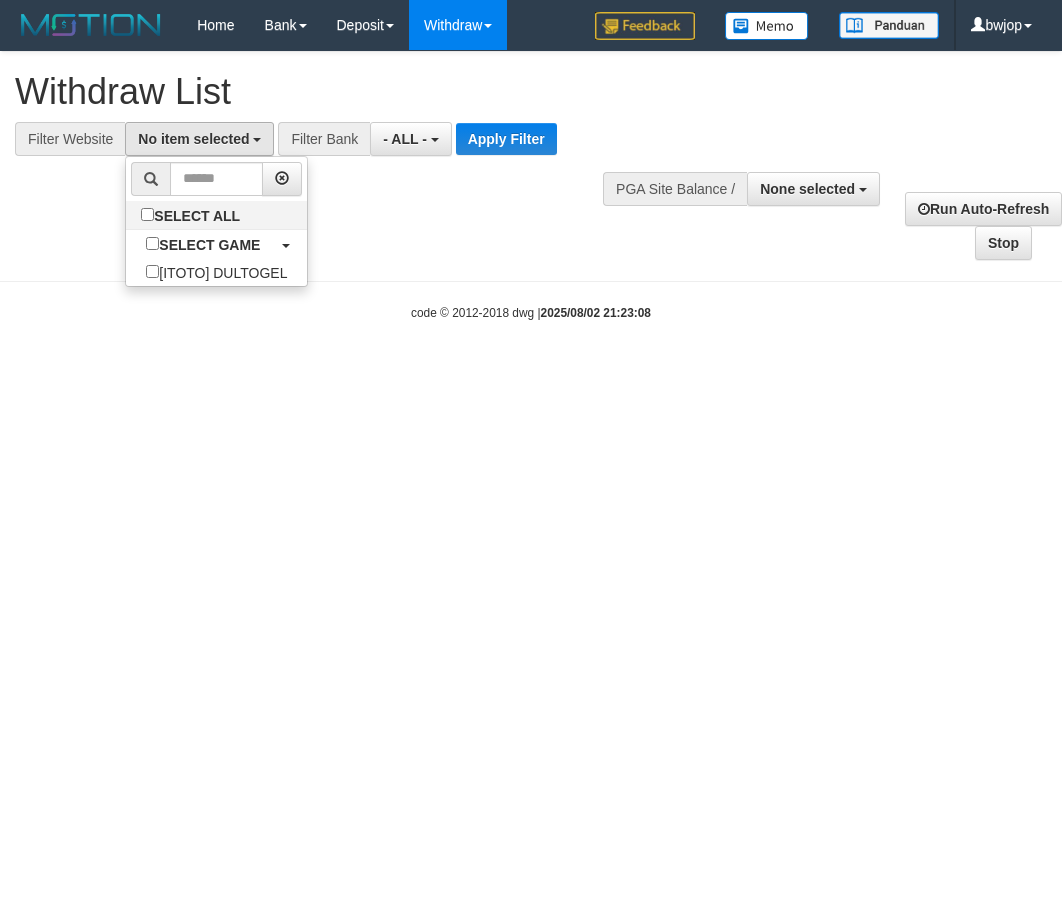 scroll, scrollTop: 18, scrollLeft: 0, axis: vertical 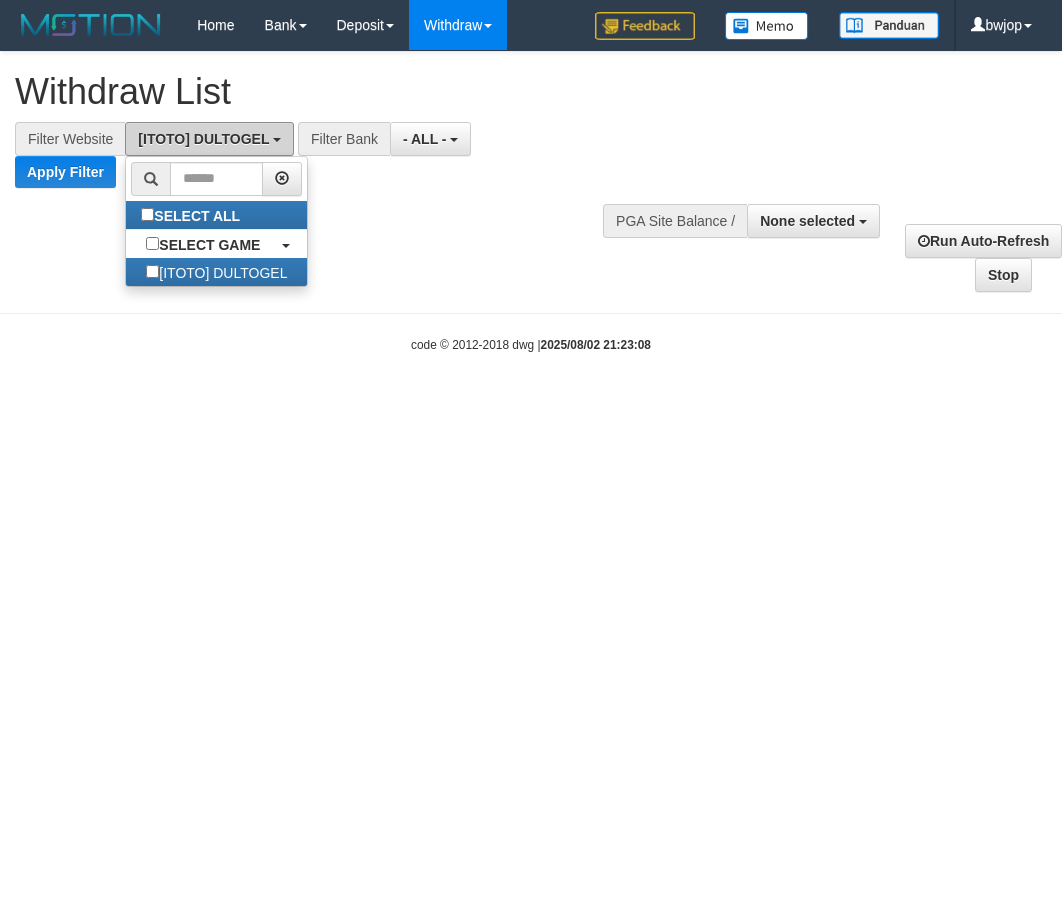 click on "[ITOTO] DULTOGEL" at bounding box center [209, 139] 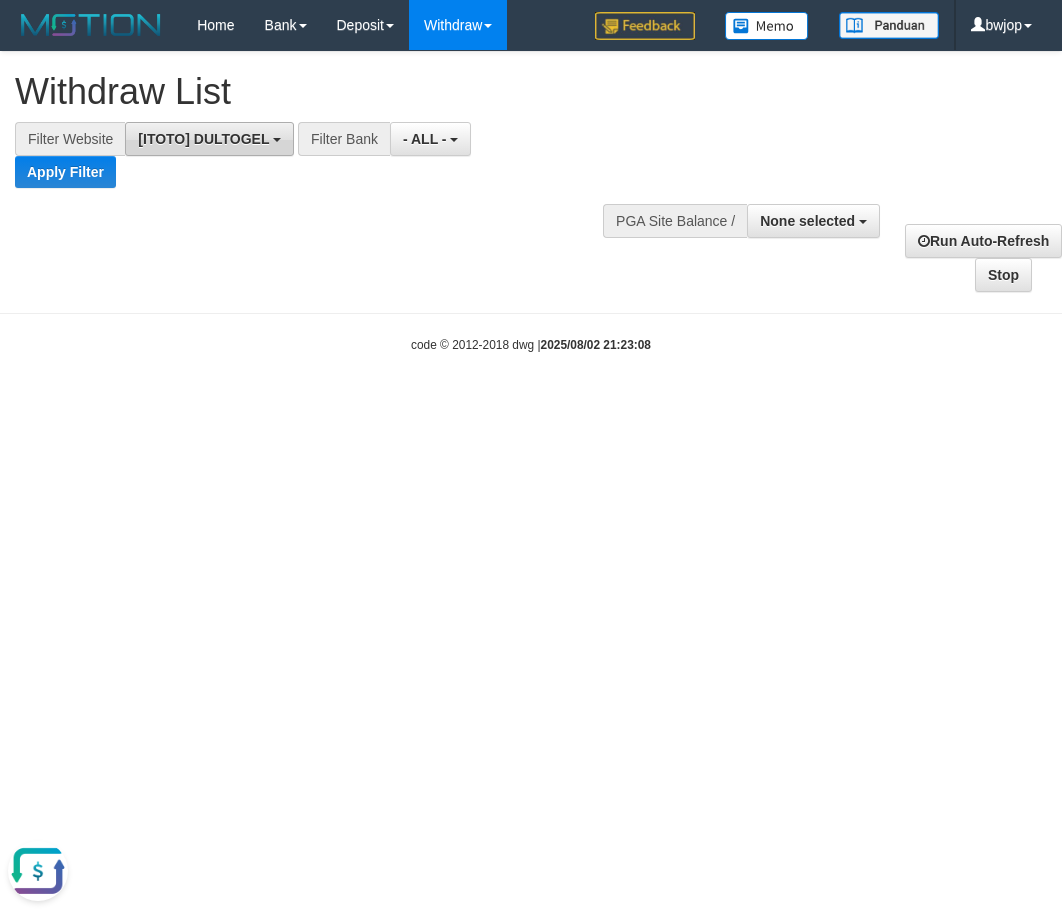scroll, scrollTop: 0, scrollLeft: 0, axis: both 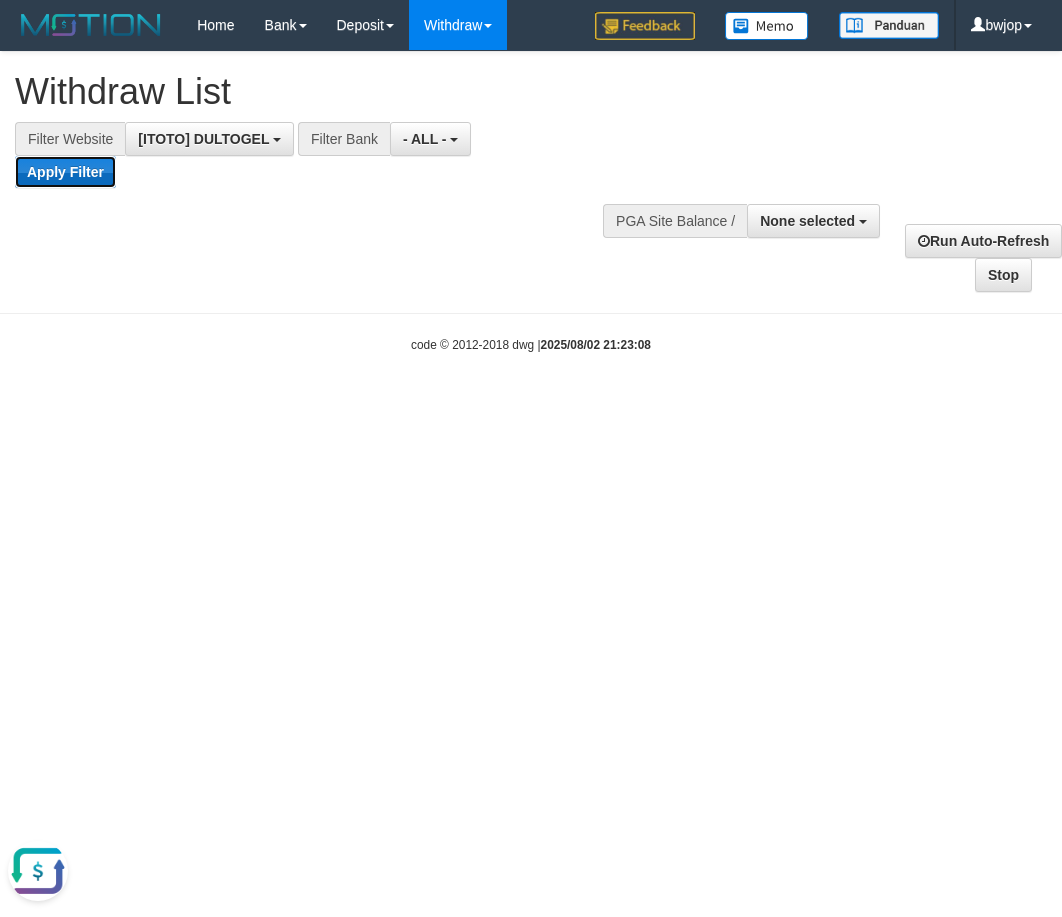 click on "Apply Filter" at bounding box center (65, 172) 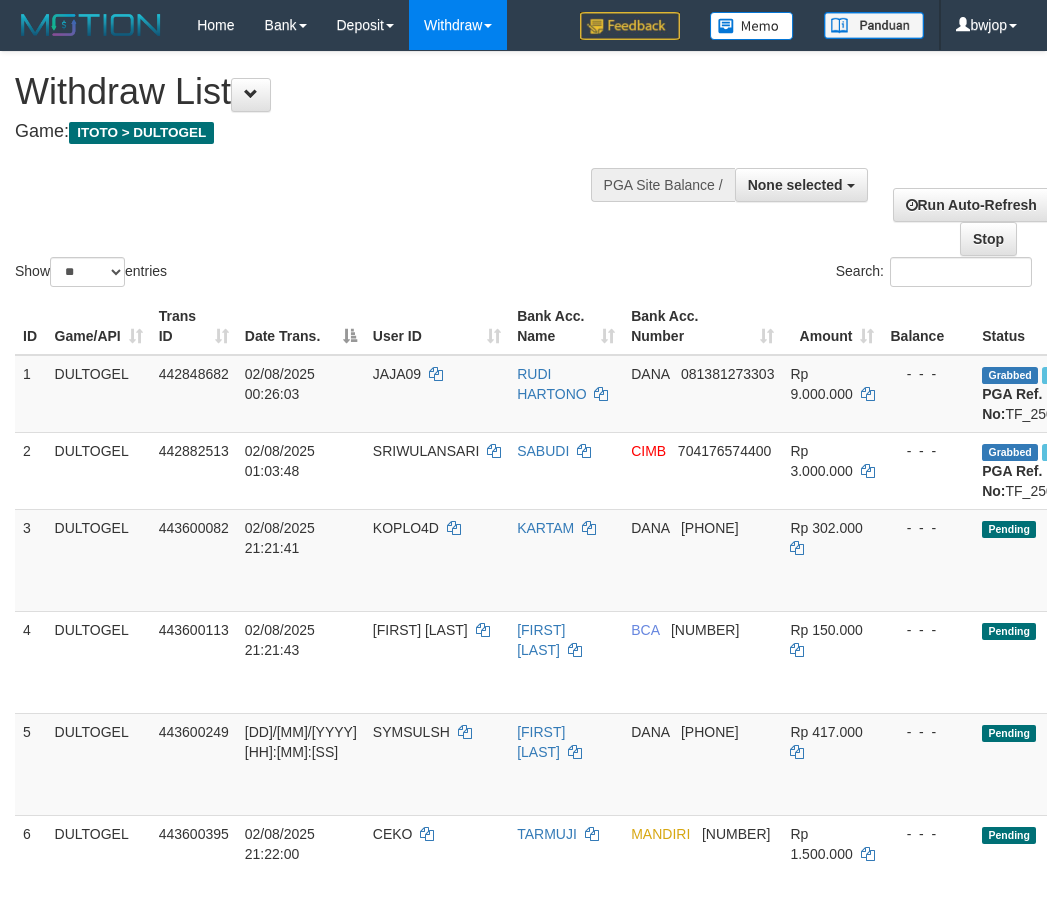 select 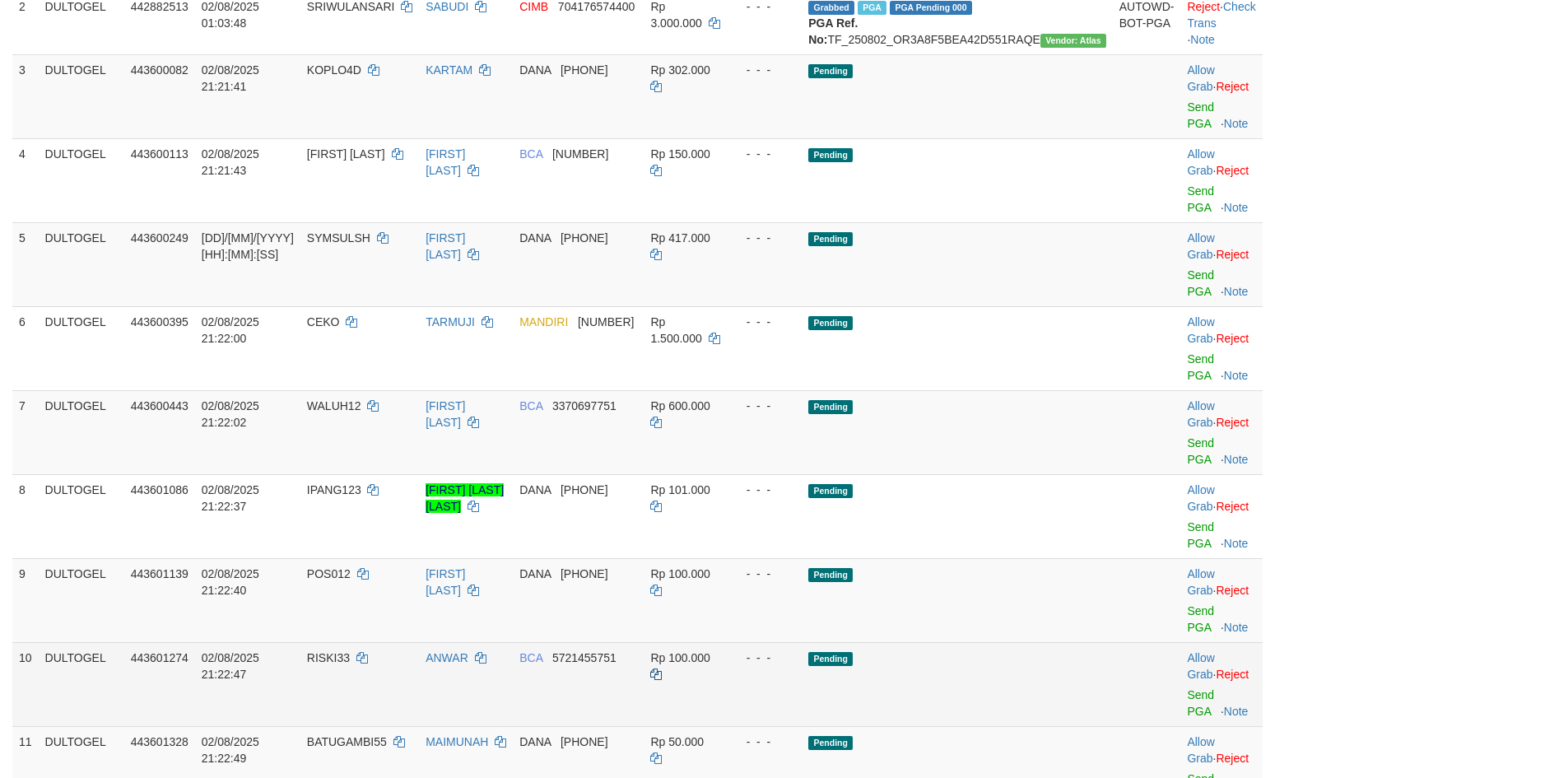 scroll, scrollTop: 537, scrollLeft: 0, axis: vertical 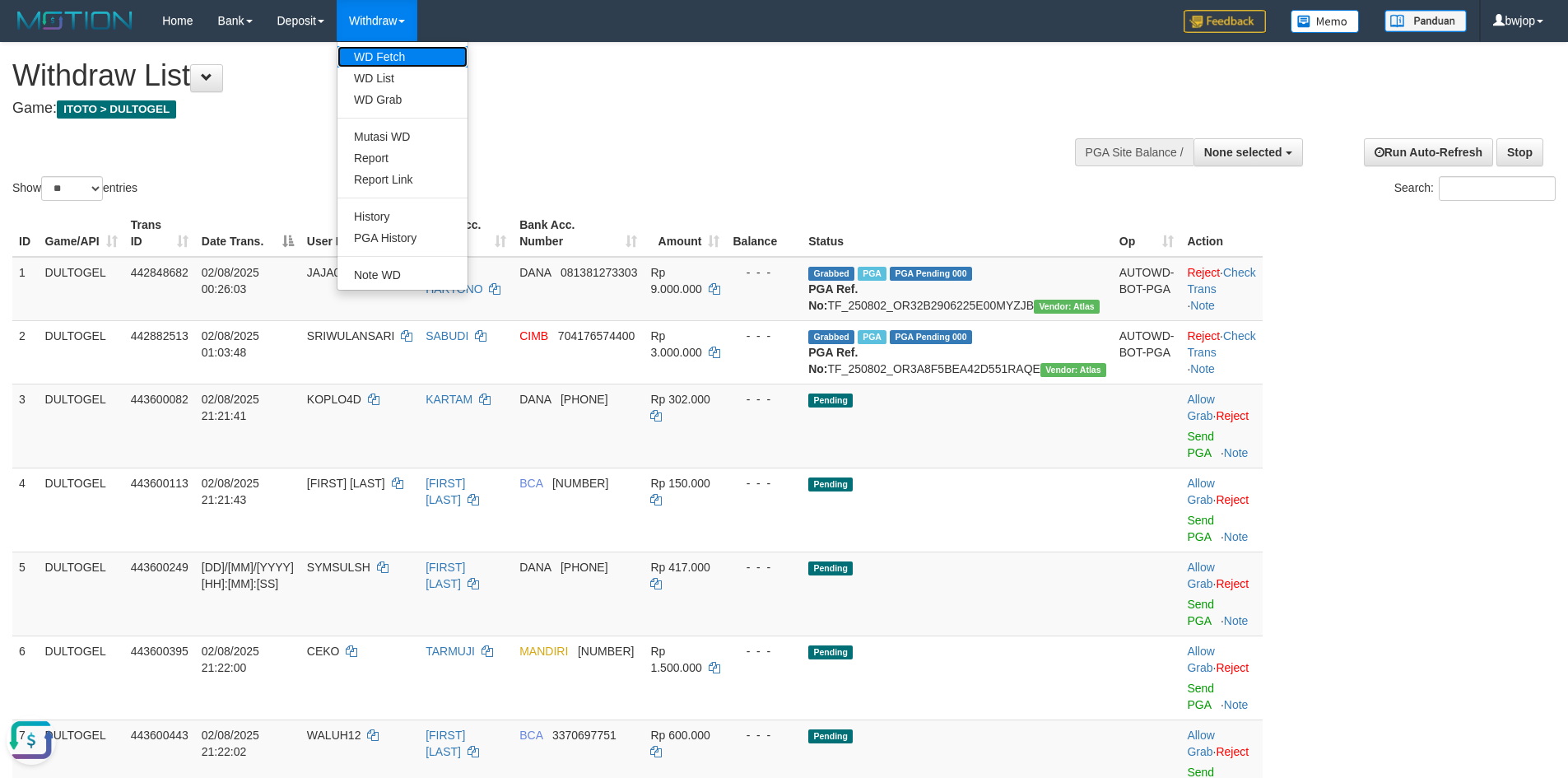 click on "WD Fetch" at bounding box center (402, 57) 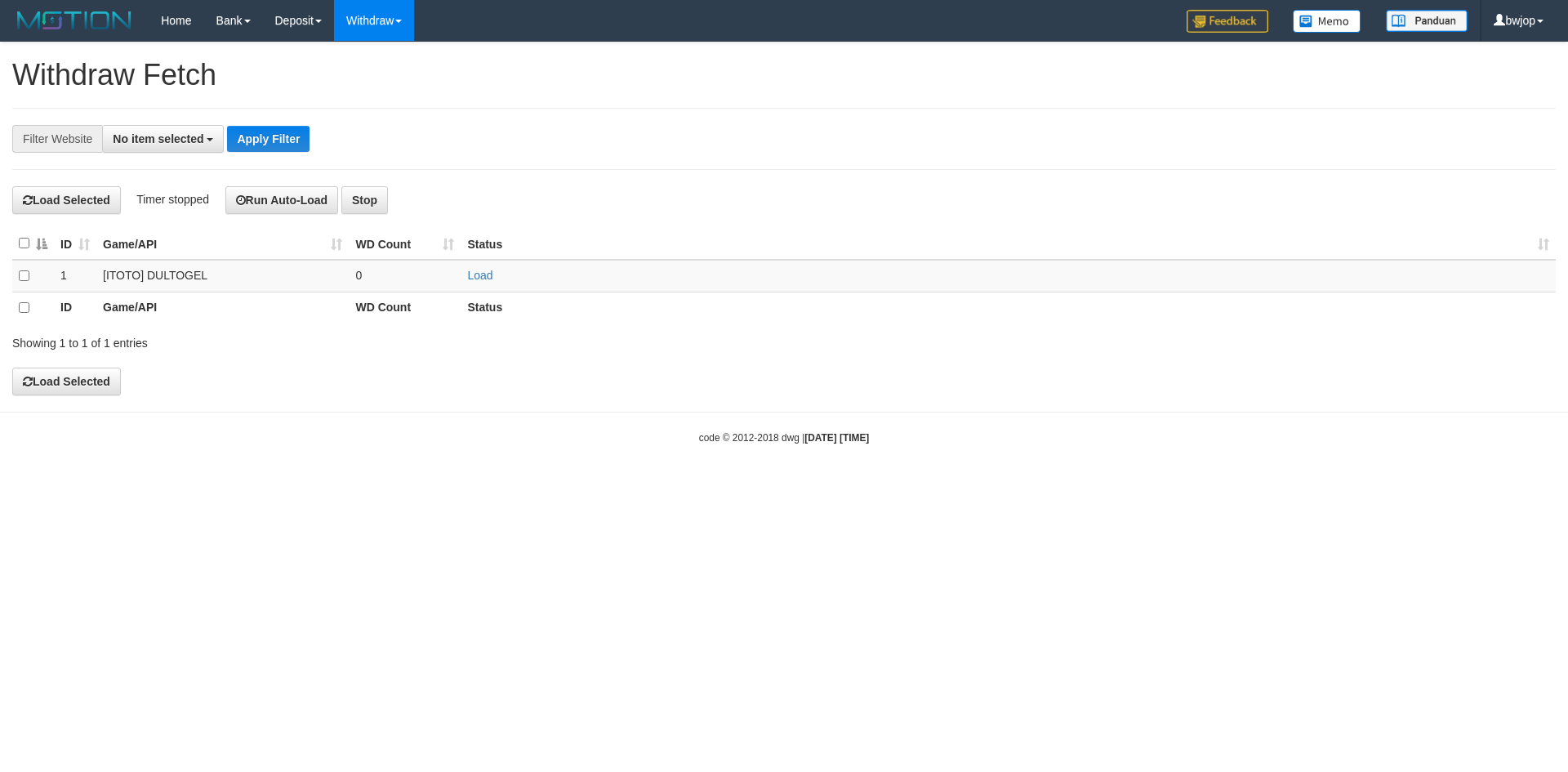 select 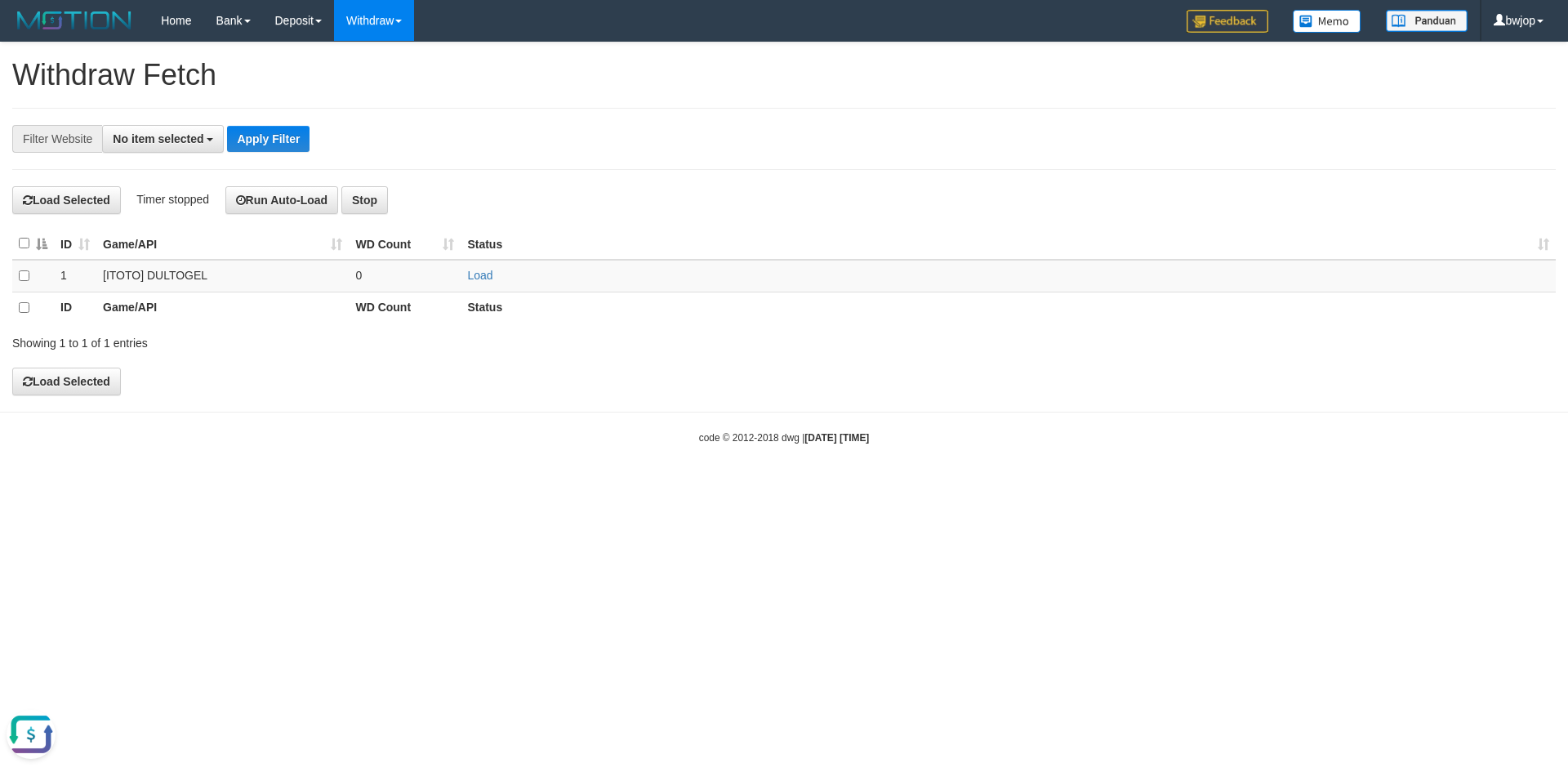 scroll, scrollTop: 0, scrollLeft: 0, axis: both 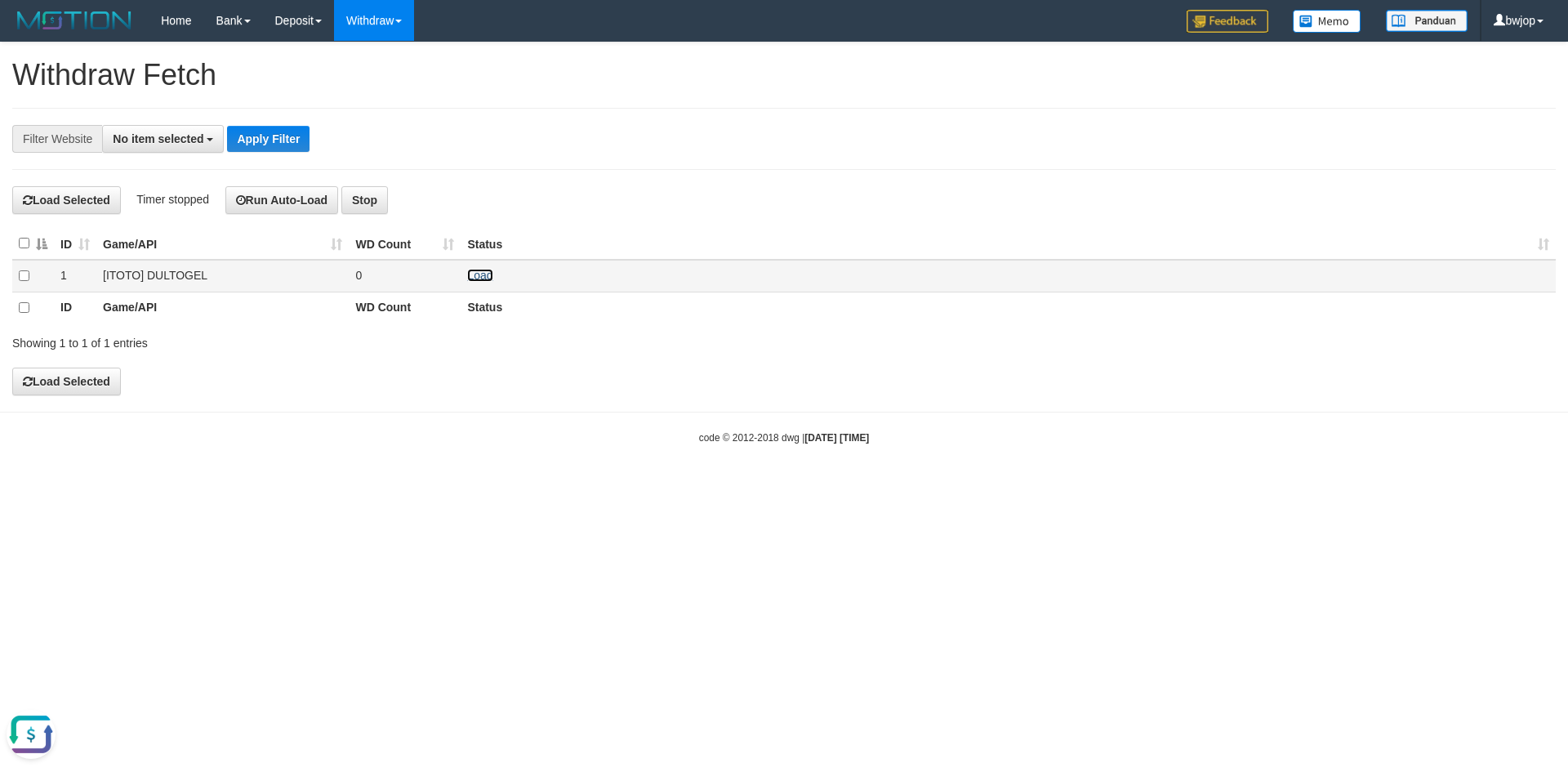 click on "Load" at bounding box center (479, 275) 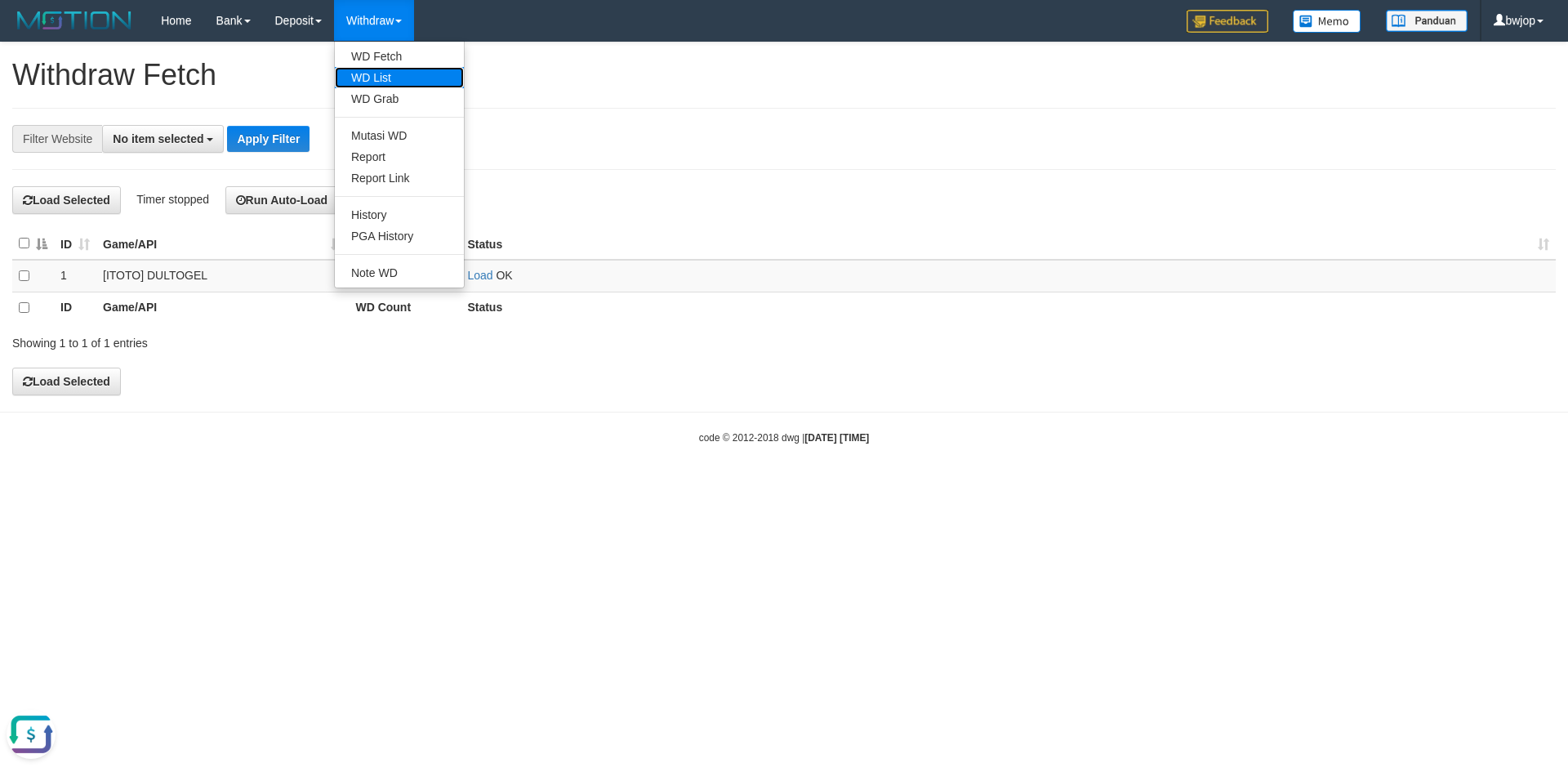 click on "WD List" at bounding box center (399, 78) 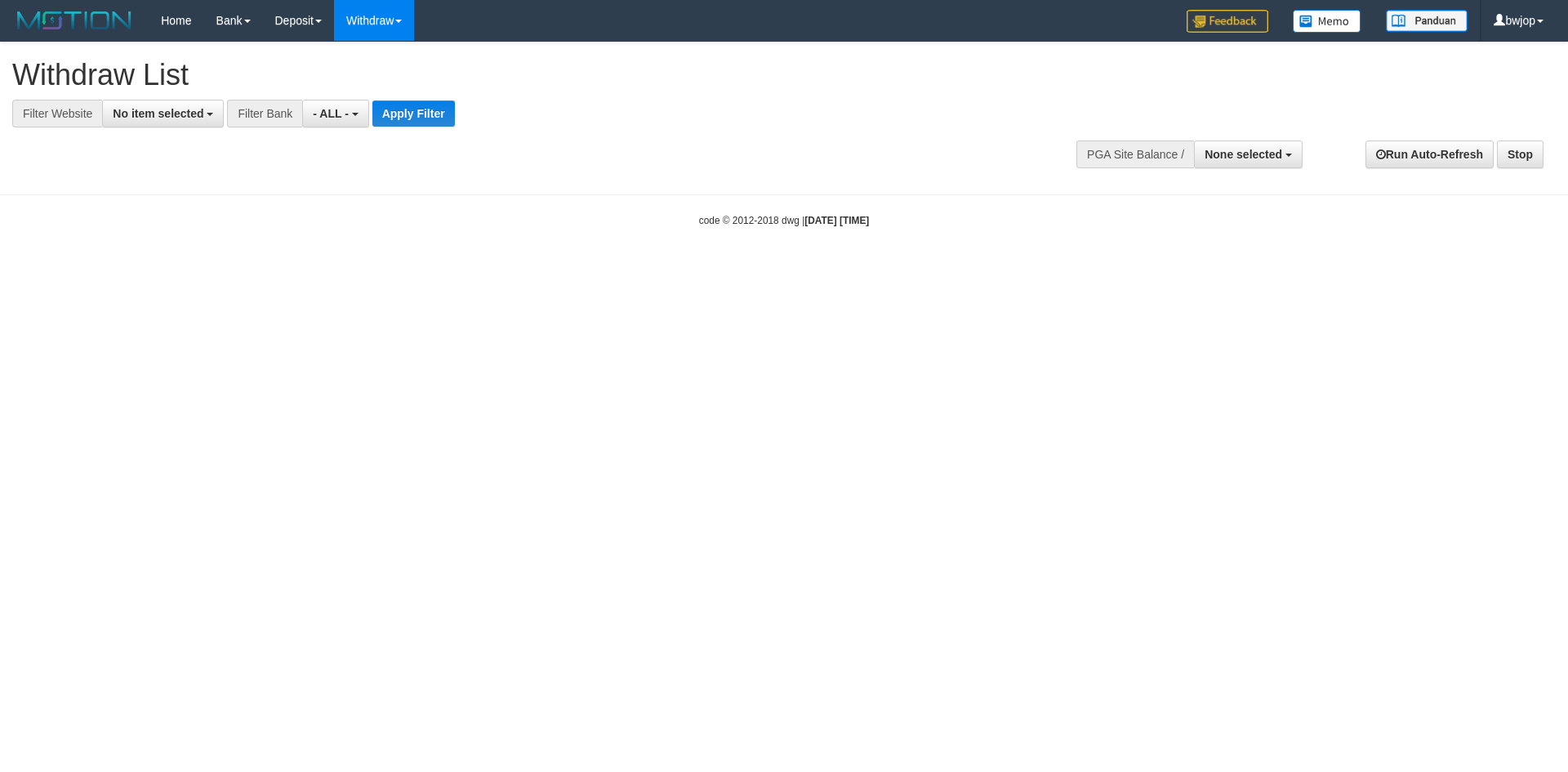 select 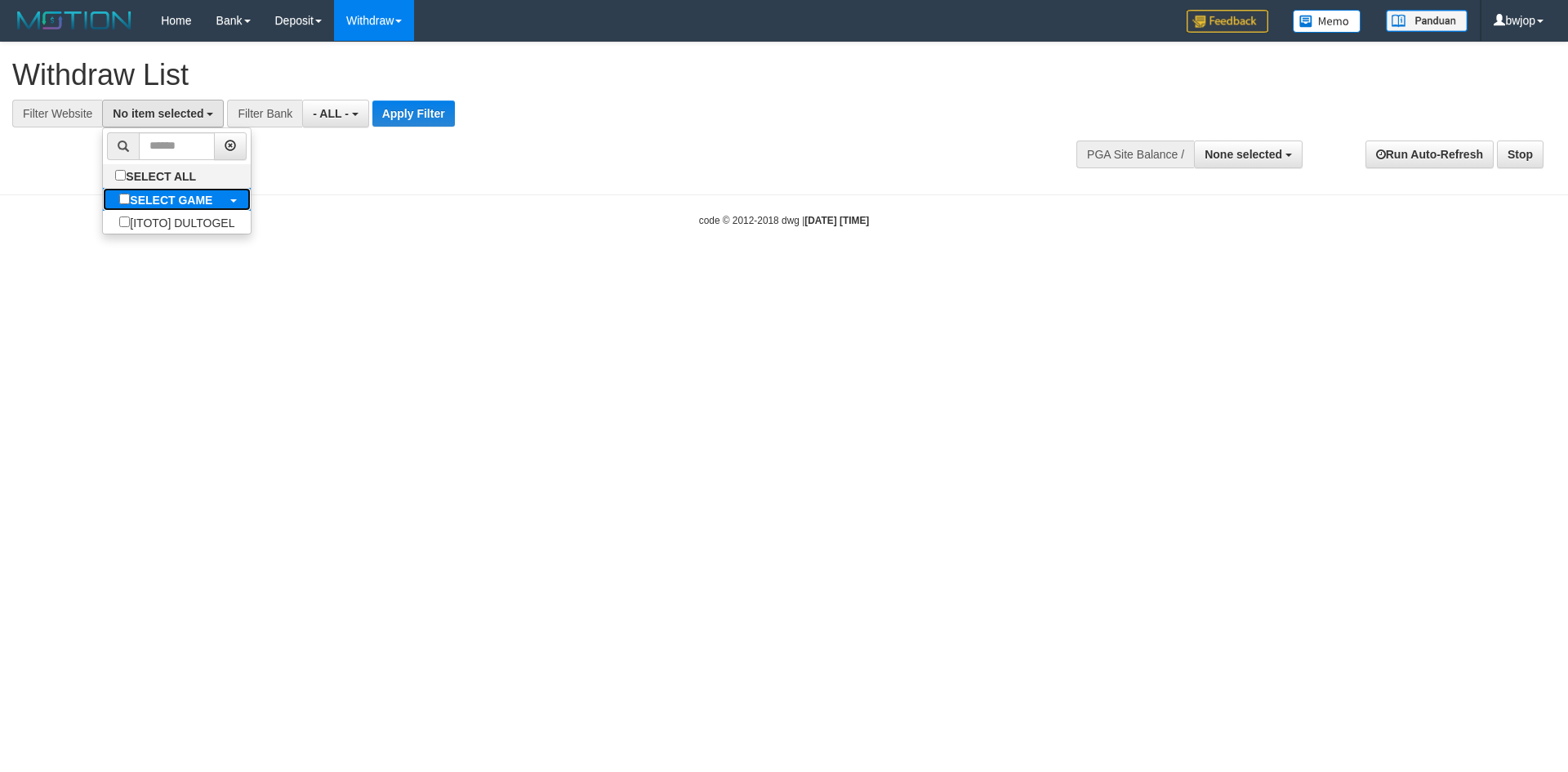 click on "SELECT GAME" at bounding box center (171, 200) 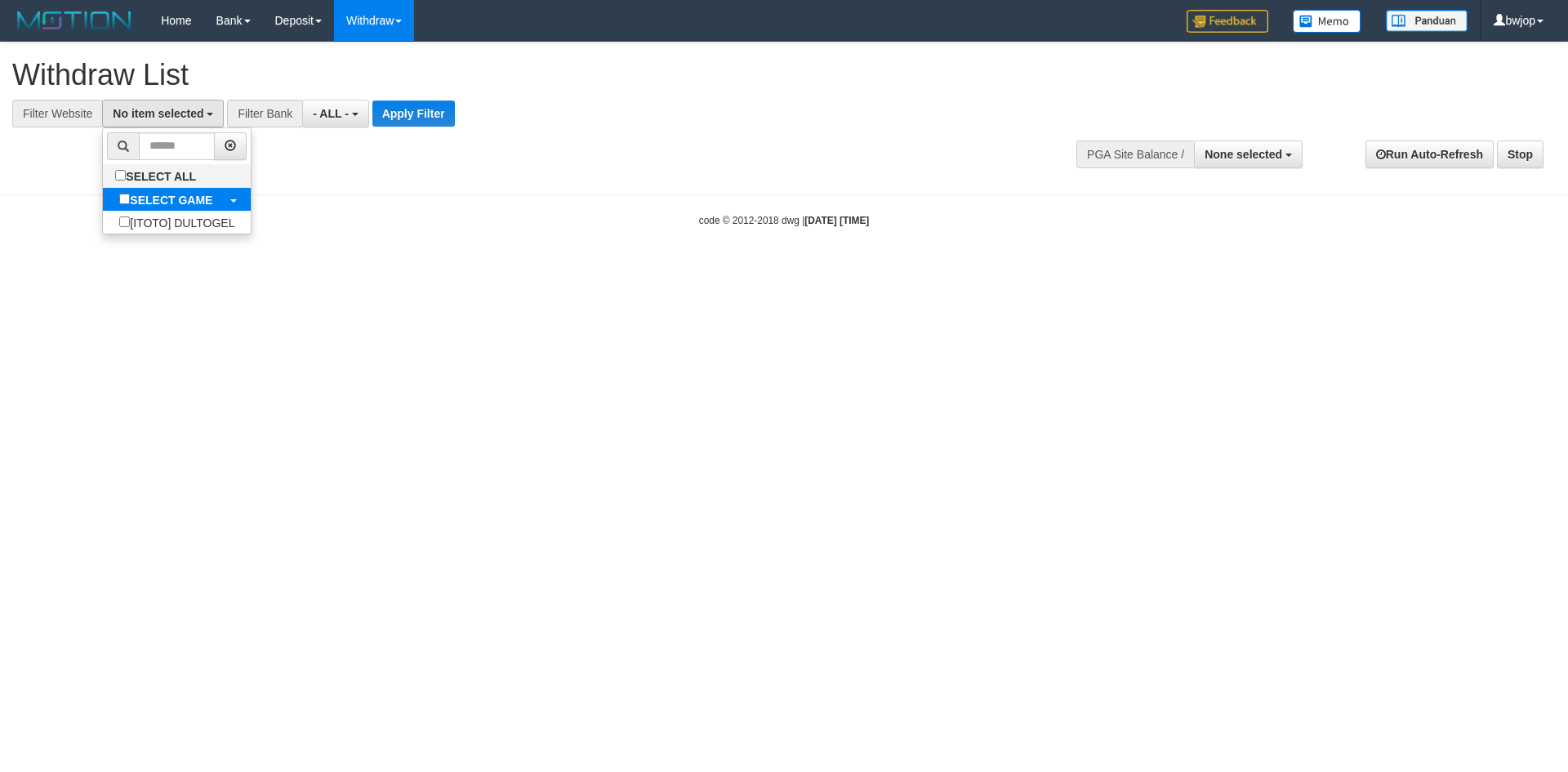 select on "****" 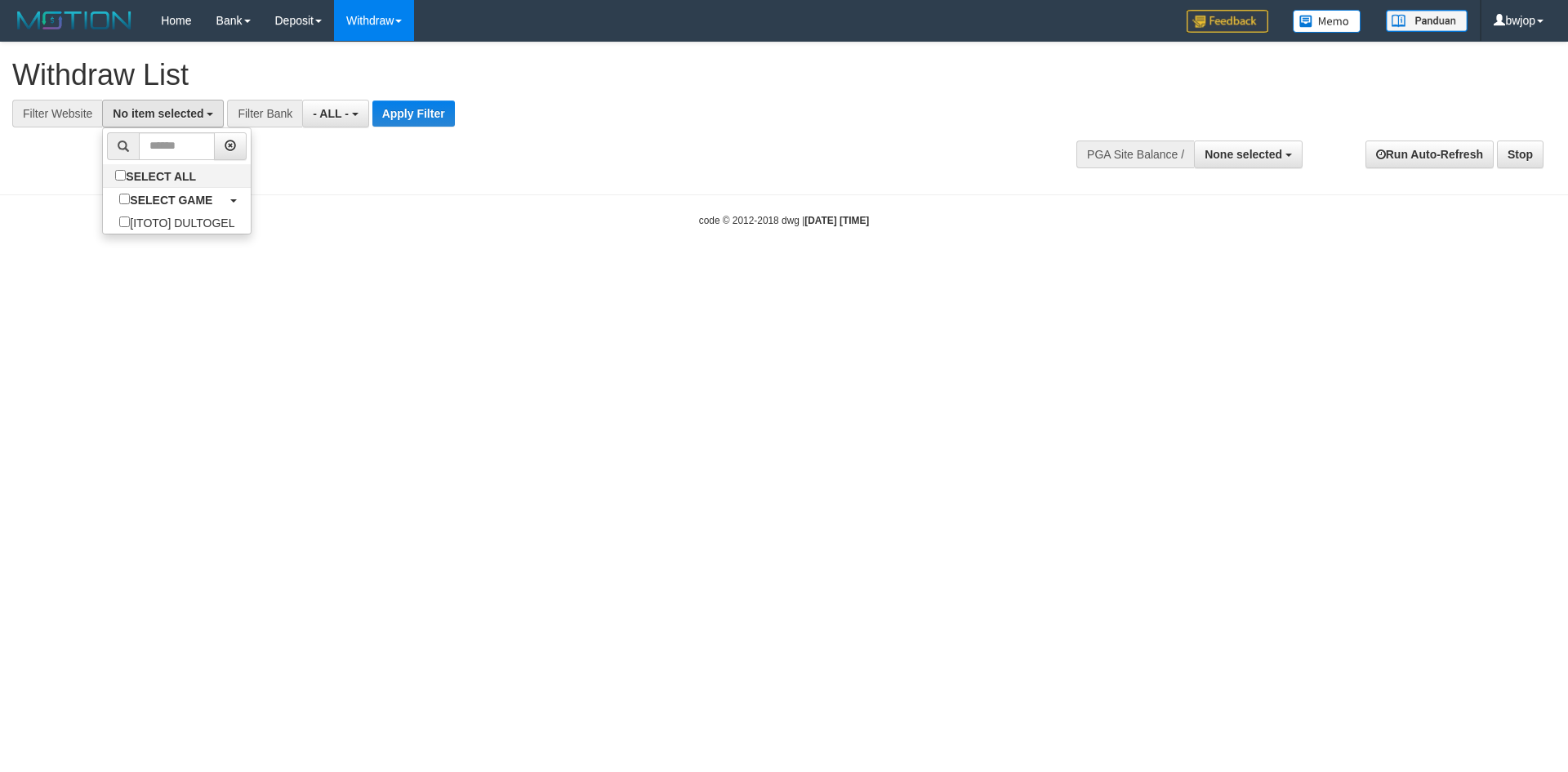 scroll, scrollTop: 15, scrollLeft: 0, axis: vertical 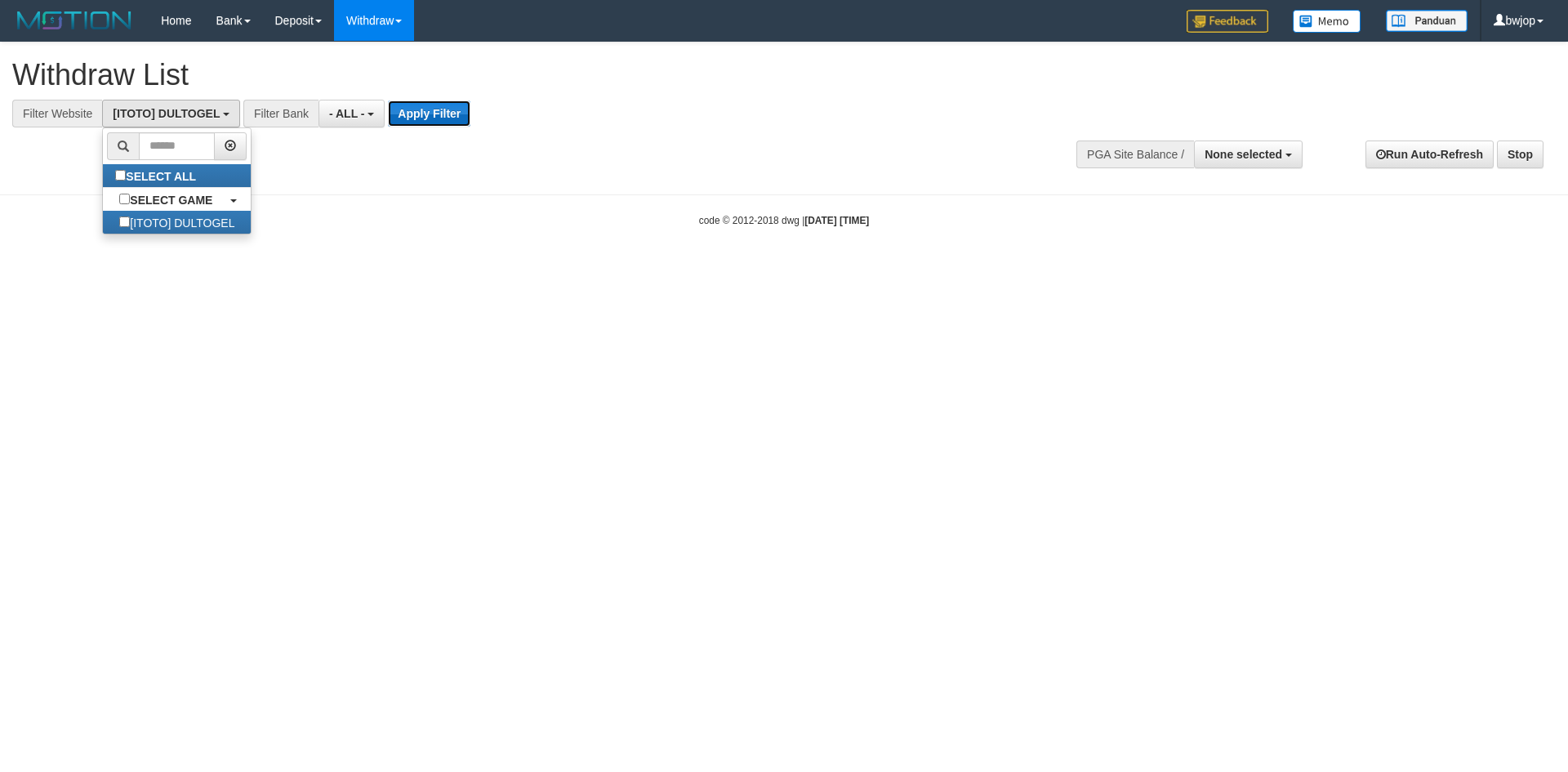 click on "Apply Filter" at bounding box center (429, 114) 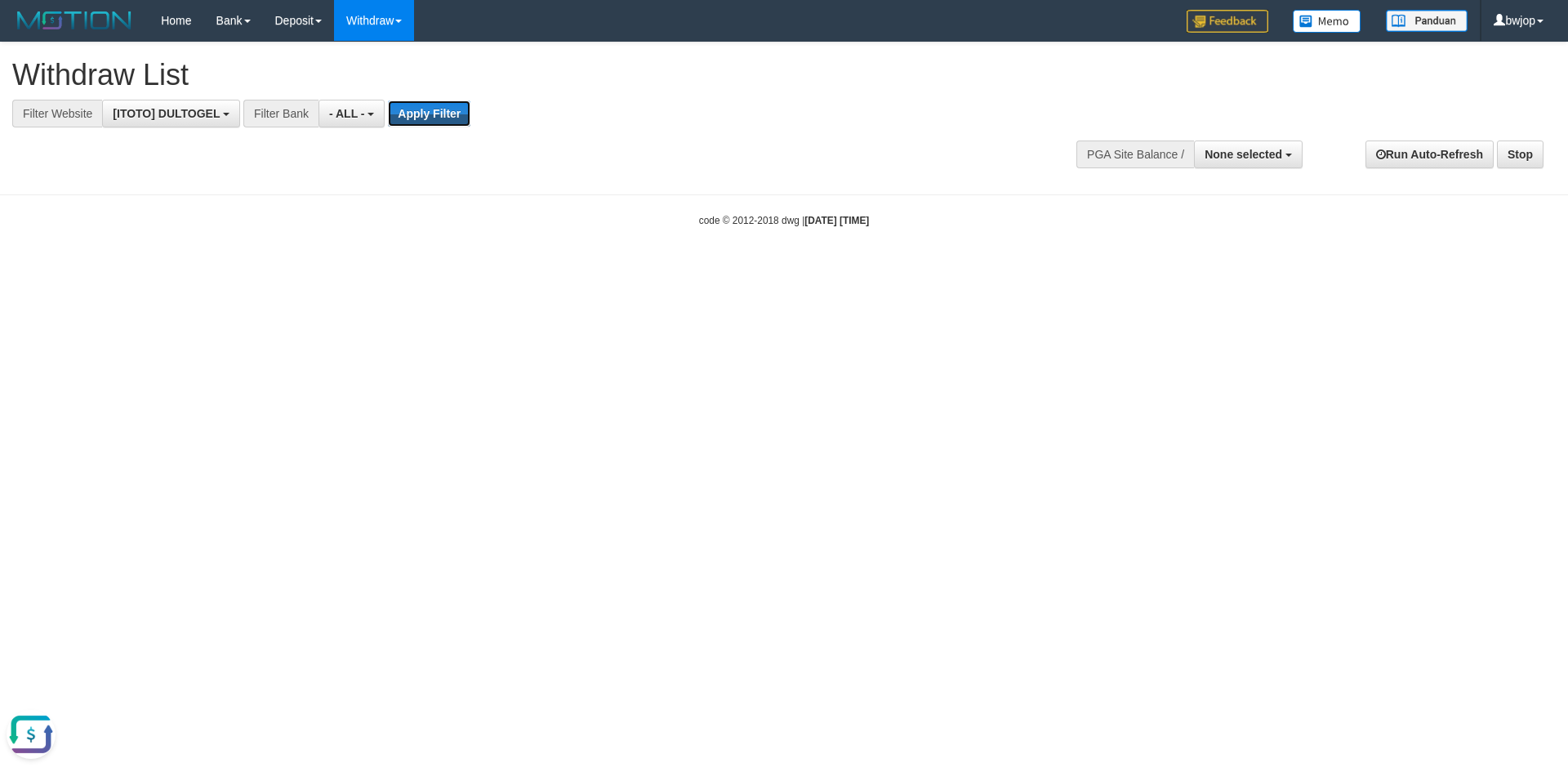 scroll, scrollTop: 0, scrollLeft: 0, axis: both 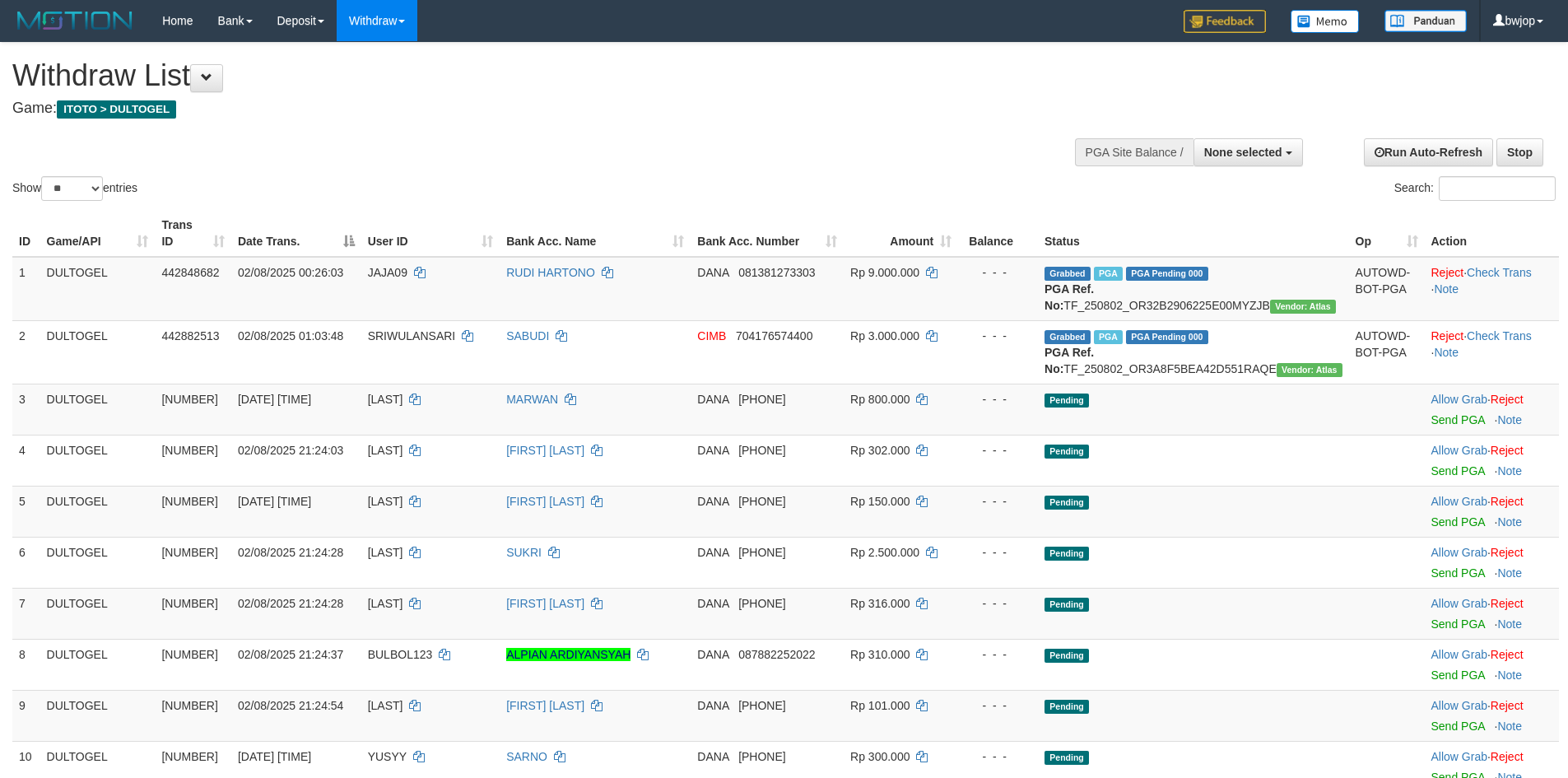 select 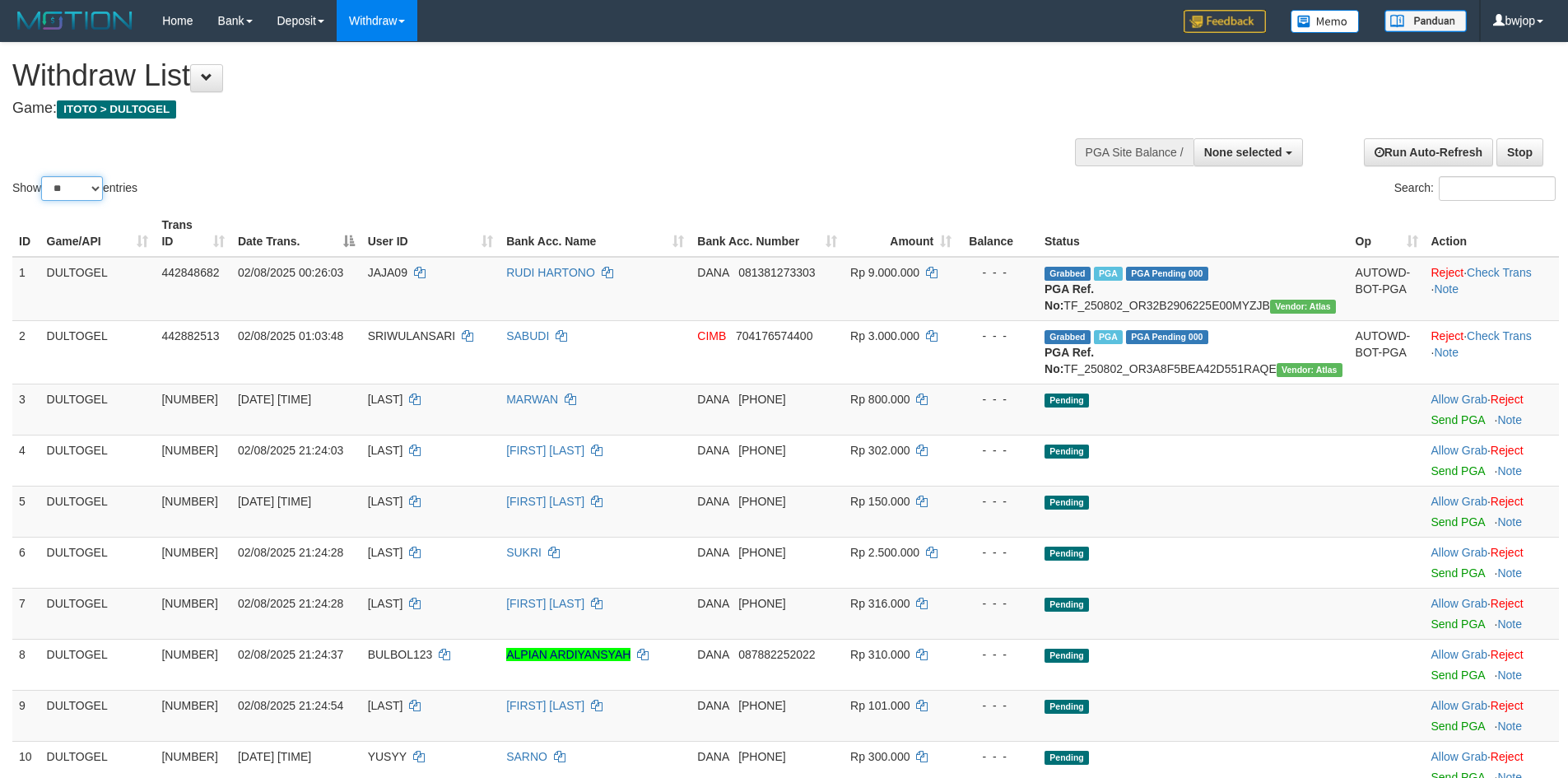 drag, startPoint x: 85, startPoint y: 189, endPoint x: 81, endPoint y: 199, distance: 10.77033 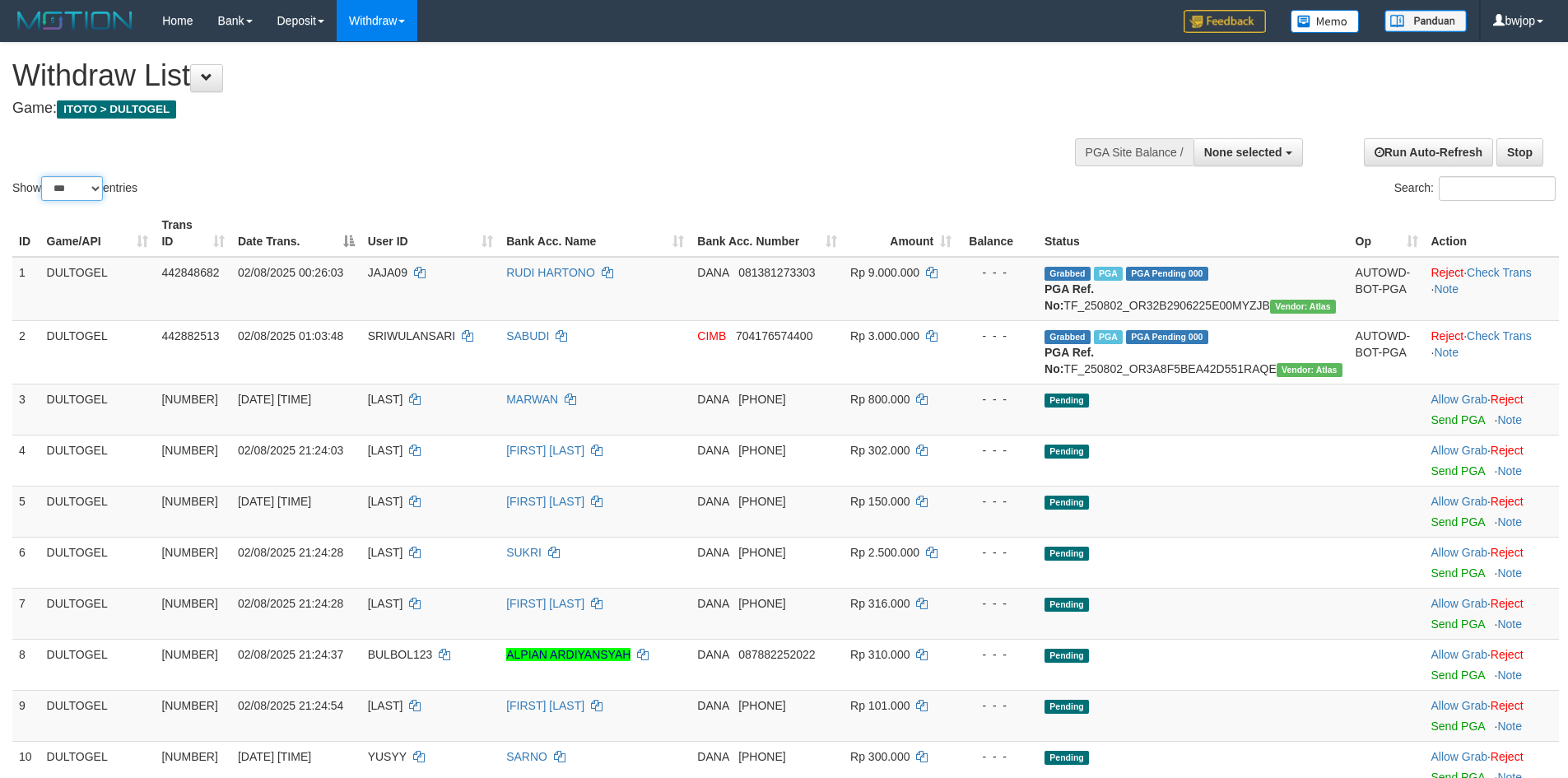 click on "** ** ** ***" at bounding box center [72, 189] 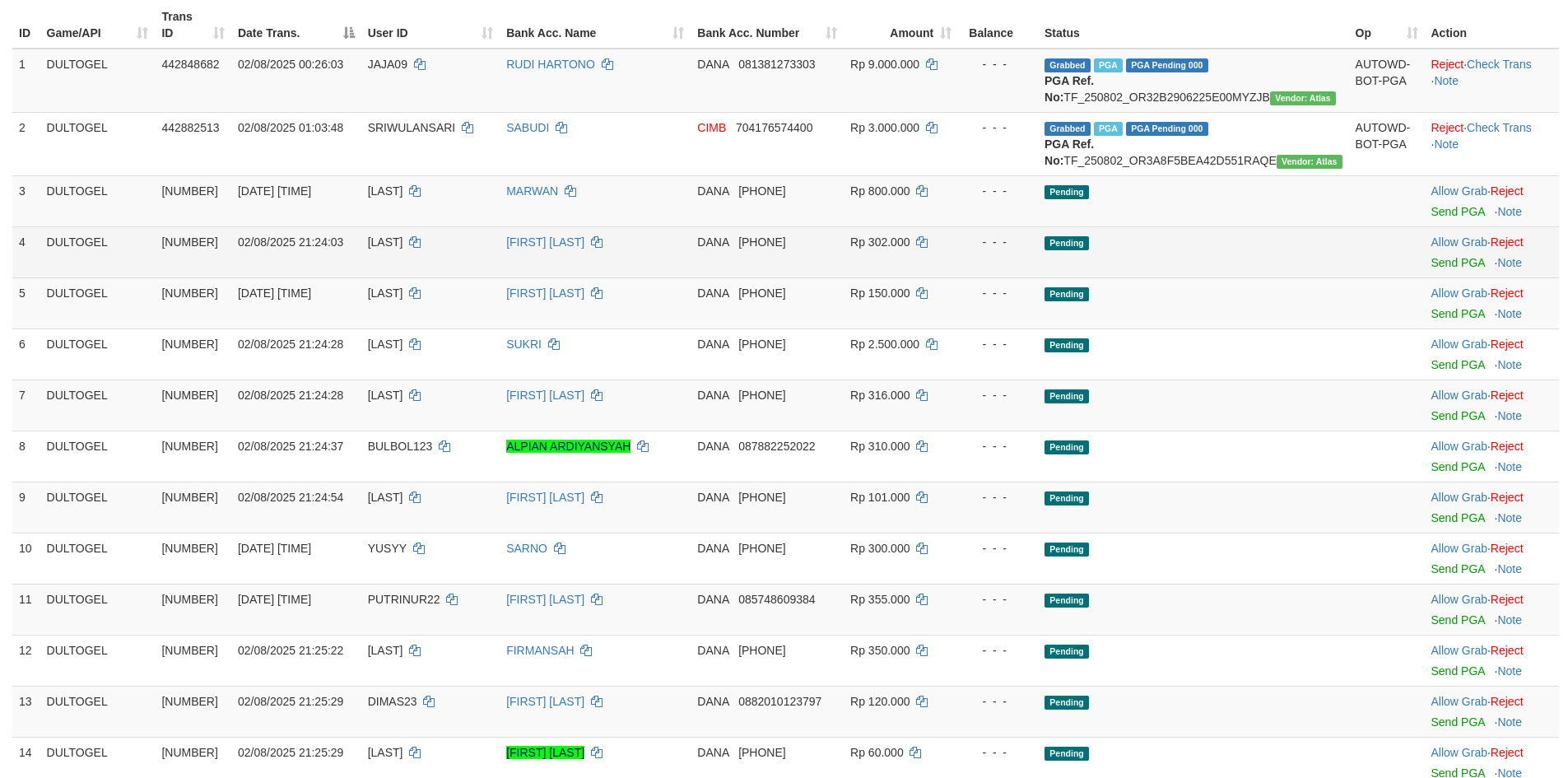 scroll, scrollTop: 220, scrollLeft: 0, axis: vertical 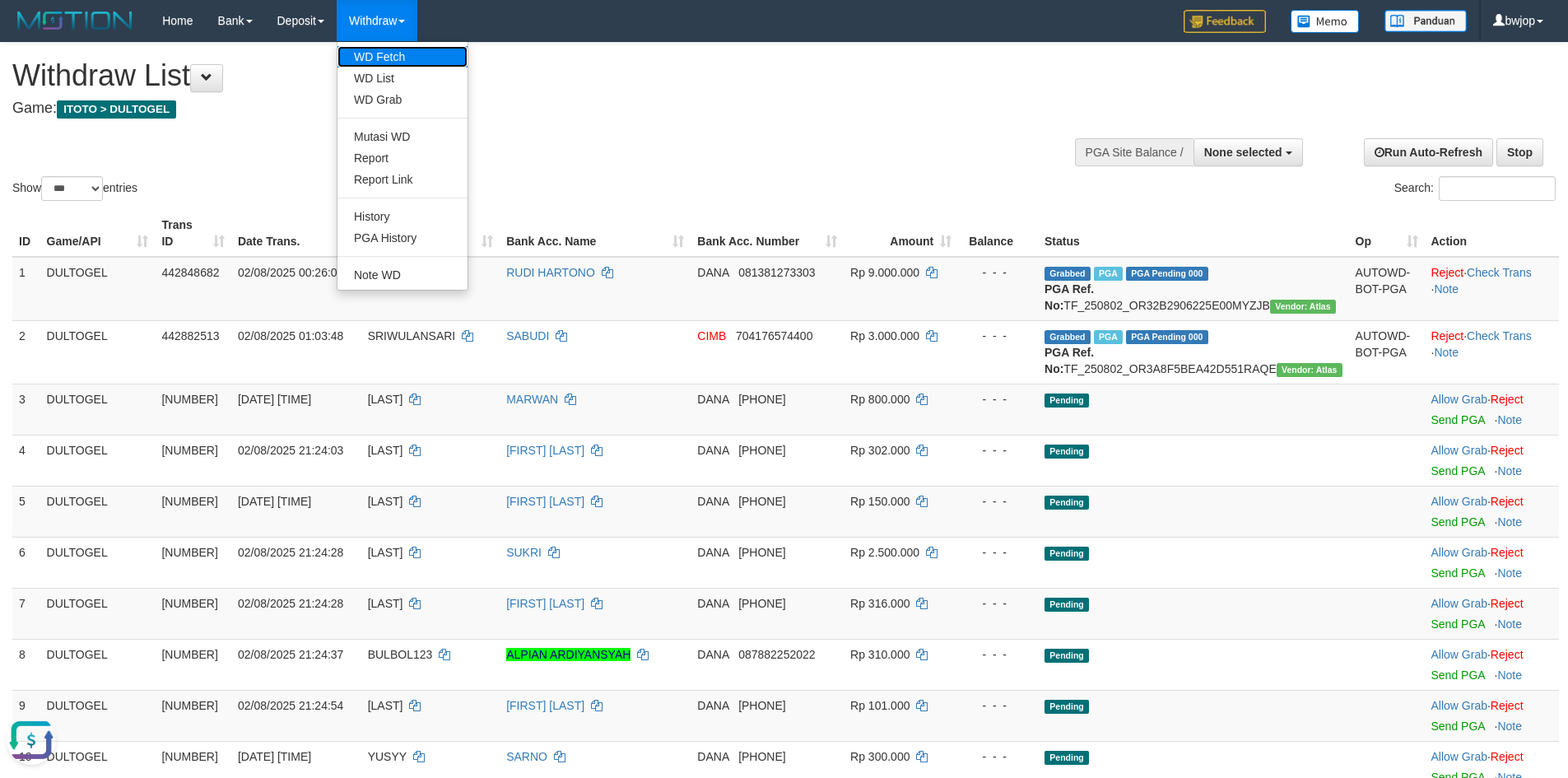 click on "WD Fetch" at bounding box center [402, 57] 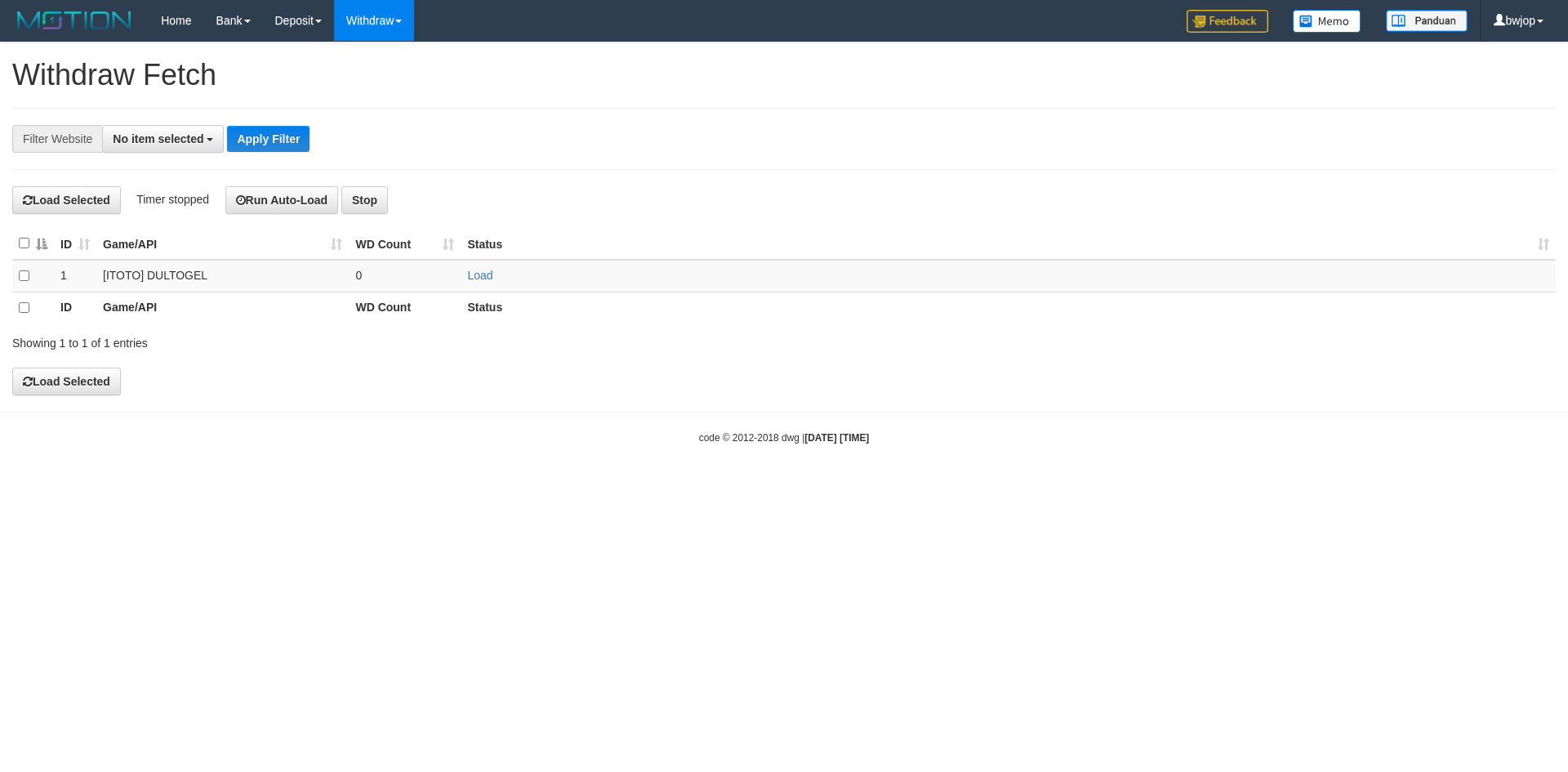 select 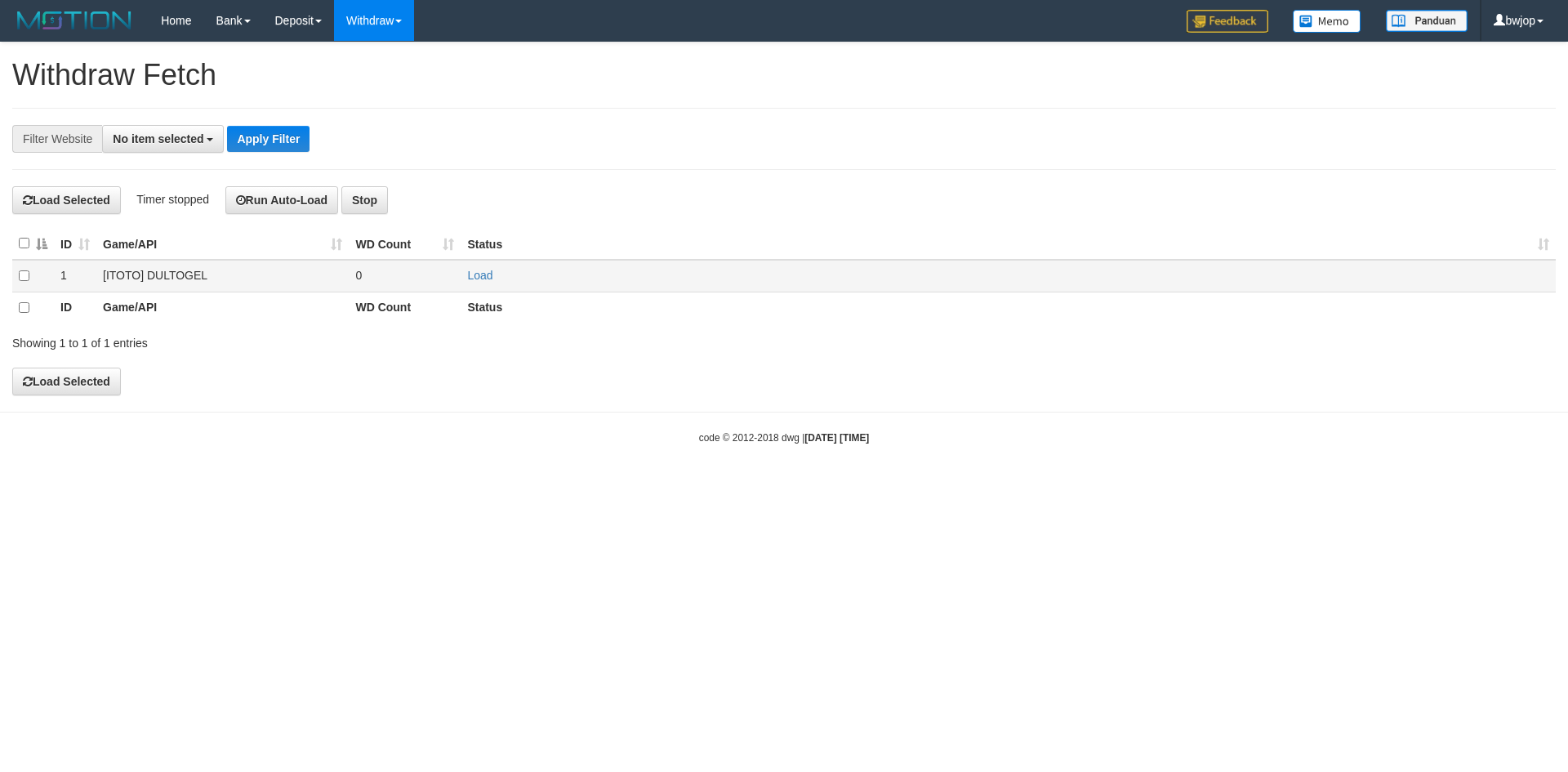 scroll, scrollTop: 0, scrollLeft: 0, axis: both 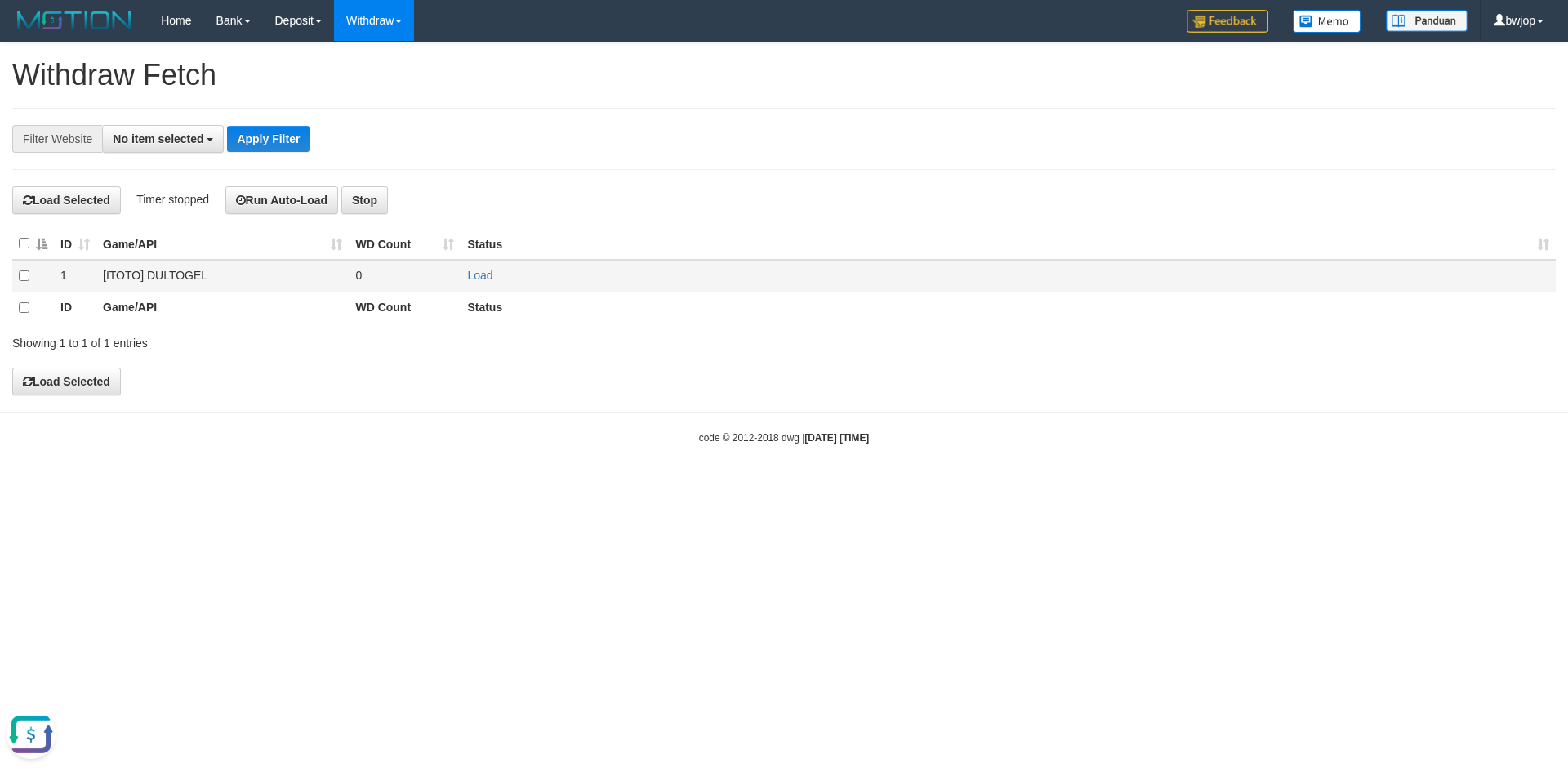 click on "Load" at bounding box center (1008, 276) 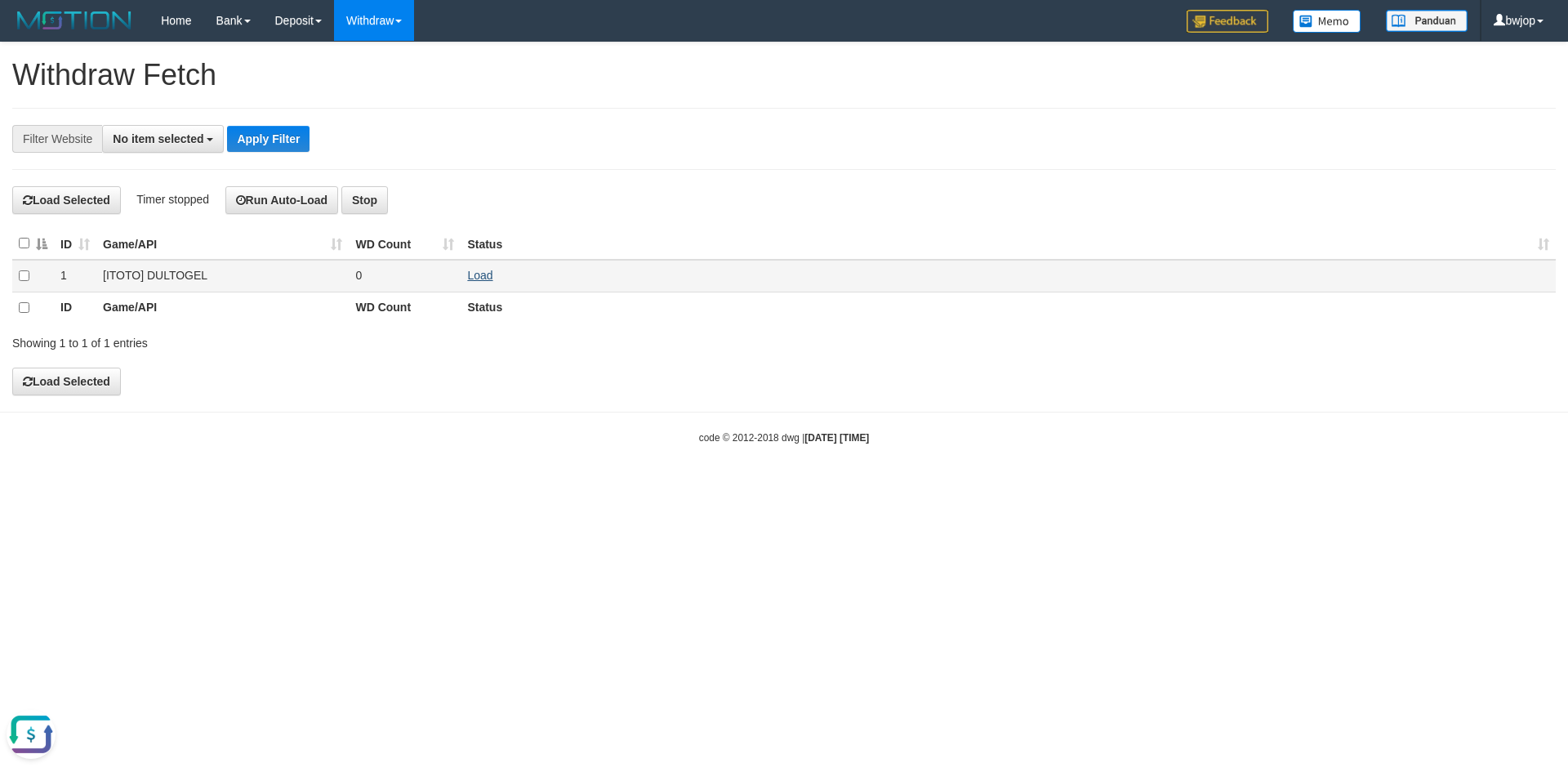 click on "Load" at bounding box center [1008, 276] 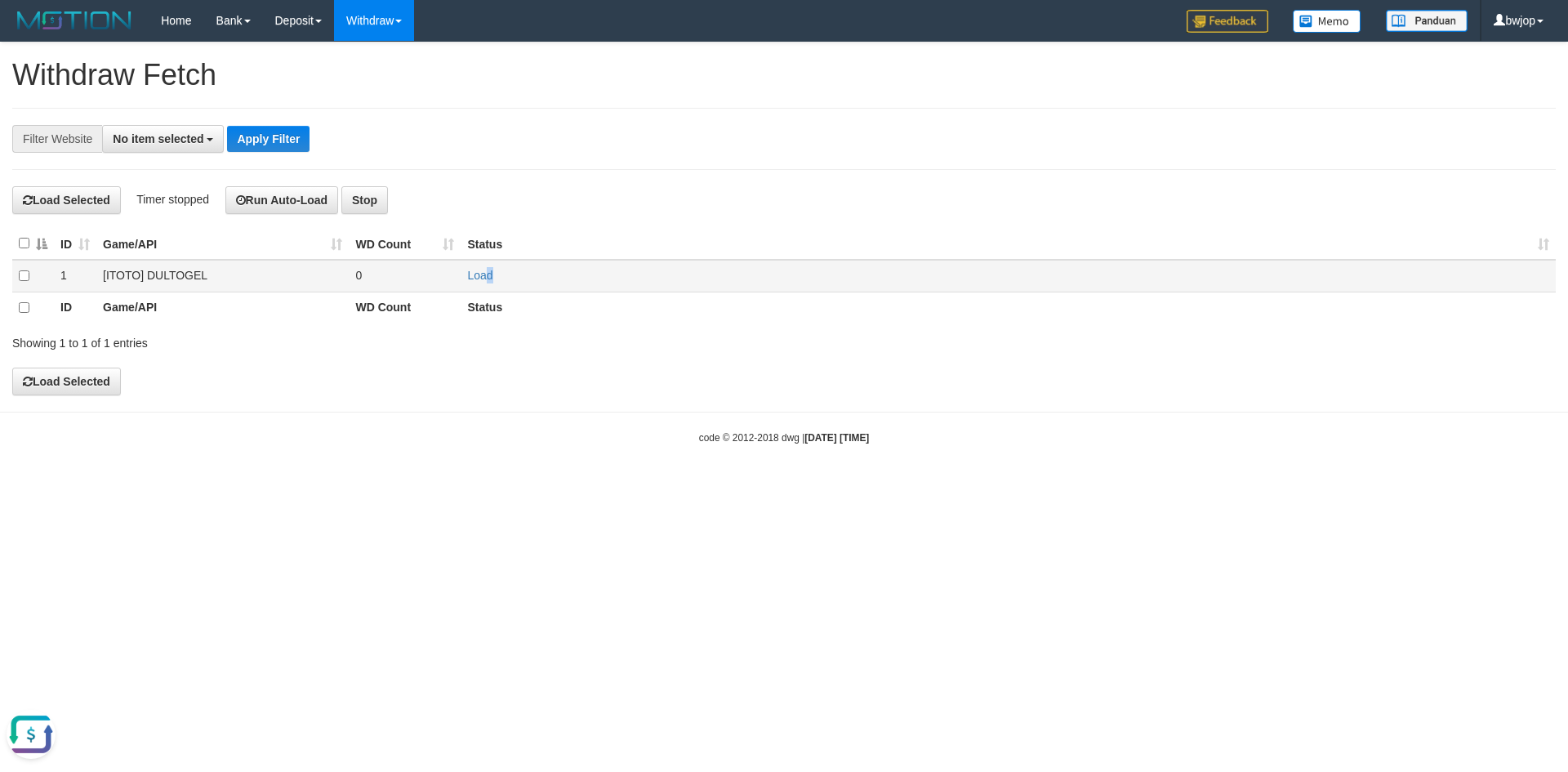 click on "Load" at bounding box center [1008, 276] 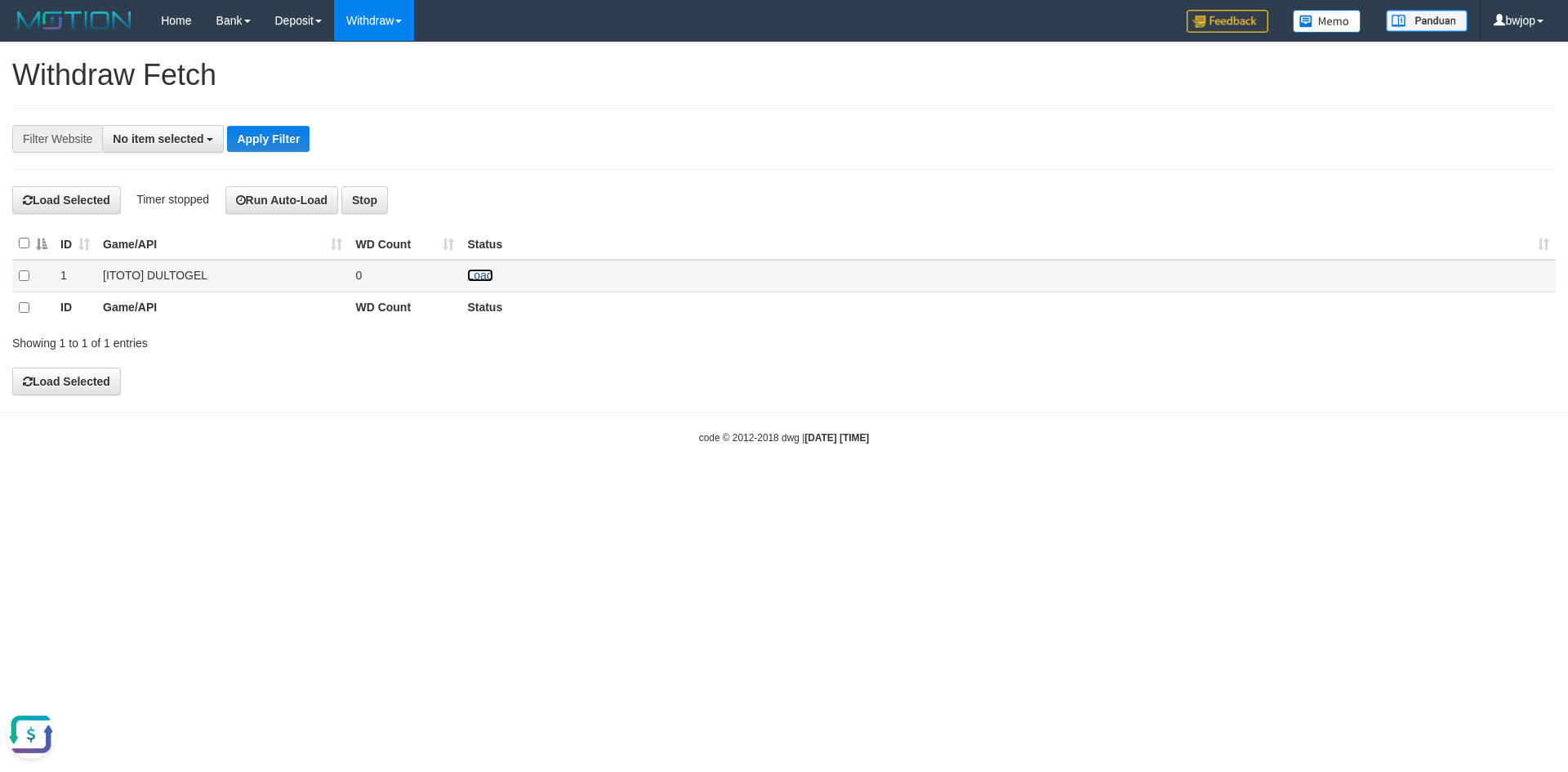 click on "Load" at bounding box center [479, 275] 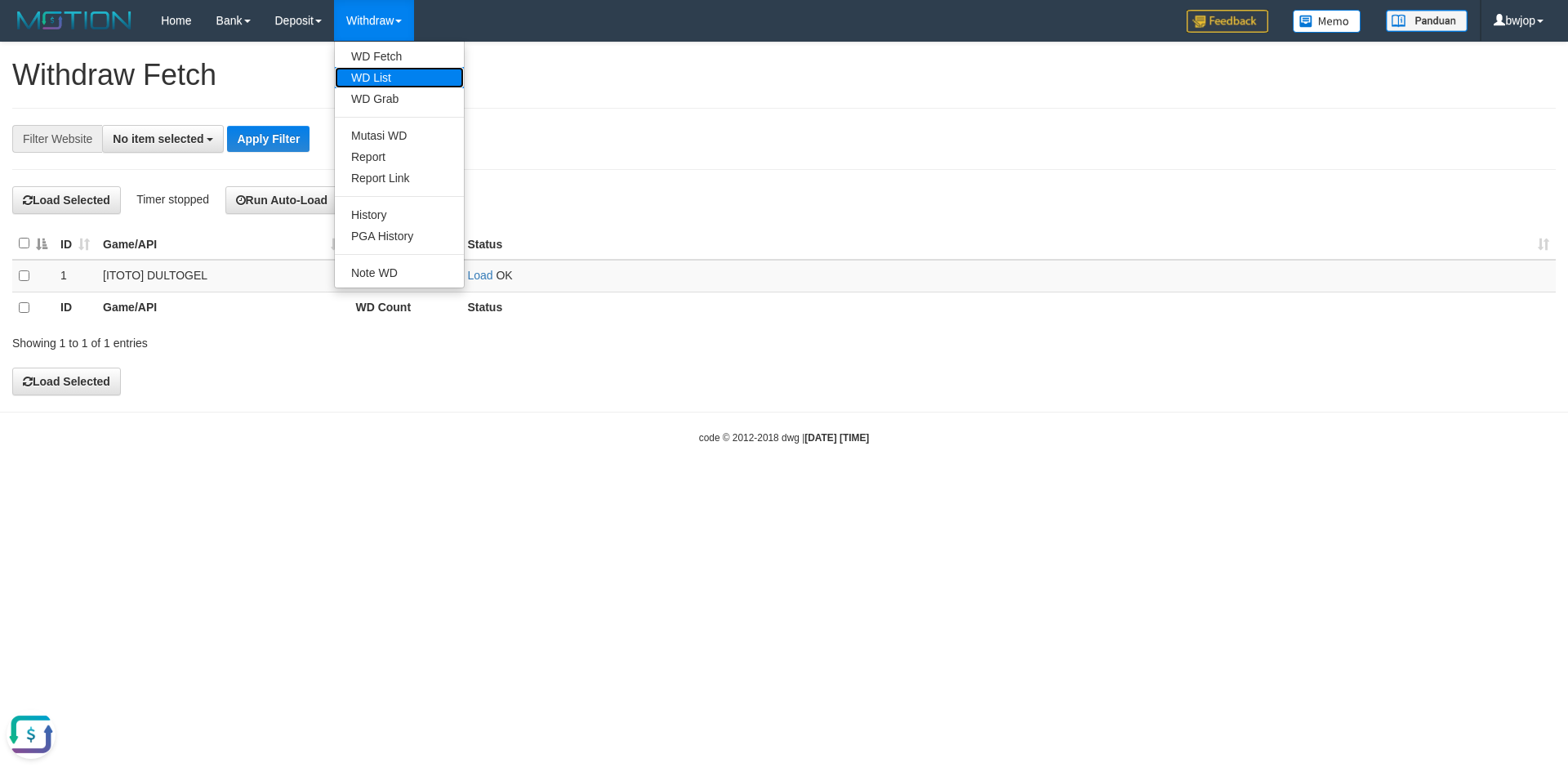 click on "WD List" at bounding box center [399, 78] 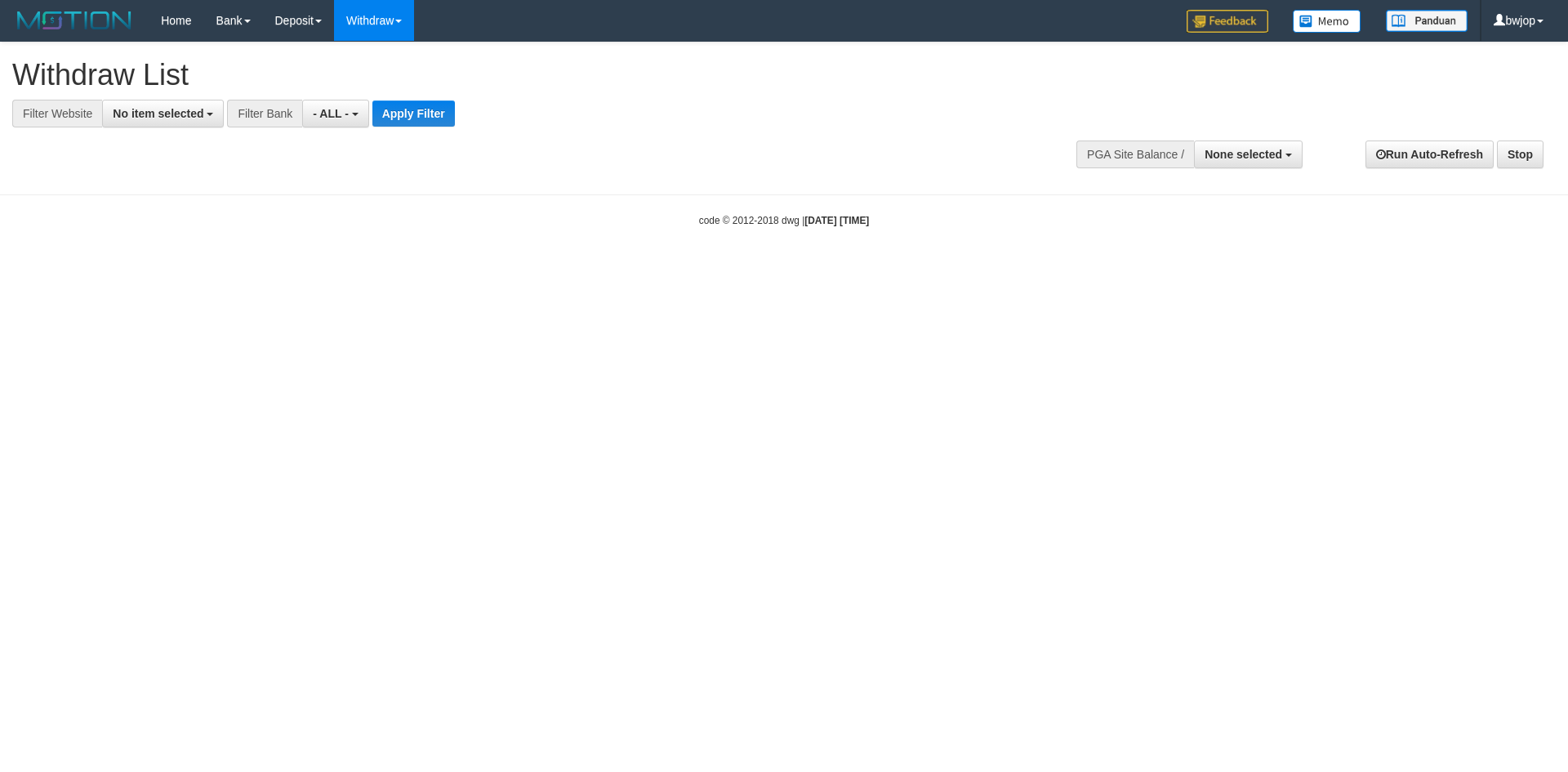 select 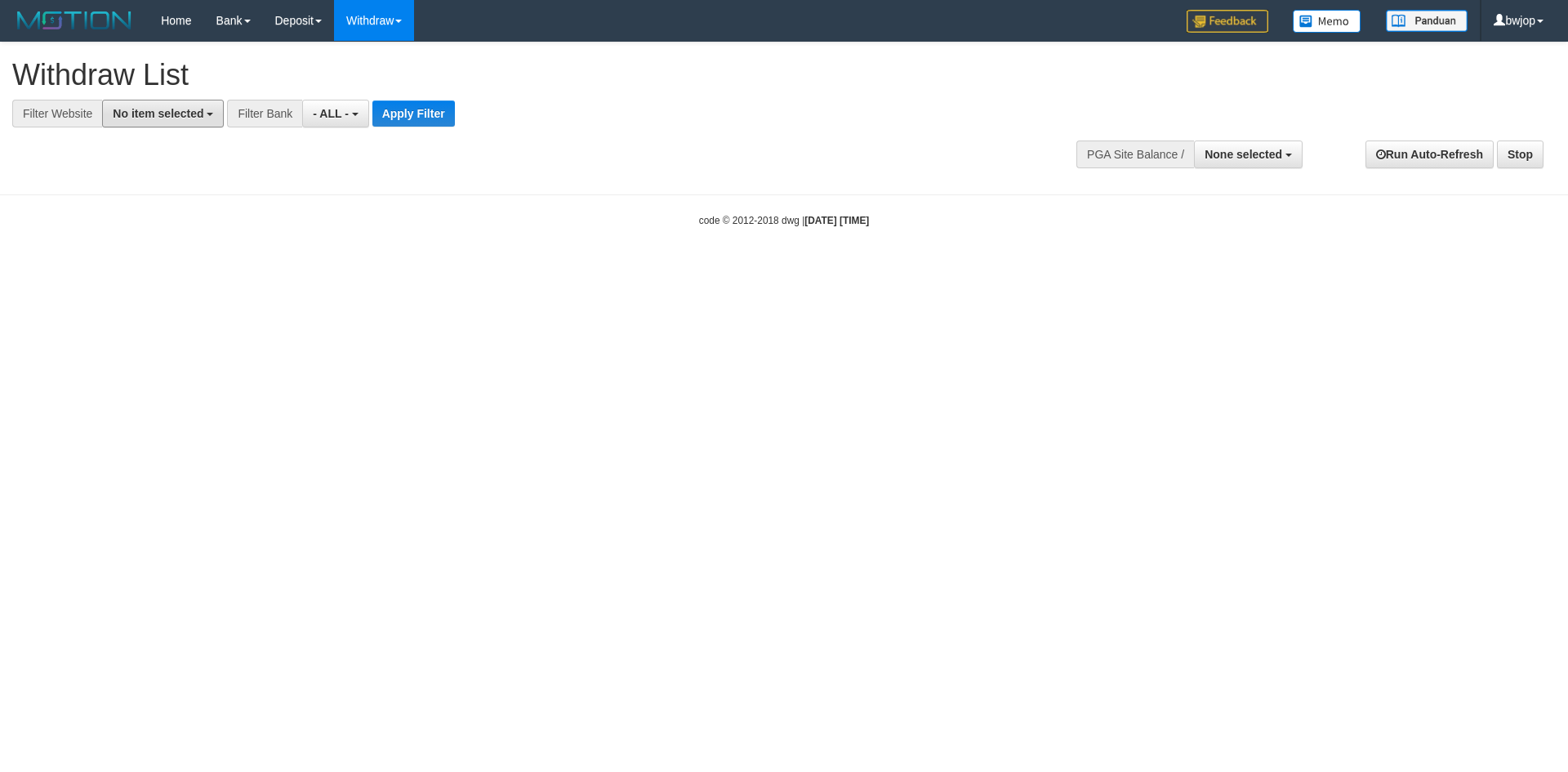 scroll, scrollTop: 0, scrollLeft: 0, axis: both 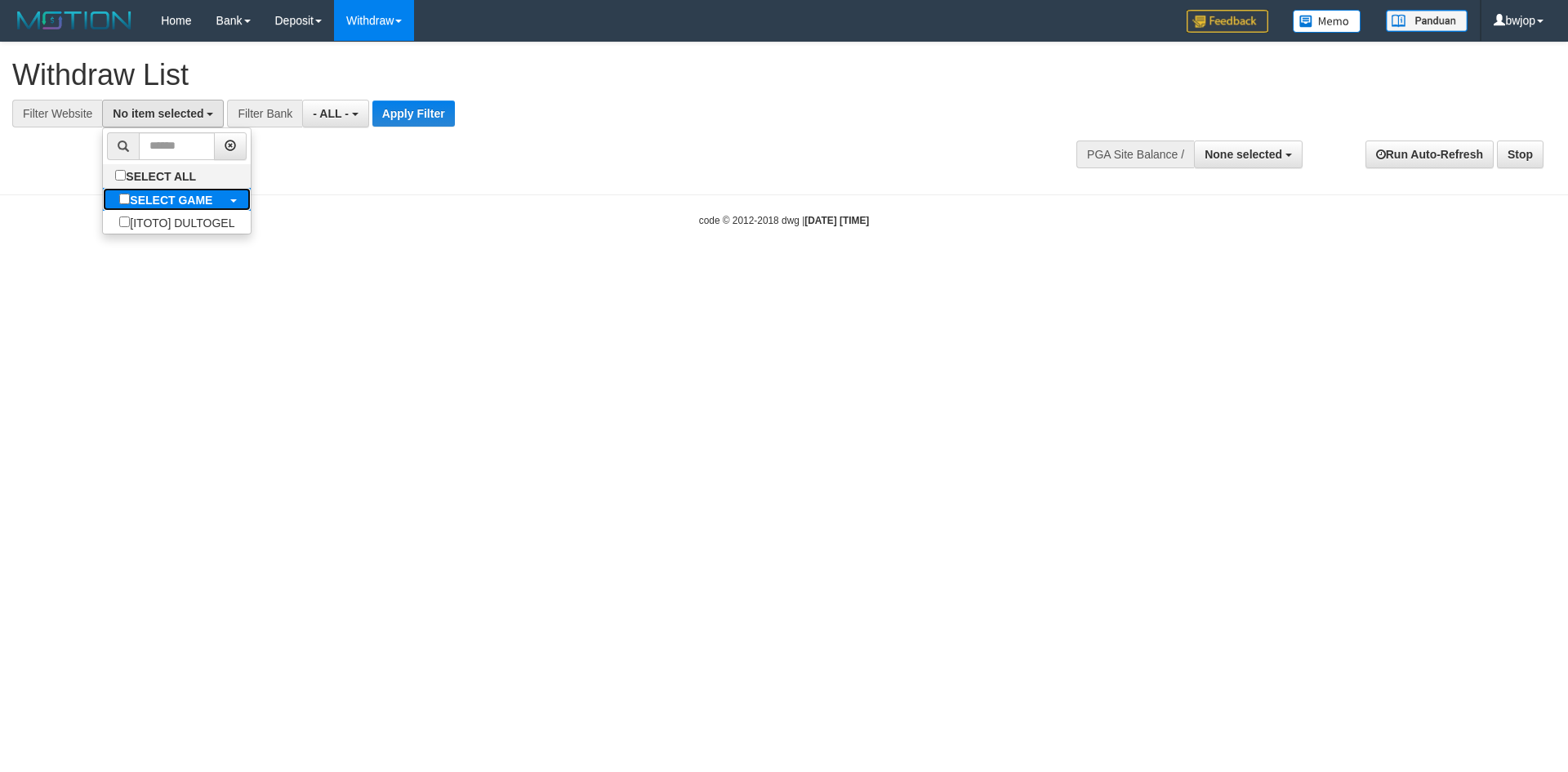 click on "SELECT GAME" at bounding box center (166, 199) 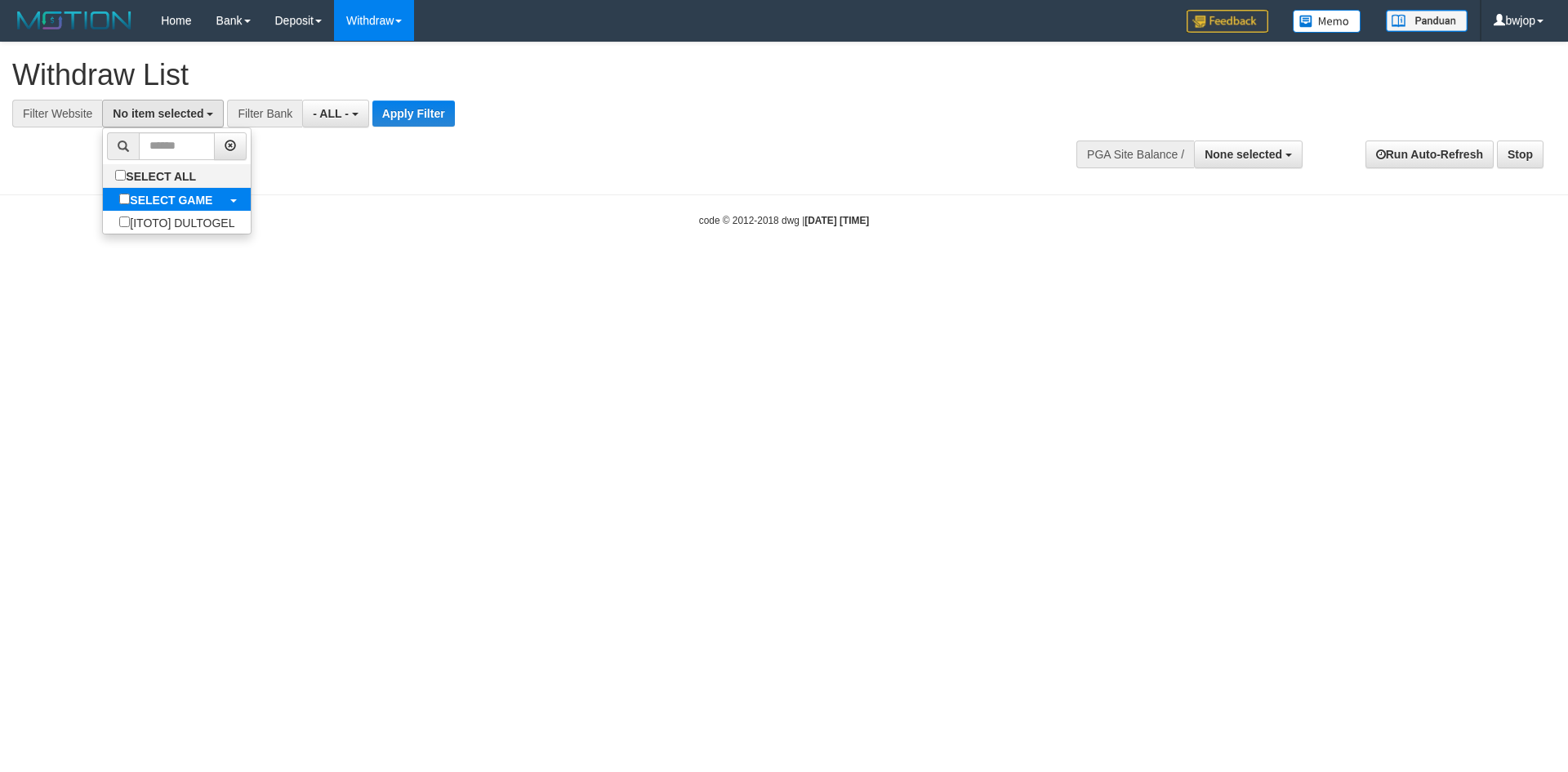 select on "****" 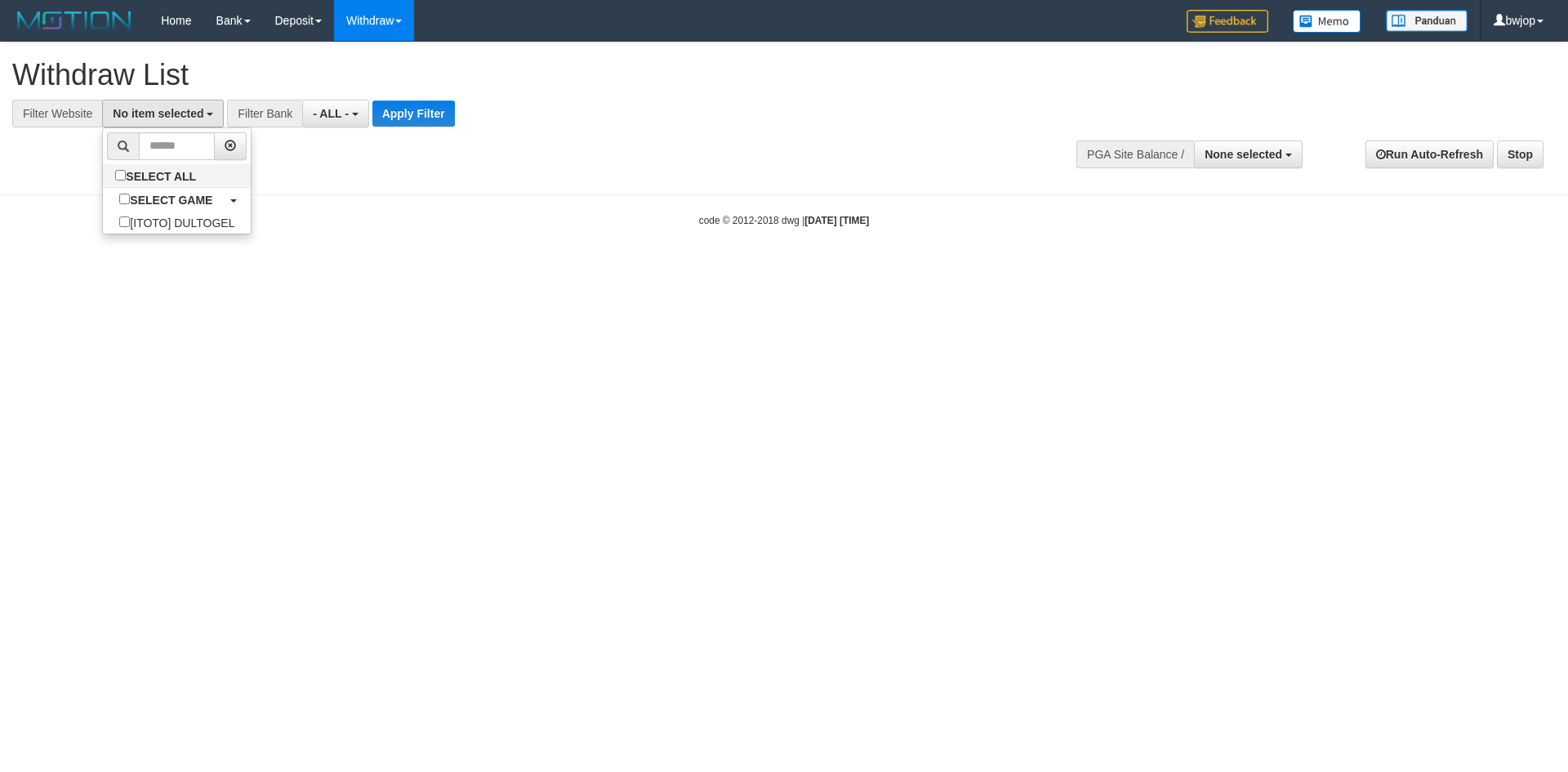 scroll, scrollTop: 15, scrollLeft: 0, axis: vertical 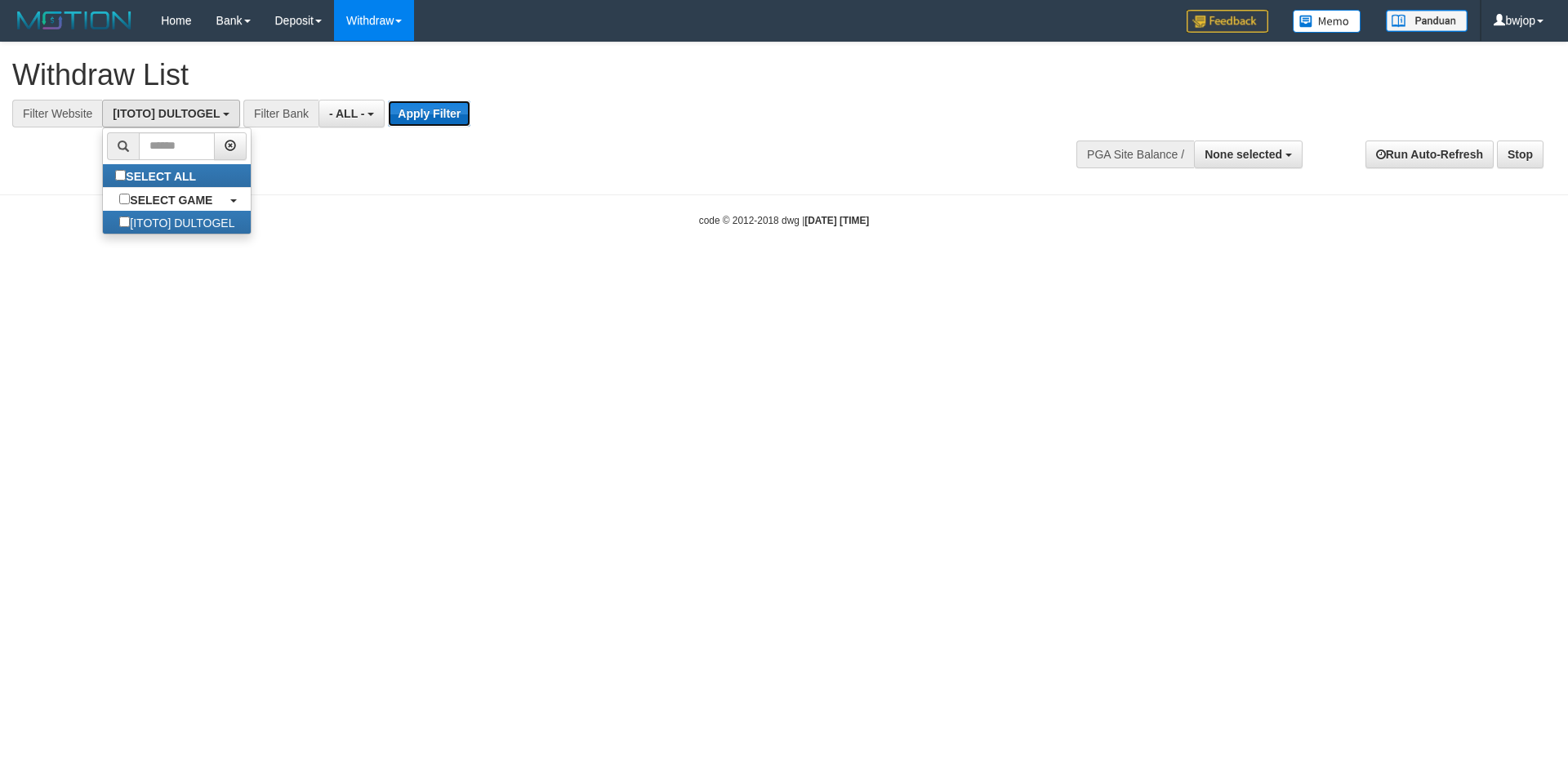 click on "Apply Filter" at bounding box center [429, 114] 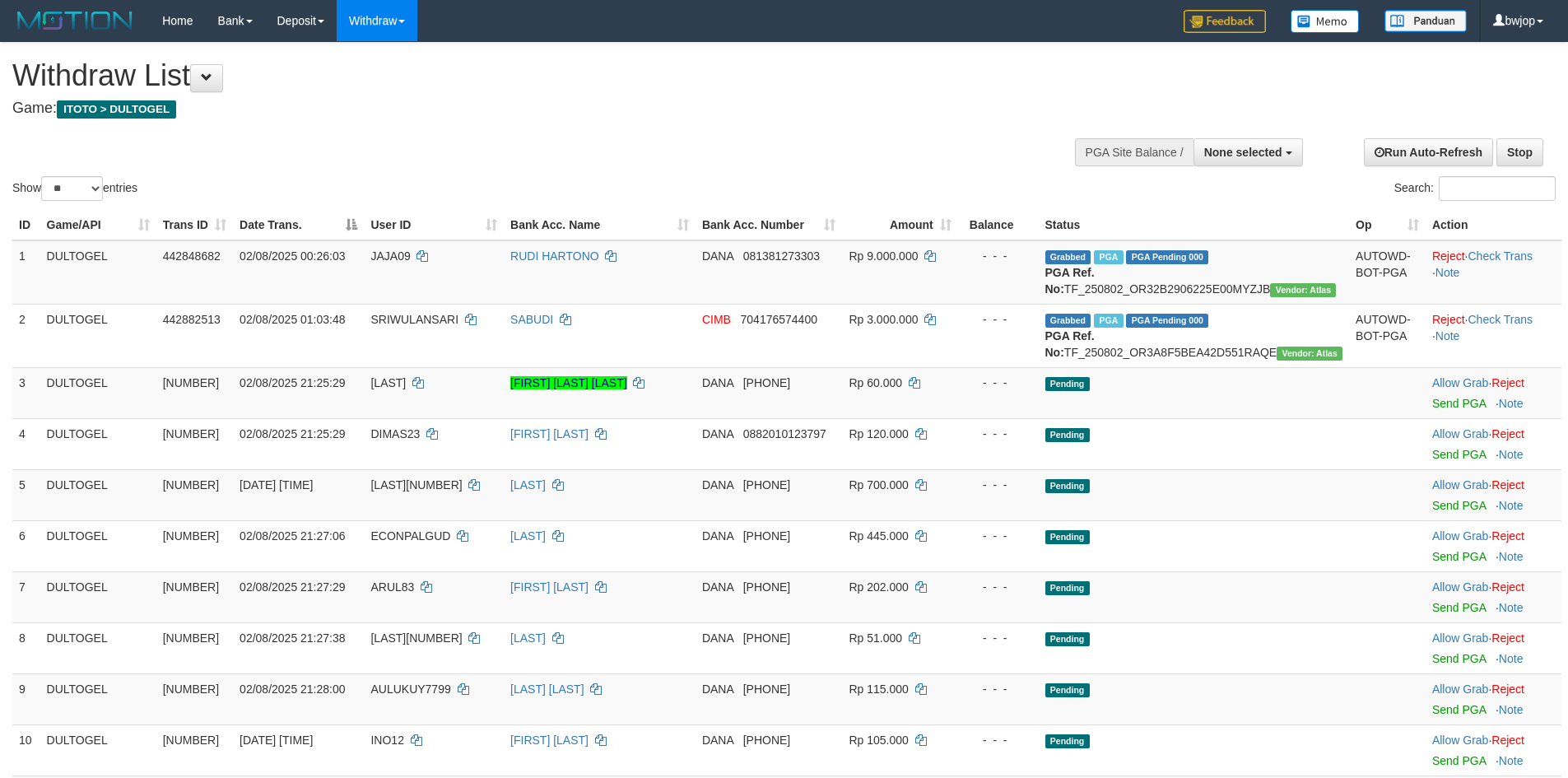 select 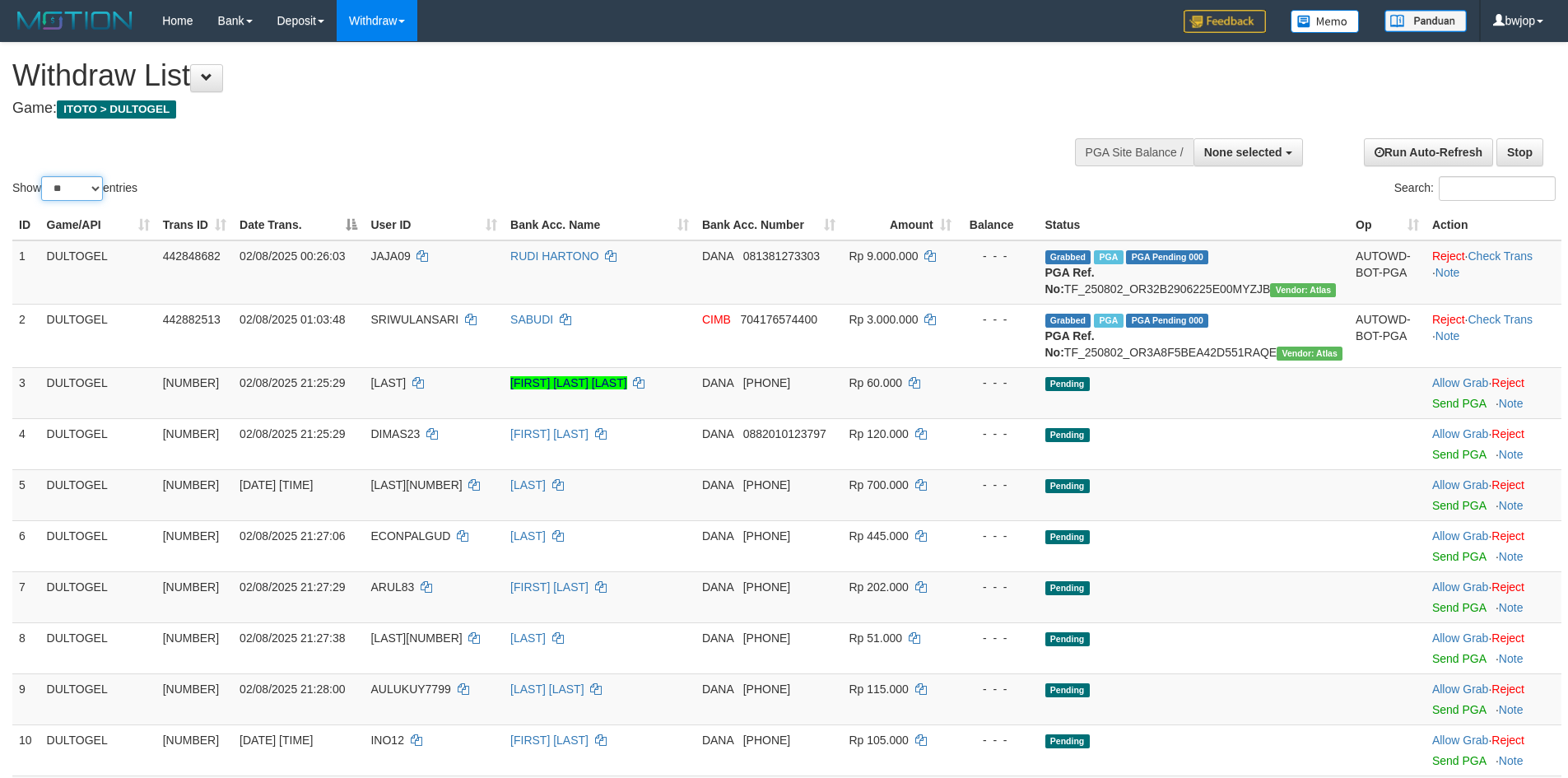 click on "** ** ** ***" at bounding box center (72, 189) 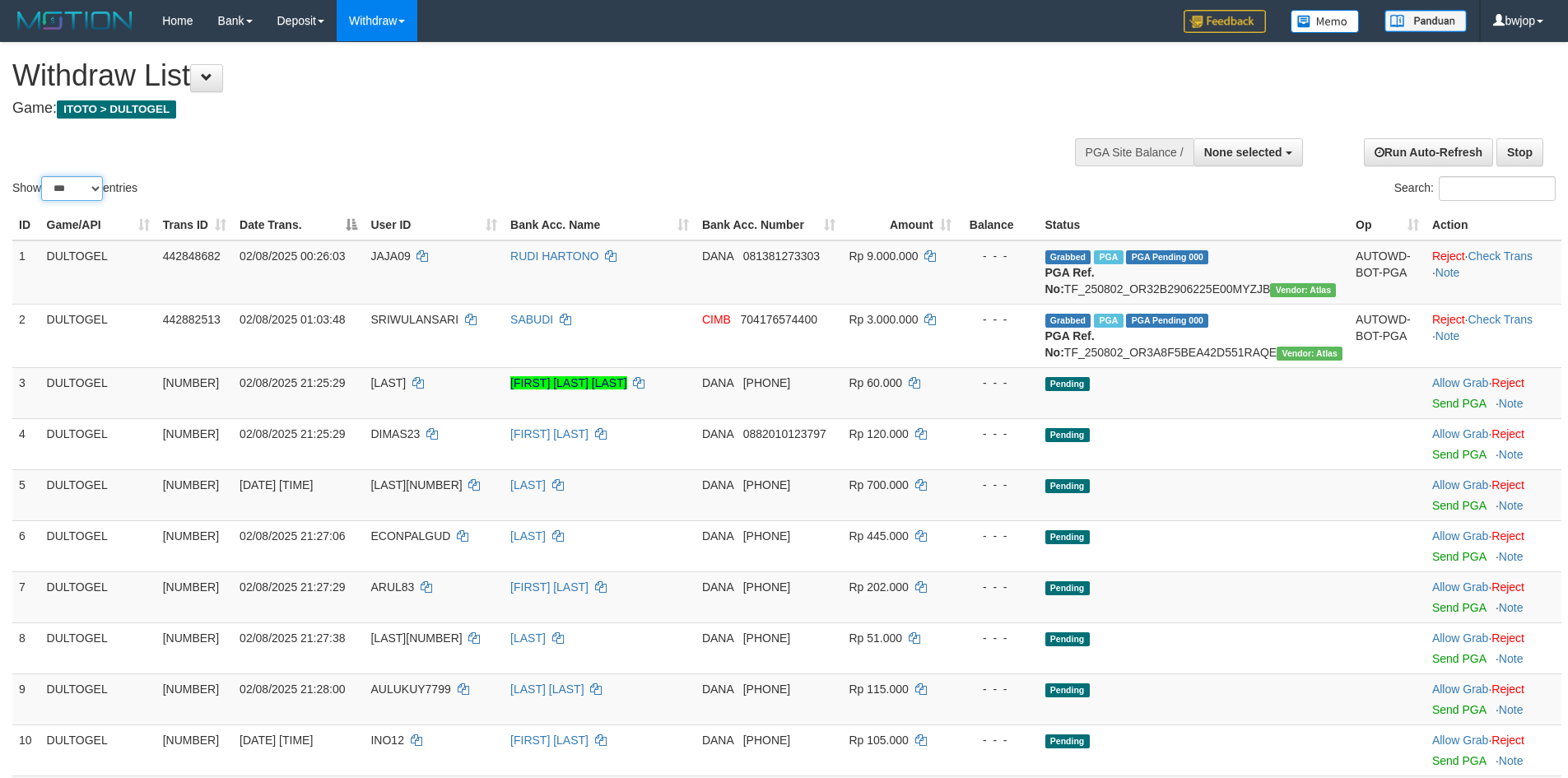 click on "** ** ** ***" at bounding box center (72, 189) 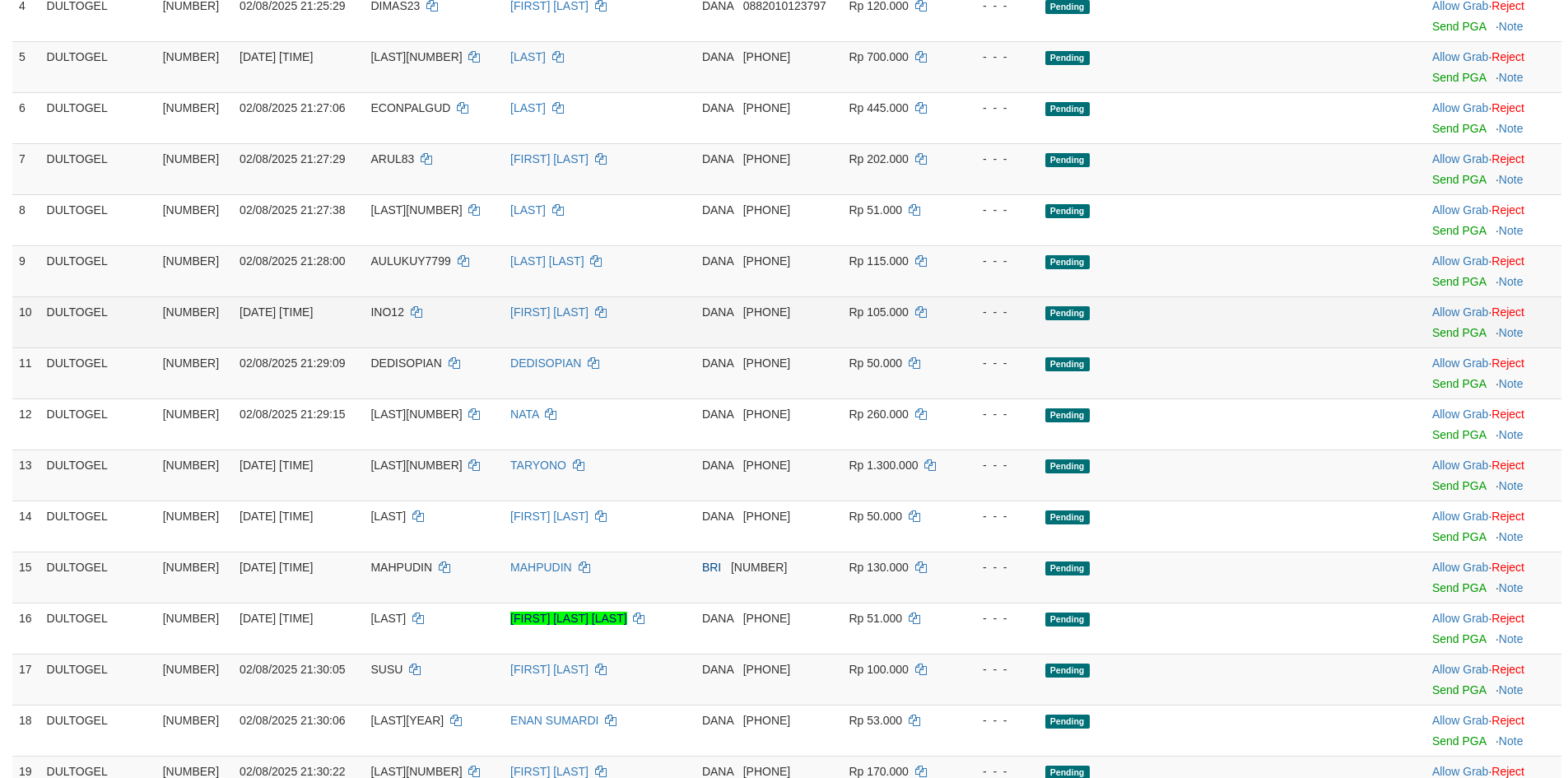 scroll, scrollTop: 439, scrollLeft: 0, axis: vertical 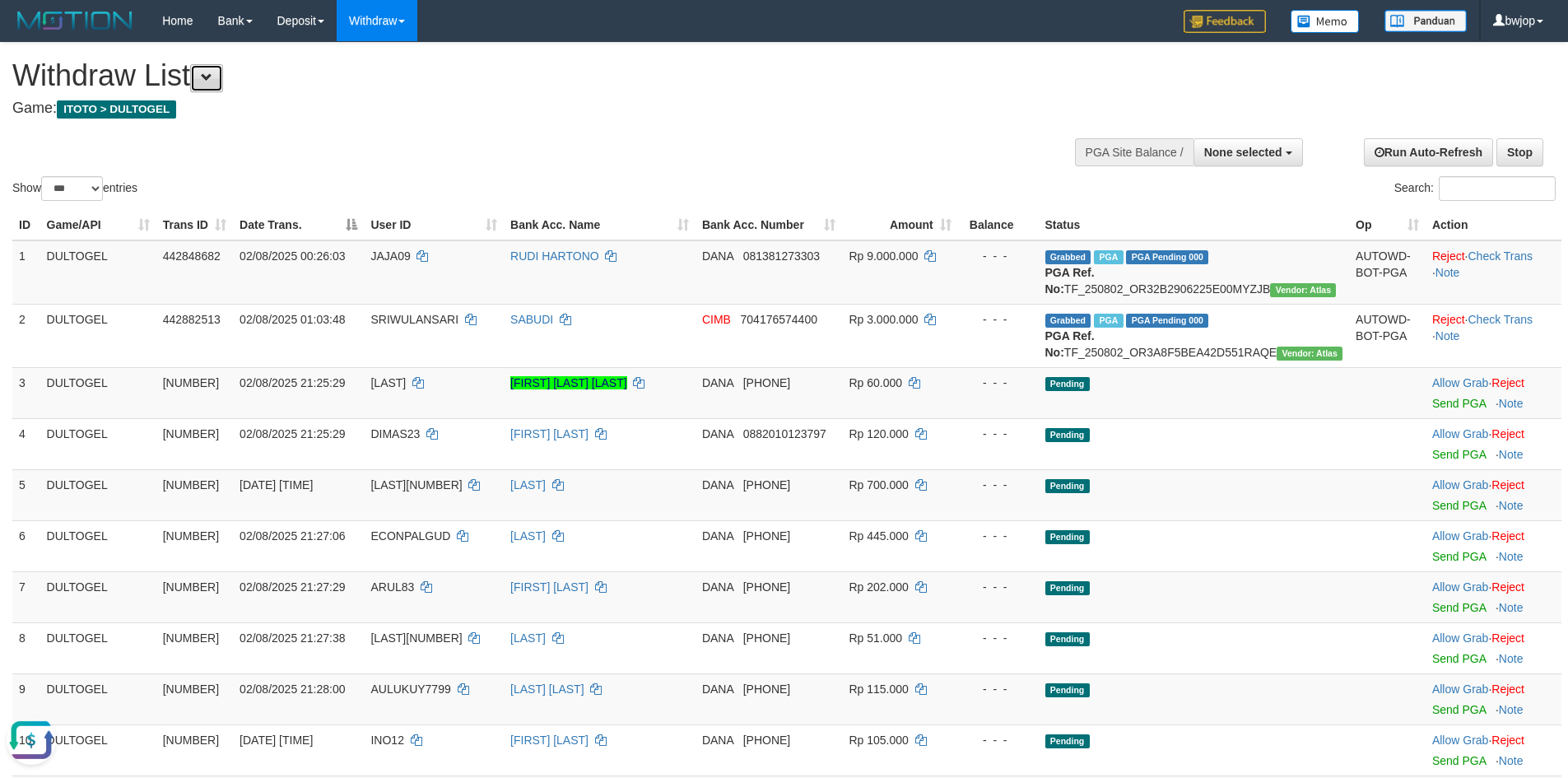 click at bounding box center [207, 78] 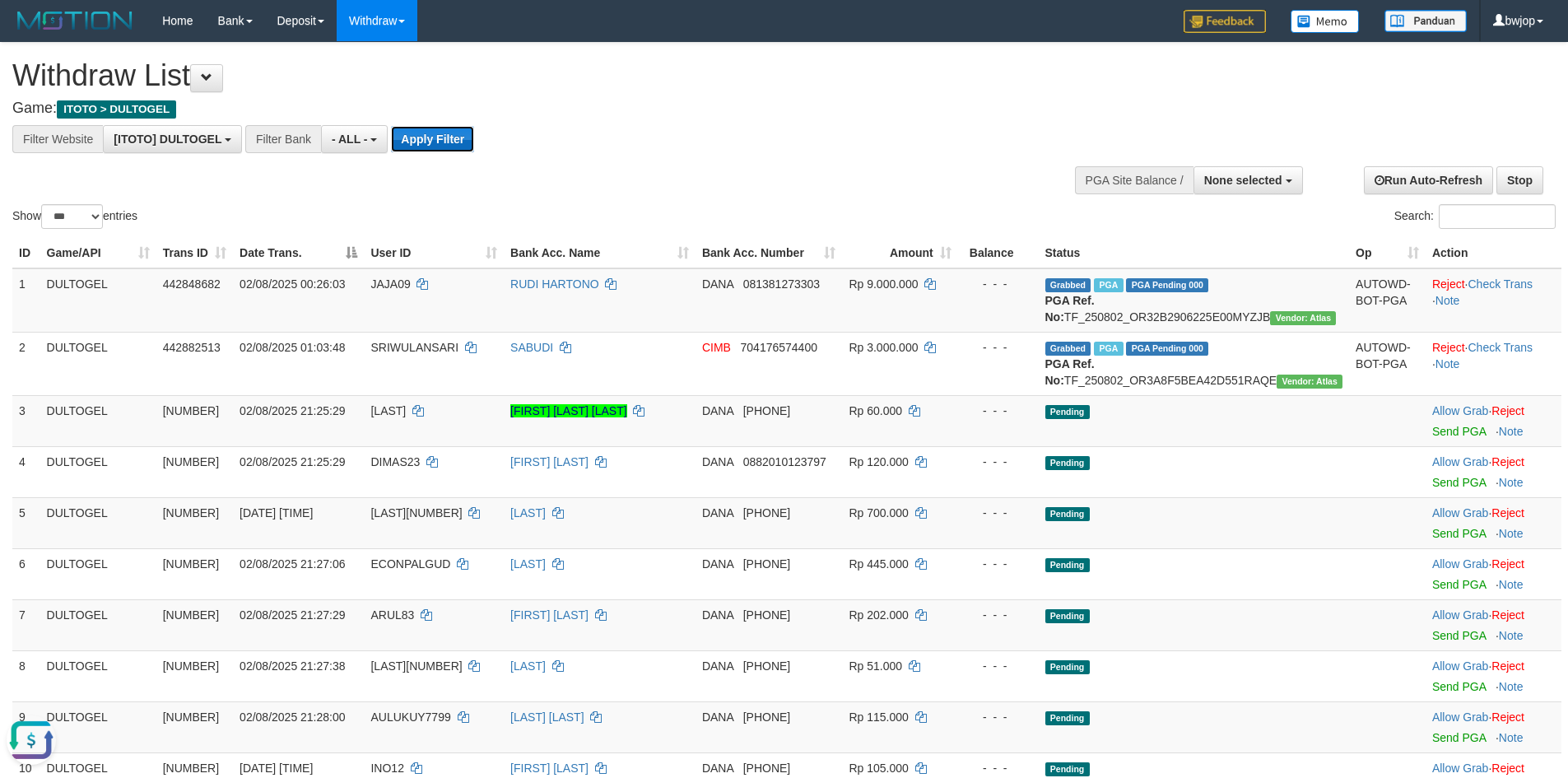 click on "Apply Filter" at bounding box center [432, 139] 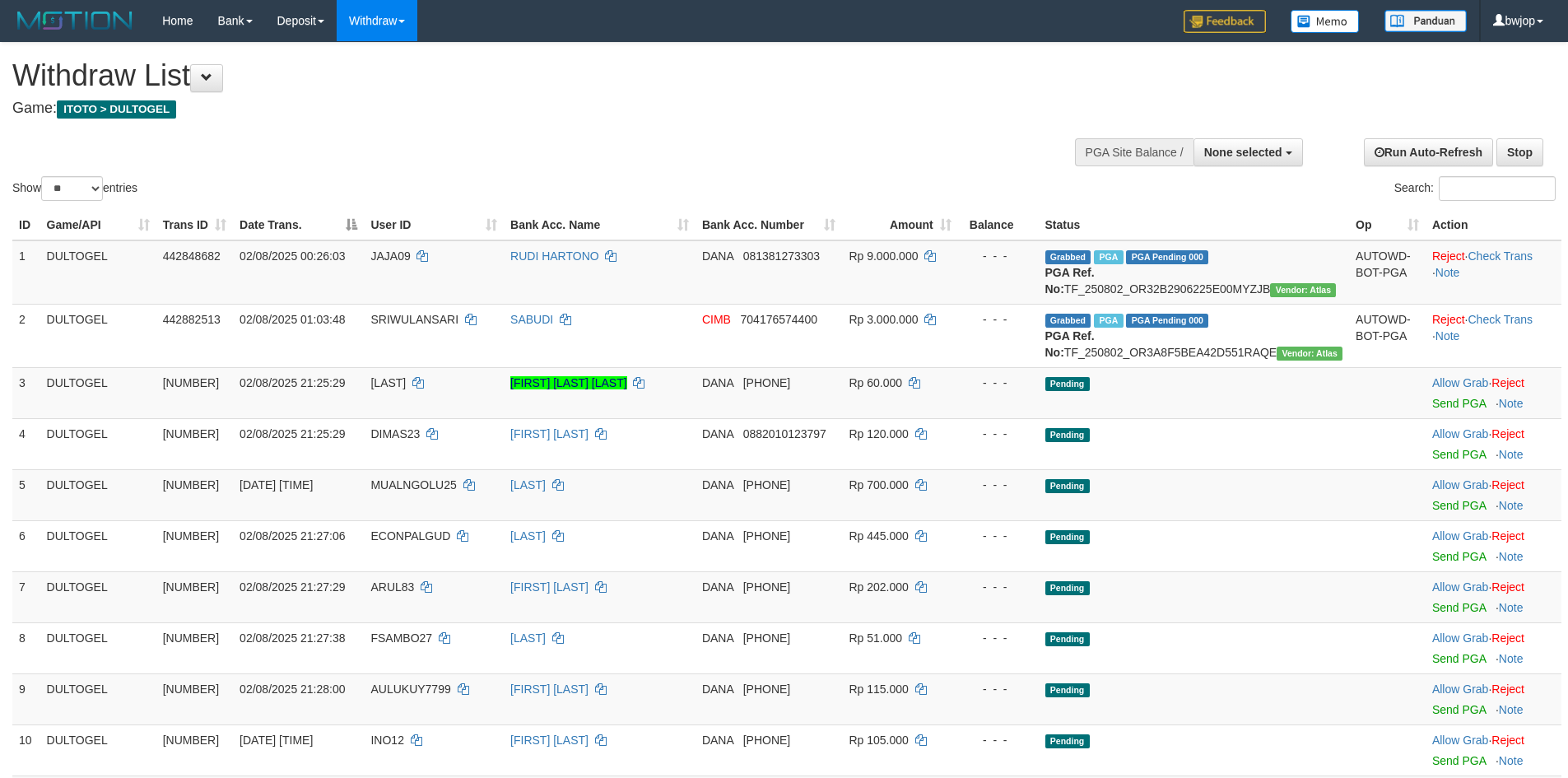 select 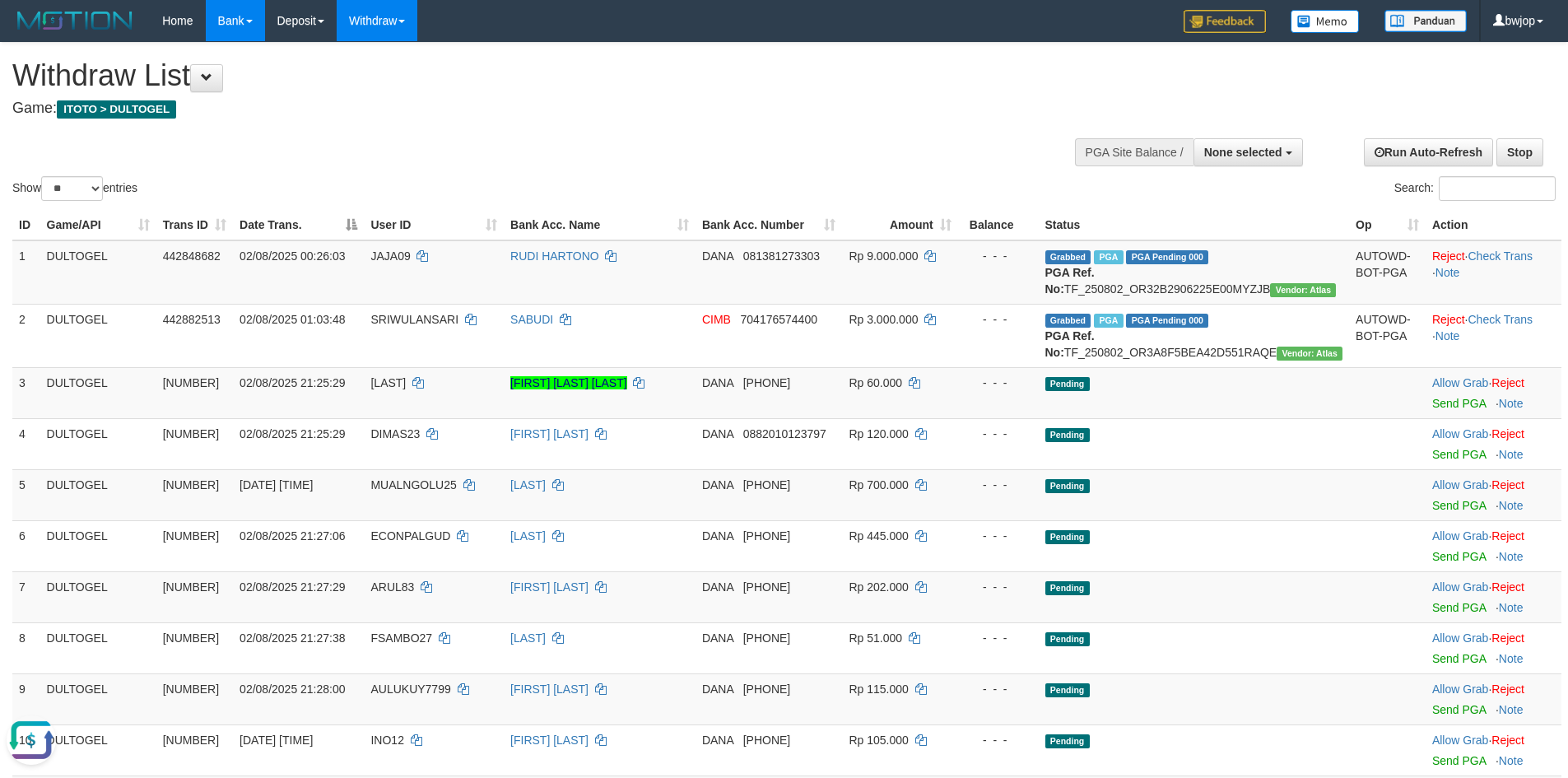 scroll, scrollTop: 0, scrollLeft: 0, axis: both 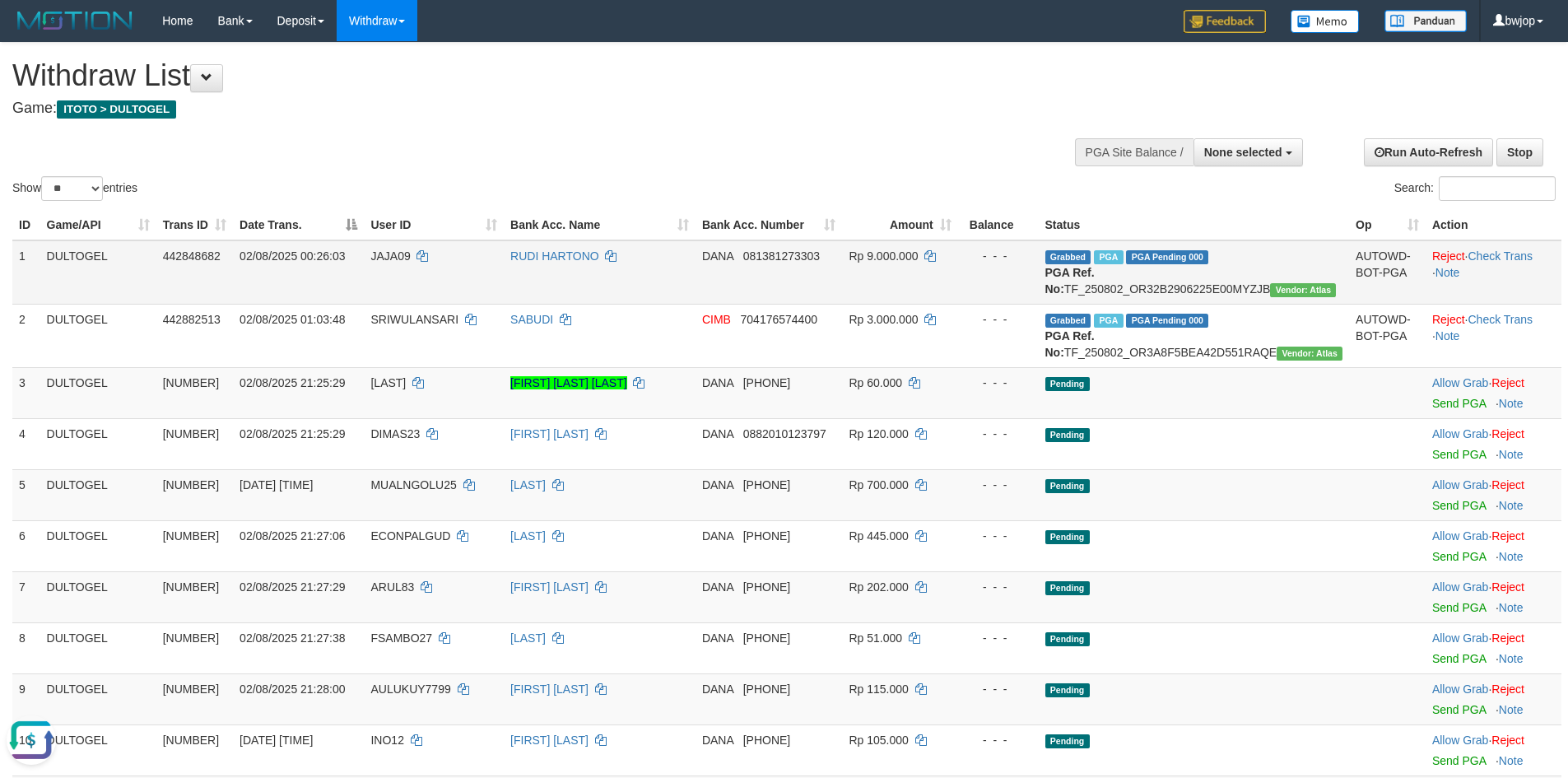 click on "Reject ·    Check Trans    ·    Note" at bounding box center [1493, 273] 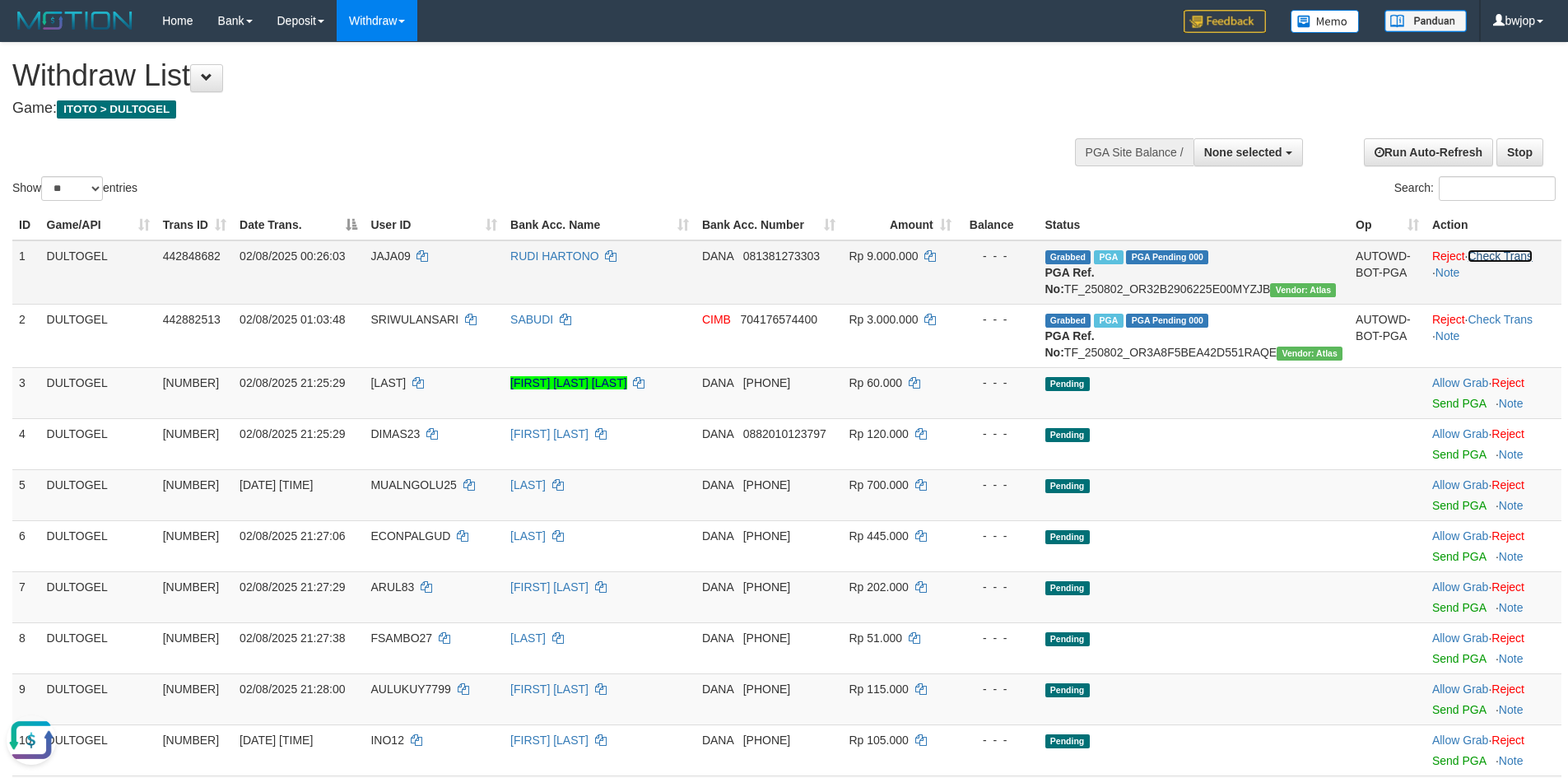 click on "Check Trans" at bounding box center [1500, 256] 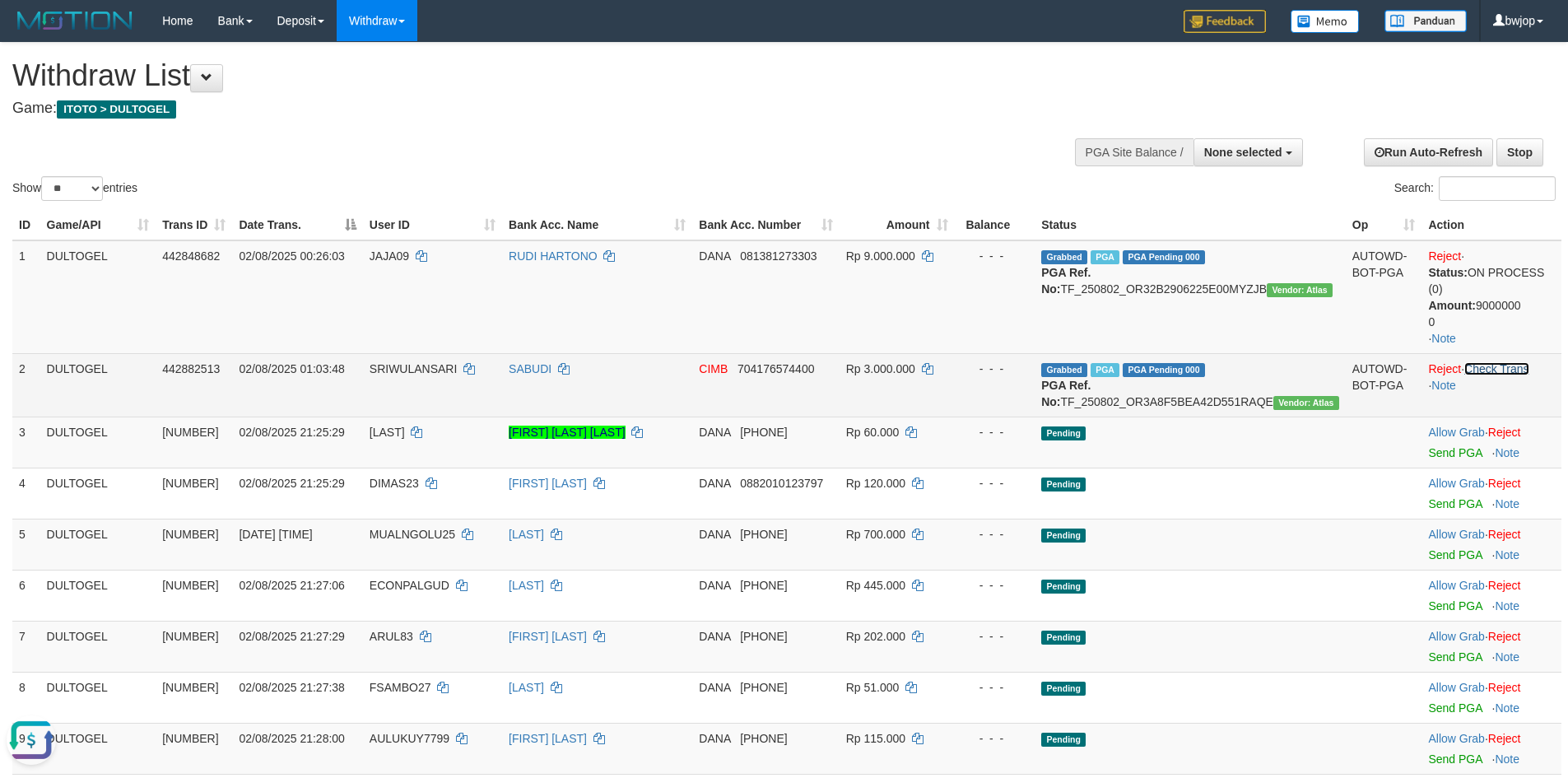 click on "Check Trans" at bounding box center [1496, 369] 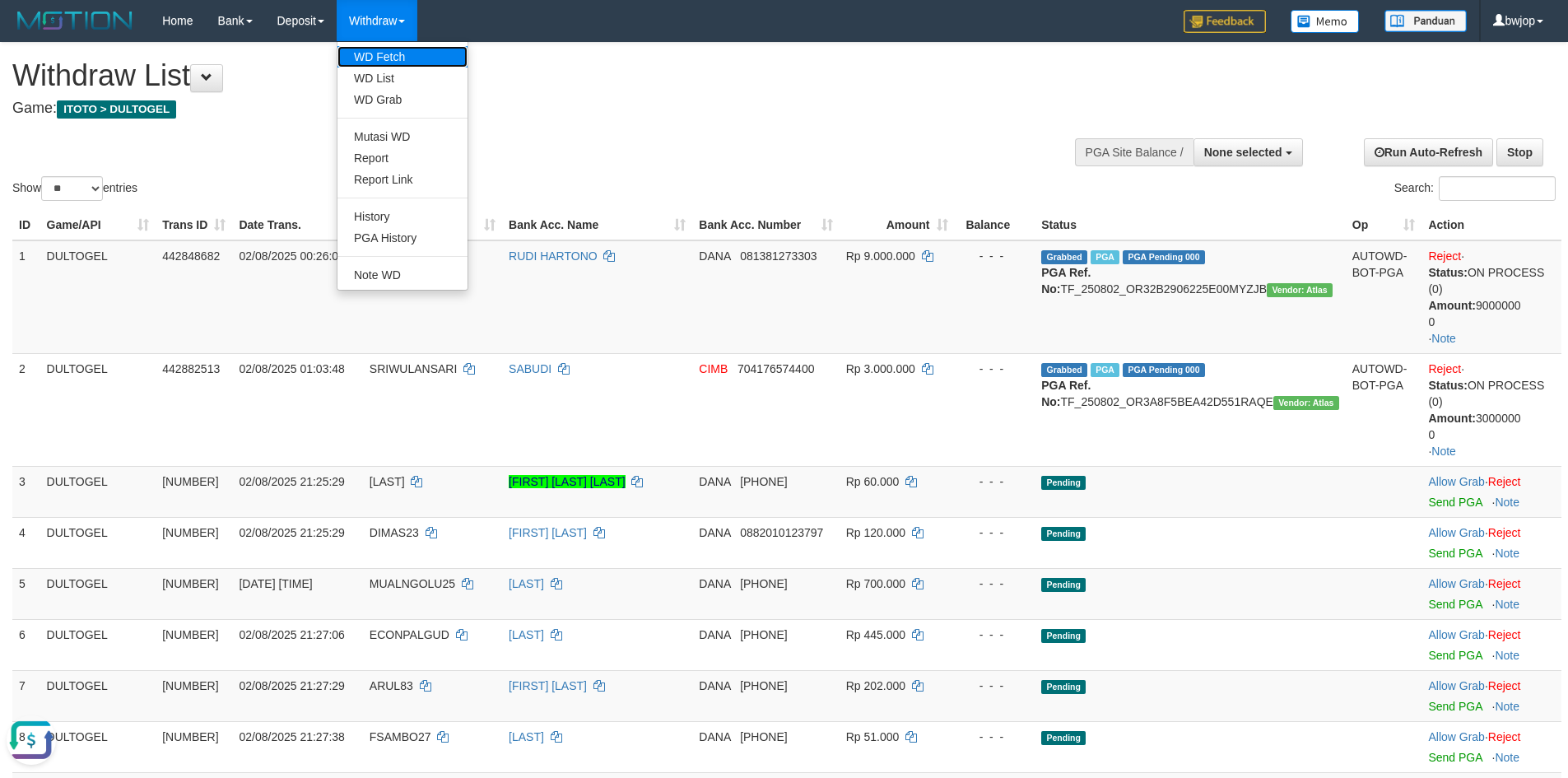 click on "WD Fetch" at bounding box center [402, 57] 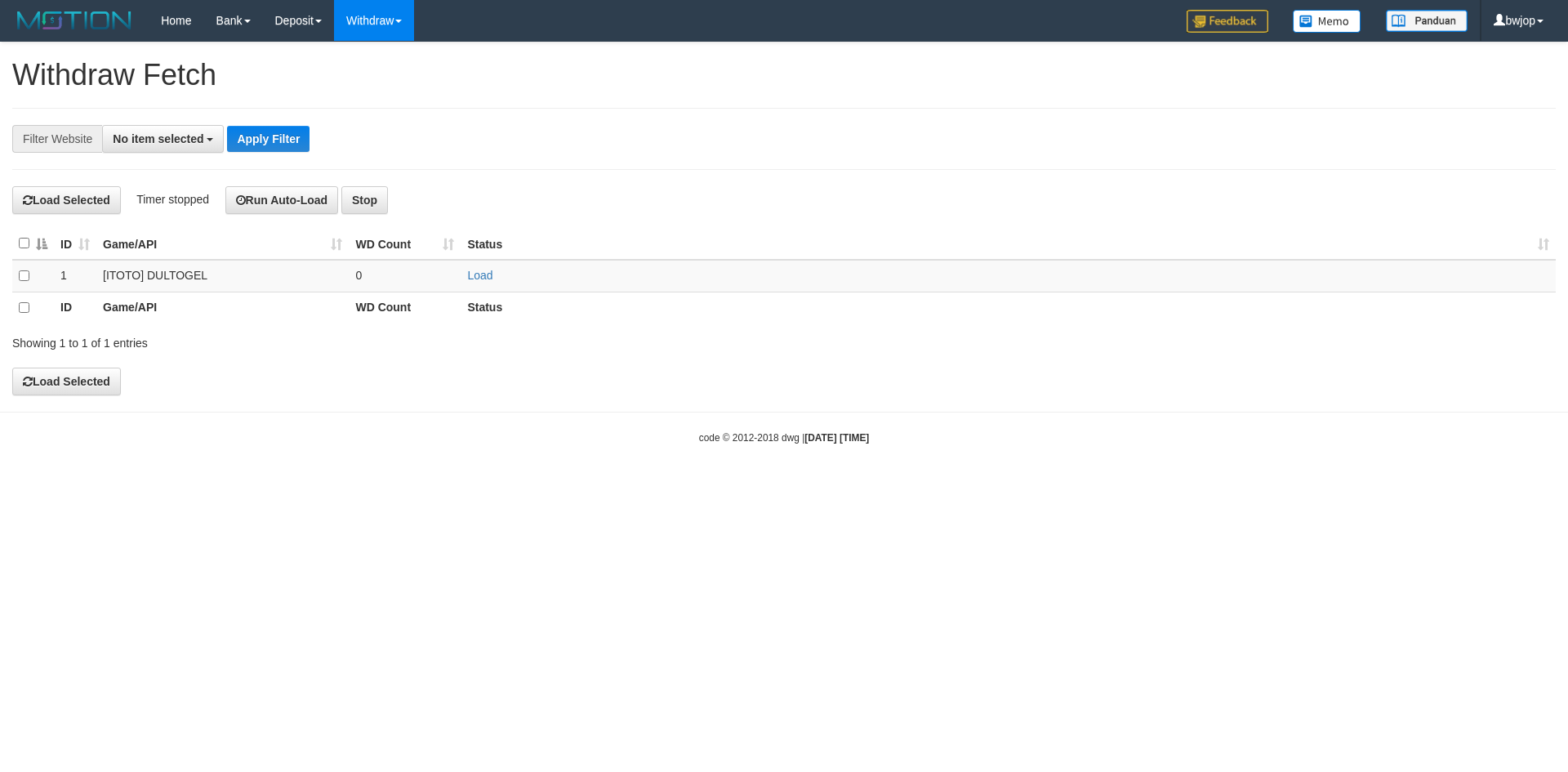 select 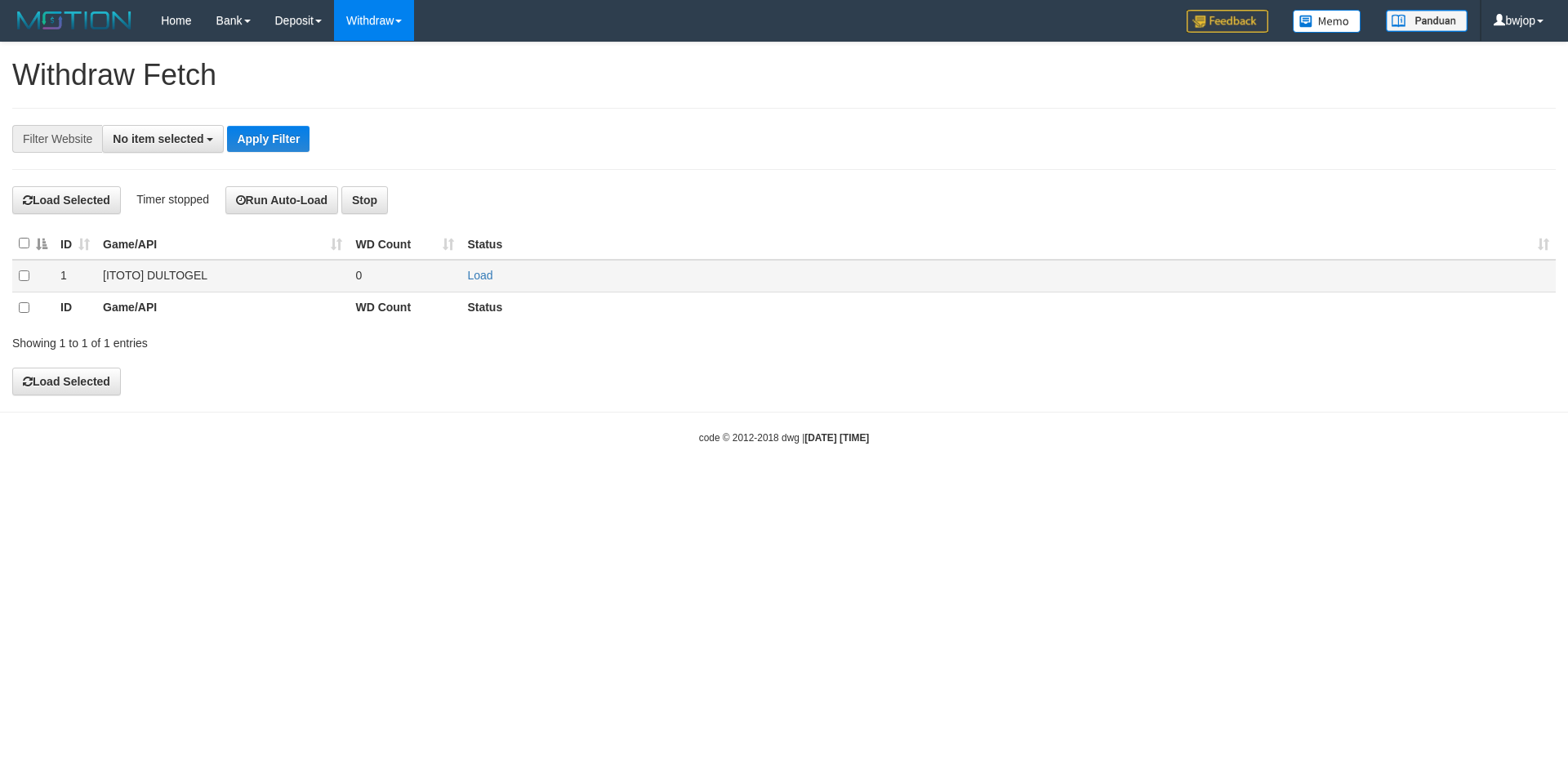 scroll, scrollTop: 0, scrollLeft: 0, axis: both 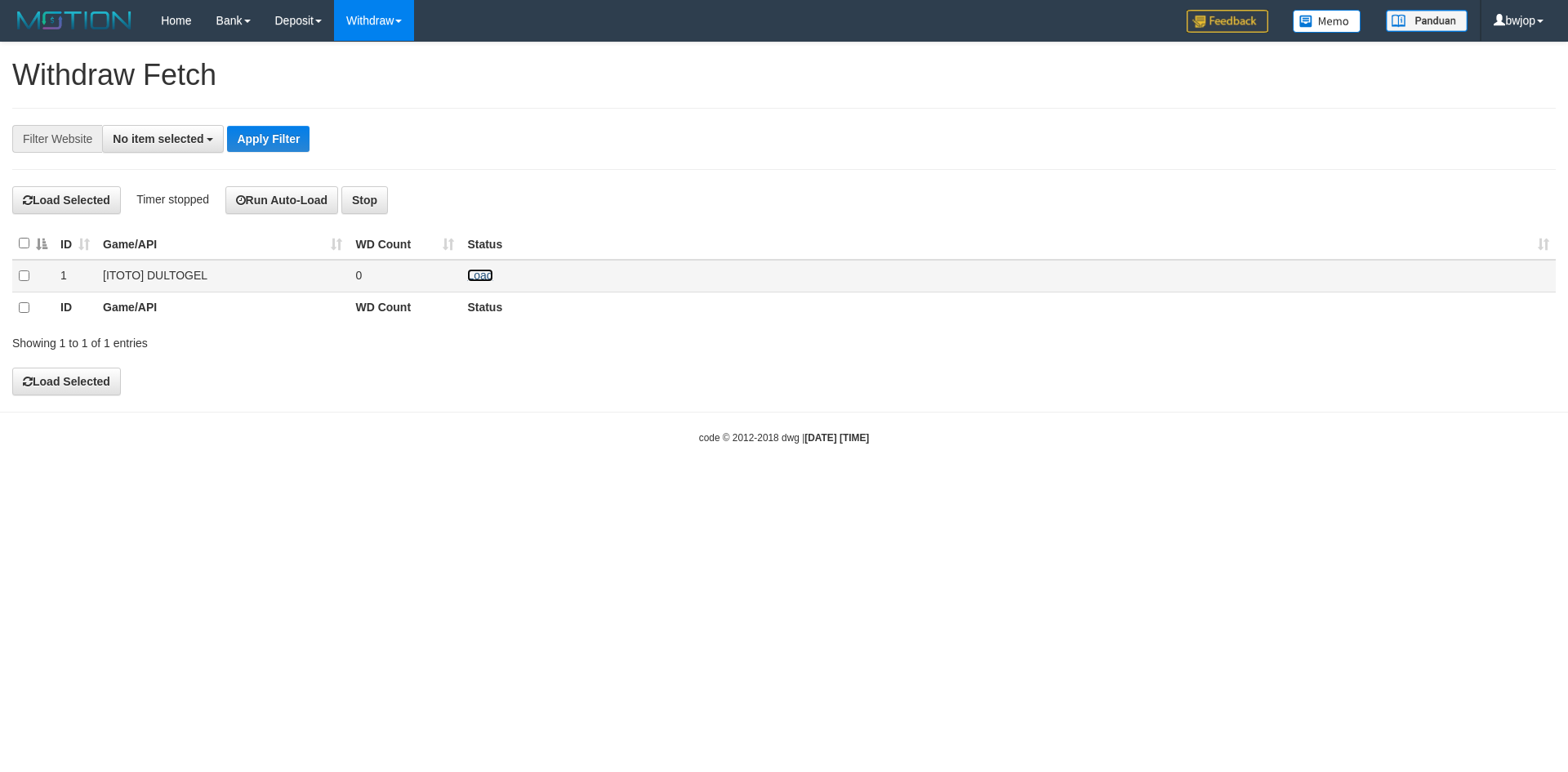 click on "Load" at bounding box center (479, 275) 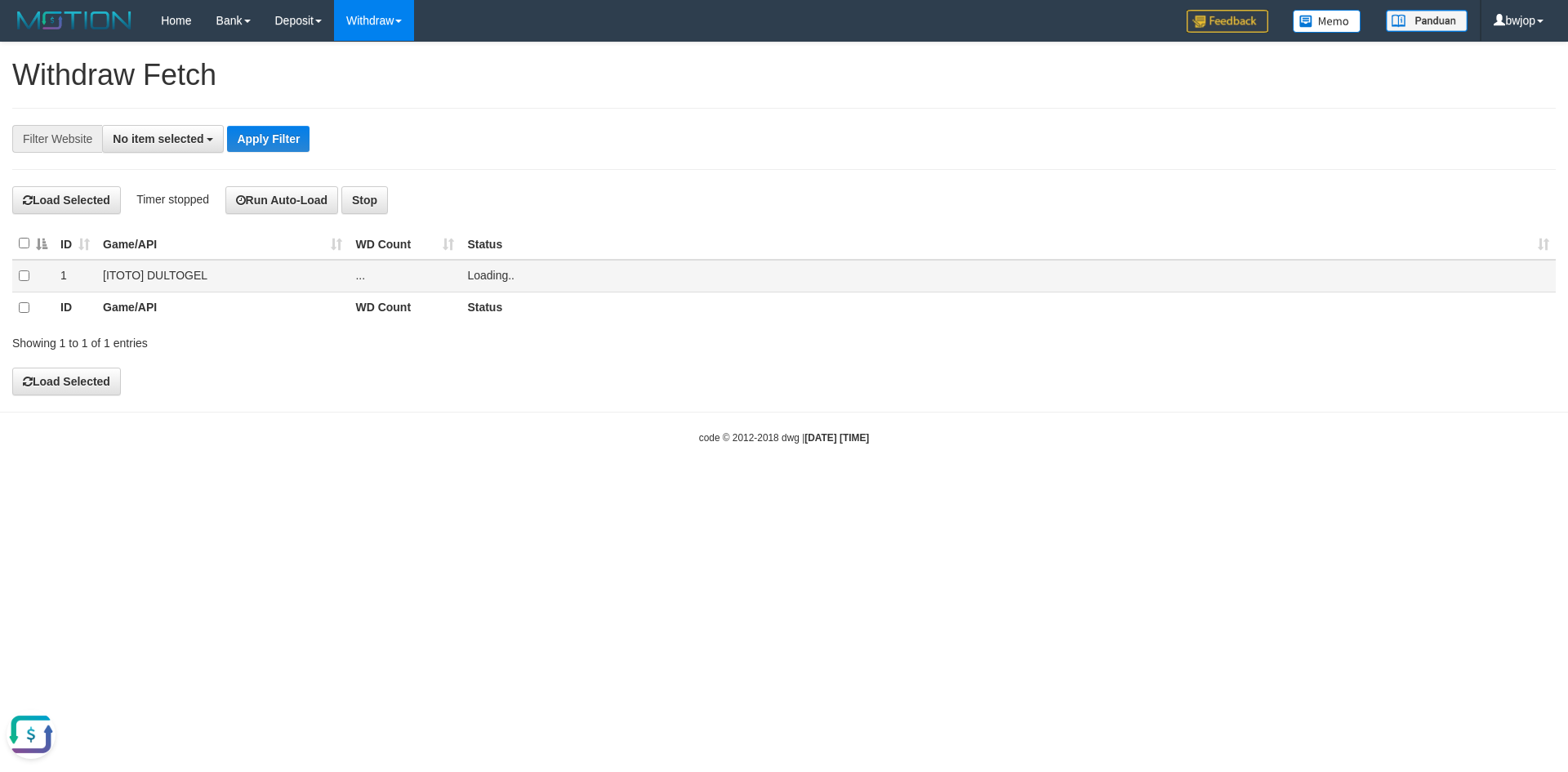 scroll, scrollTop: 0, scrollLeft: 0, axis: both 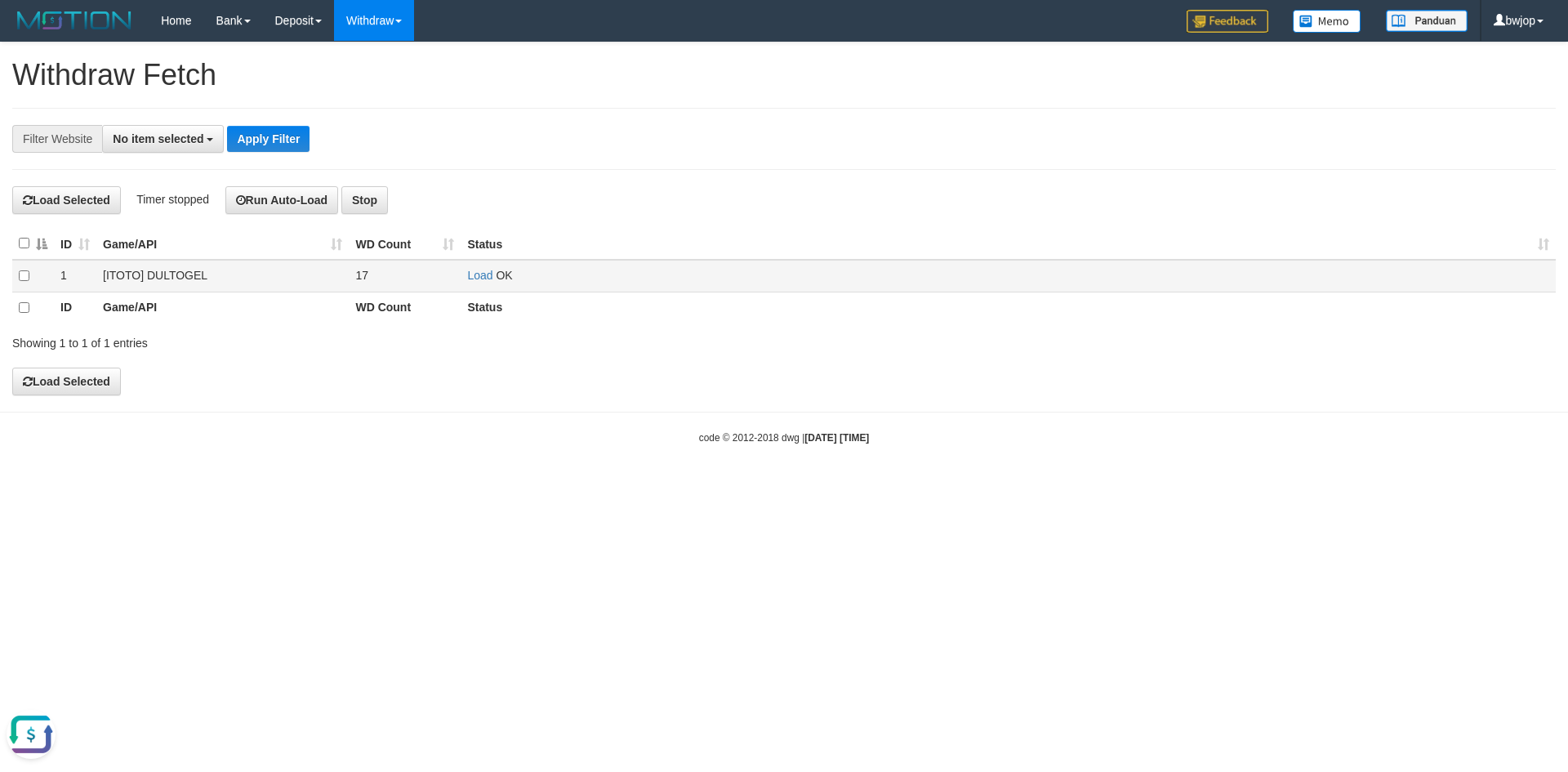 click on "Load
OK" at bounding box center (1008, 276) 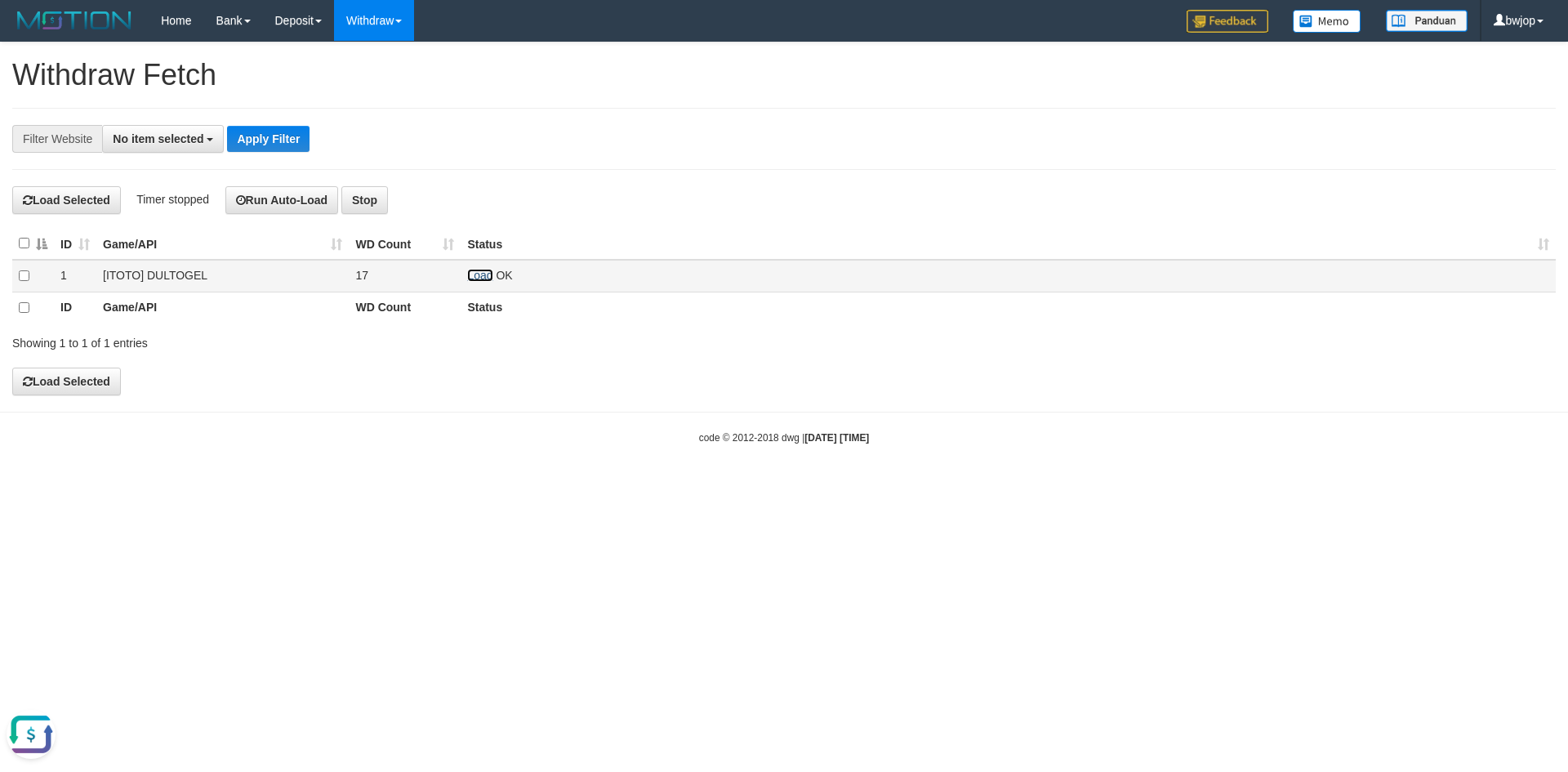 click on "Load" at bounding box center [479, 275] 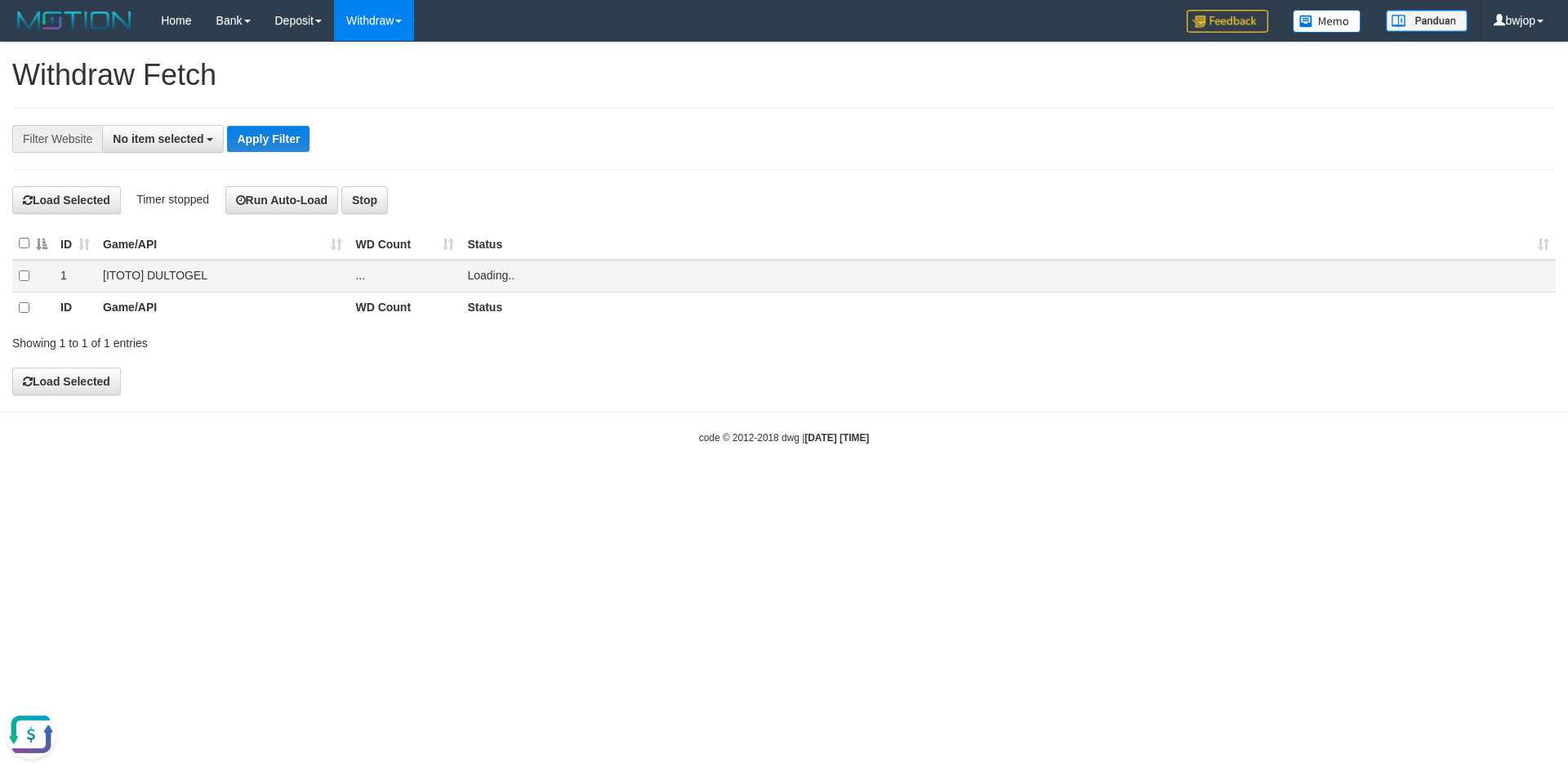 click on "Loading.." at bounding box center [491, 275] 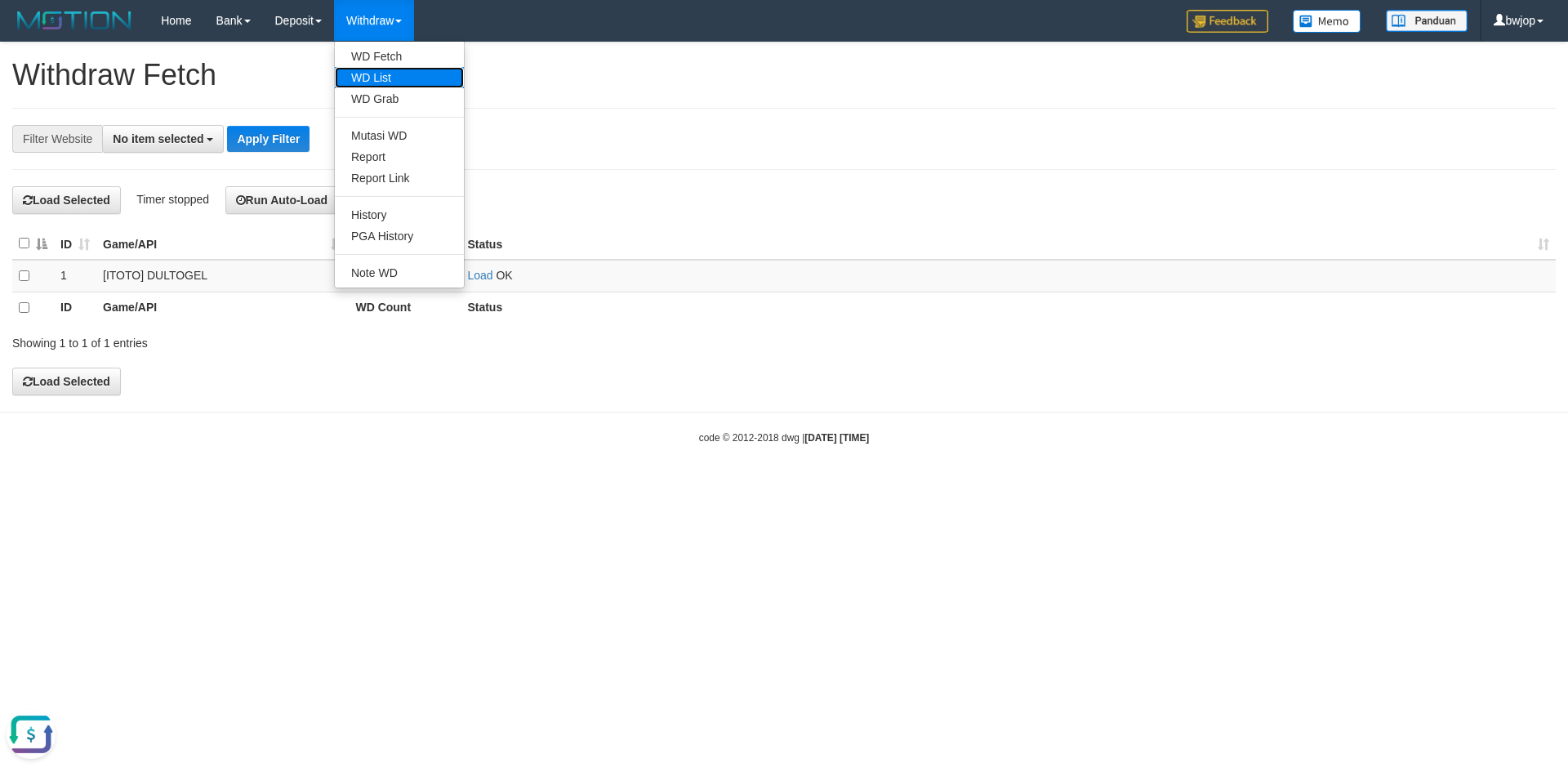 click on "WD List" at bounding box center (399, 78) 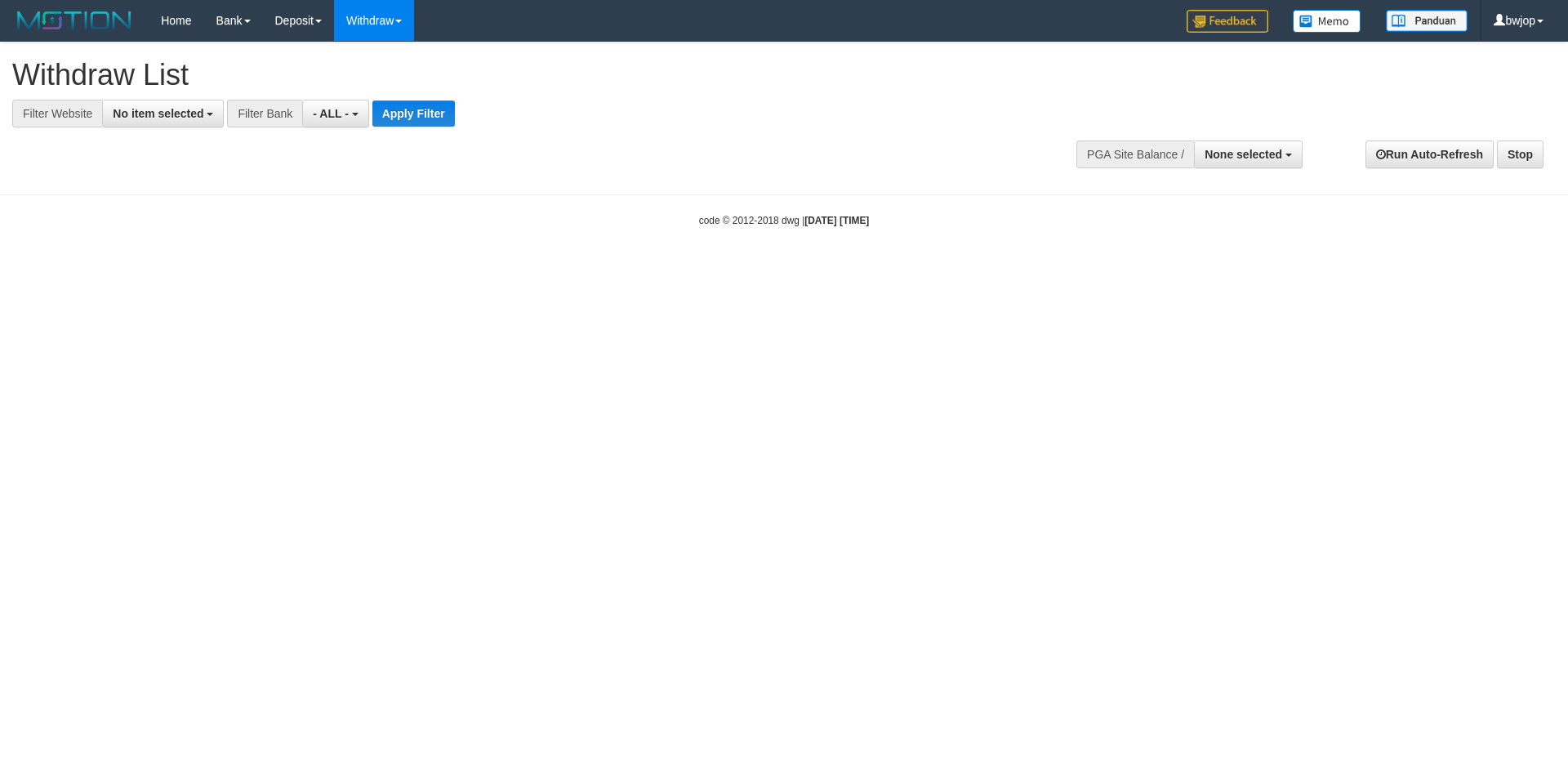 select 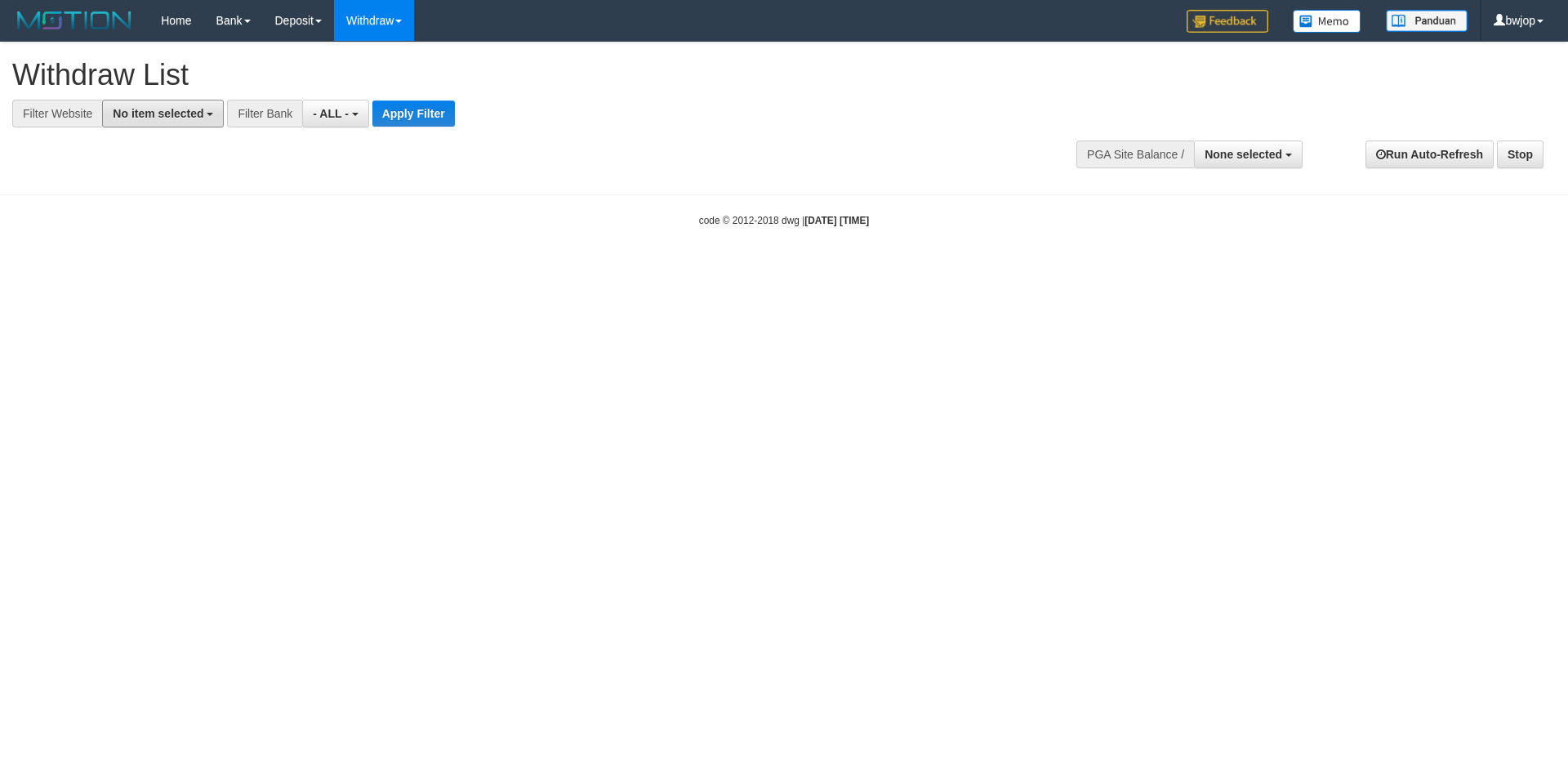 drag, startPoint x: 163, startPoint y: 116, endPoint x: 159, endPoint y: 193, distance: 77.10383 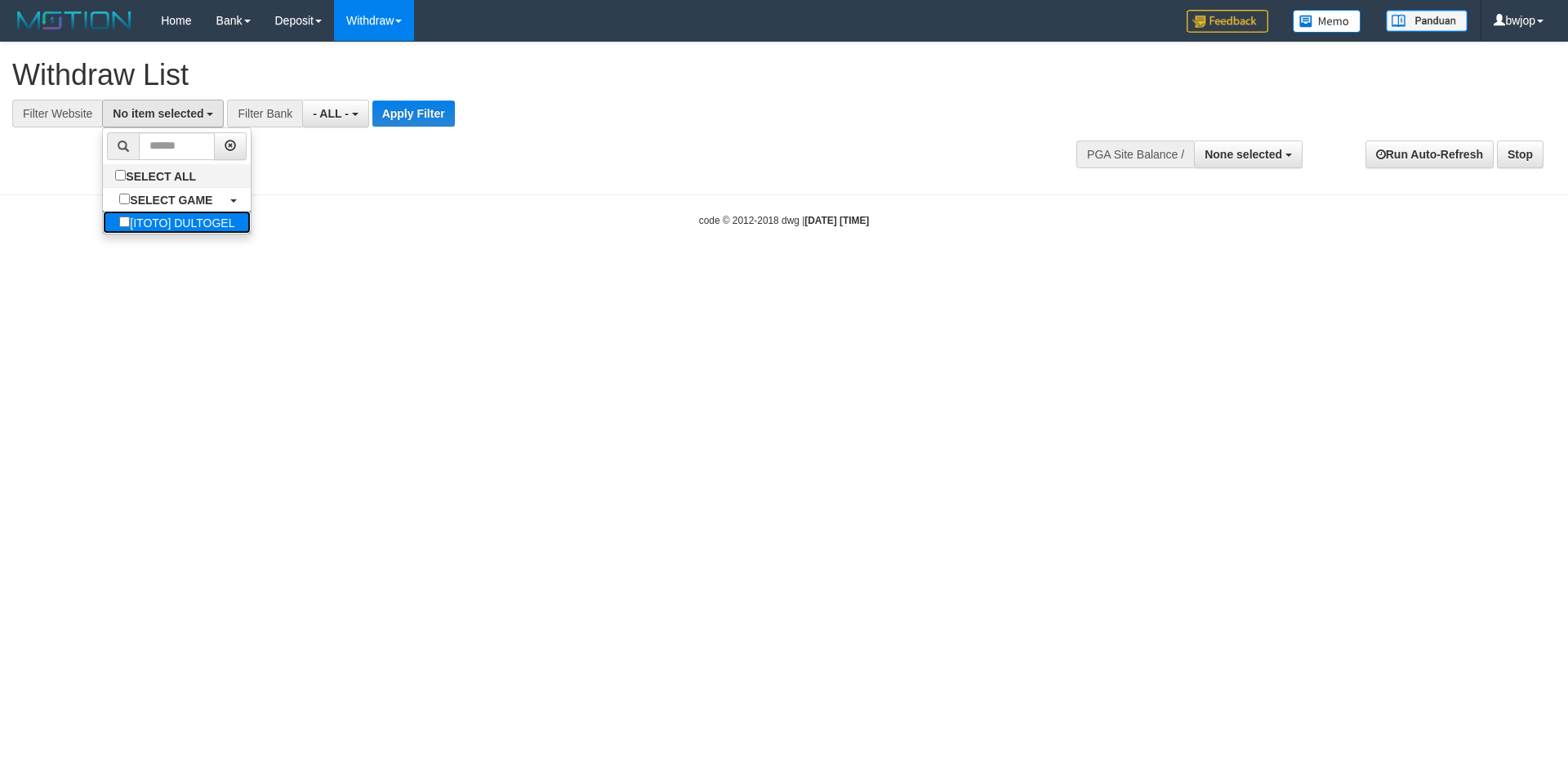 click on "[ITOTO] DULTOGEL" at bounding box center [176, 222] 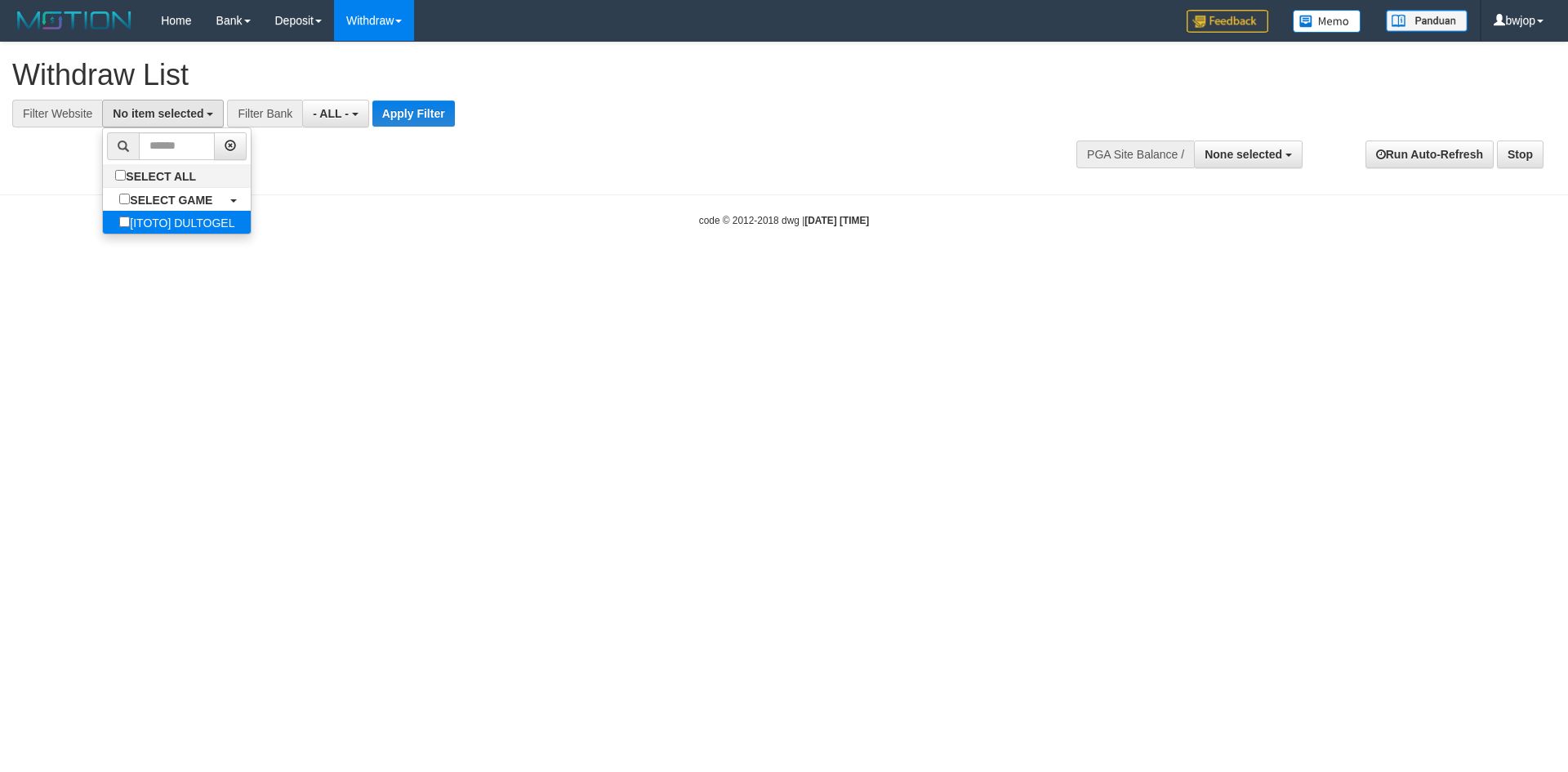 select on "****" 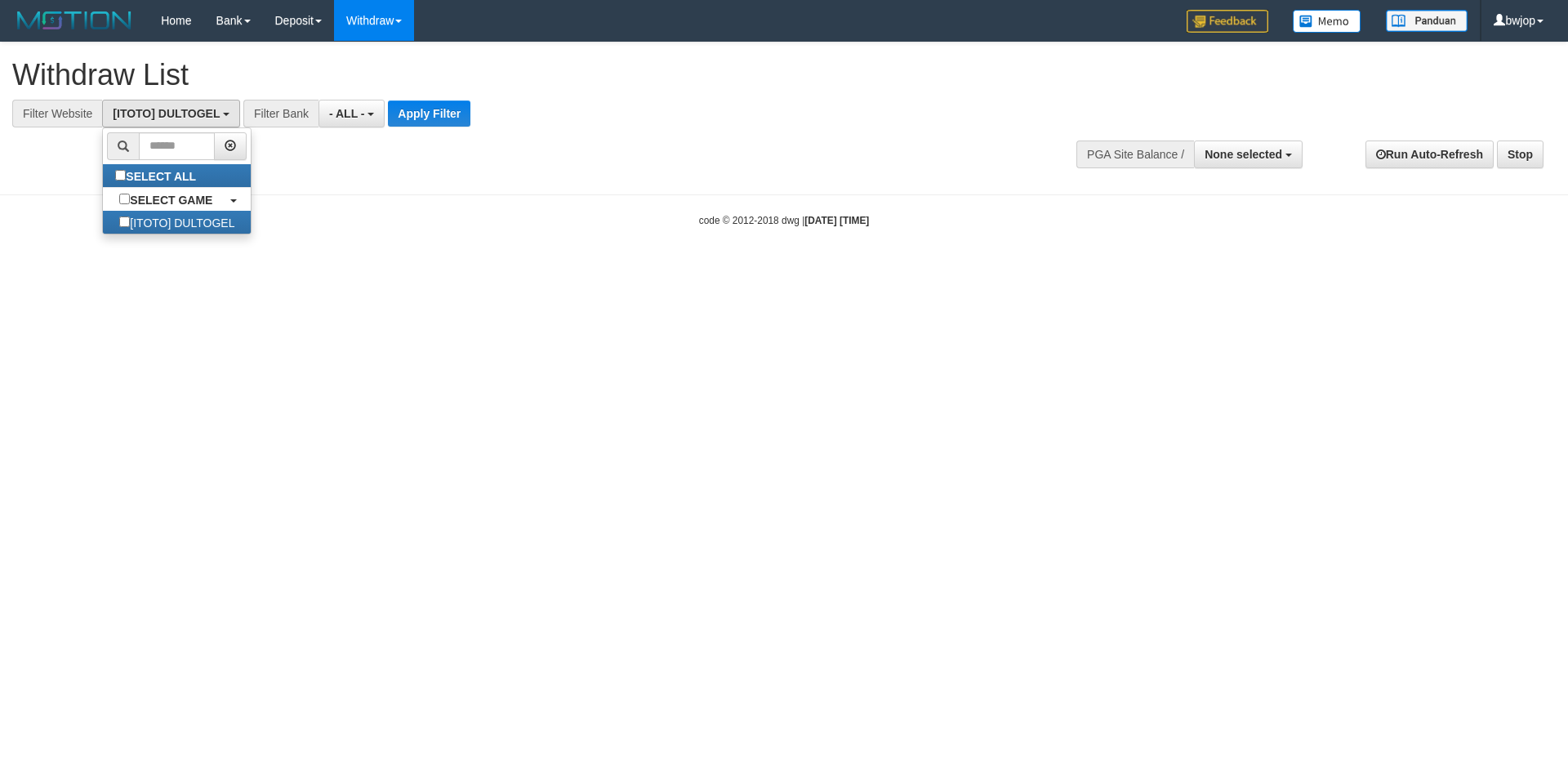 scroll, scrollTop: 15, scrollLeft: 0, axis: vertical 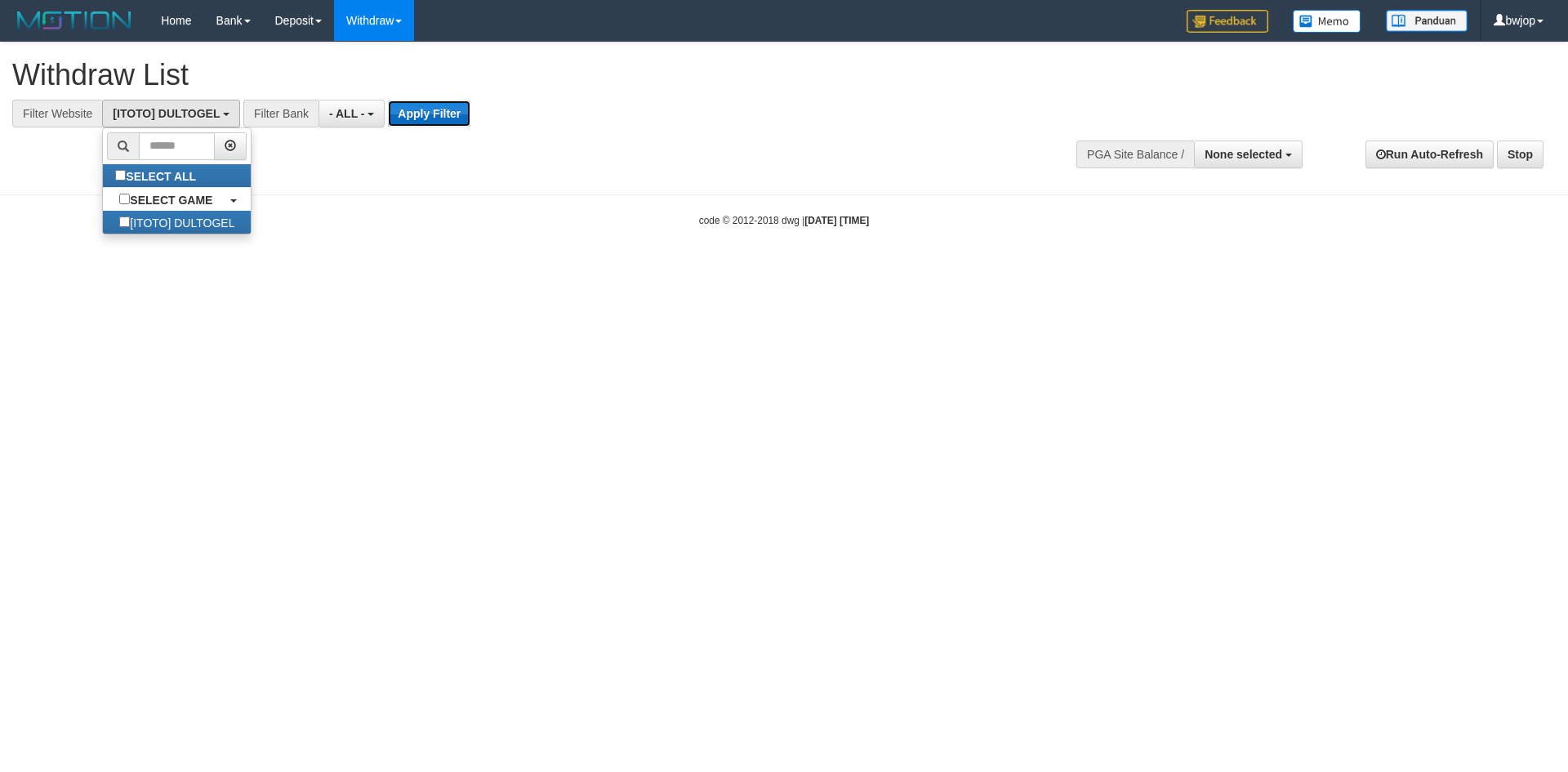 click on "Apply Filter" at bounding box center (429, 114) 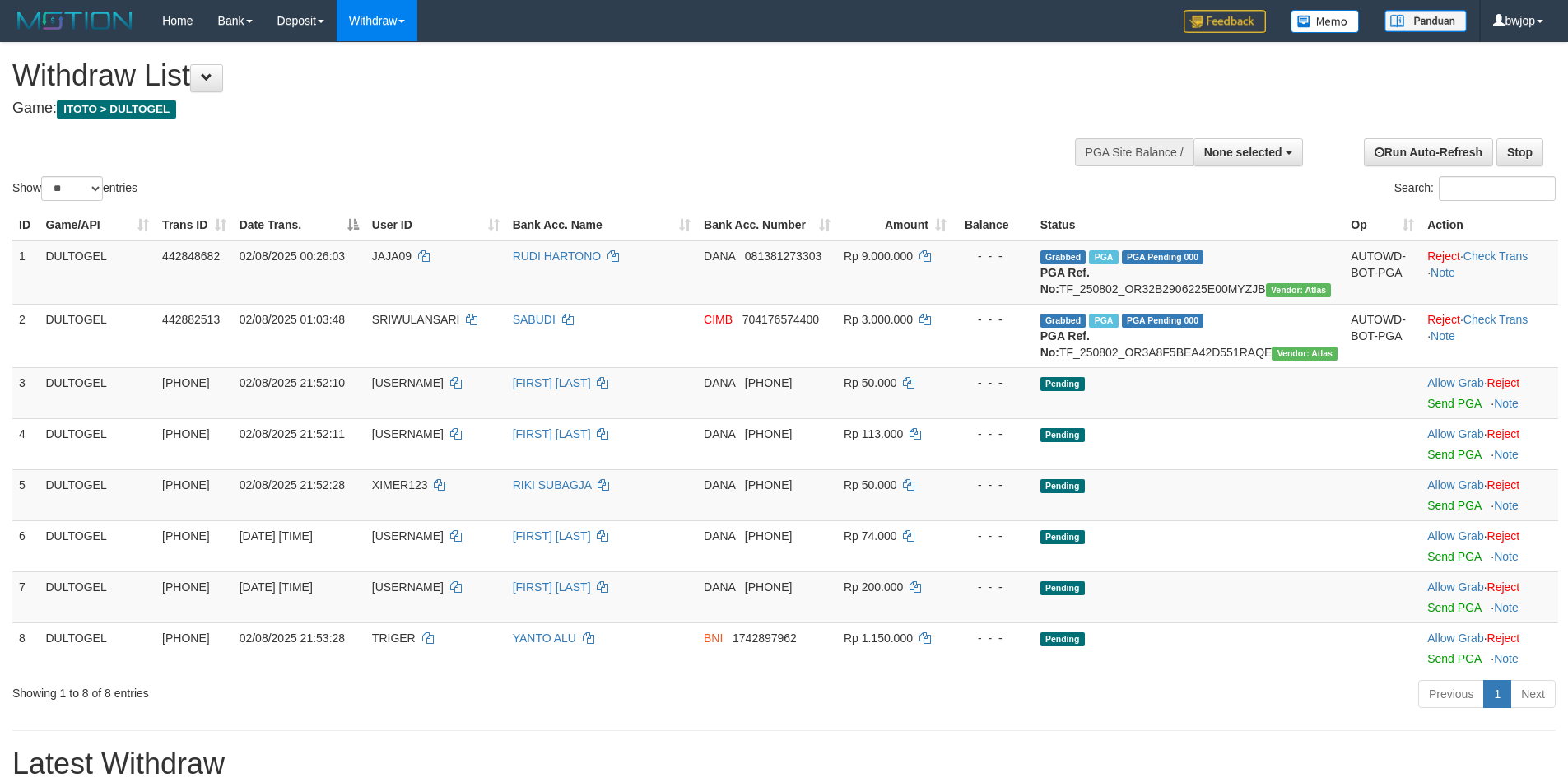 select 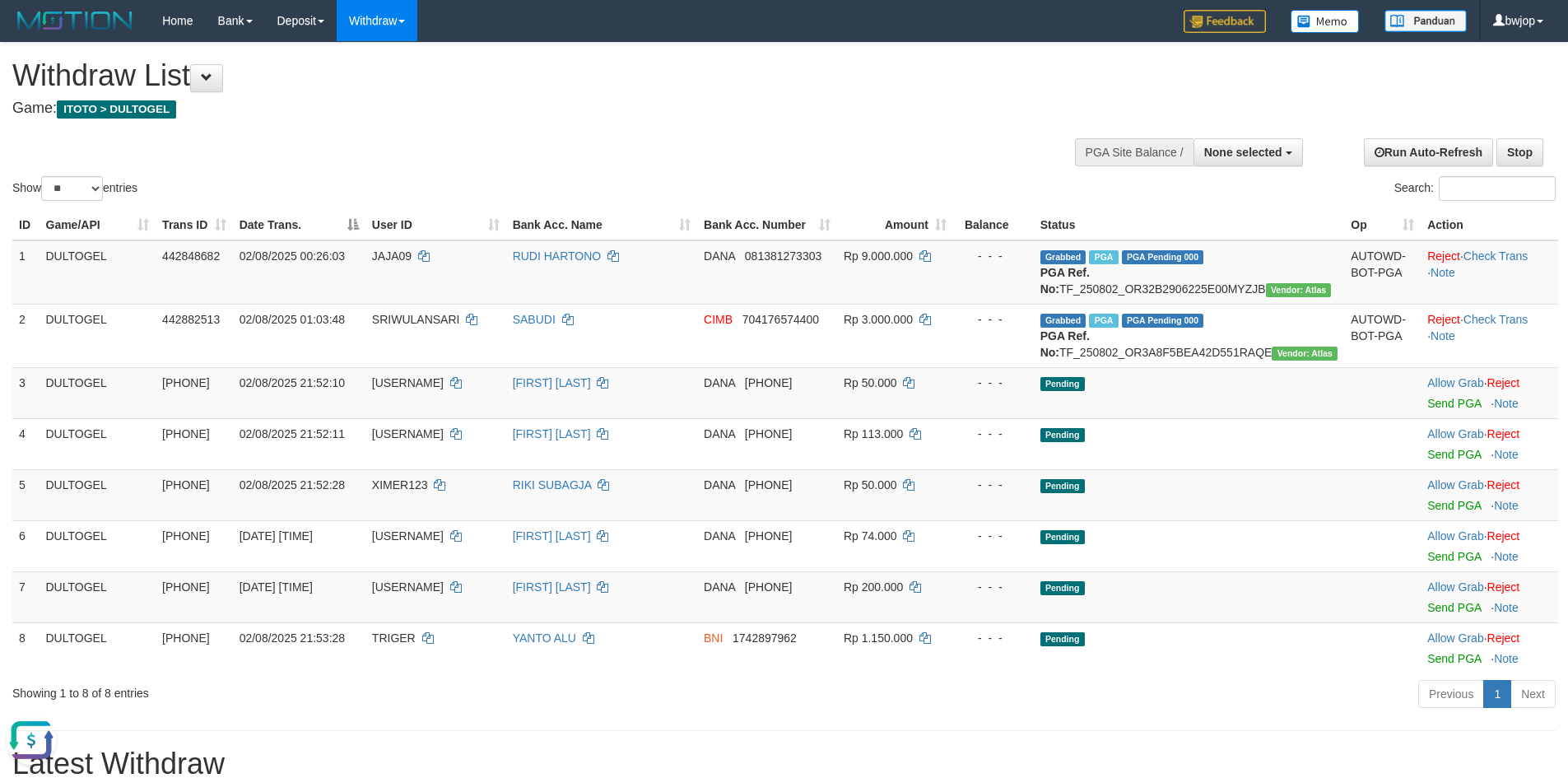 scroll, scrollTop: 0, scrollLeft: 0, axis: both 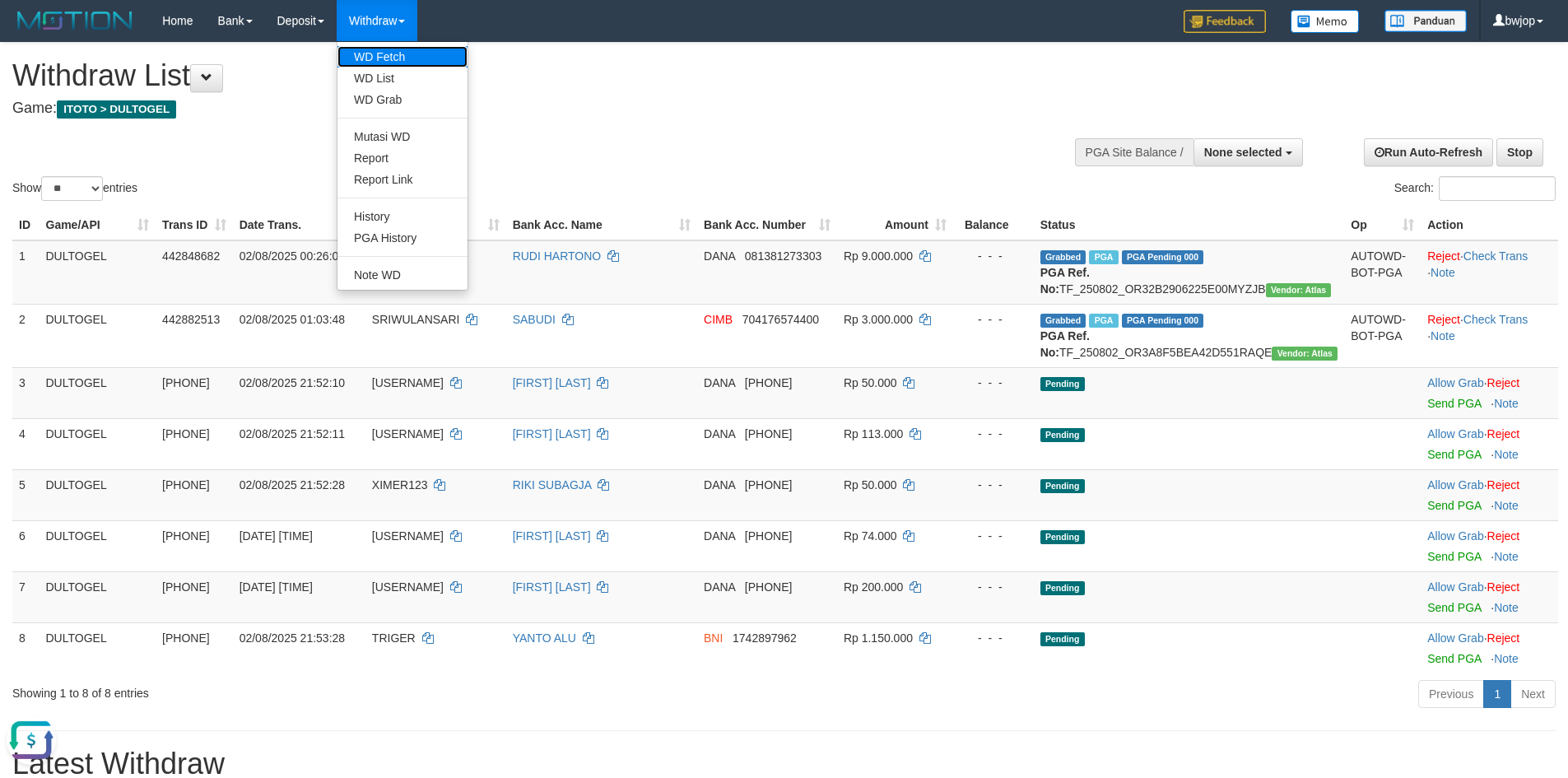 click on "WD Fetch" at bounding box center [402, 57] 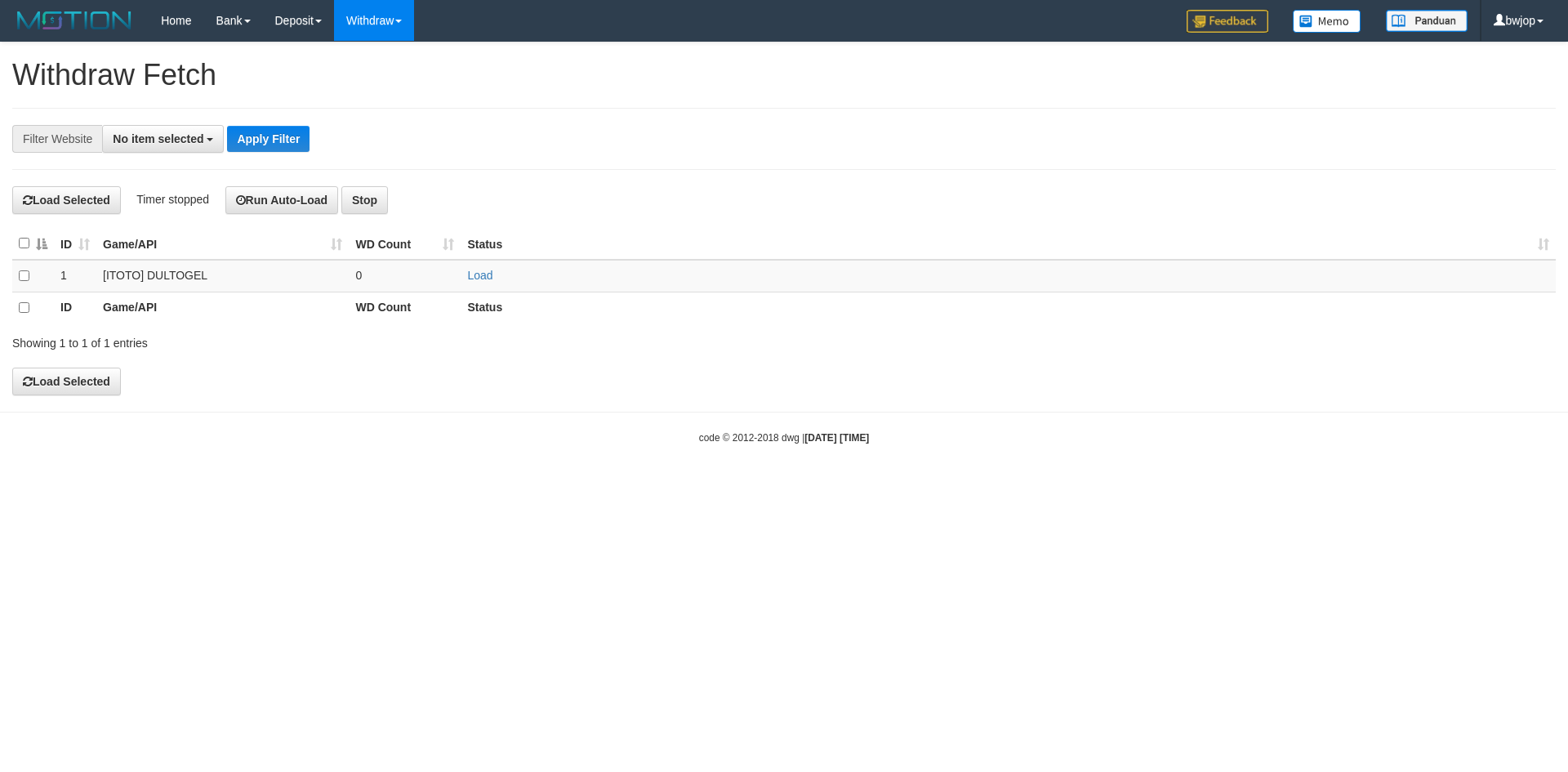 select 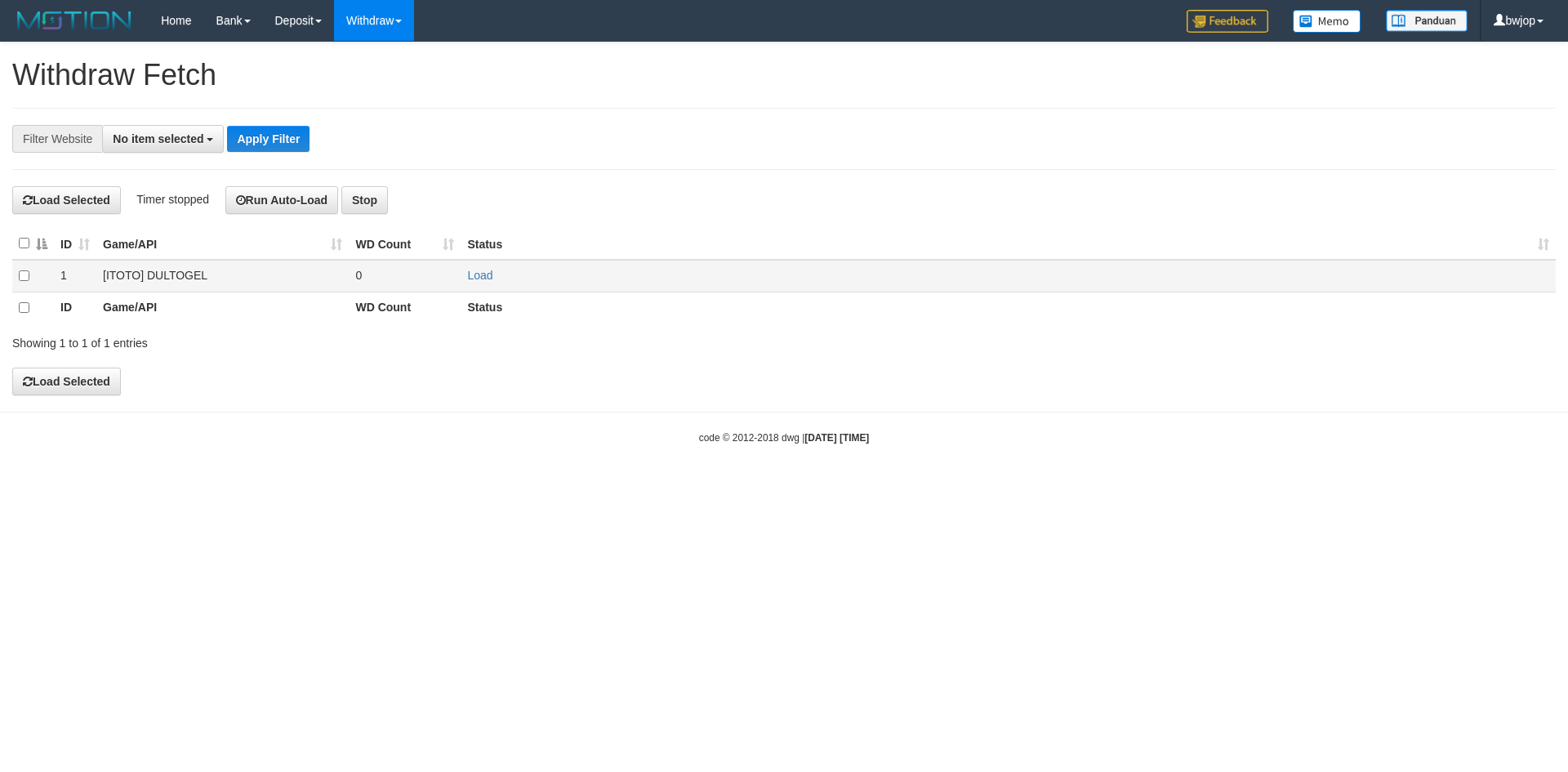 scroll, scrollTop: 0, scrollLeft: 0, axis: both 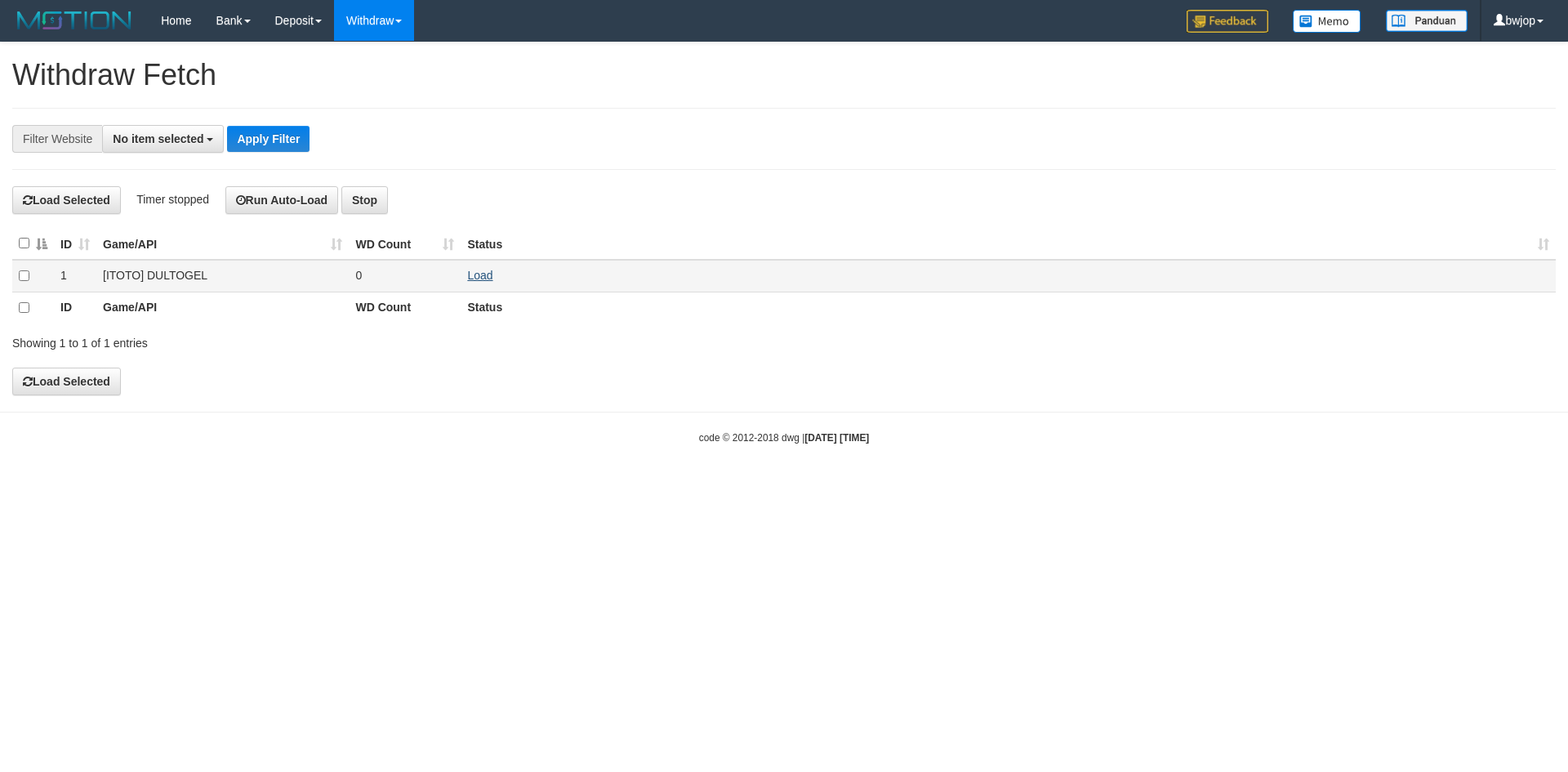 drag, startPoint x: 495, startPoint y: 278, endPoint x: 488, endPoint y: 270, distance: 10.630146 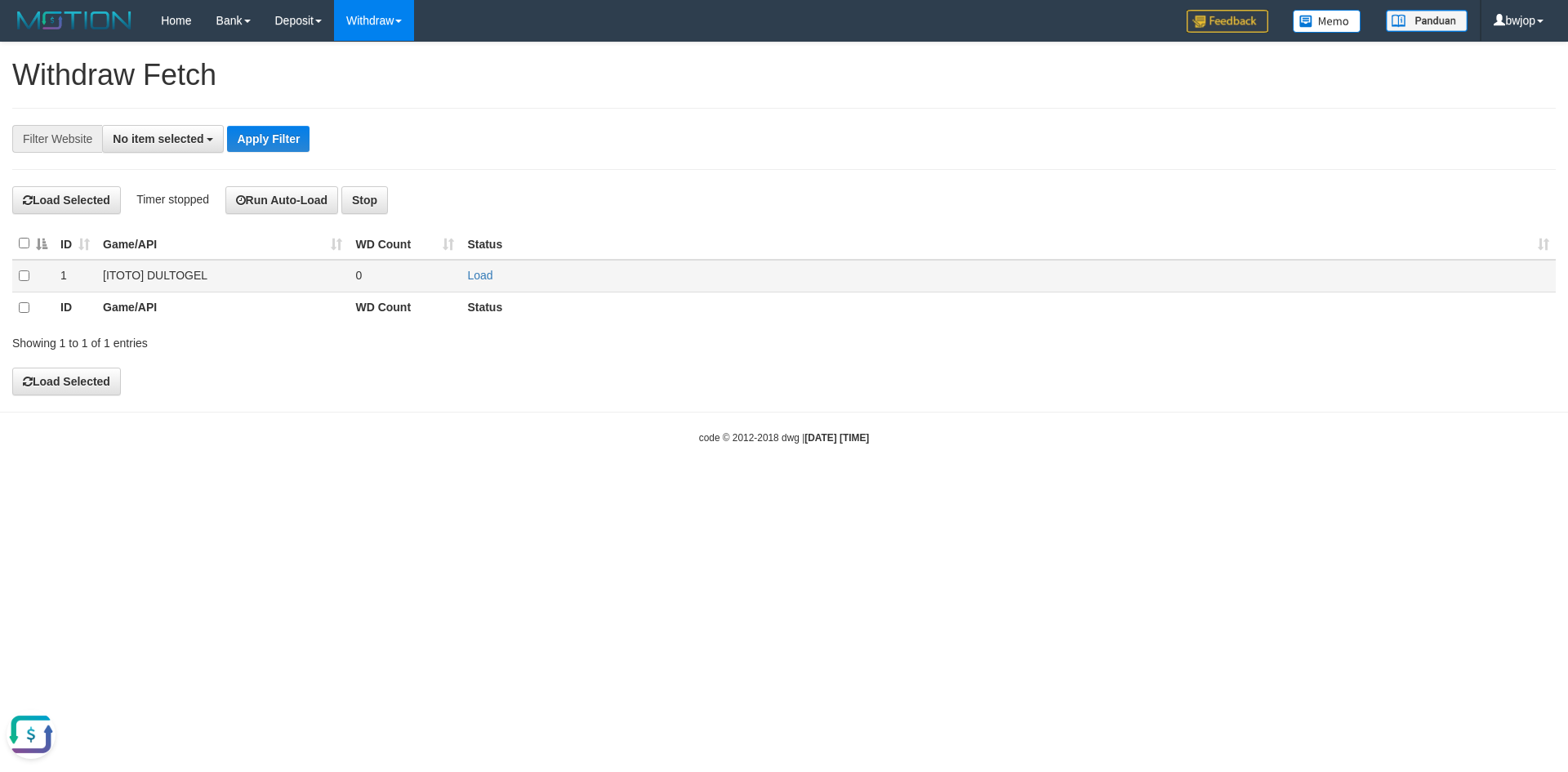 scroll, scrollTop: 0, scrollLeft: 0, axis: both 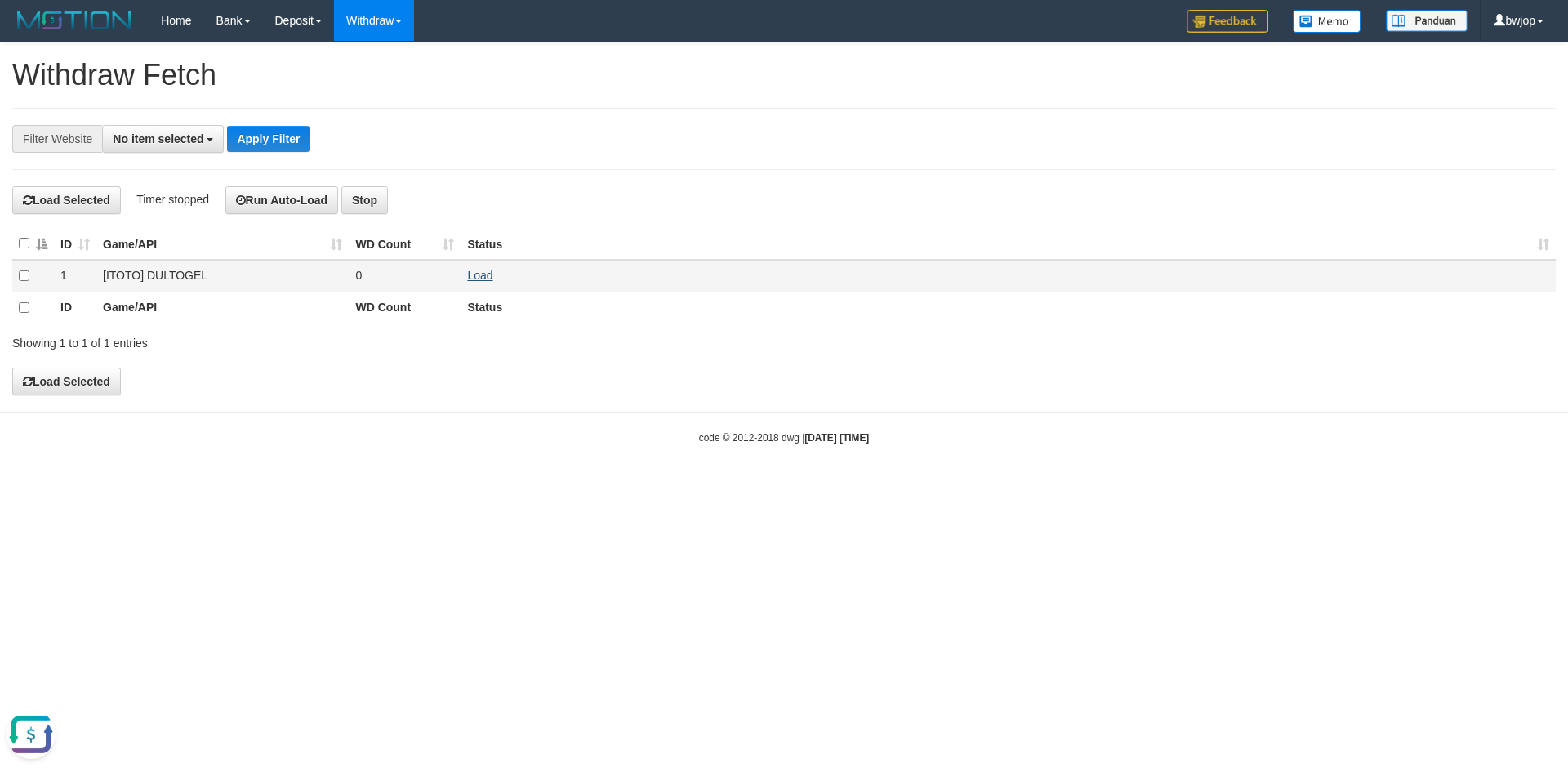 drag, startPoint x: 487, startPoint y: 266, endPoint x: 484, endPoint y: 279, distance: 13.341664 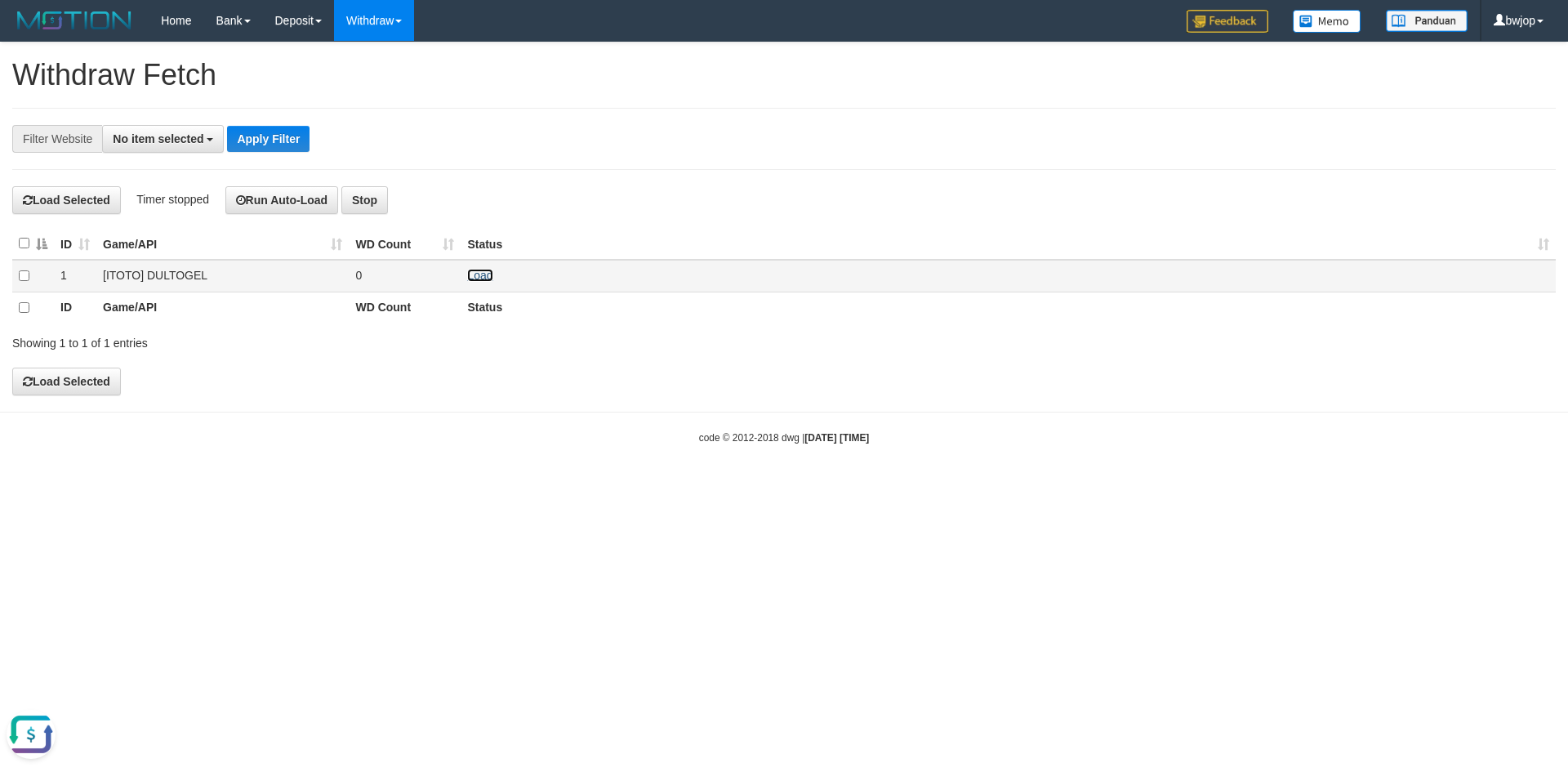 click on "Load" at bounding box center (479, 275) 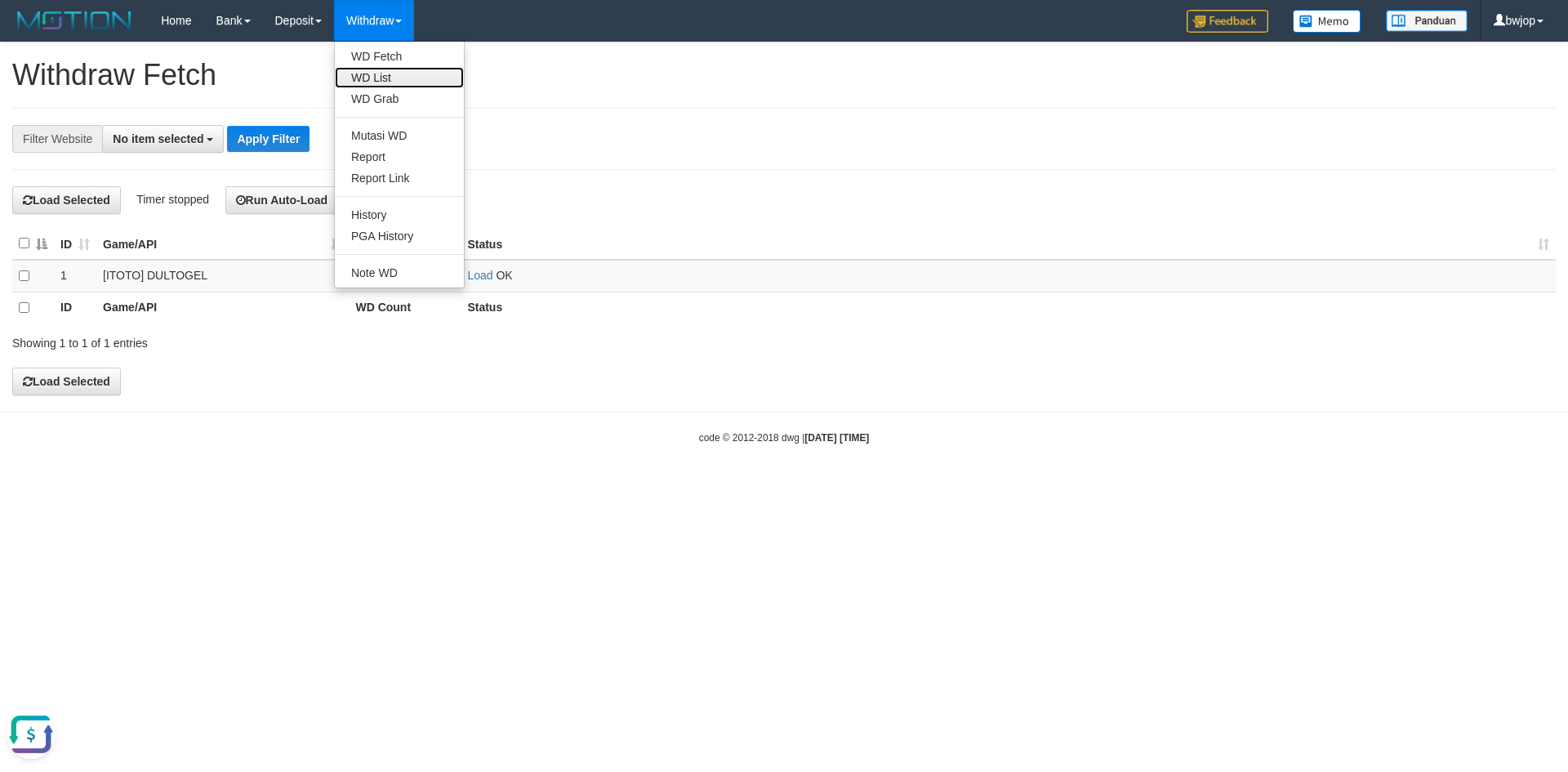 drag, startPoint x: 375, startPoint y: 81, endPoint x: 364, endPoint y: 69, distance: 16.278821 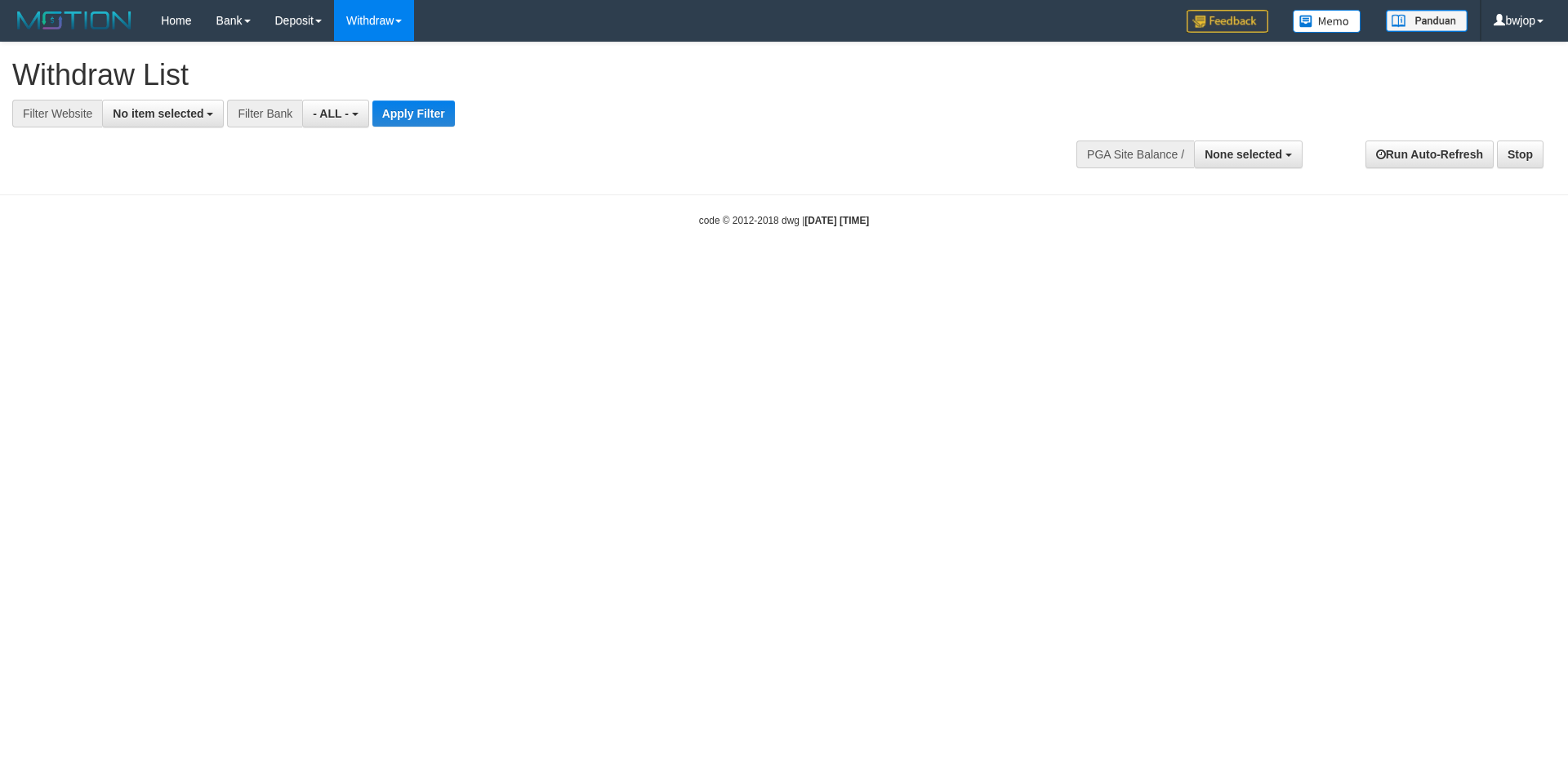 select 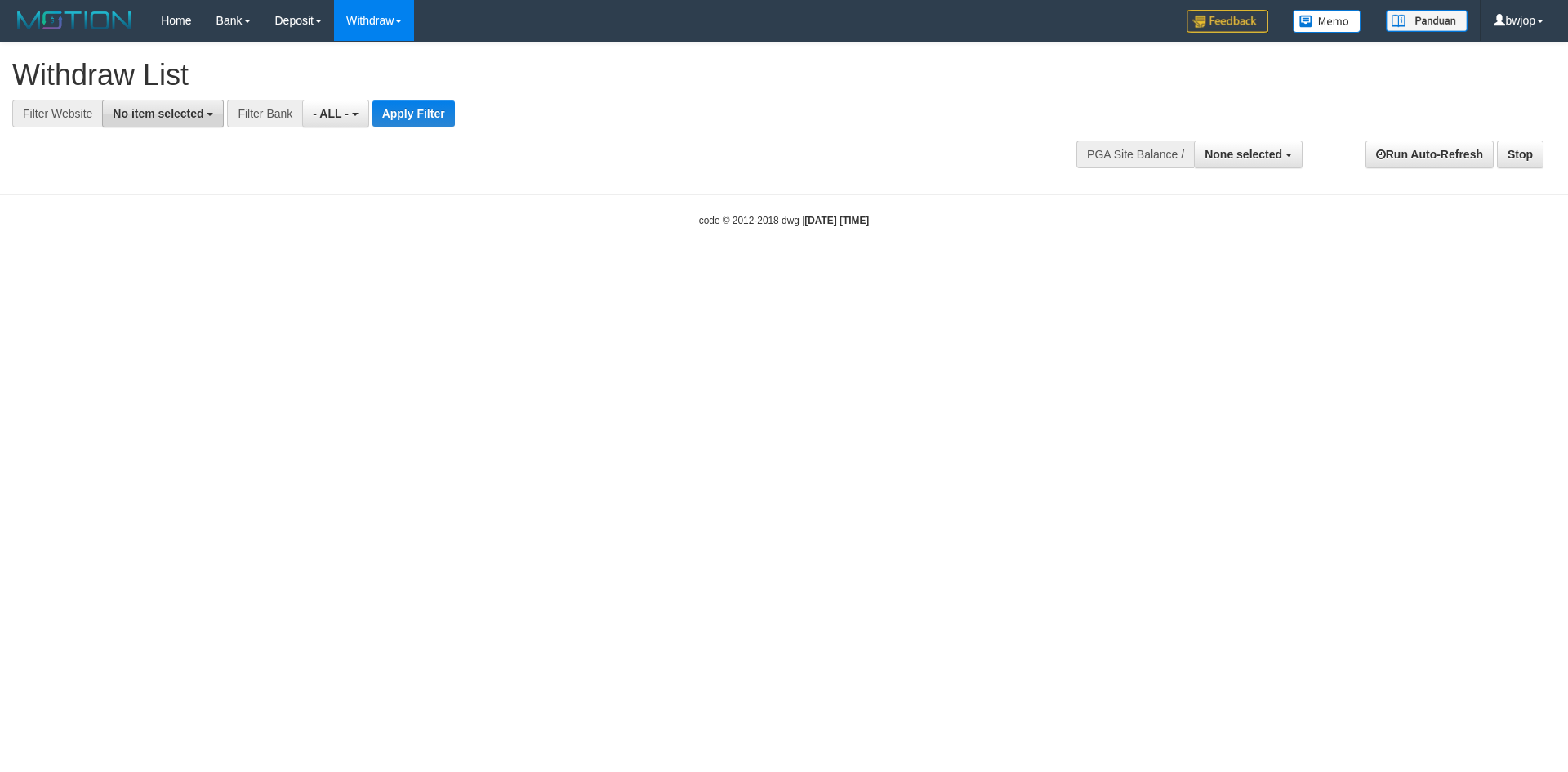 click on "No item selected" at bounding box center (158, 114) 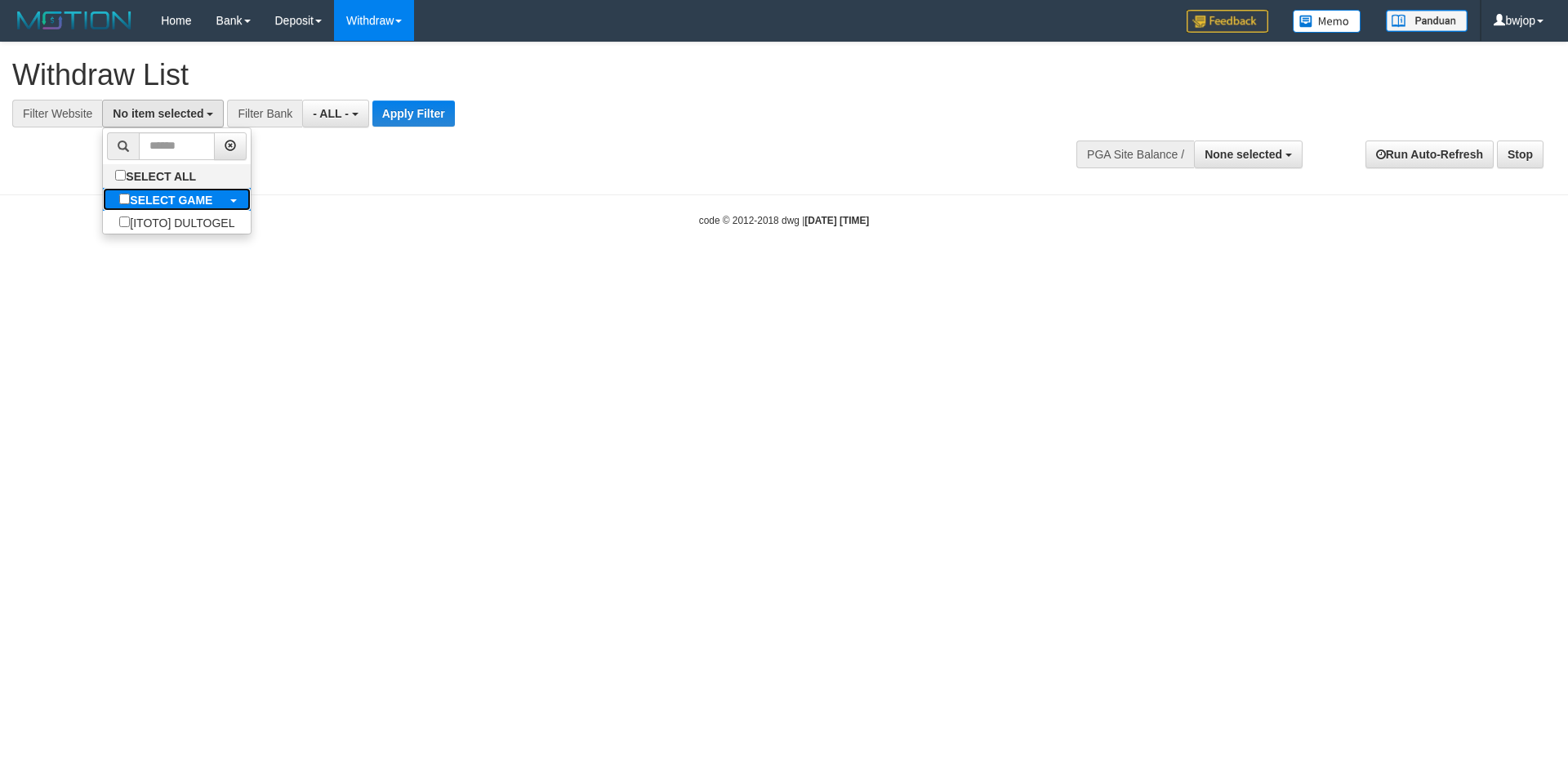 click on "SELECT GAME" at bounding box center [171, 200] 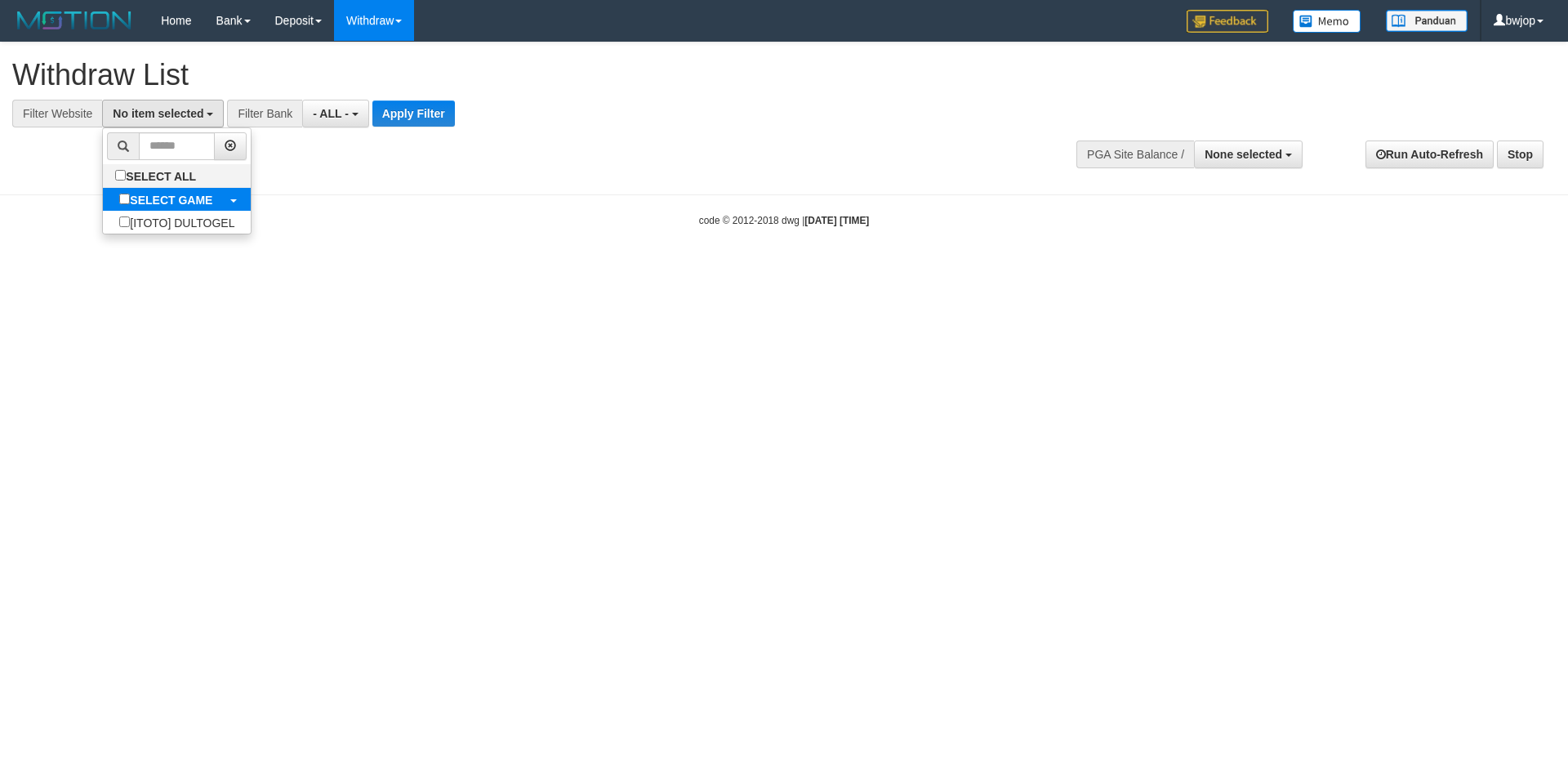 select on "****" 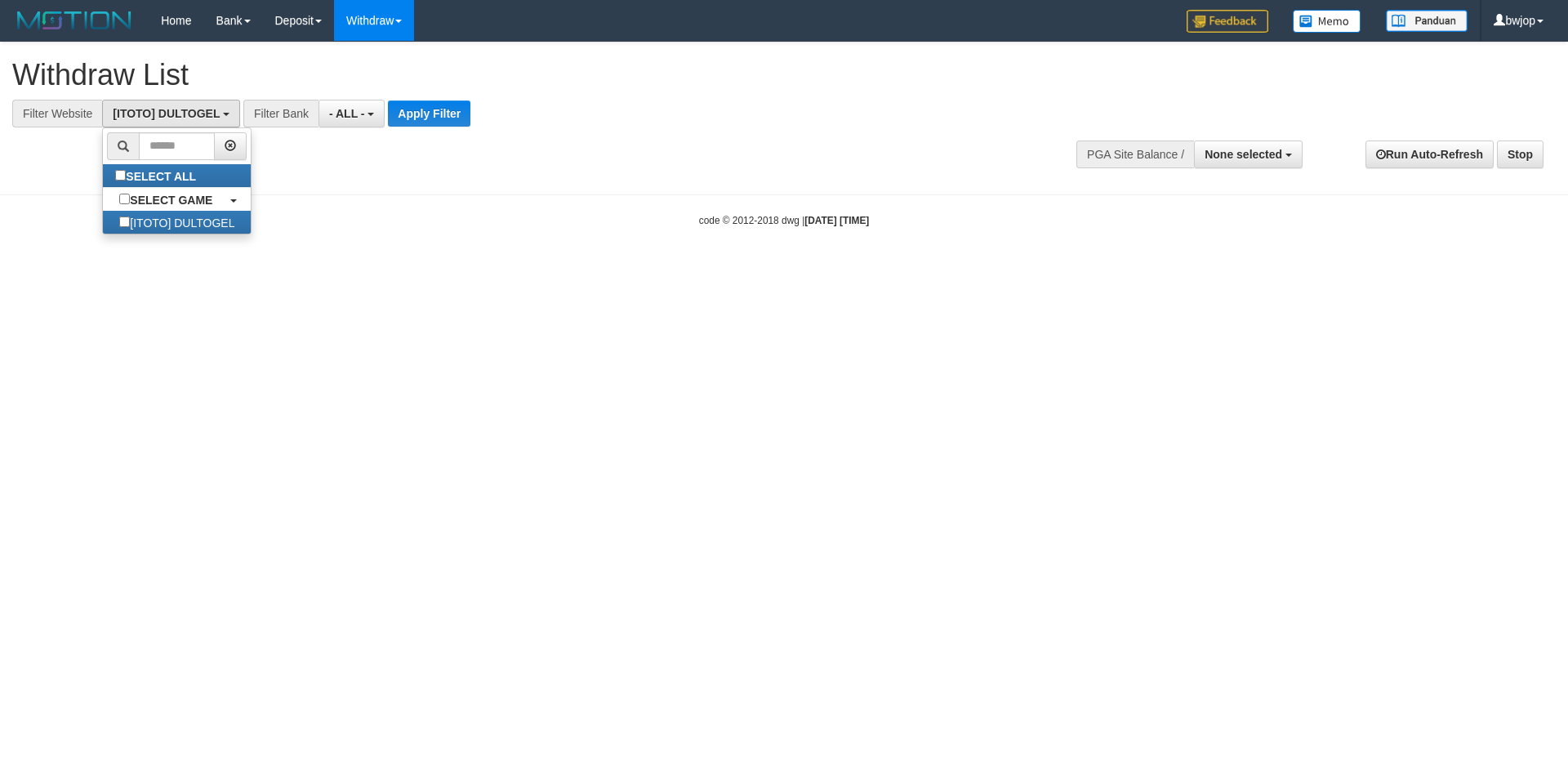scroll, scrollTop: 15, scrollLeft: 0, axis: vertical 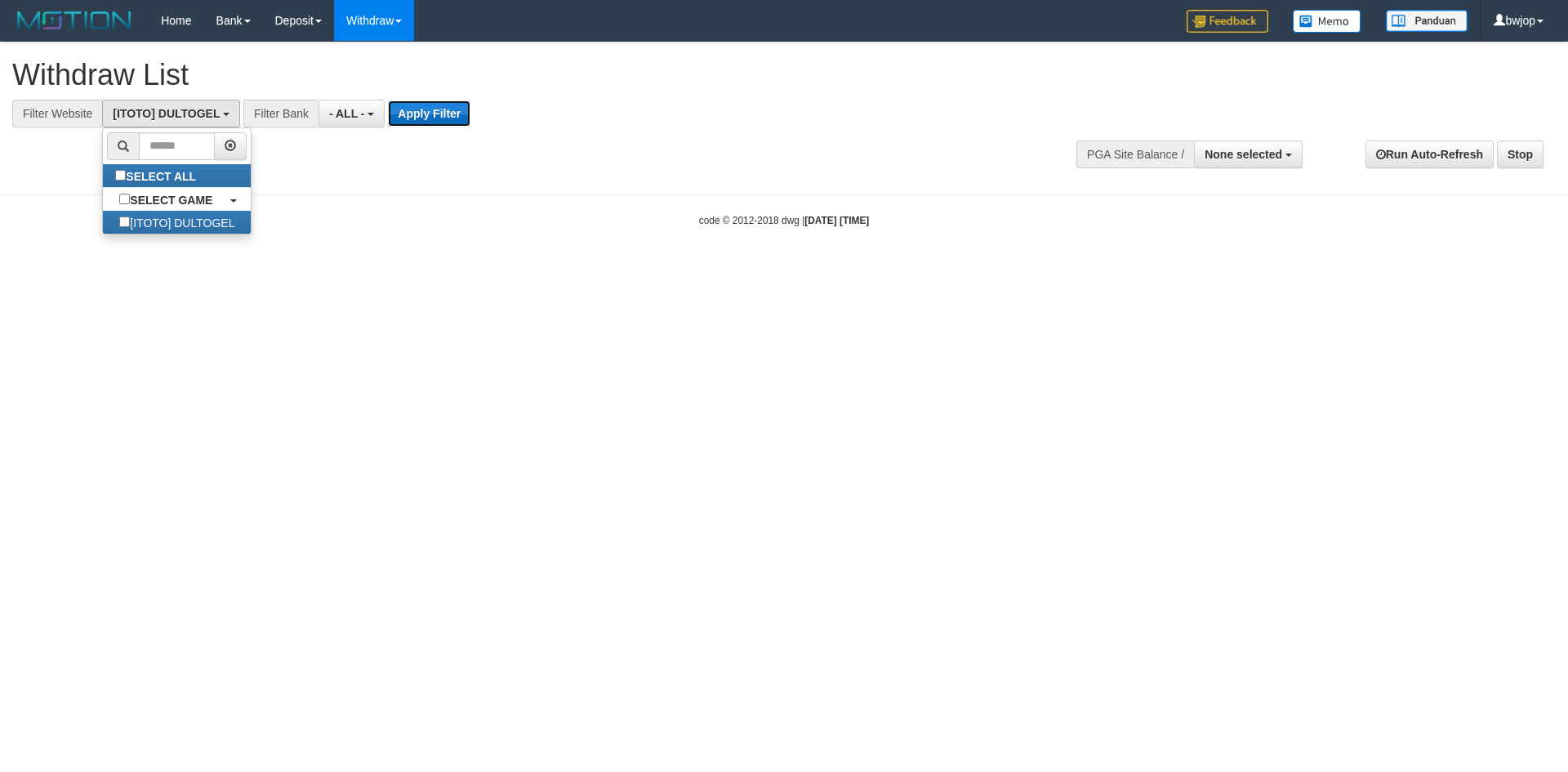 click on "Apply Filter" at bounding box center (429, 114) 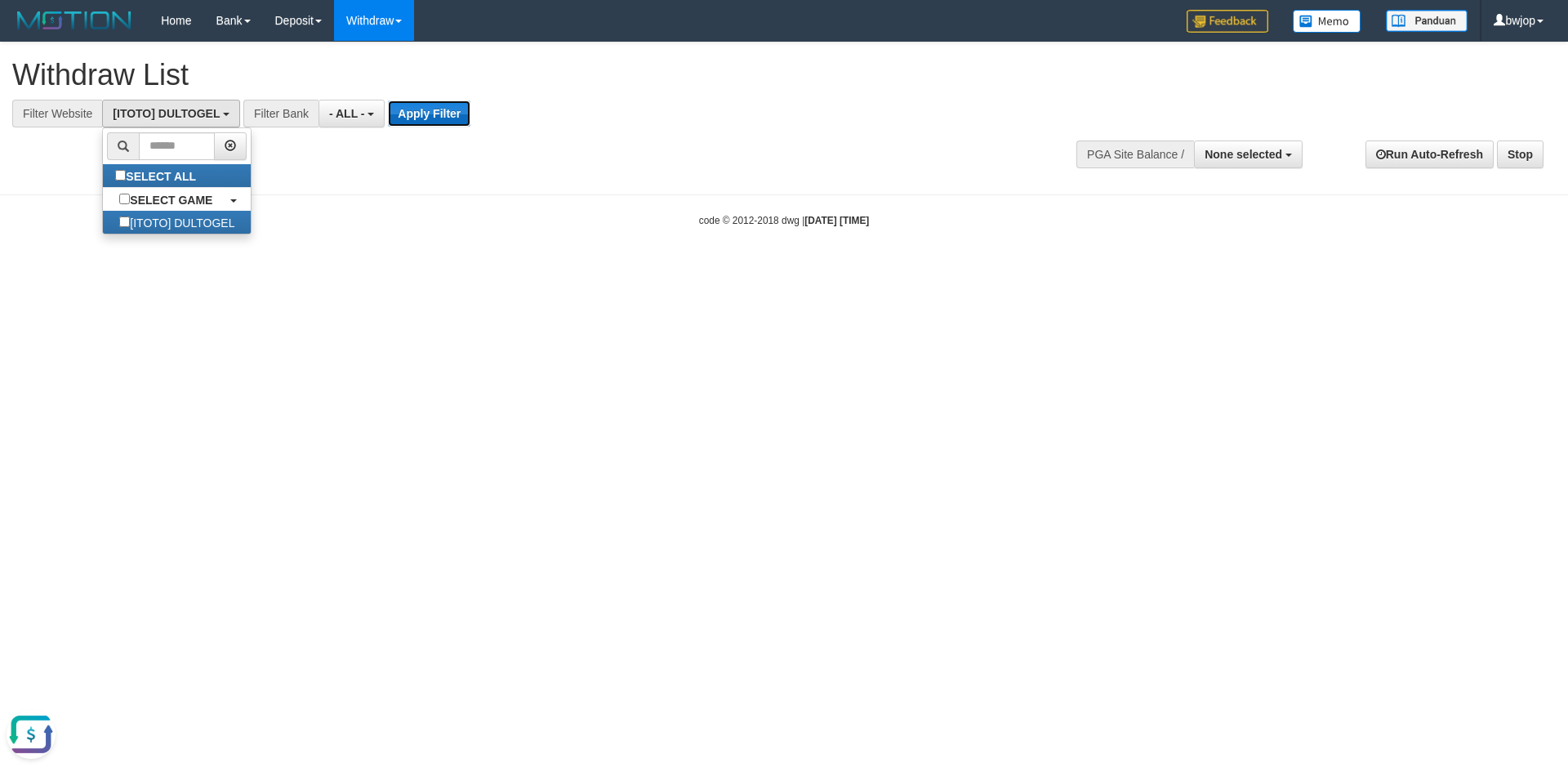 scroll, scrollTop: 0, scrollLeft: 0, axis: both 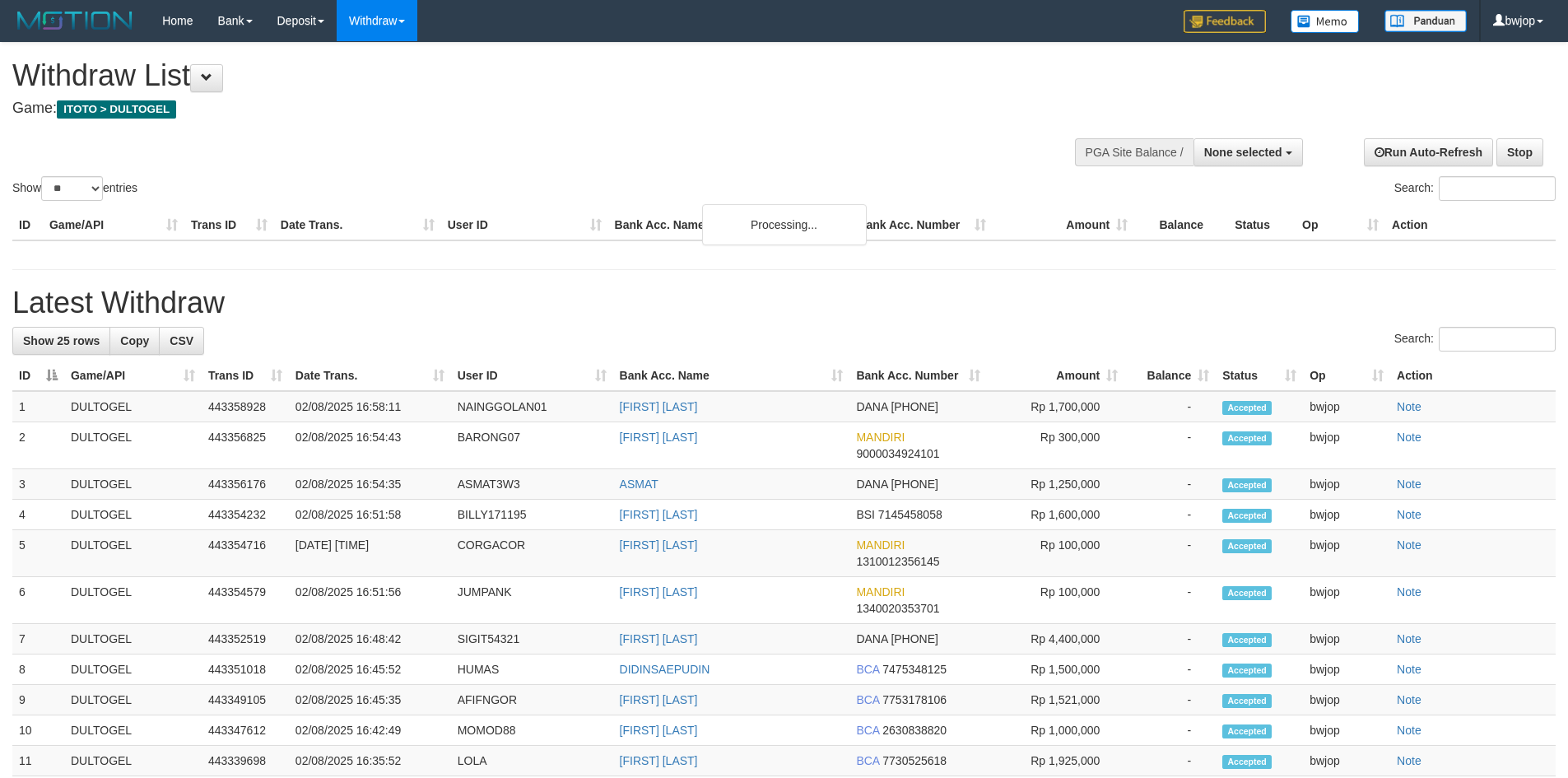 select 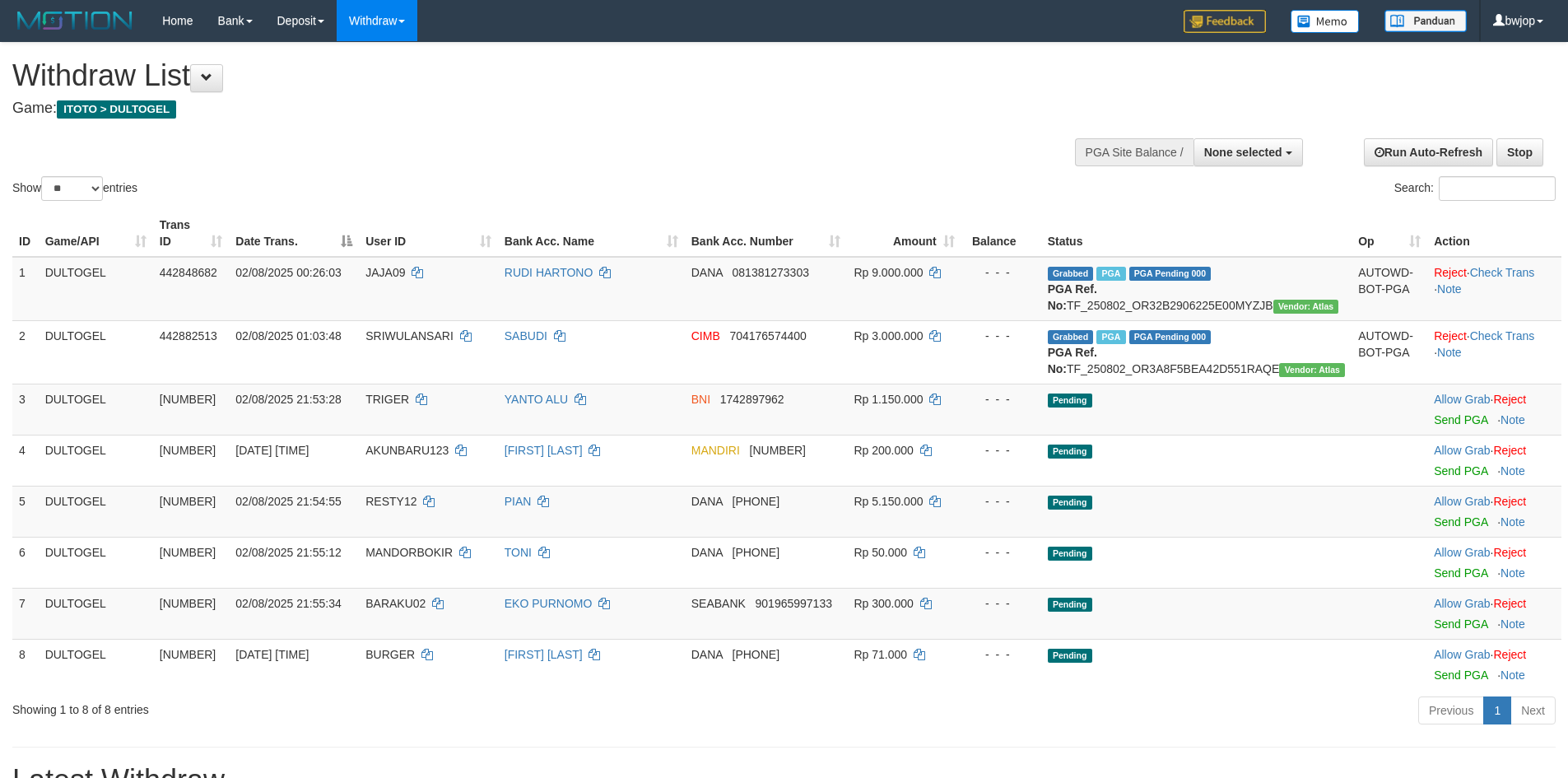 scroll, scrollTop: 0, scrollLeft: 0, axis: both 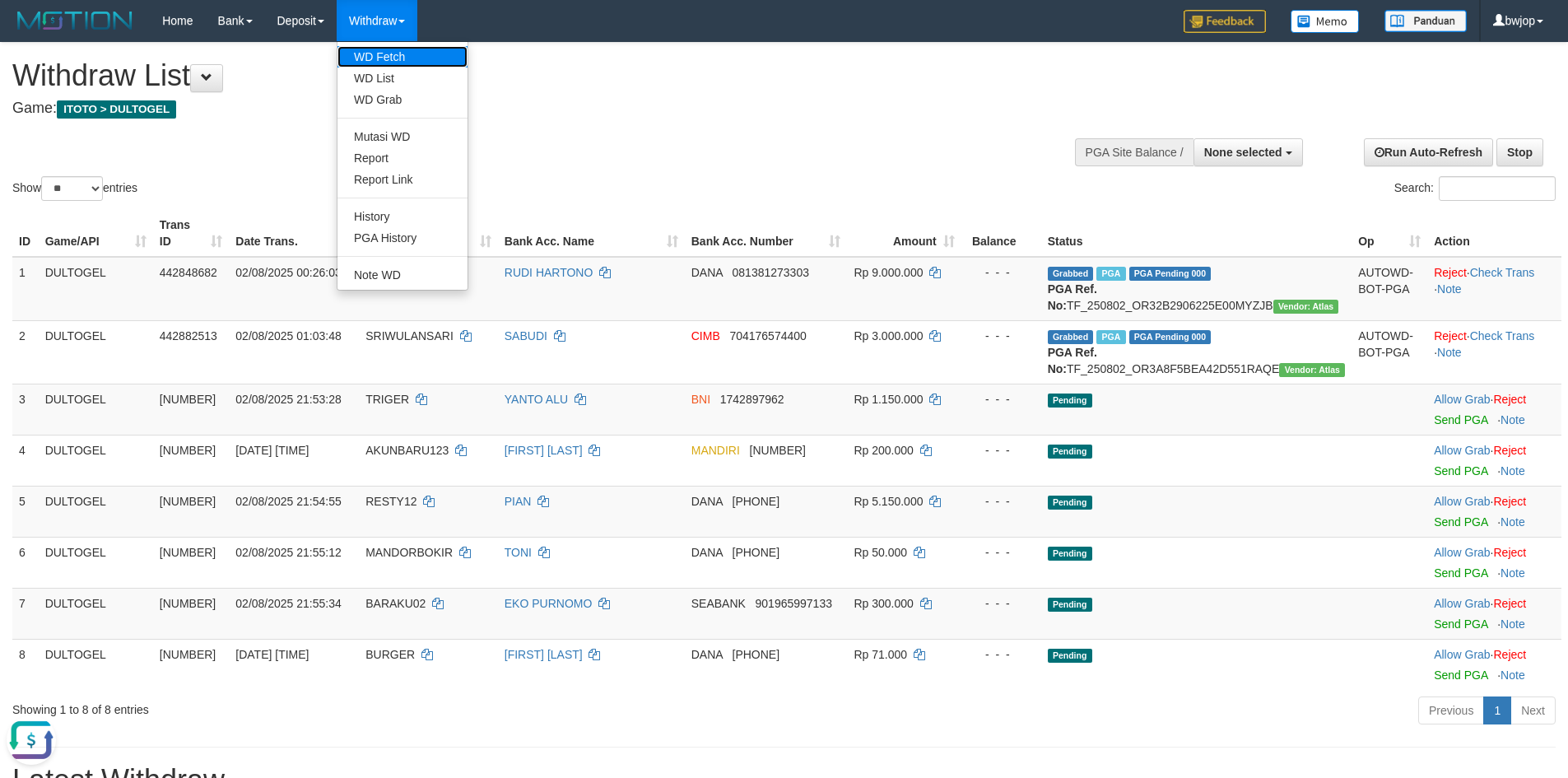 click on "WD Fetch" at bounding box center (402, 57) 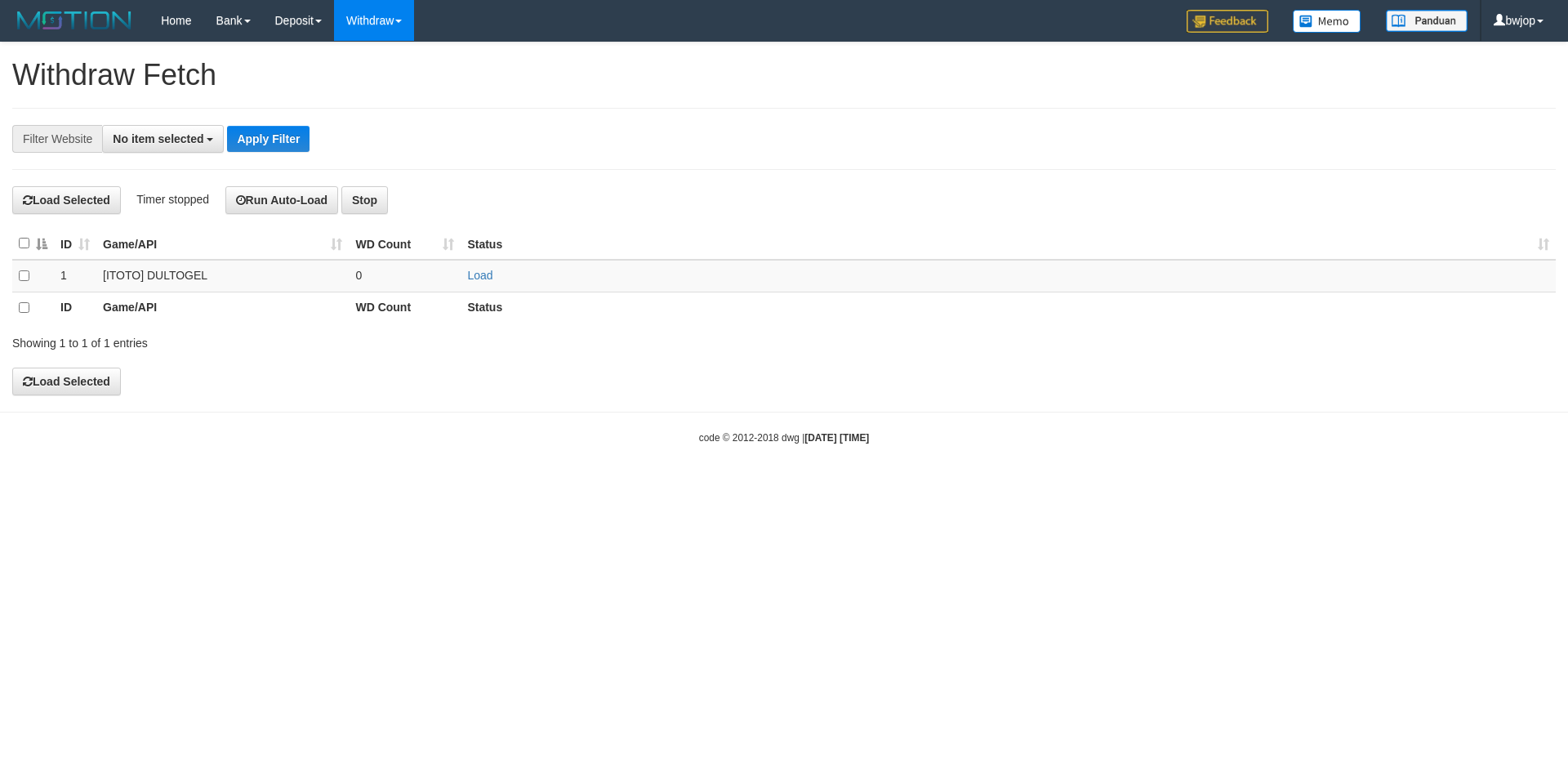 select 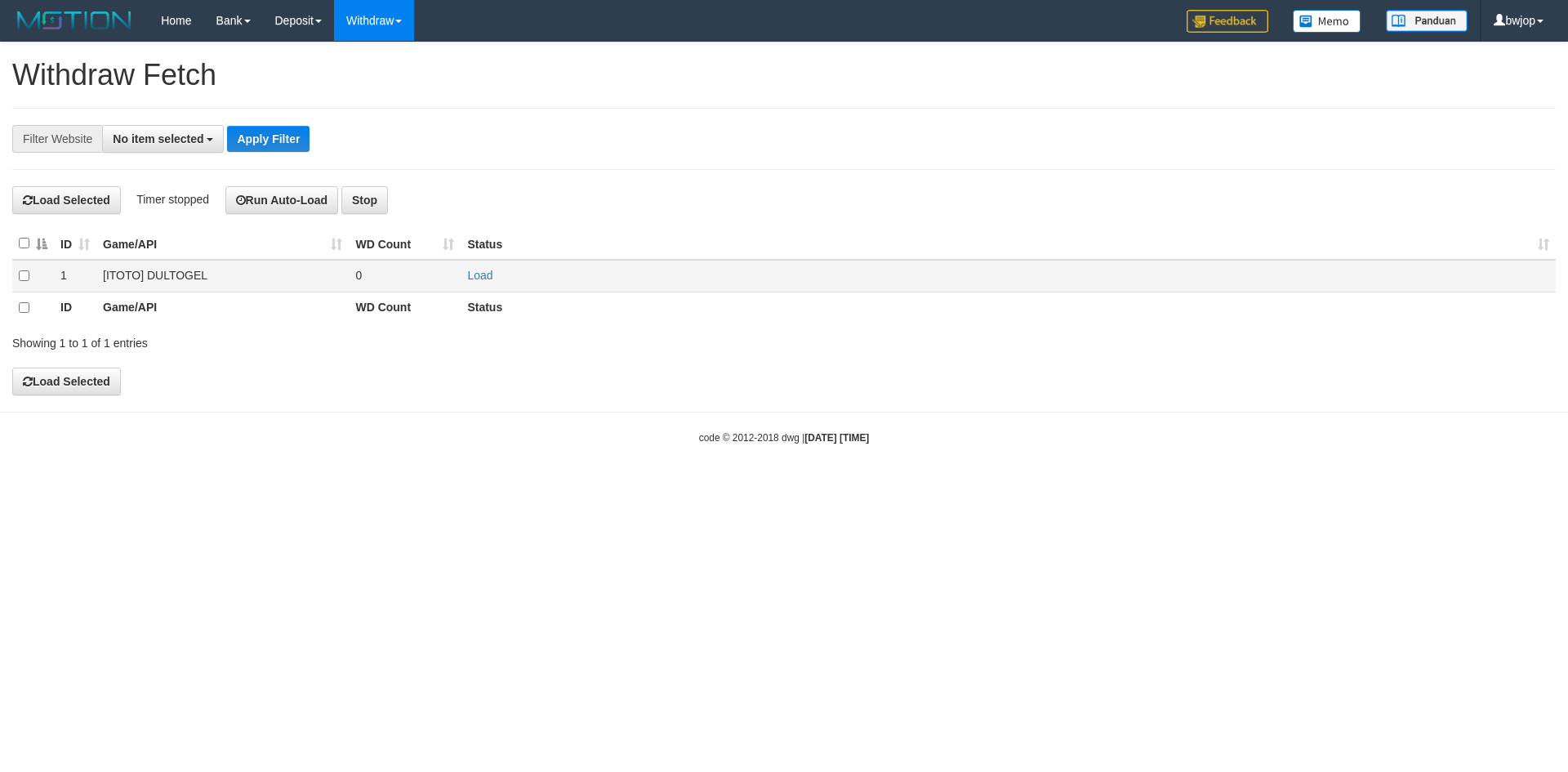 scroll, scrollTop: 0, scrollLeft: 0, axis: both 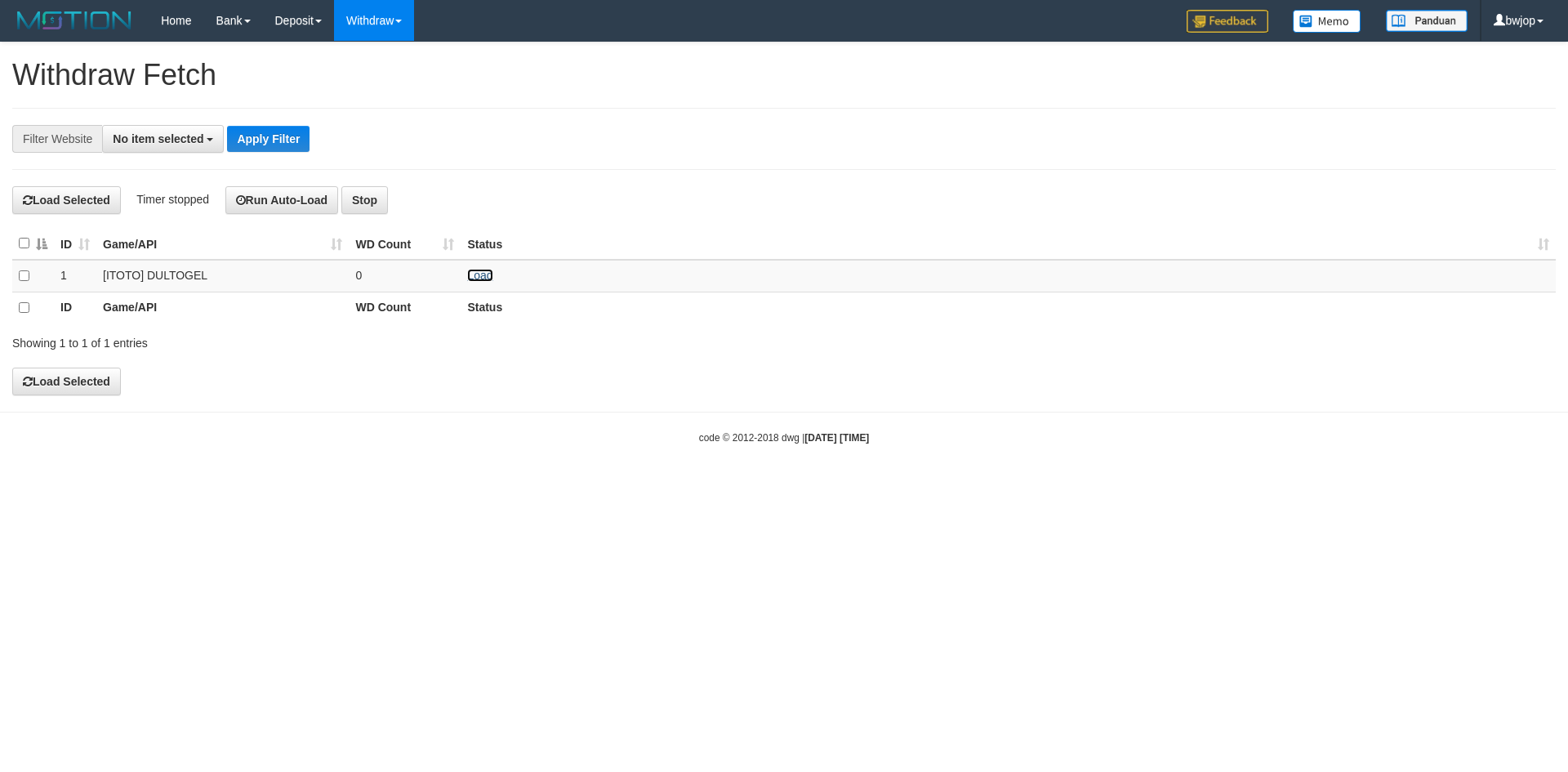 drag, startPoint x: 474, startPoint y: 279, endPoint x: 453, endPoint y: 219, distance: 63.56886 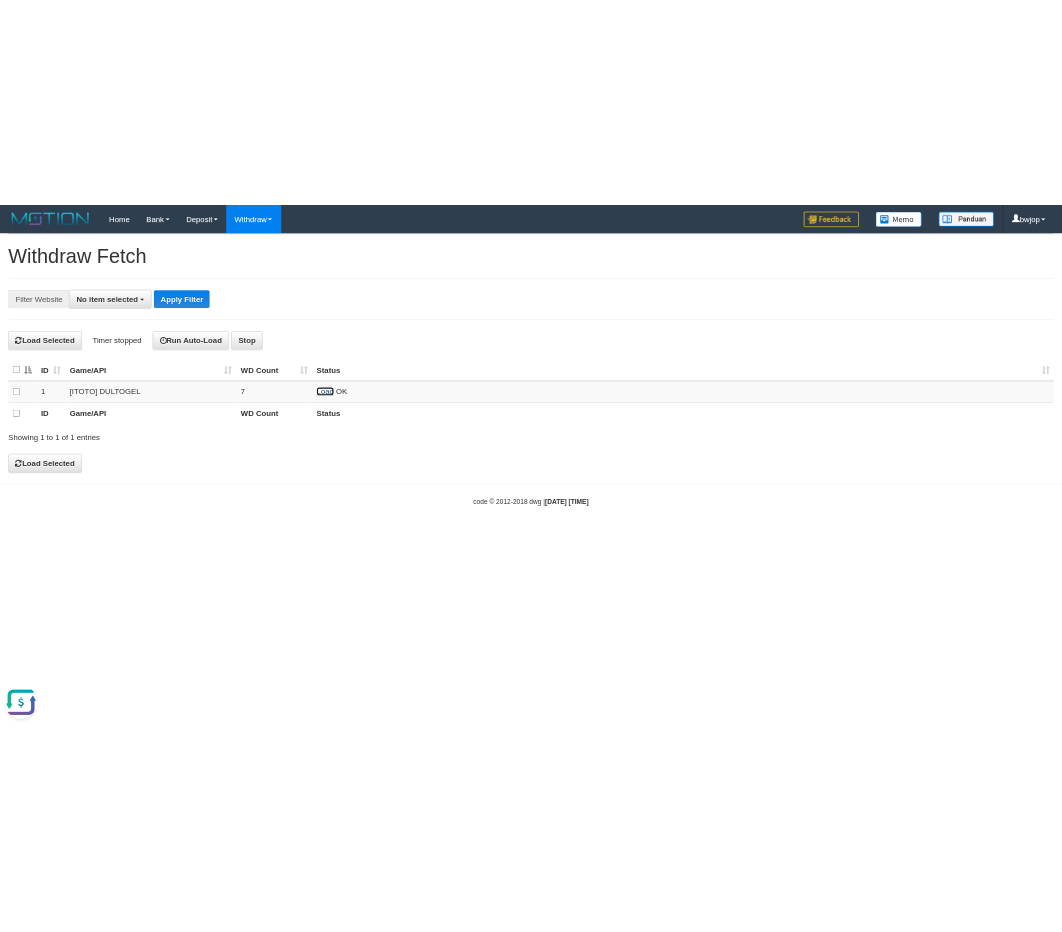 scroll, scrollTop: 0, scrollLeft: 0, axis: both 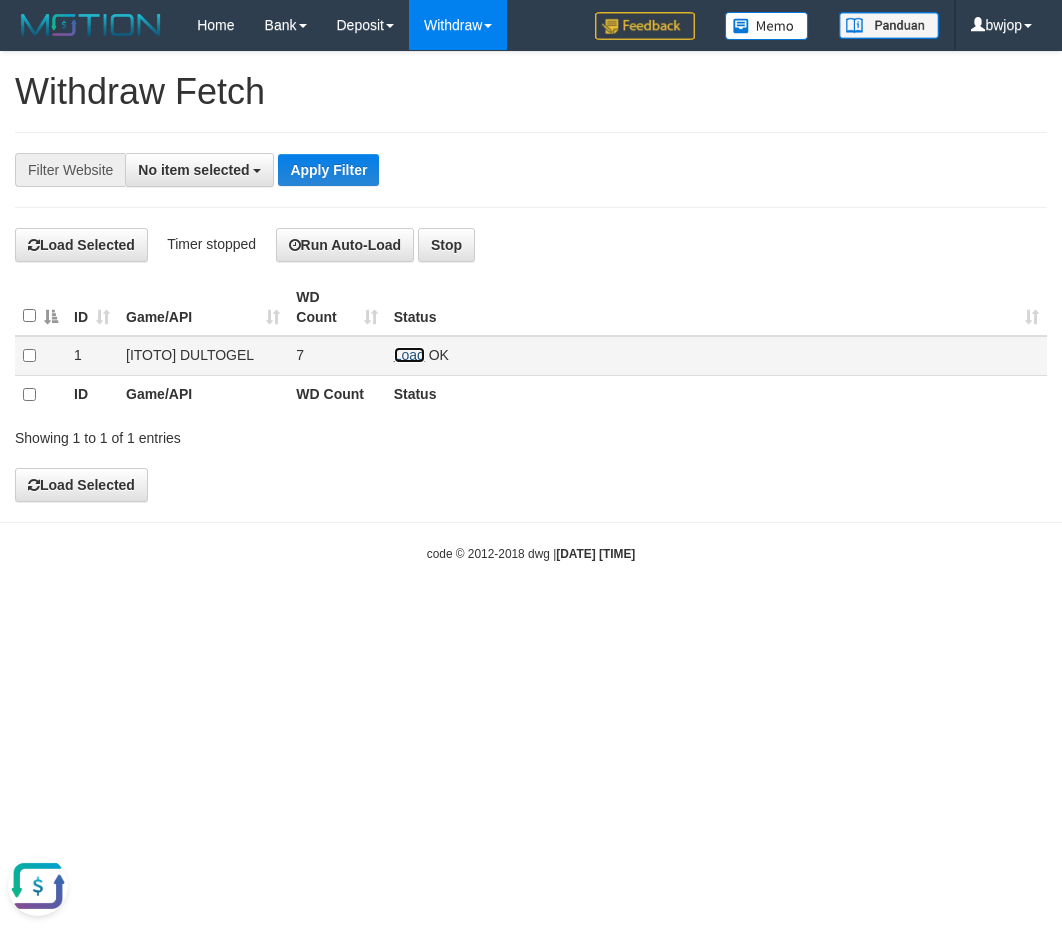 click on "Load" at bounding box center (409, 355) 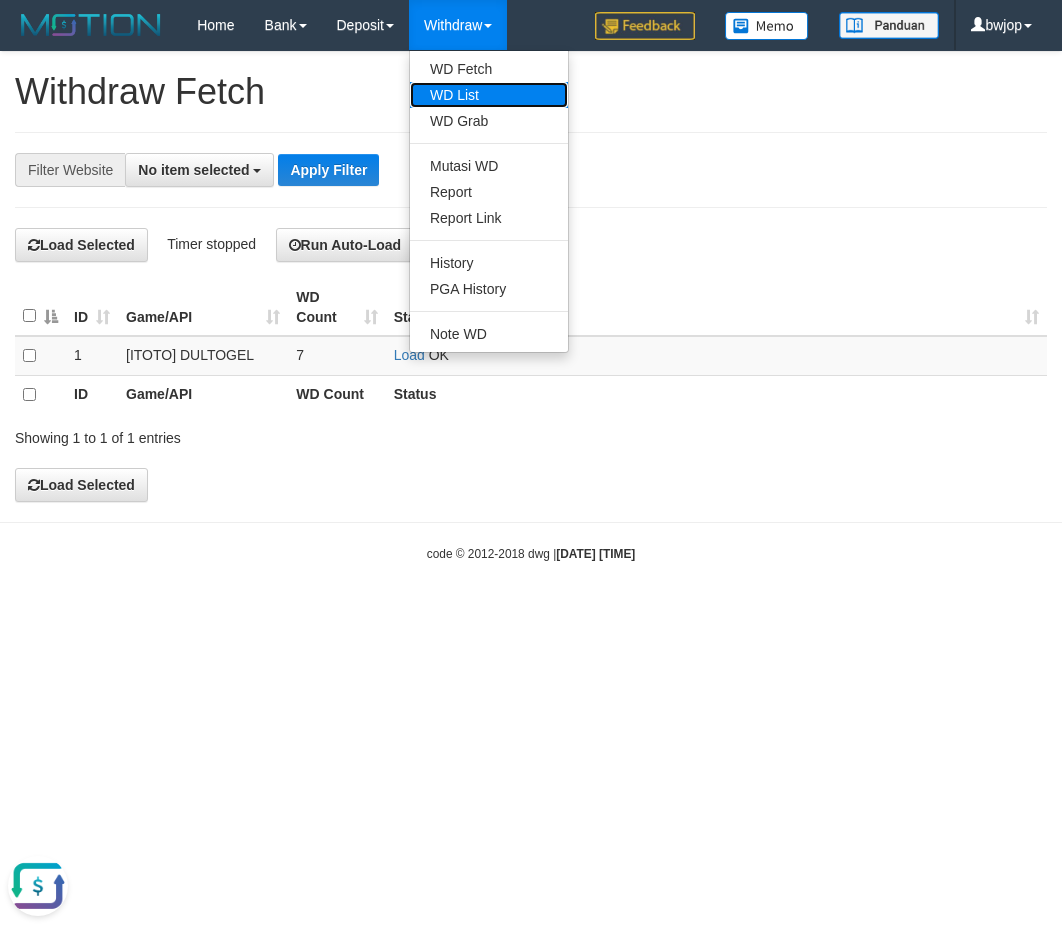 click on "WD List" at bounding box center [489, 95] 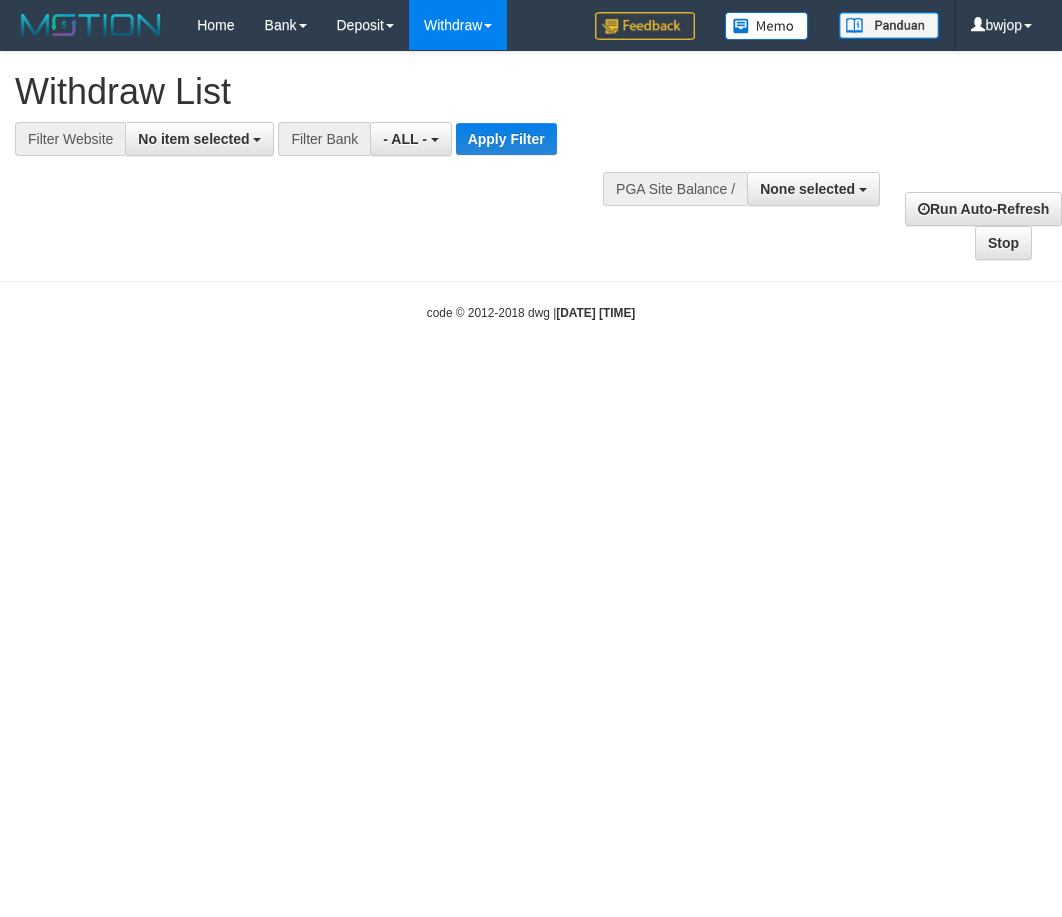 select 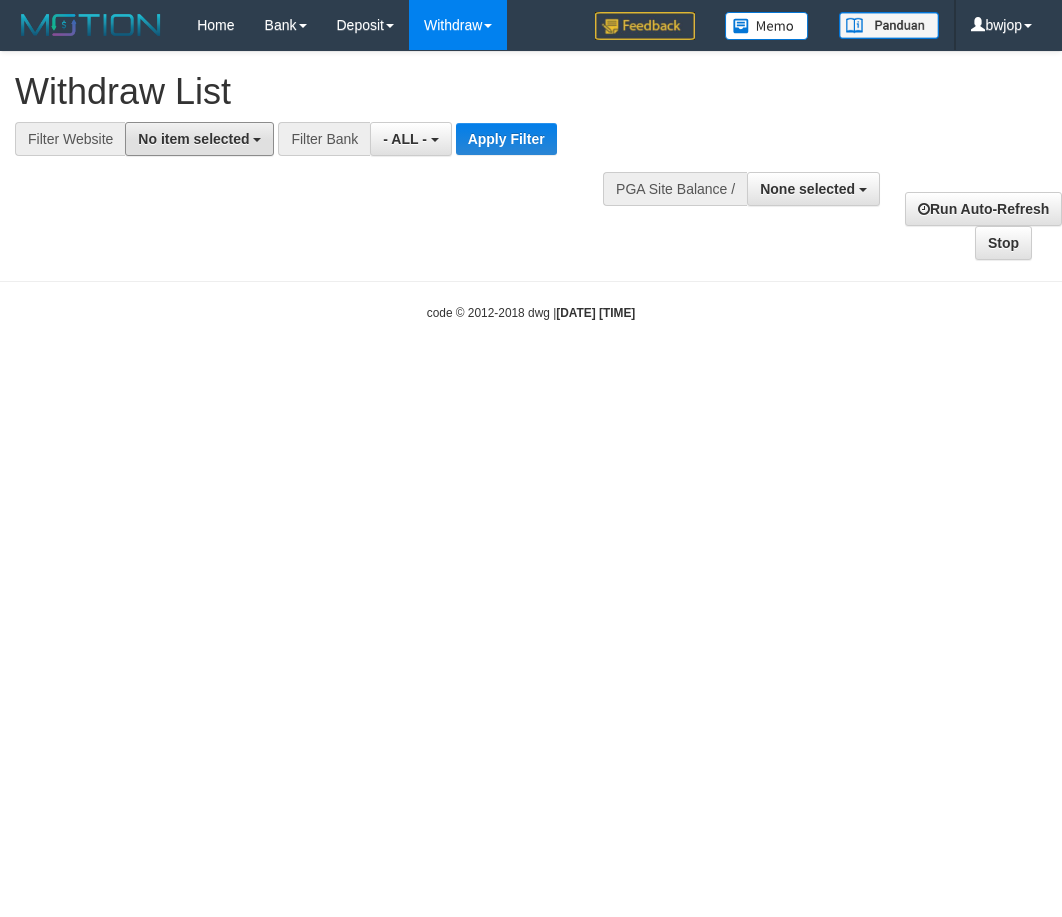 scroll, scrollTop: 0, scrollLeft: 0, axis: both 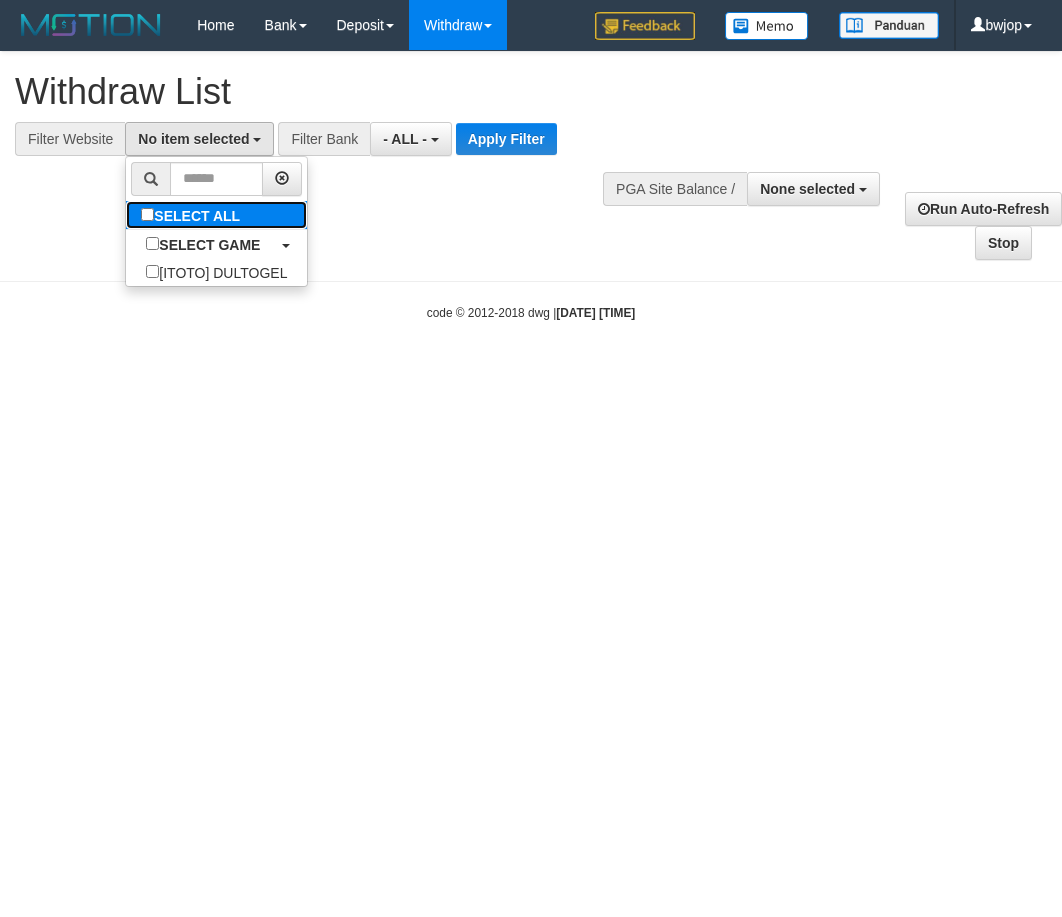 click on "SELECT ALL" at bounding box center (193, 215) 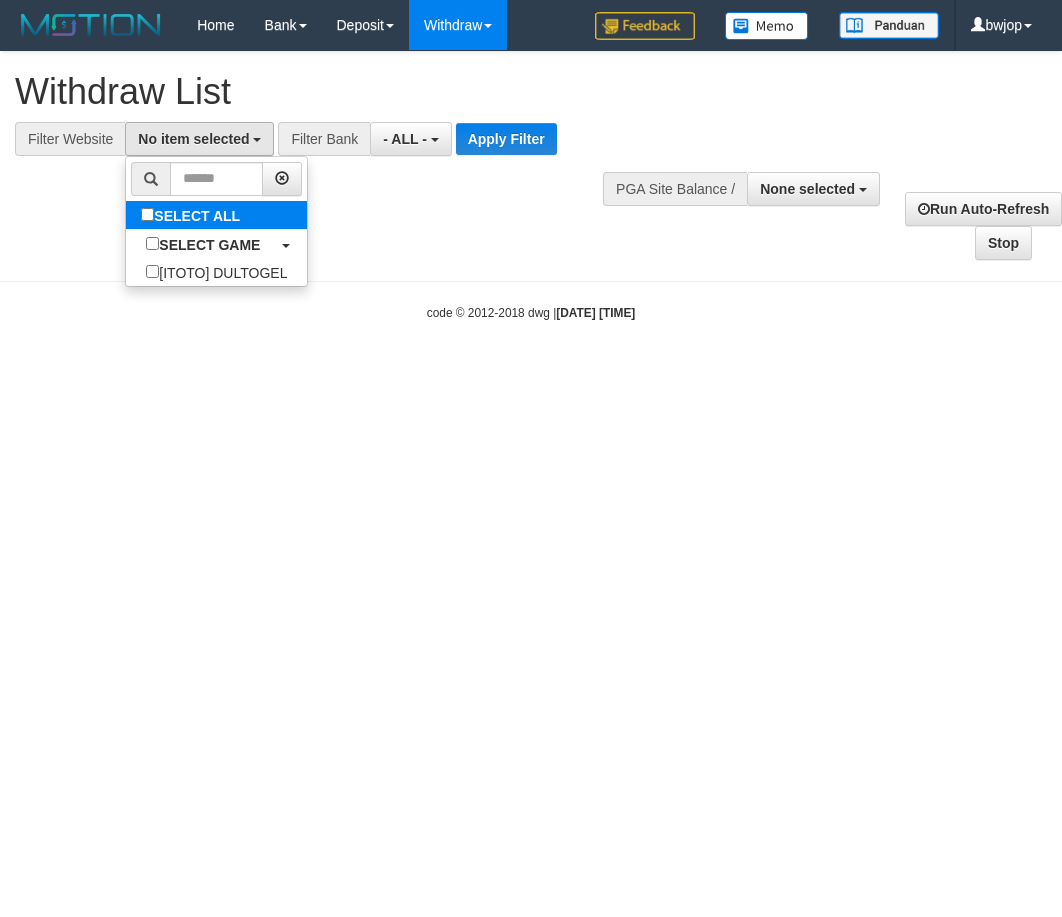 select on "****" 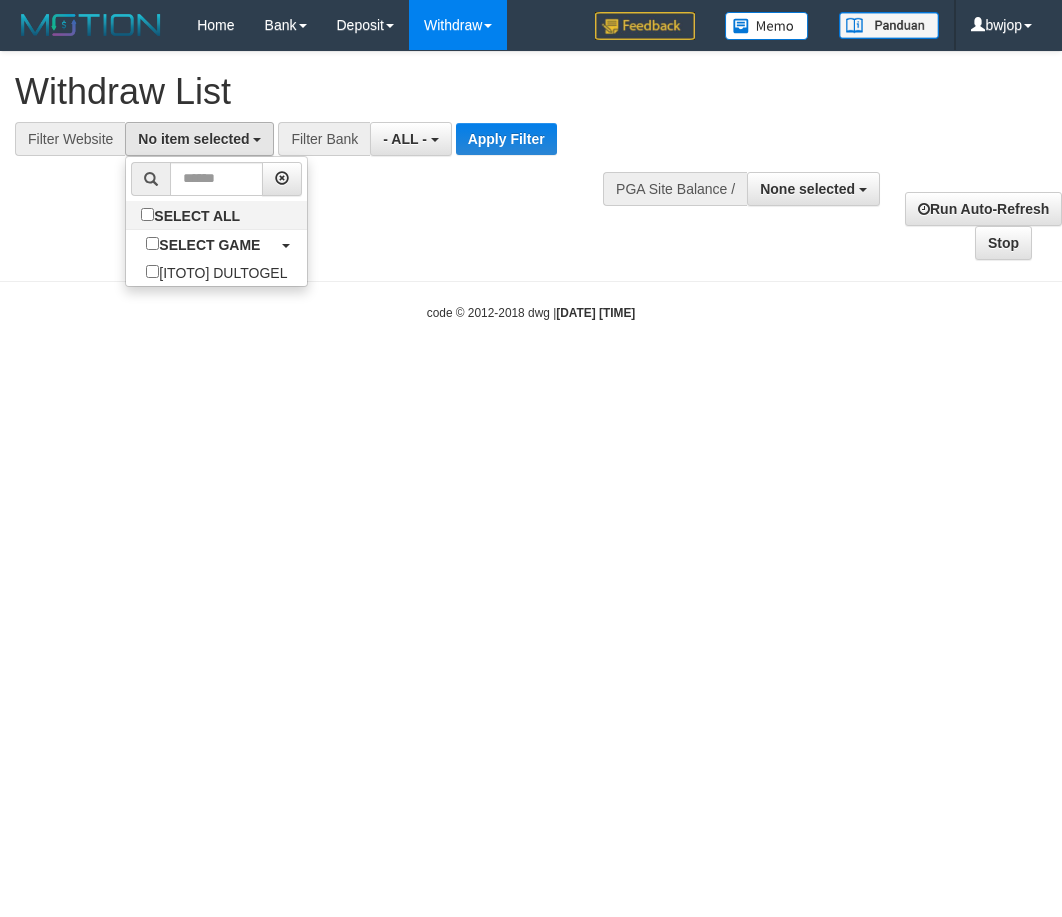 scroll, scrollTop: 18, scrollLeft: 0, axis: vertical 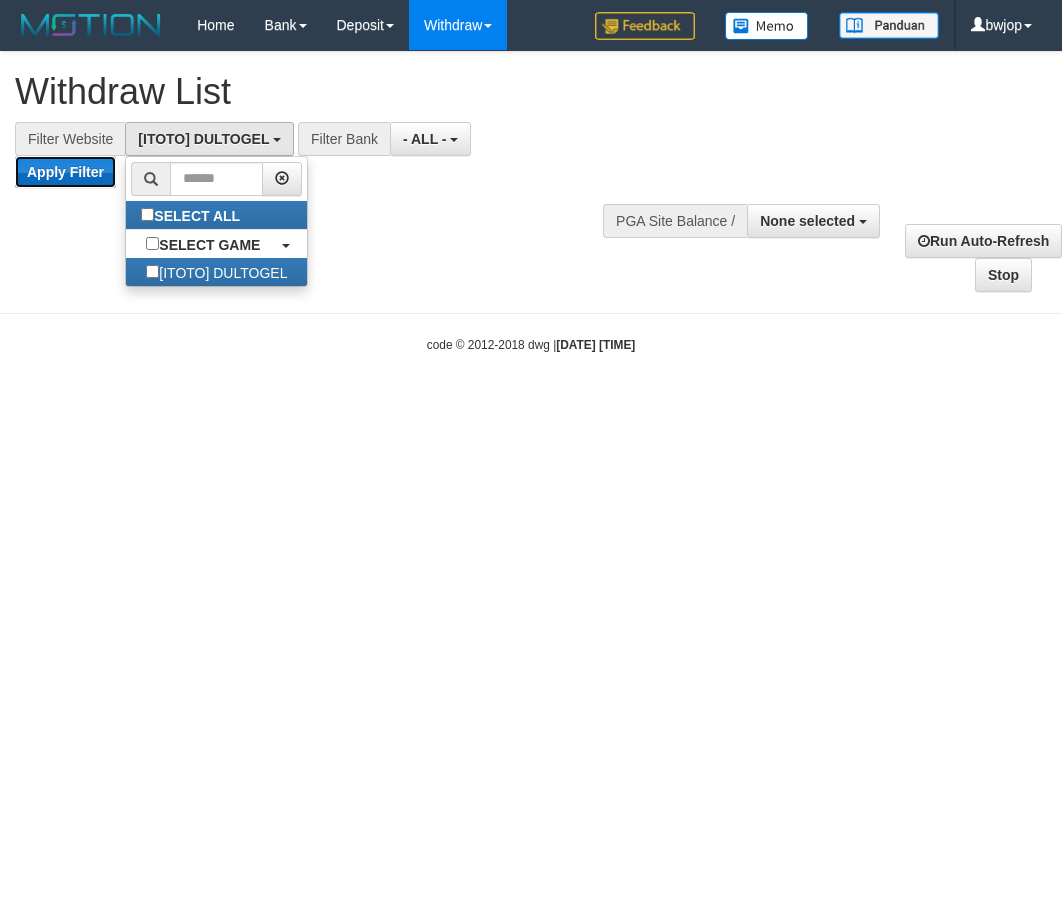 click on "Apply Filter" at bounding box center [65, 172] 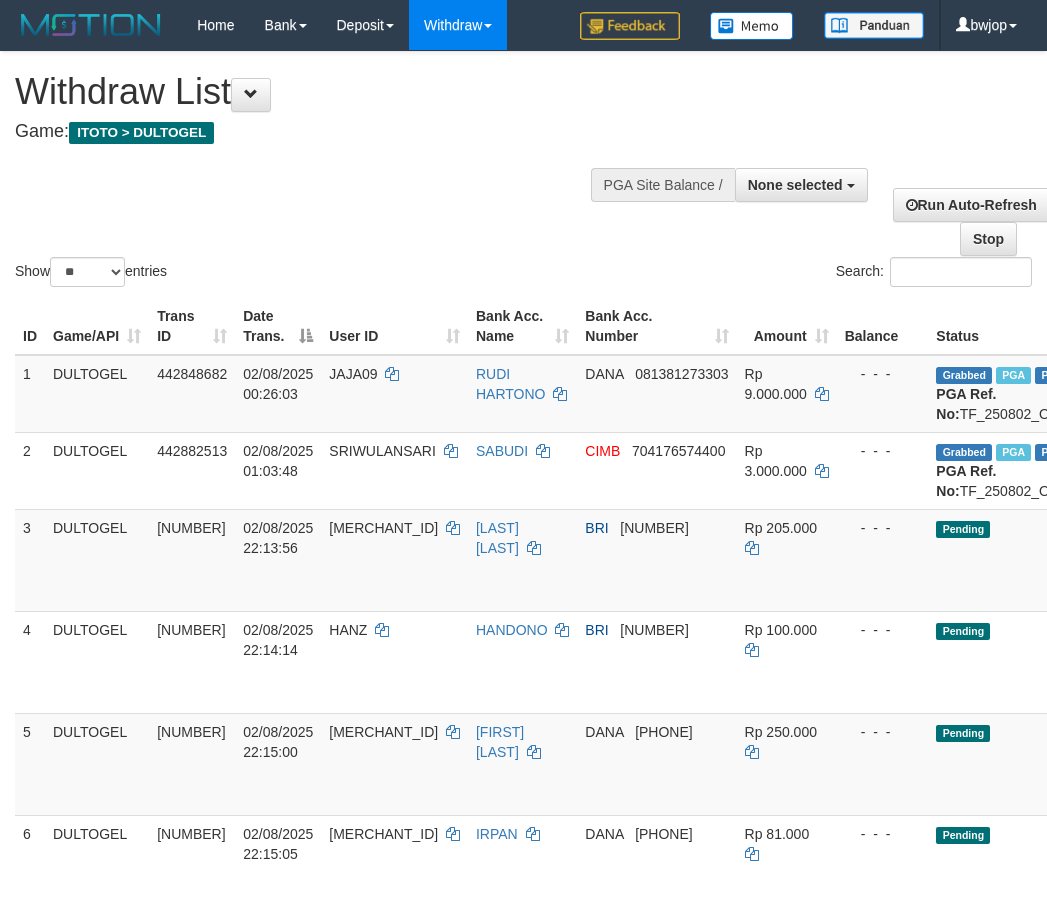select 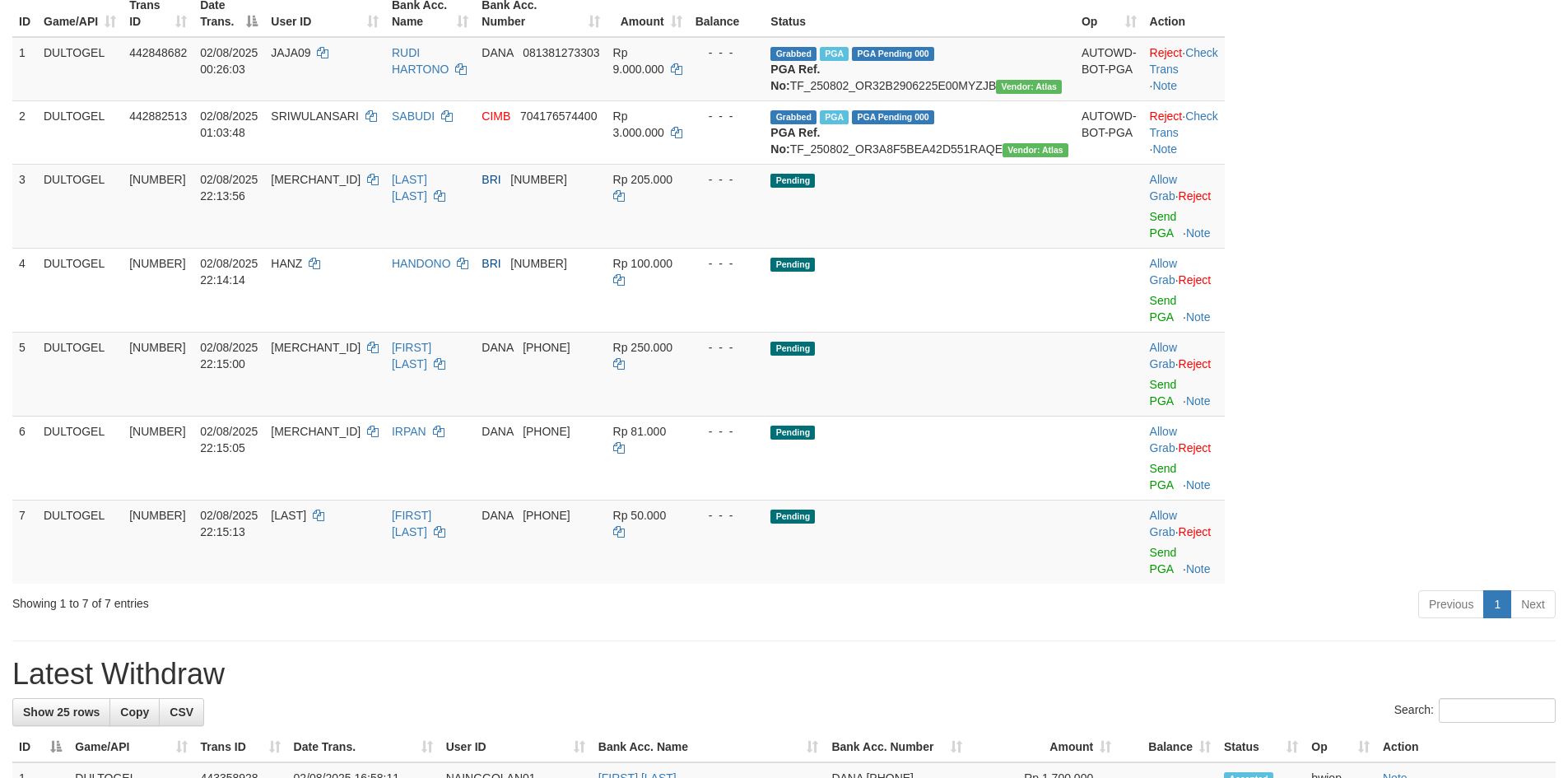 scroll, scrollTop: 95, scrollLeft: 0, axis: vertical 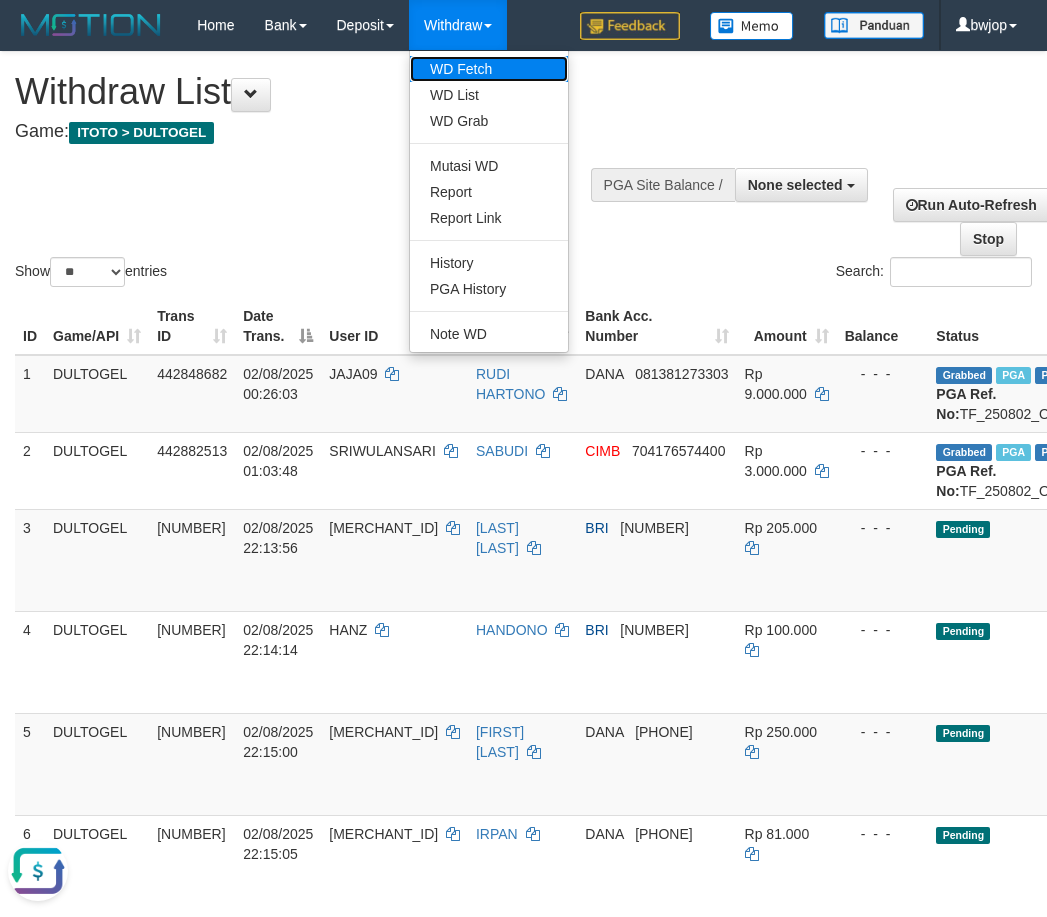 click on "WD Fetch" at bounding box center [489, 69] 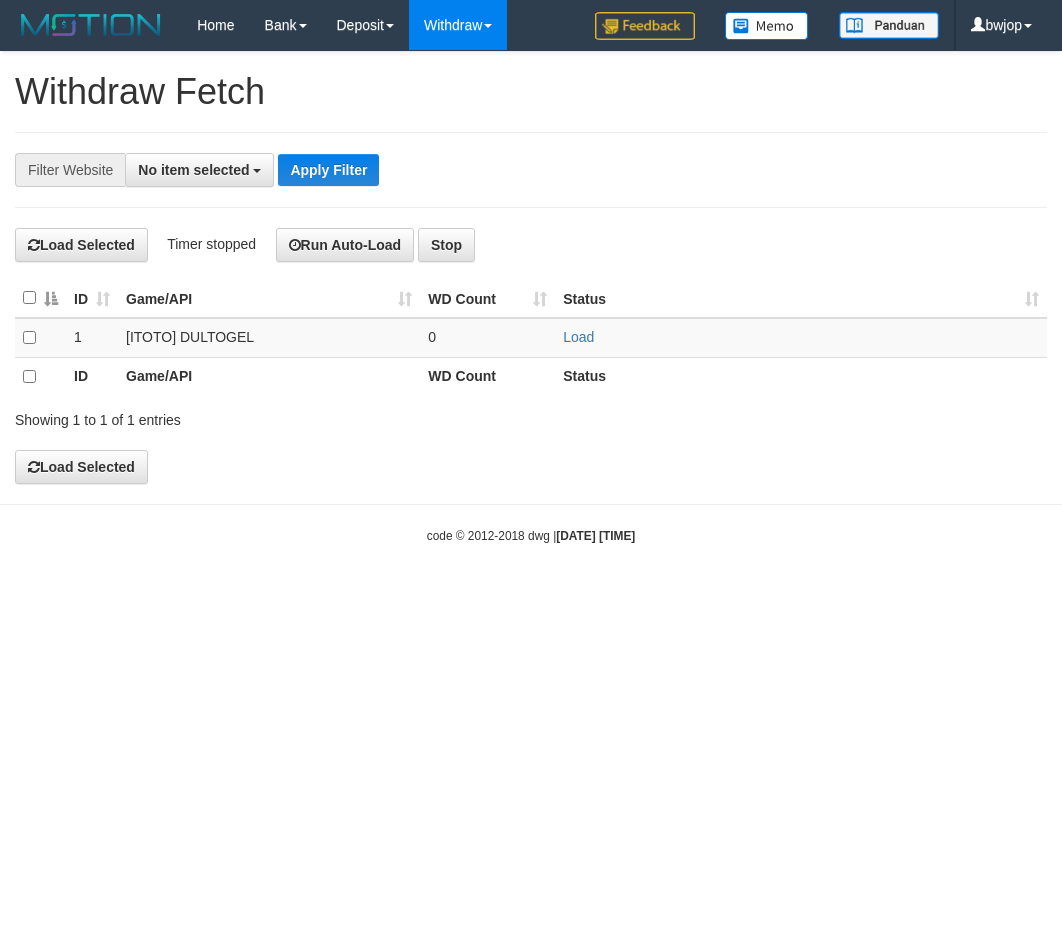 select 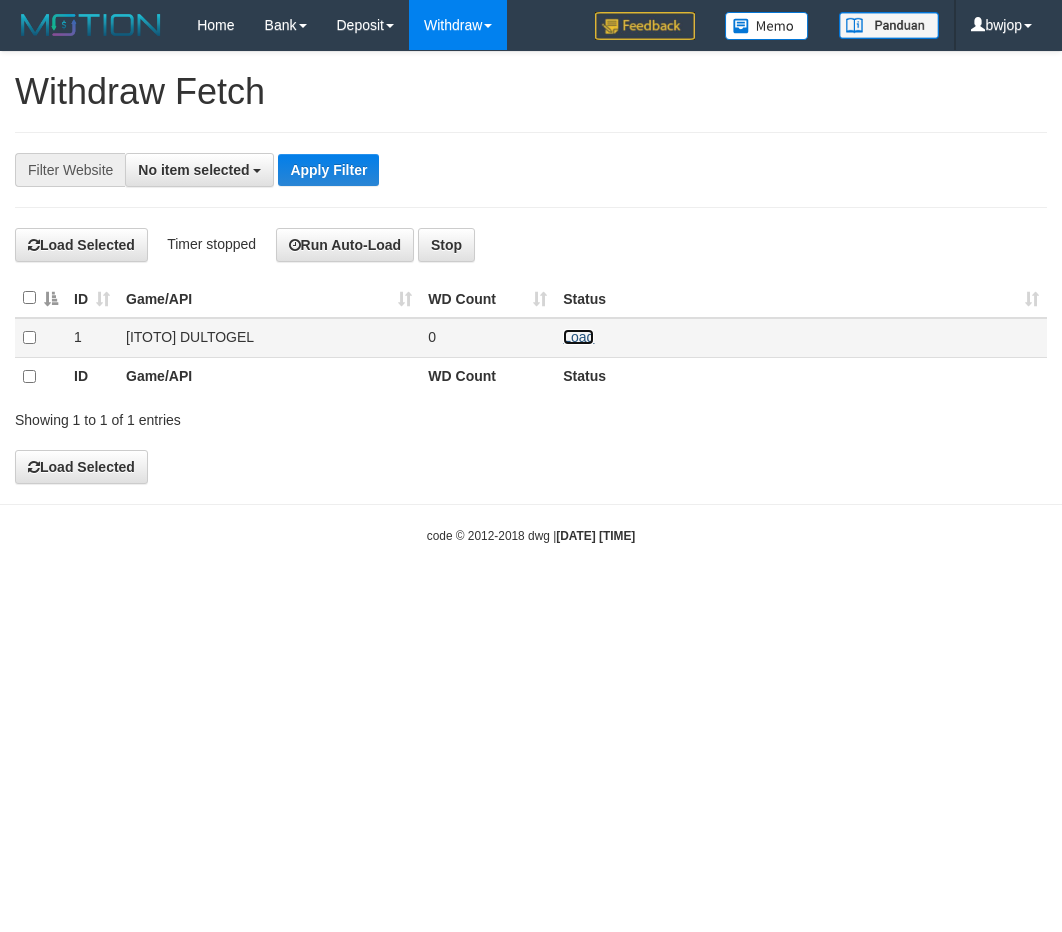 click on "Load" at bounding box center [578, 337] 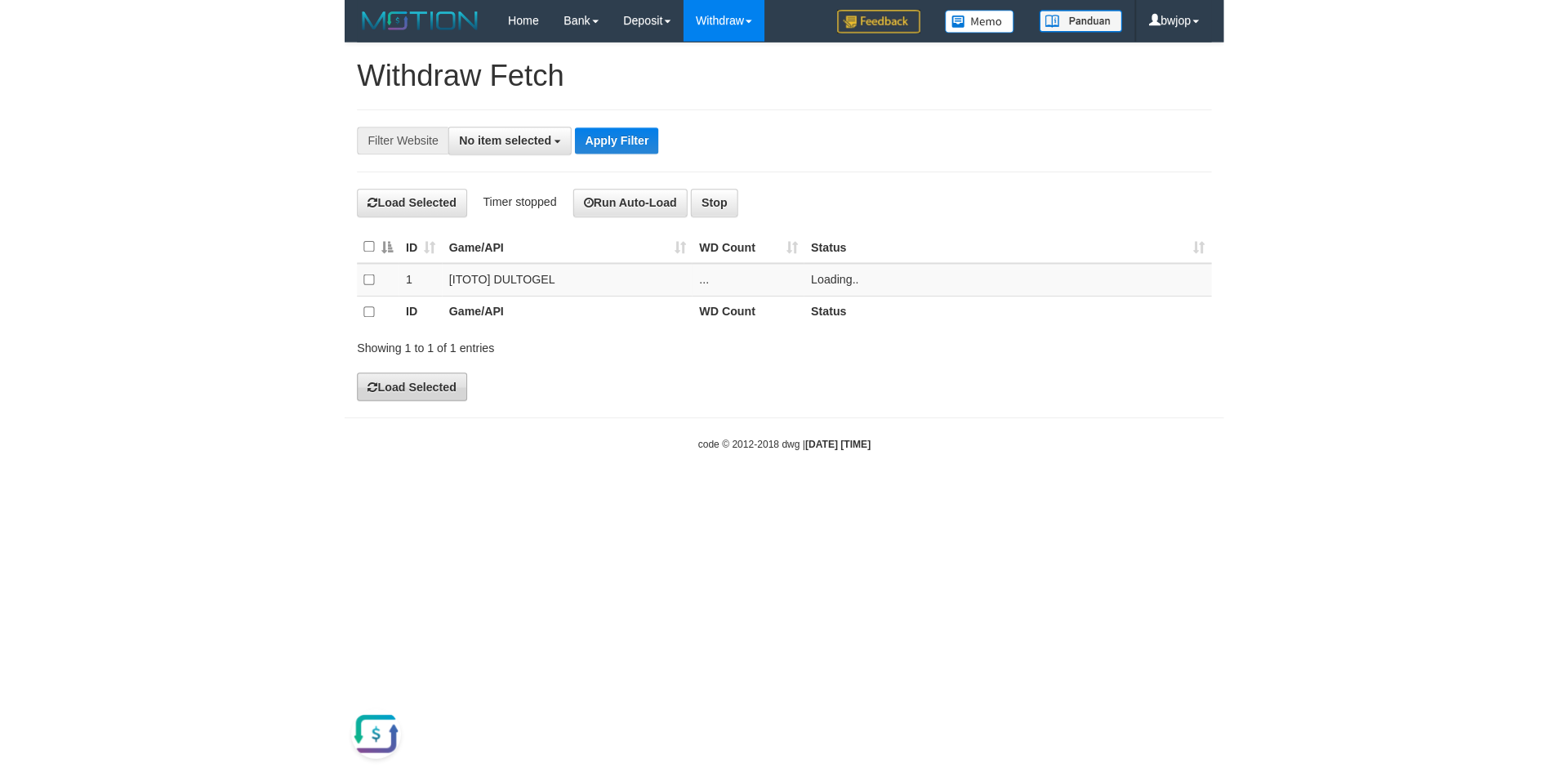 scroll, scrollTop: 0, scrollLeft: 0, axis: both 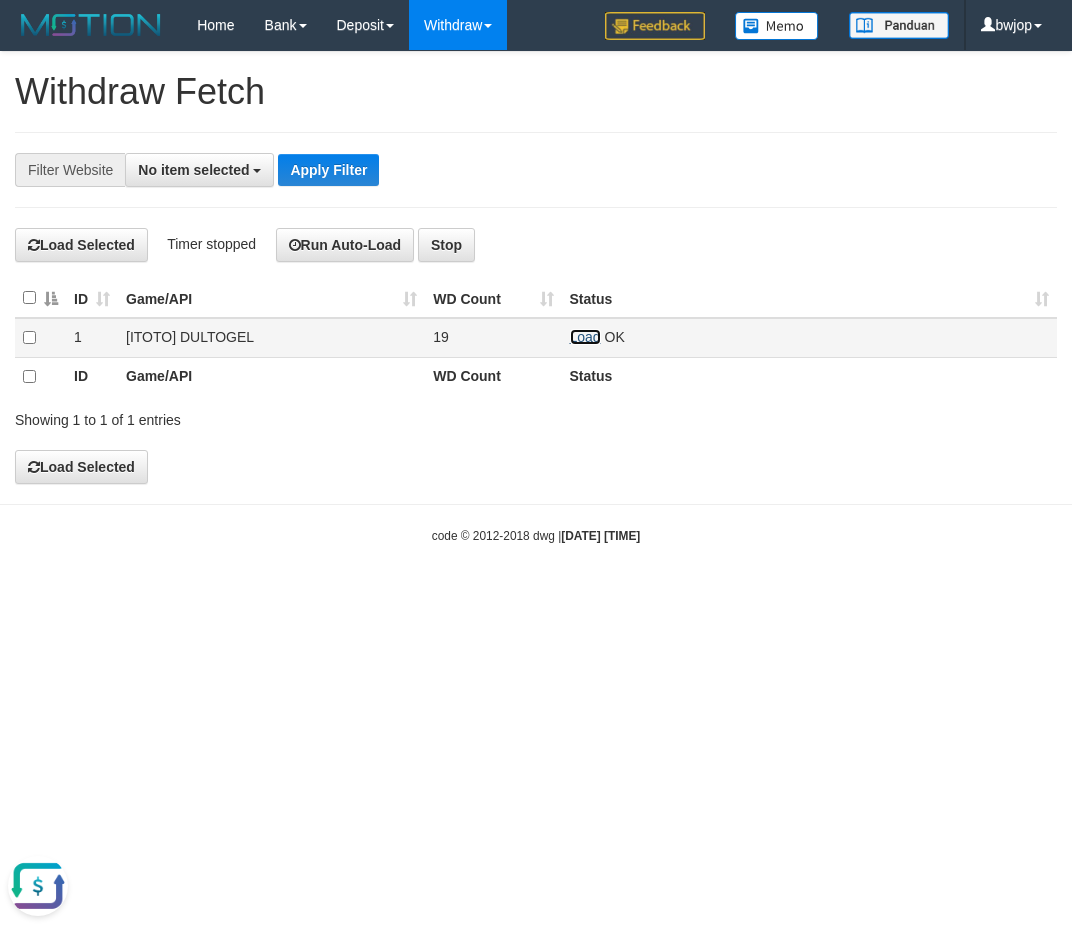 click on "Load" at bounding box center [585, 337] 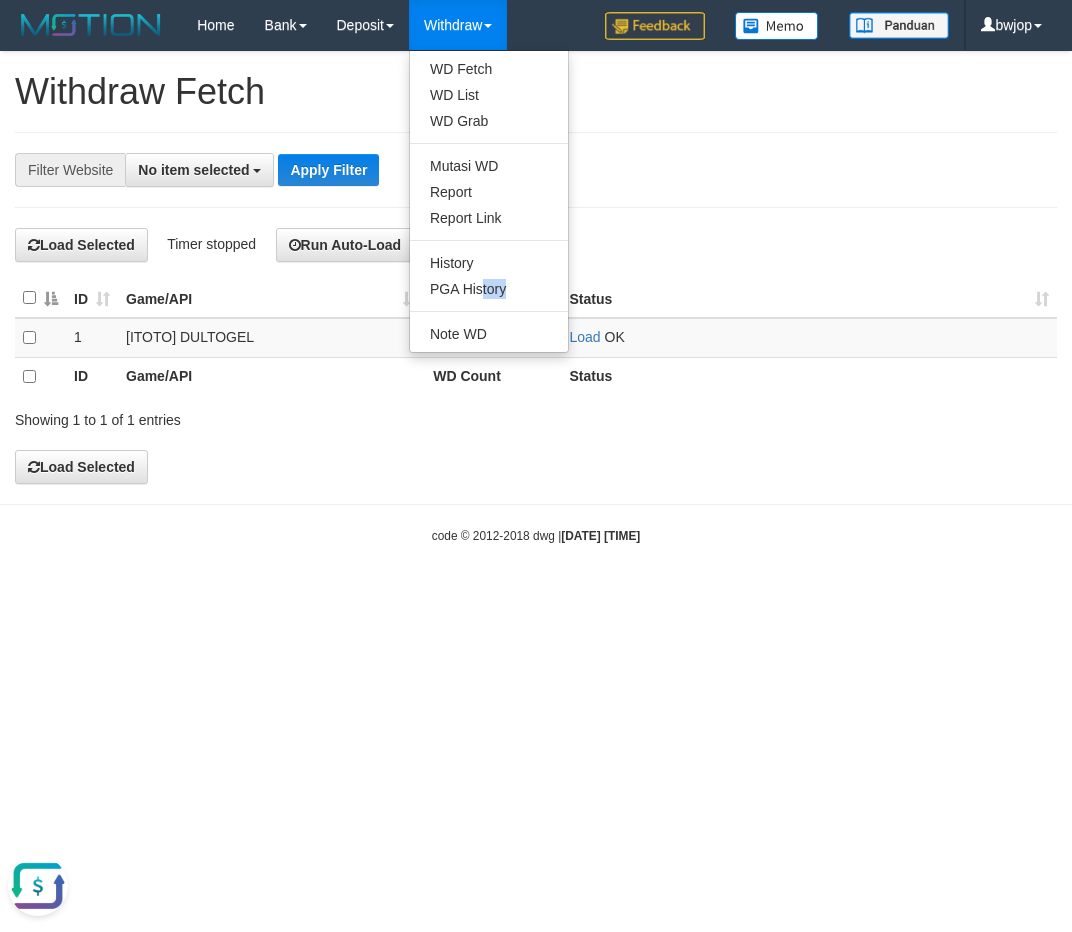 drag, startPoint x: 481, startPoint y: 302, endPoint x: 489, endPoint y: 293, distance: 12.0415945 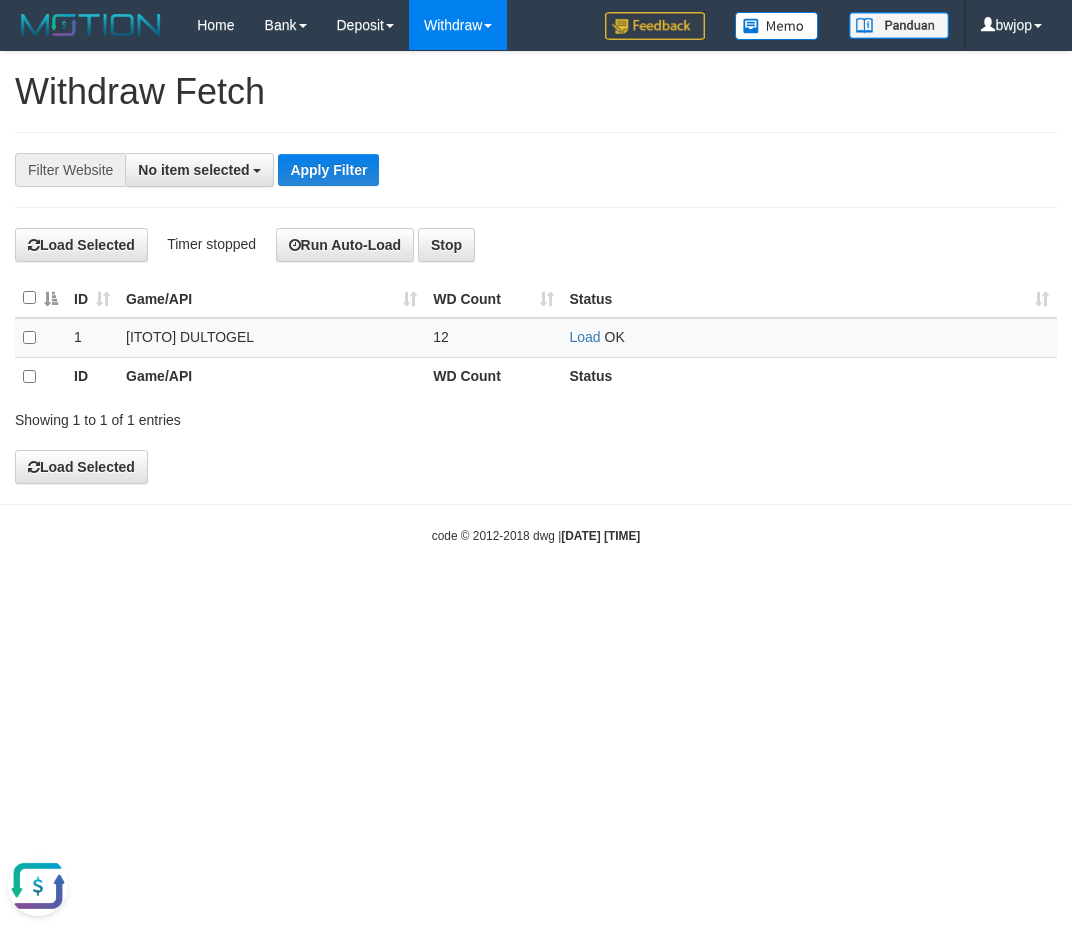 click on "WD Count" at bounding box center (493, 298) 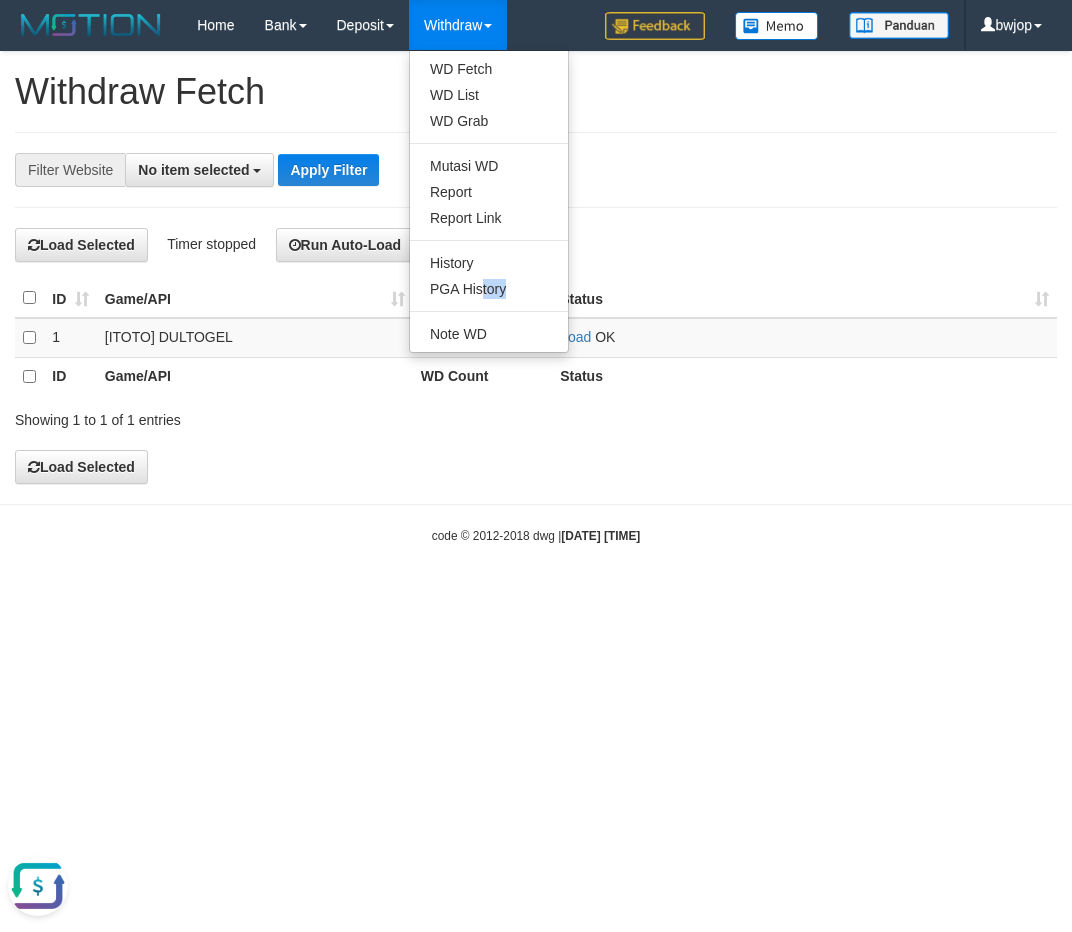 click on "Withdraw" at bounding box center (458, 25) 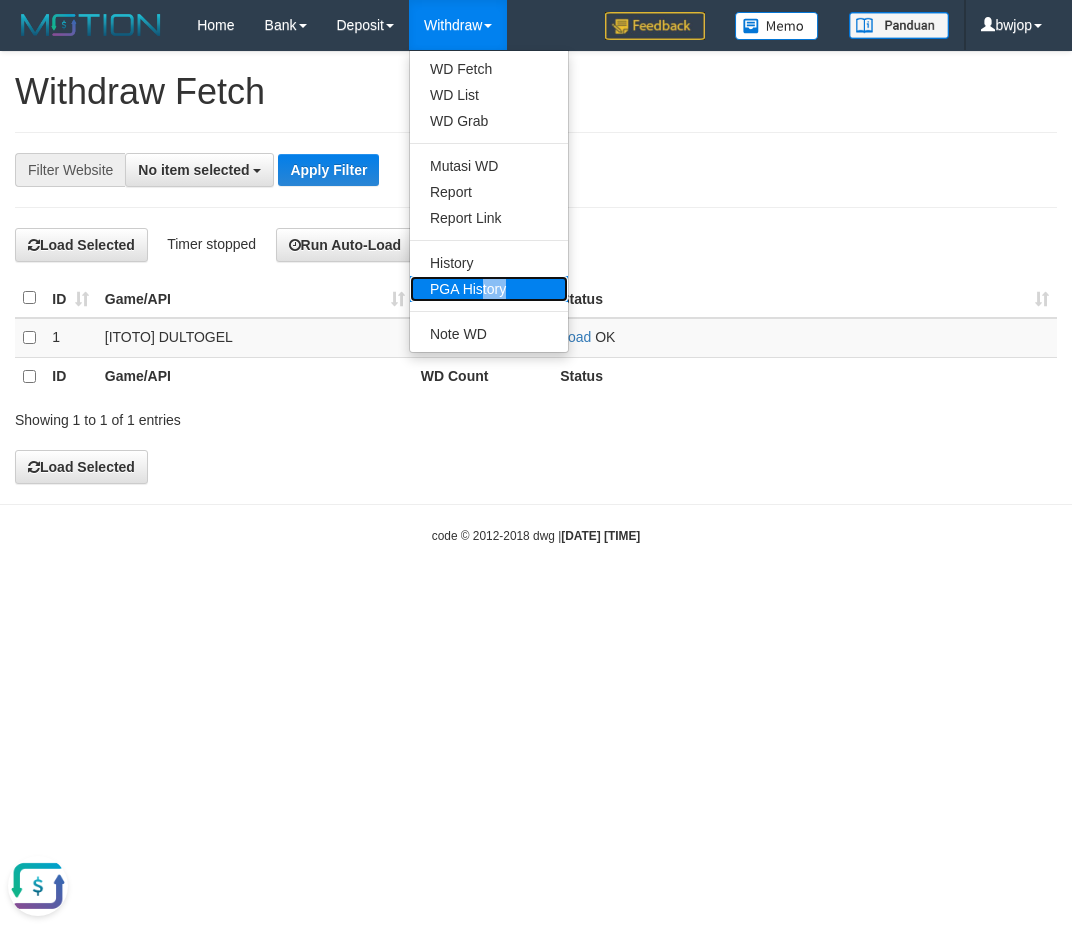 click on "PGA History" at bounding box center [489, 289] 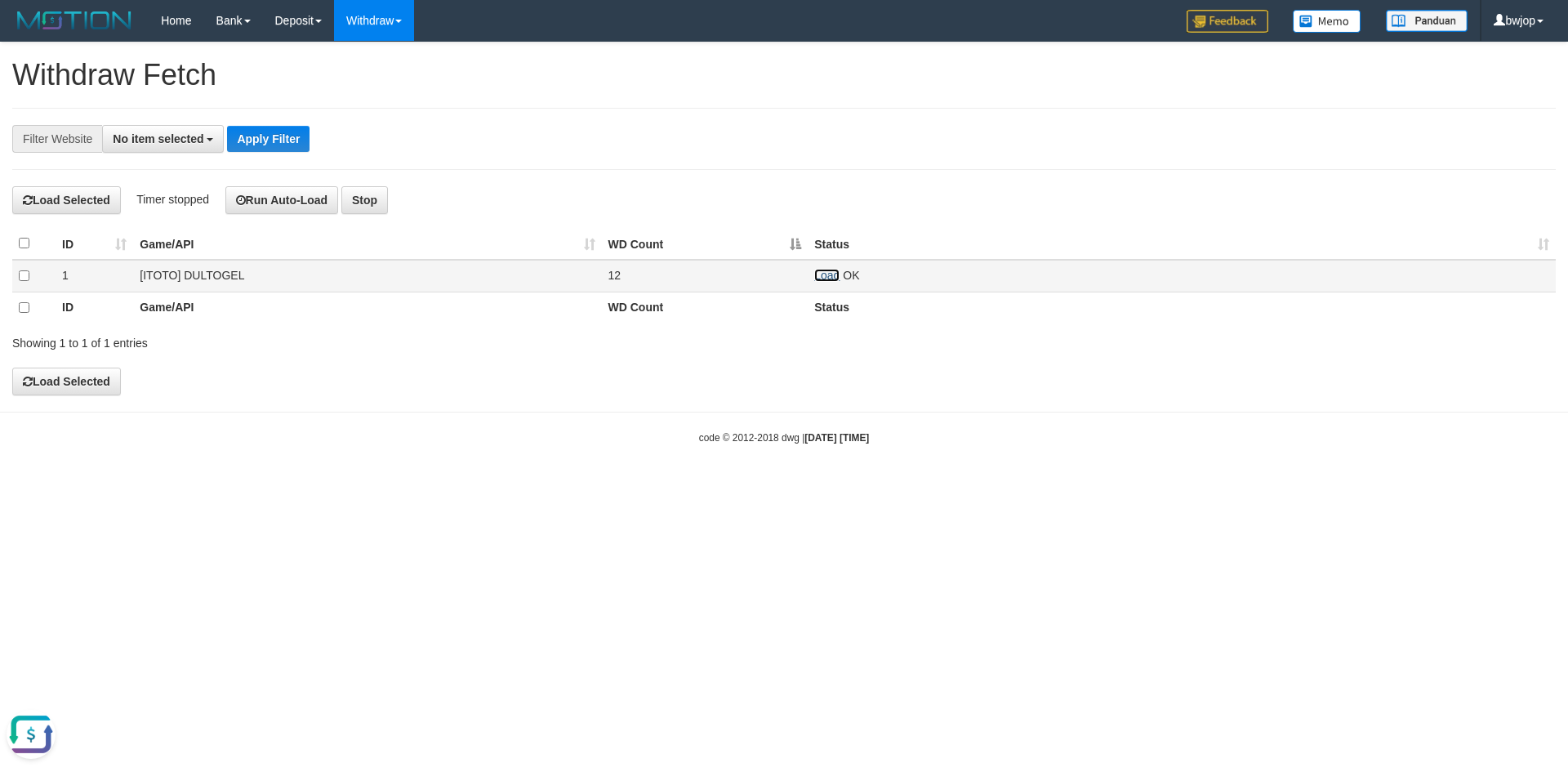 click on "Load" at bounding box center [826, 275] 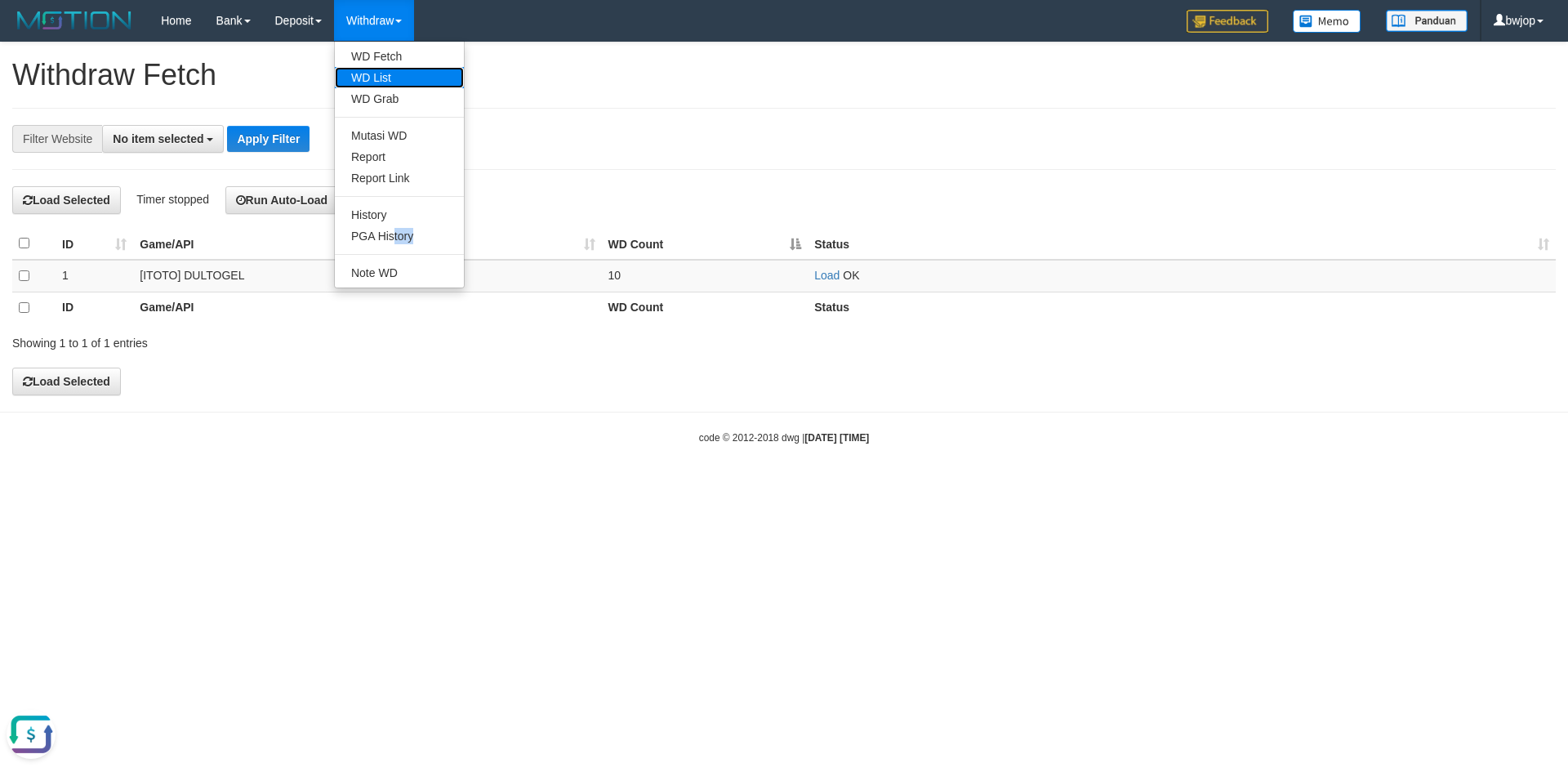 click on "WD List" at bounding box center [399, 78] 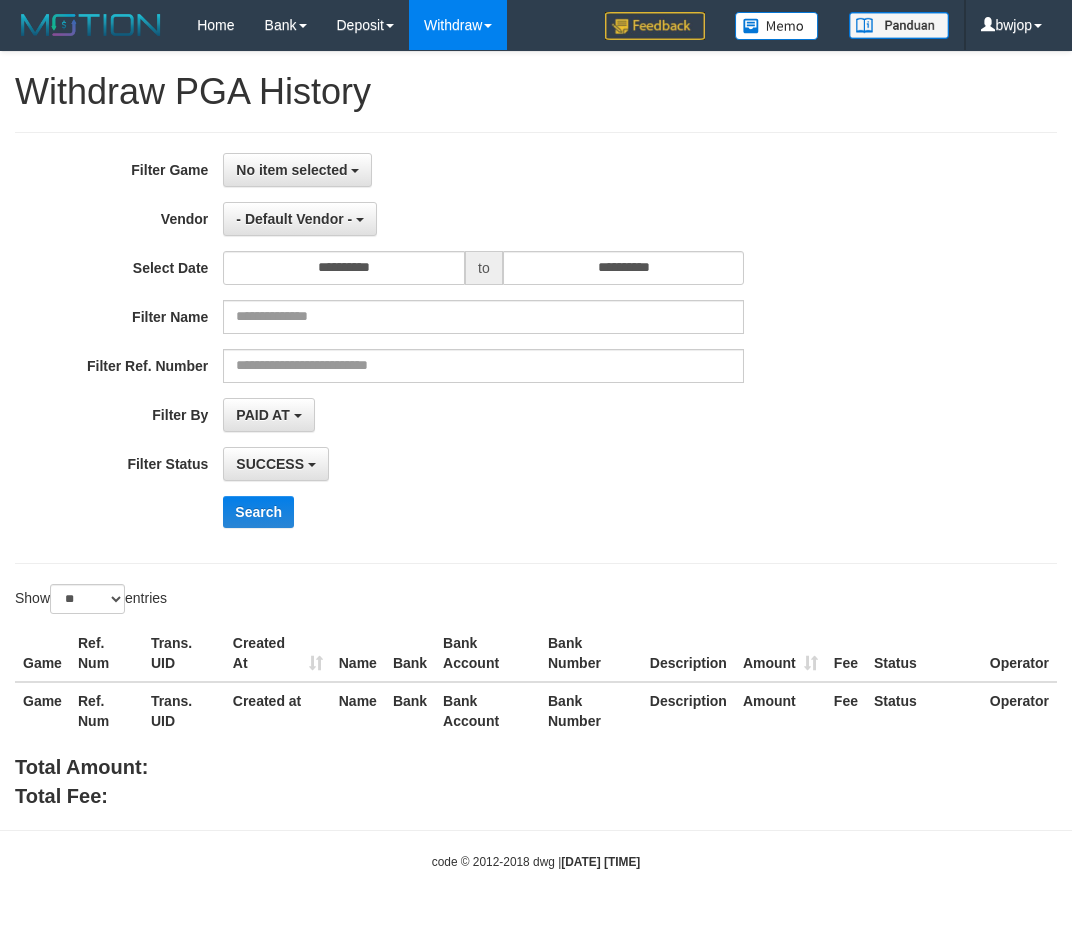 select 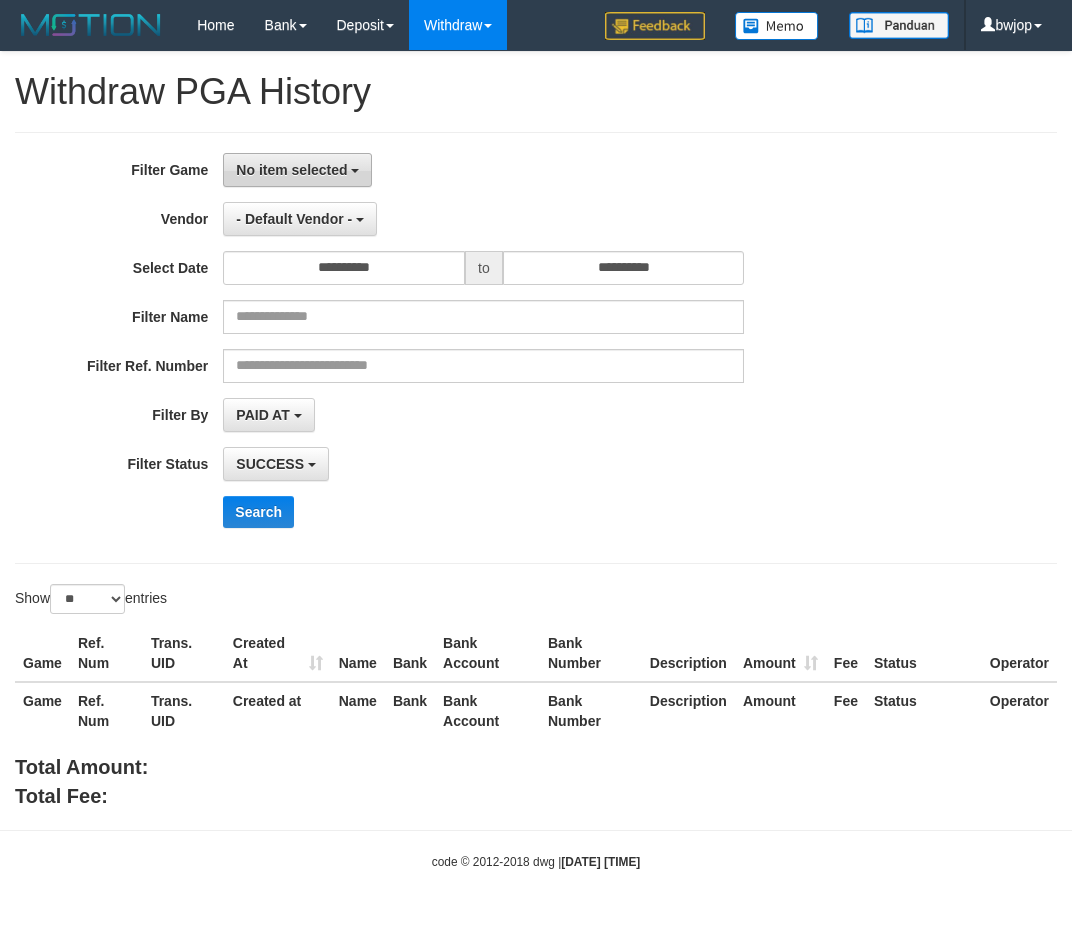 scroll, scrollTop: 0, scrollLeft: 0, axis: both 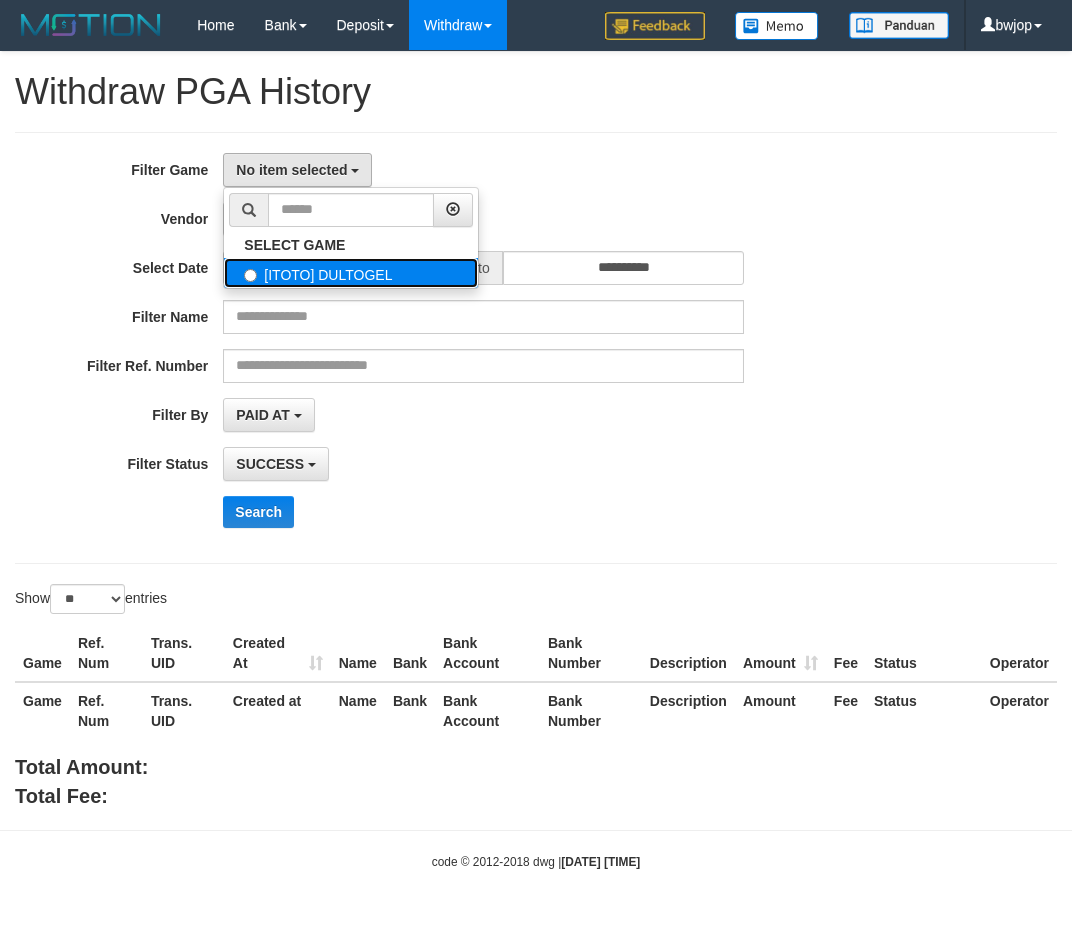 click on "[ITOTO] DULTOGEL" at bounding box center (351, 273) 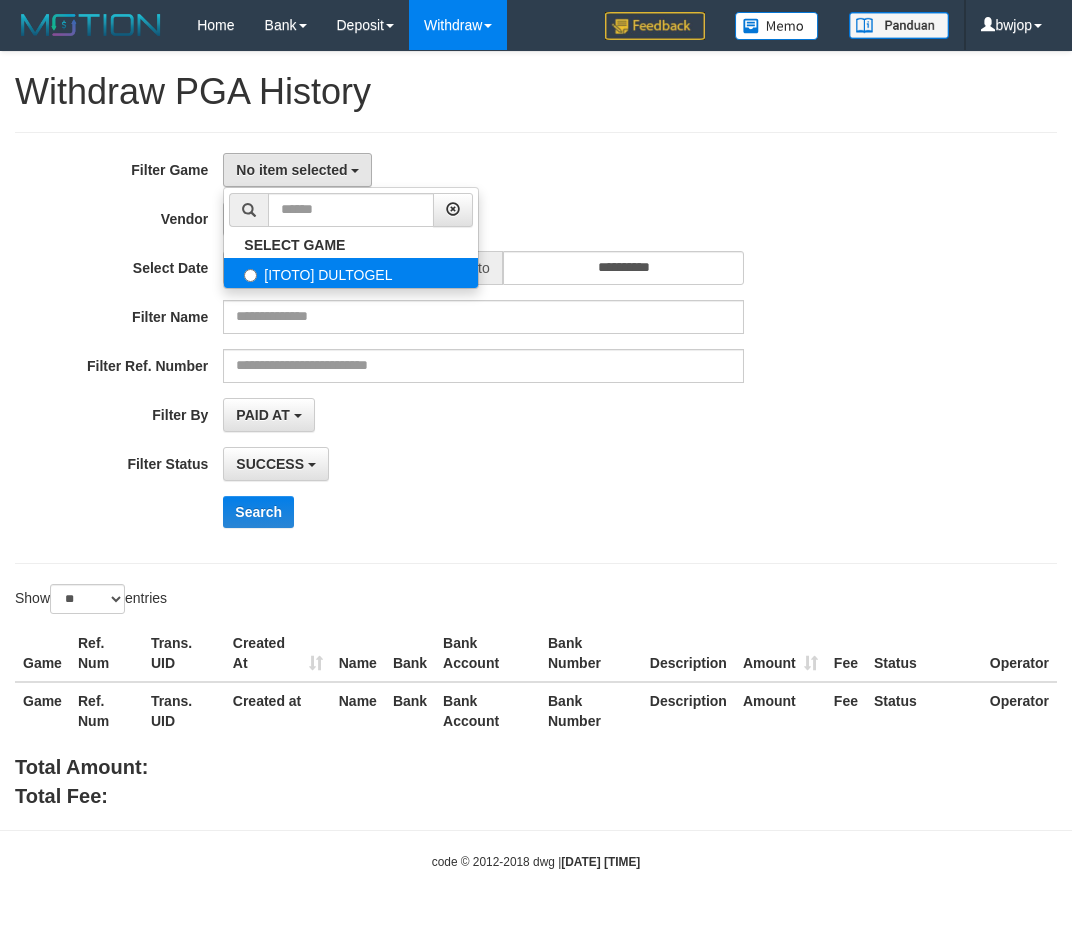 select on "****" 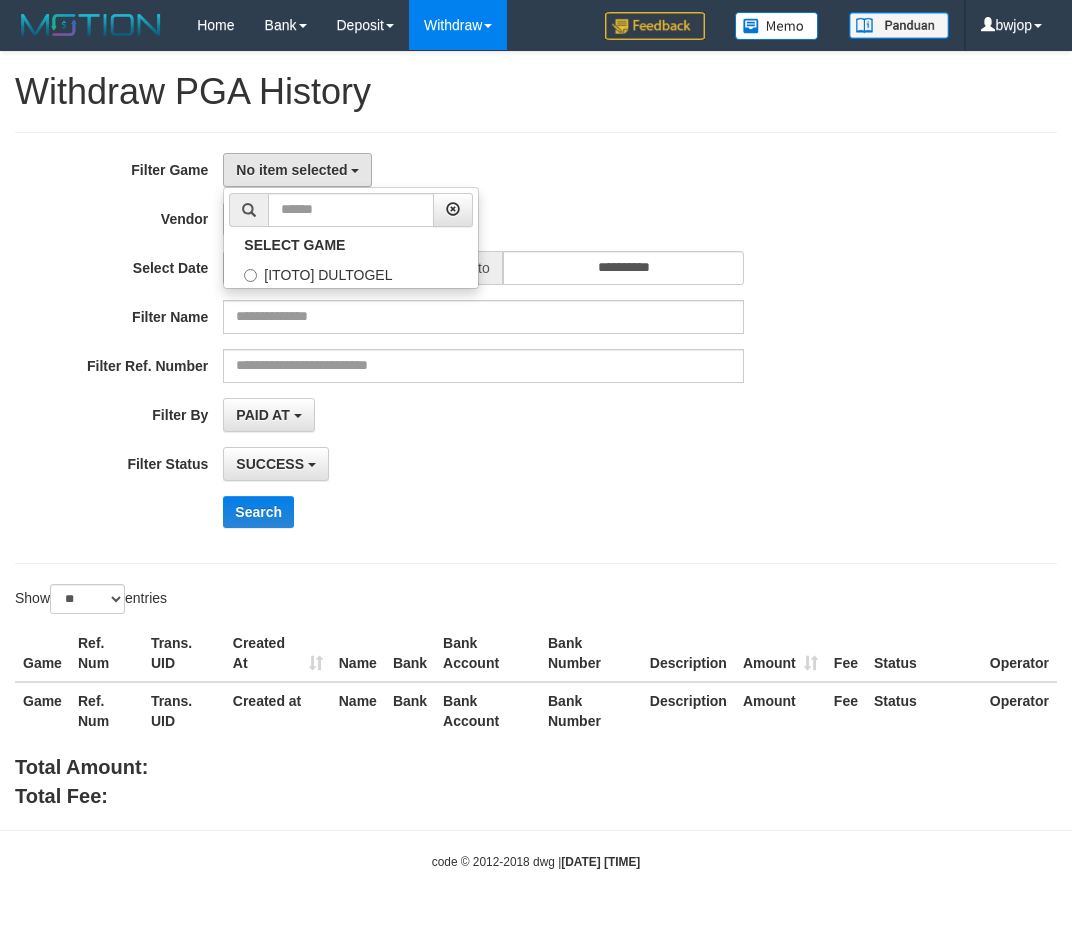 scroll, scrollTop: 18, scrollLeft: 0, axis: vertical 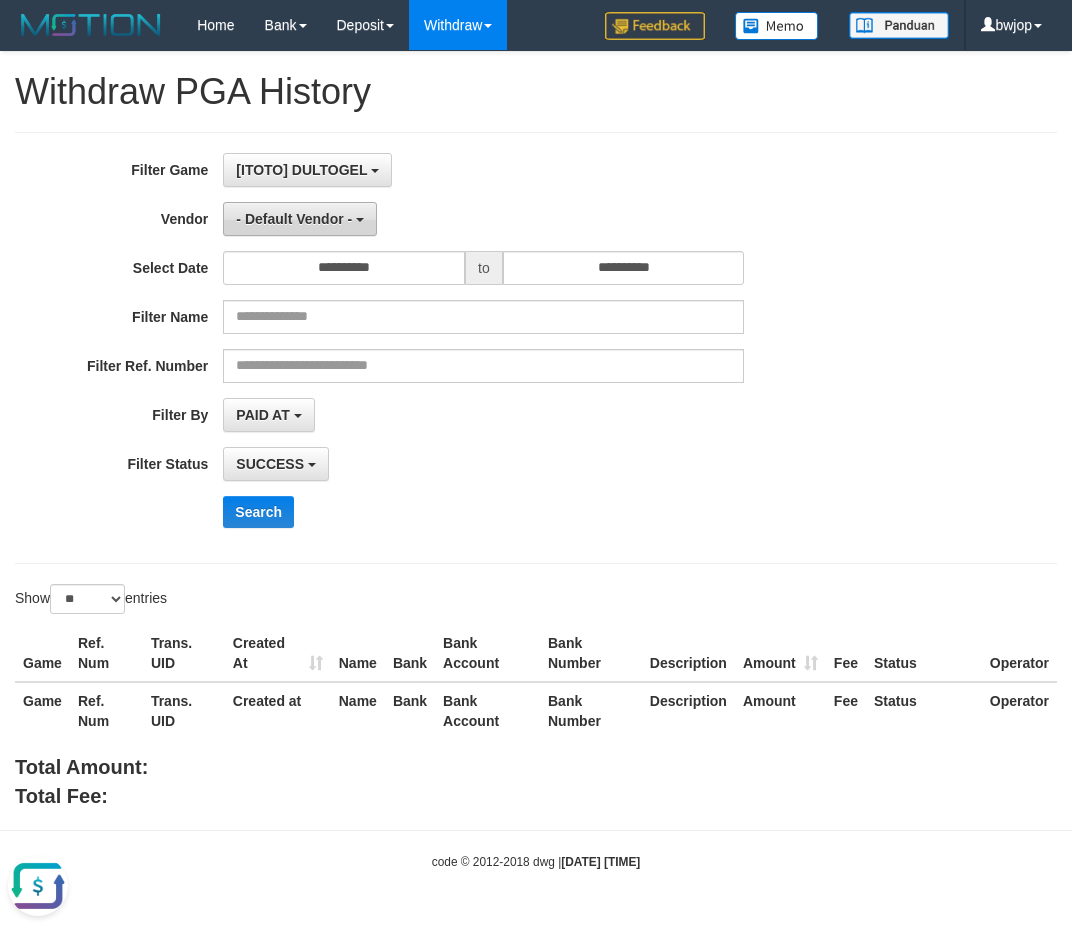 click on "- Default Vendor -" at bounding box center (300, 219) 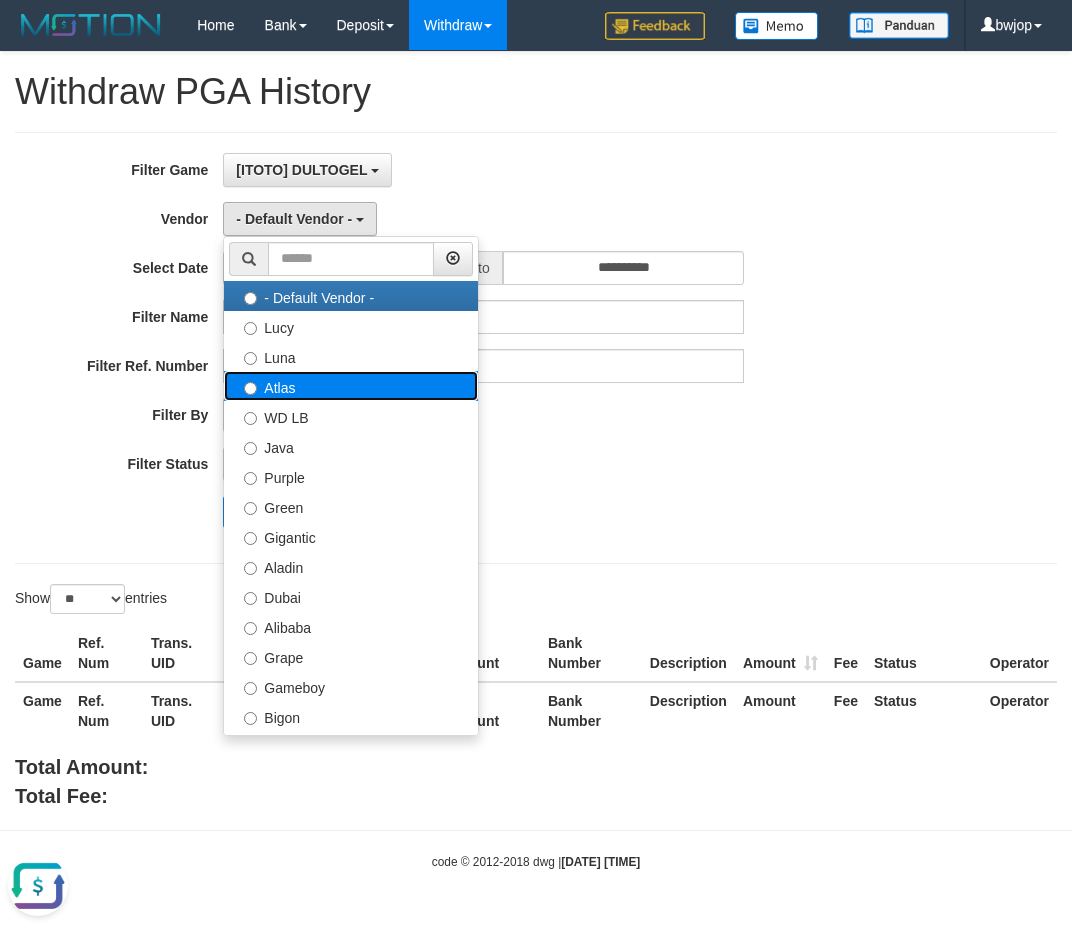 click on "Atlas" at bounding box center (351, 386) 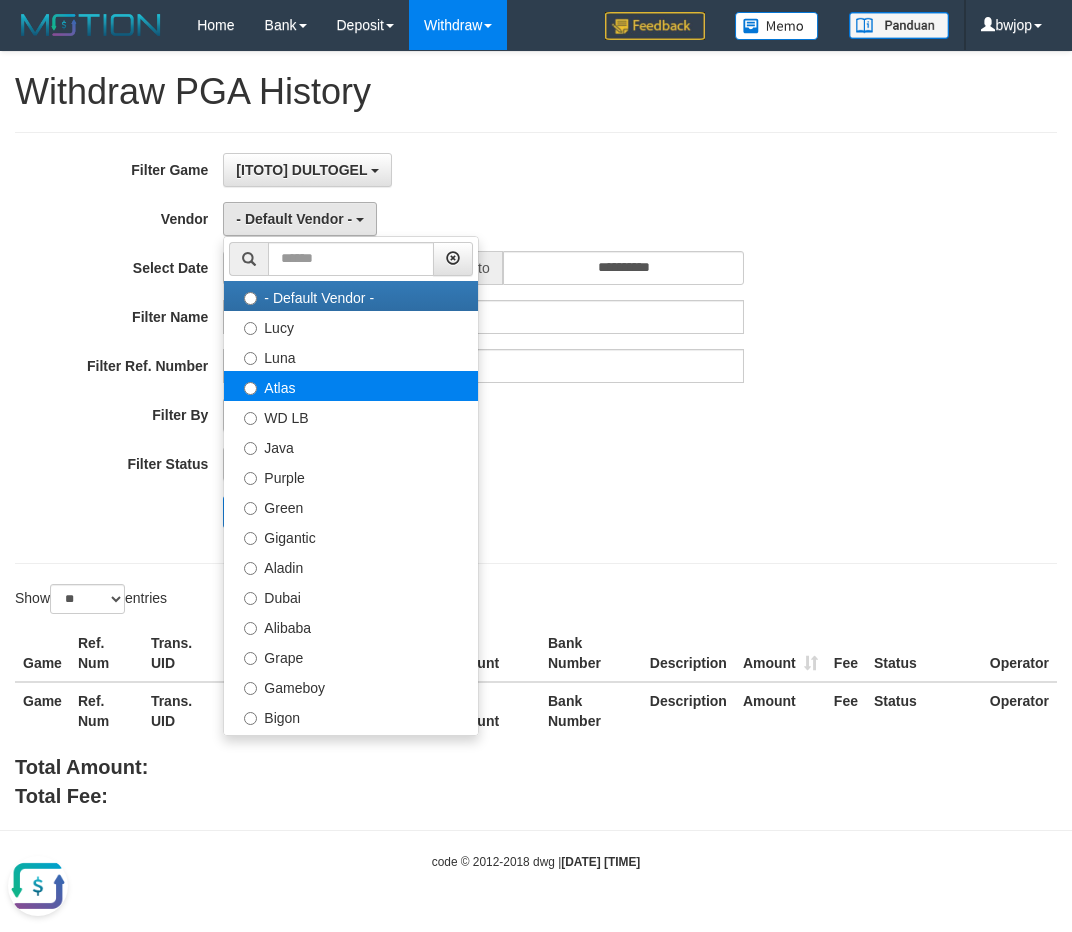 select on "**********" 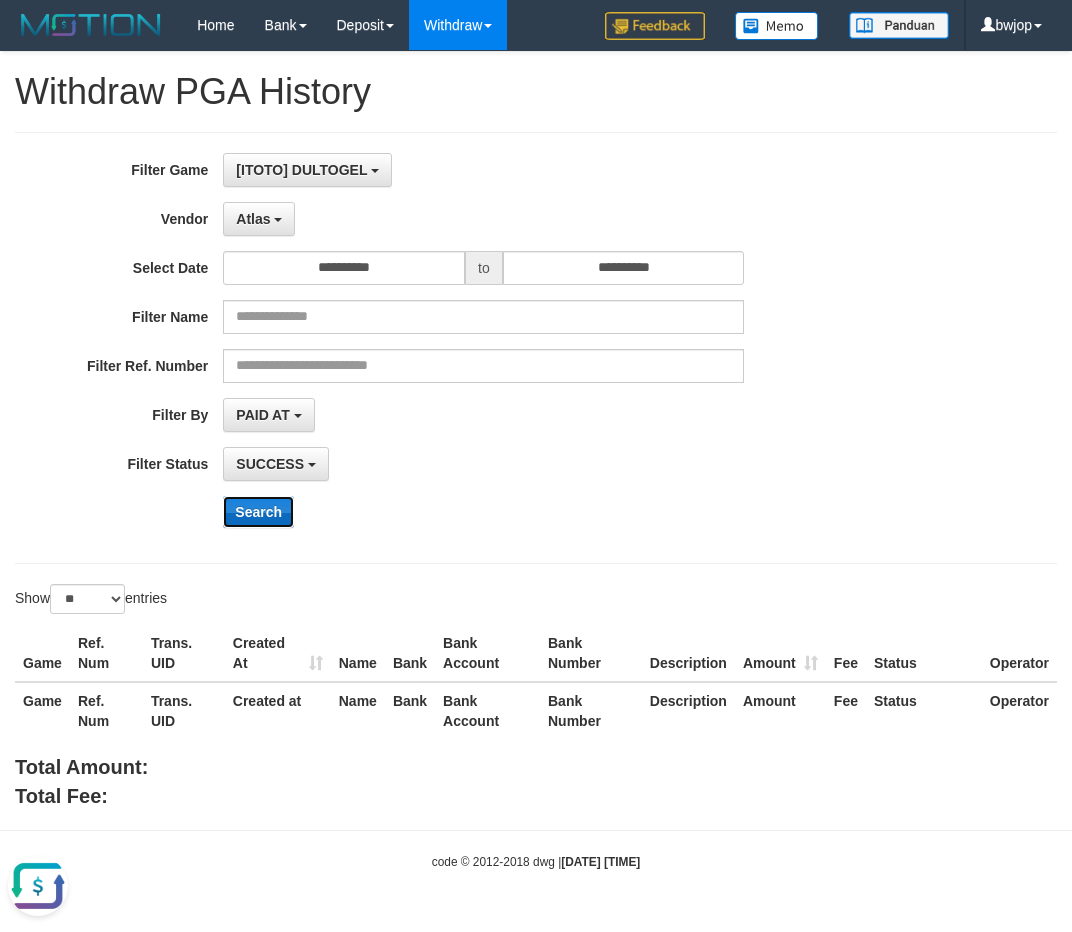 click on "Search" at bounding box center [258, 512] 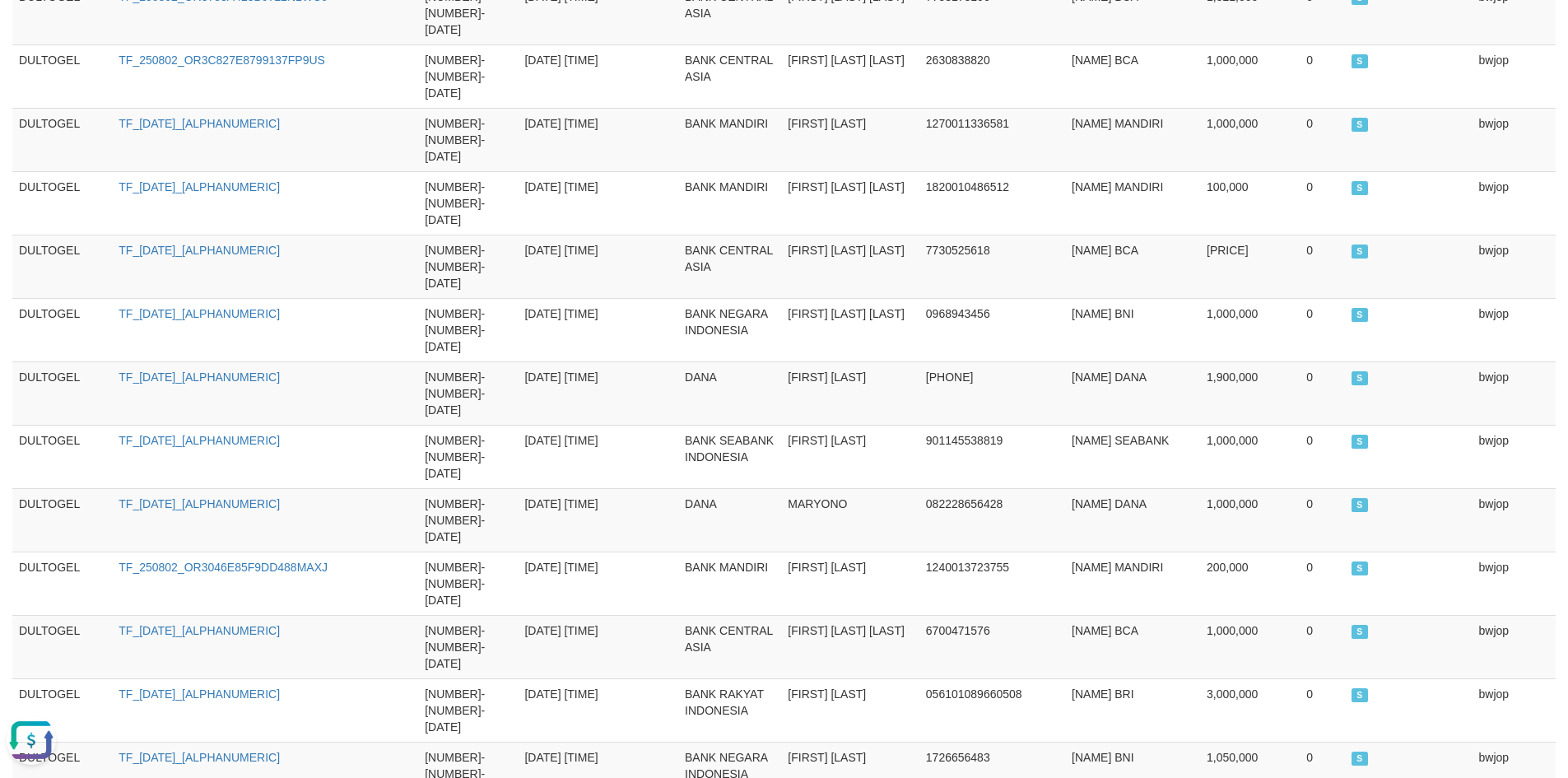 scroll, scrollTop: 1561, scrollLeft: 0, axis: vertical 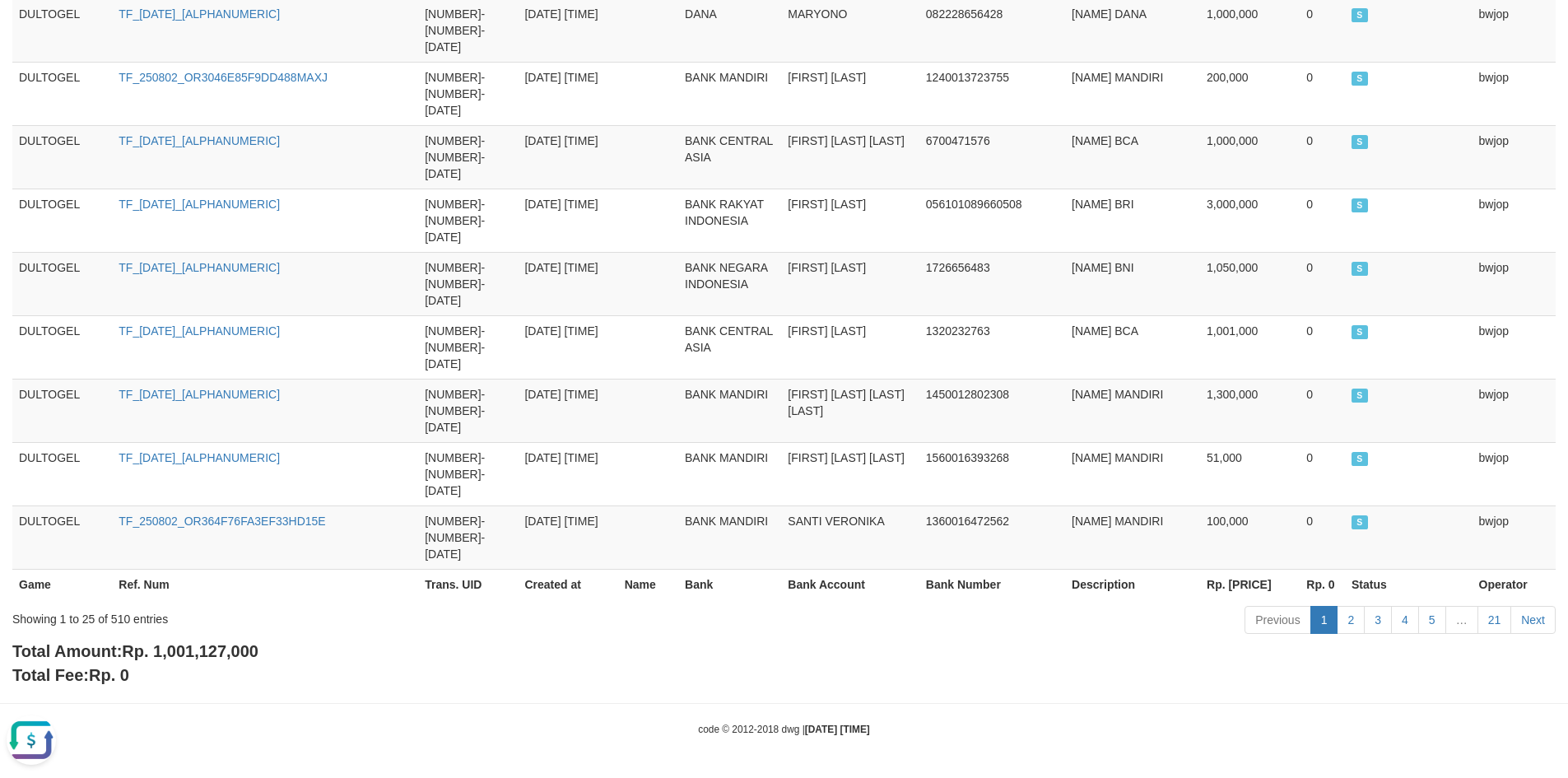 type 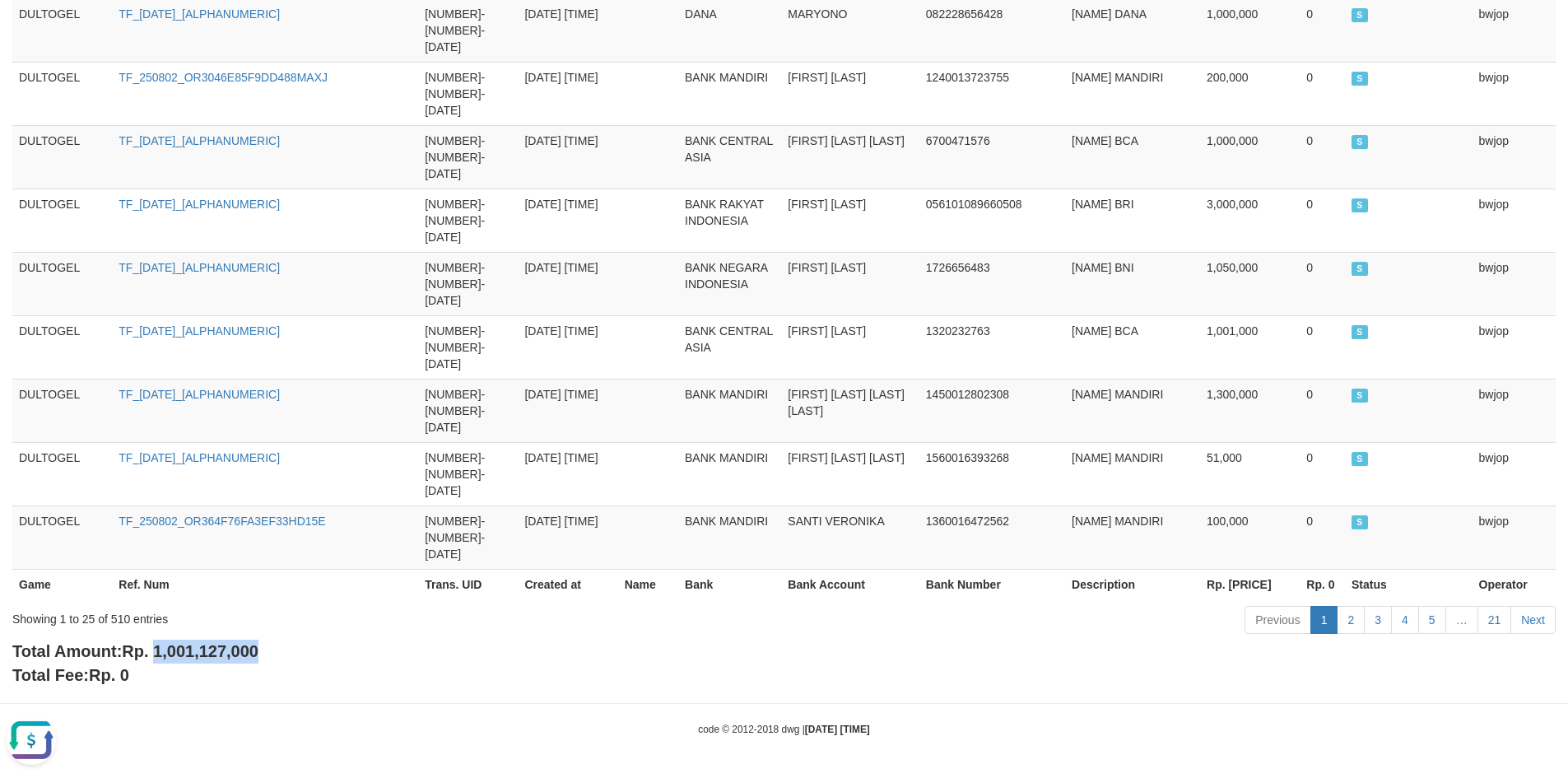 click on "Rp. 1,001,127,000" at bounding box center [190, 651] 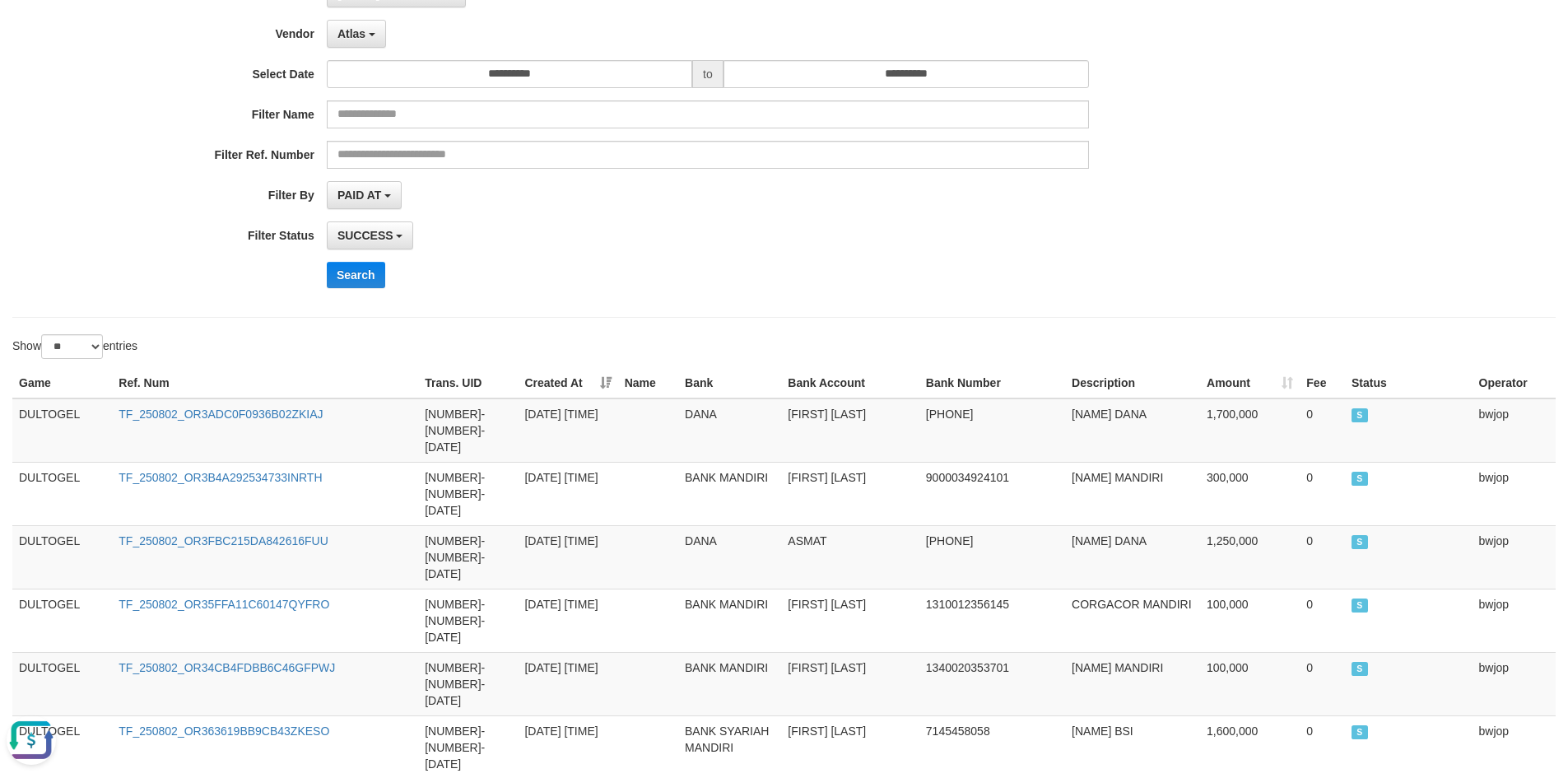 scroll, scrollTop: 0, scrollLeft: 0, axis: both 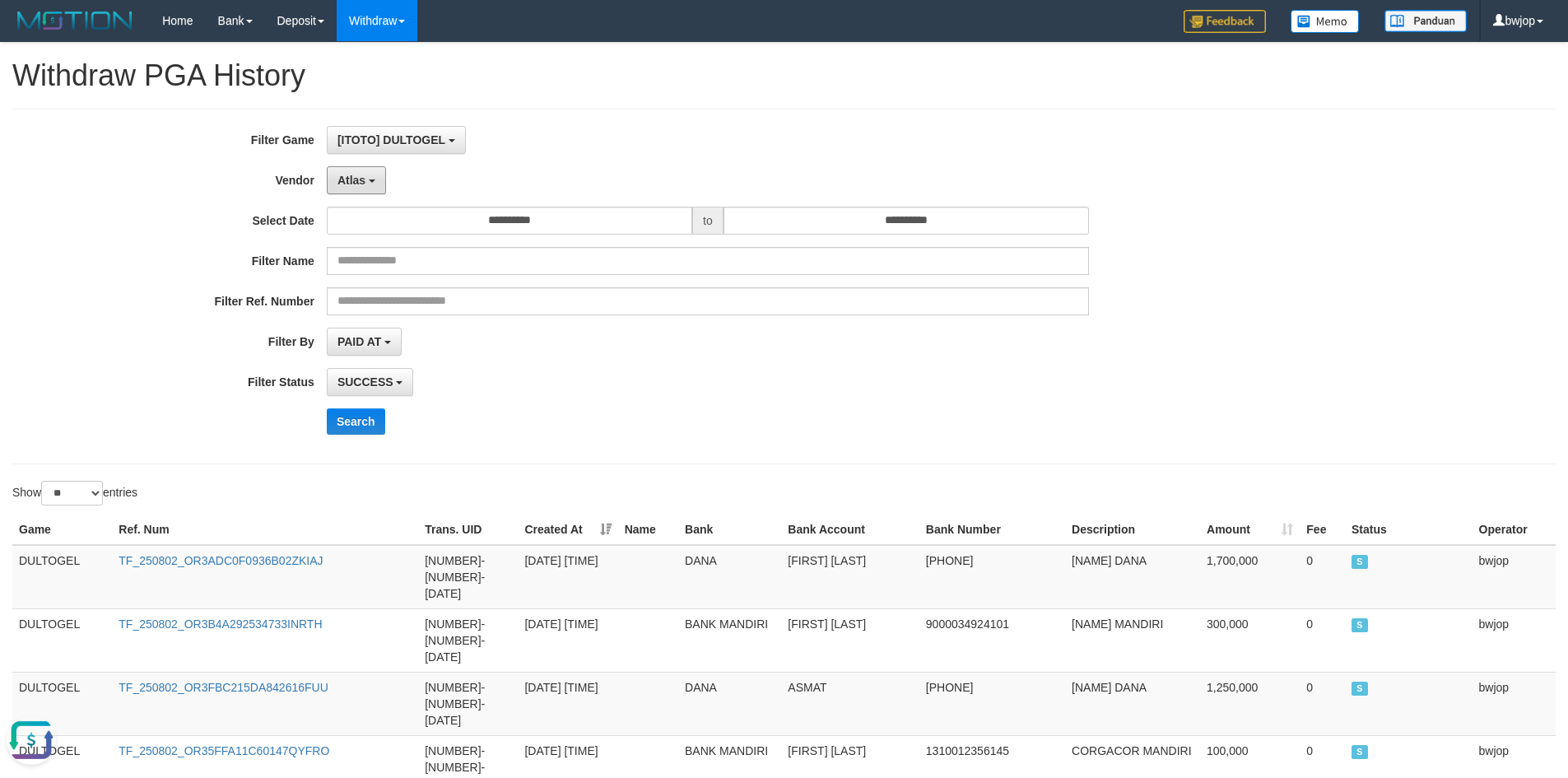 drag, startPoint x: 328, startPoint y: 181, endPoint x: 381, endPoint y: 313, distance: 142.24275 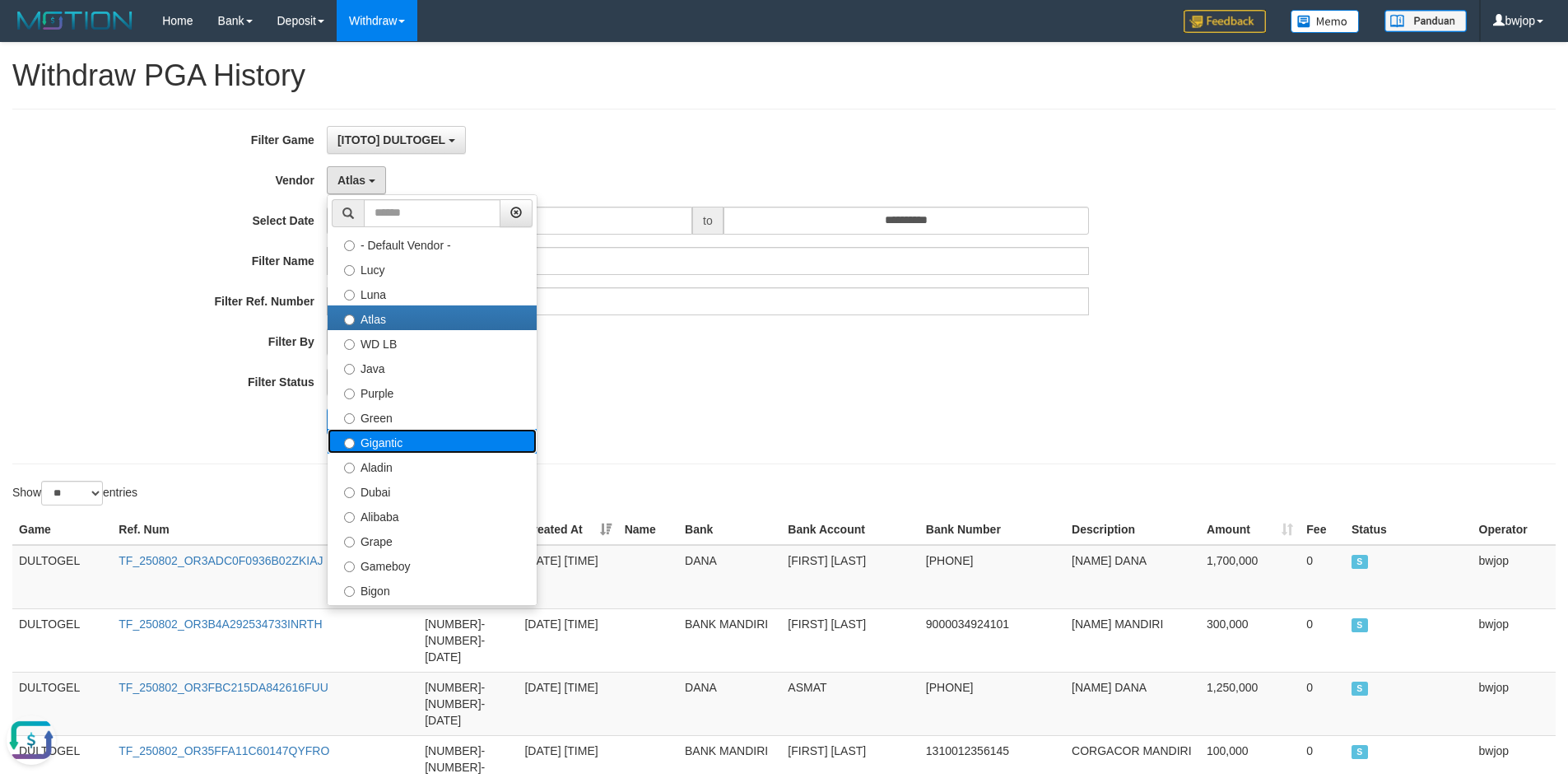 click on "Gigantic" at bounding box center (432, 441) 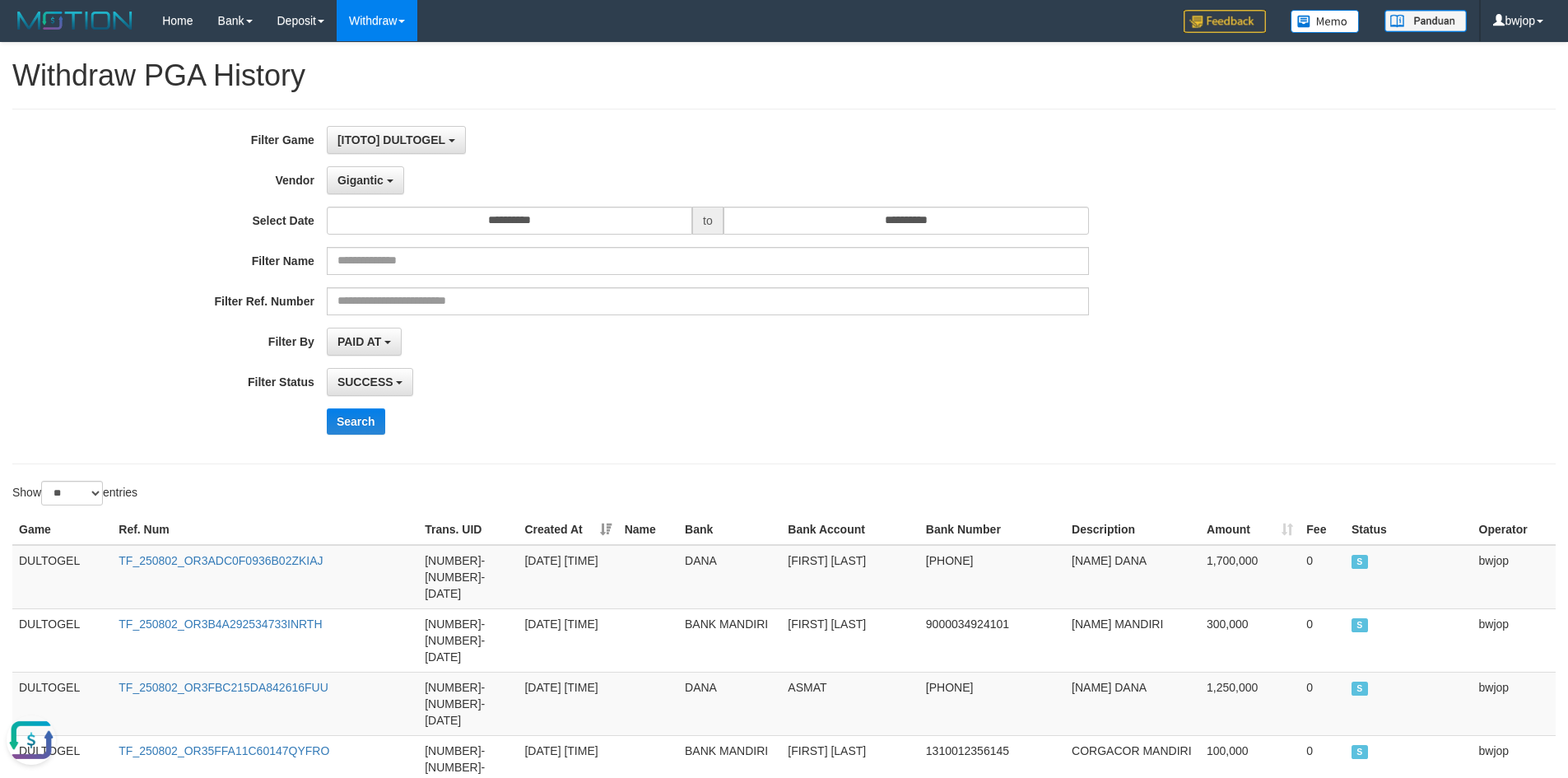 click on "Search" at bounding box center [817, 422] 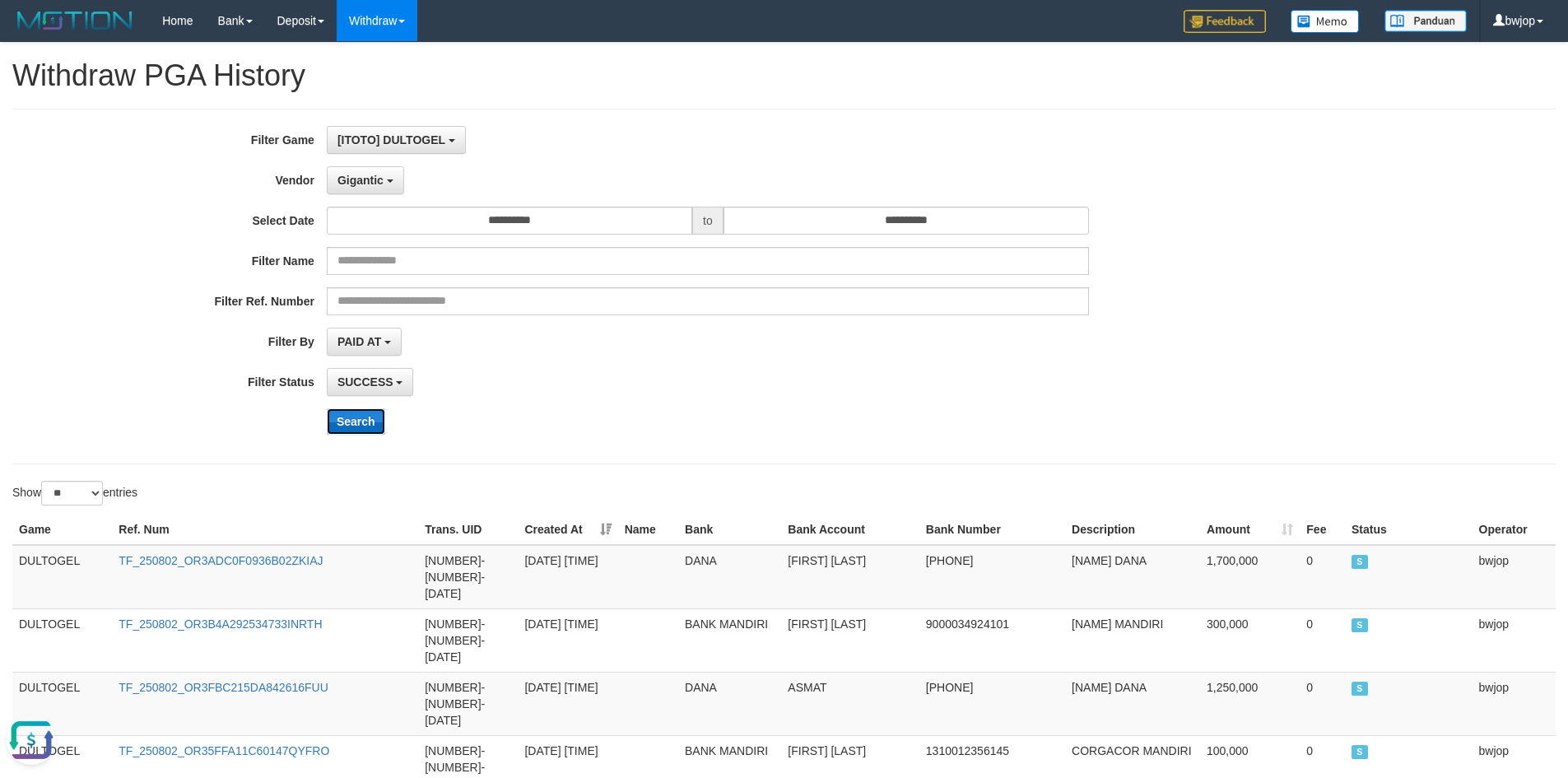 click on "Search" at bounding box center (356, 422) 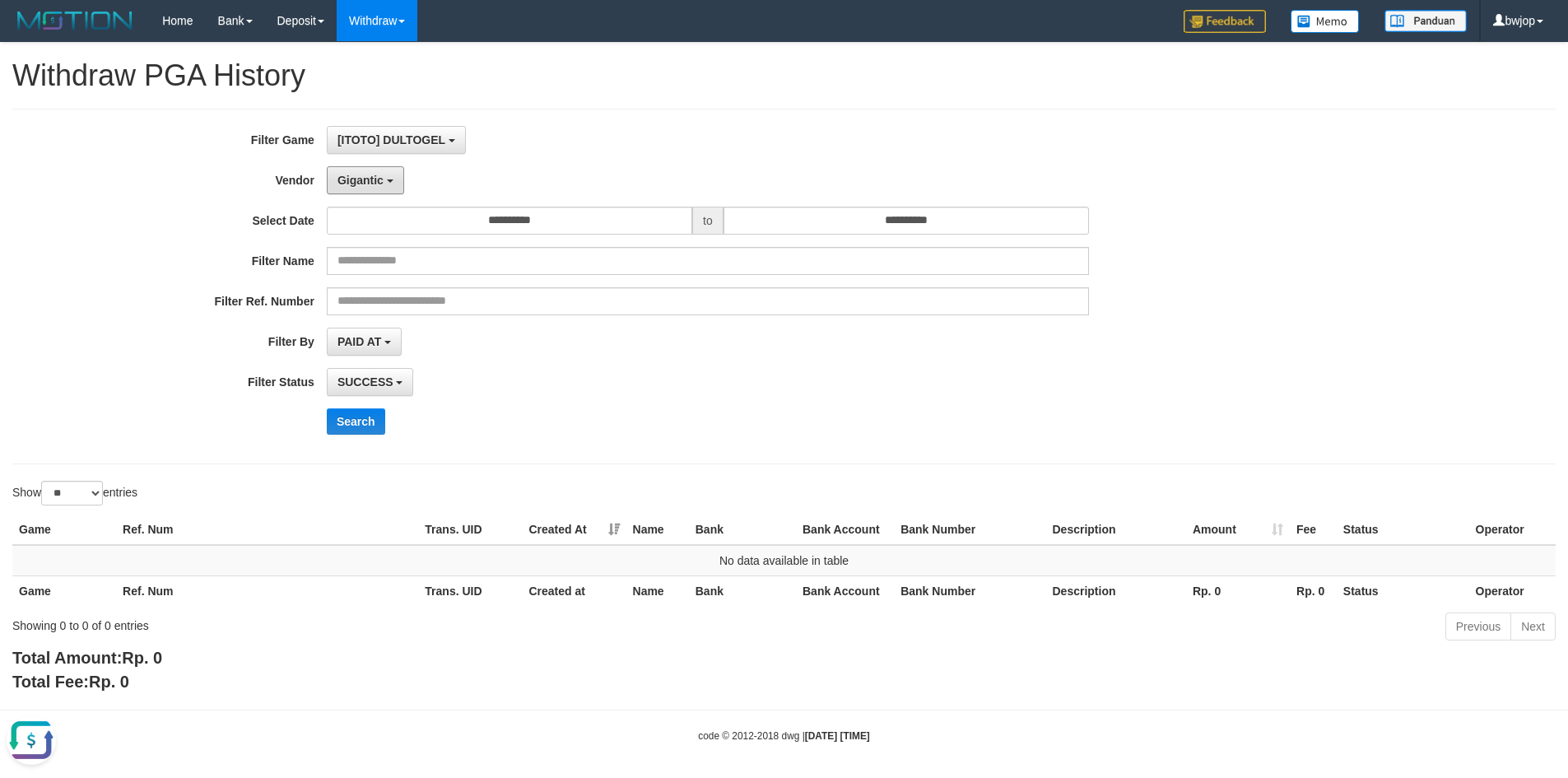 drag, startPoint x: 361, startPoint y: 182, endPoint x: 379, endPoint y: 249, distance: 69.37579 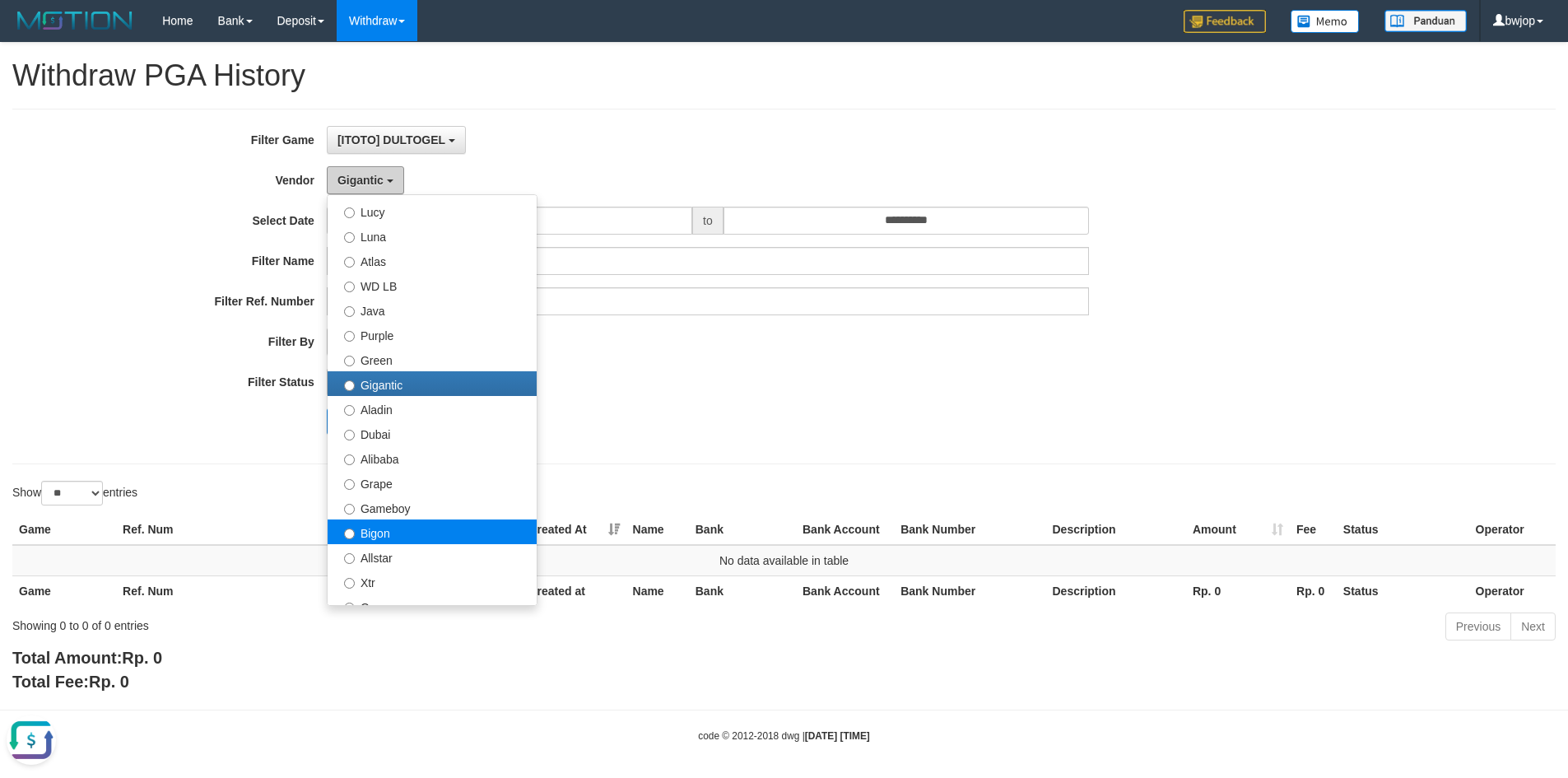 scroll, scrollTop: 109, scrollLeft: 0, axis: vertical 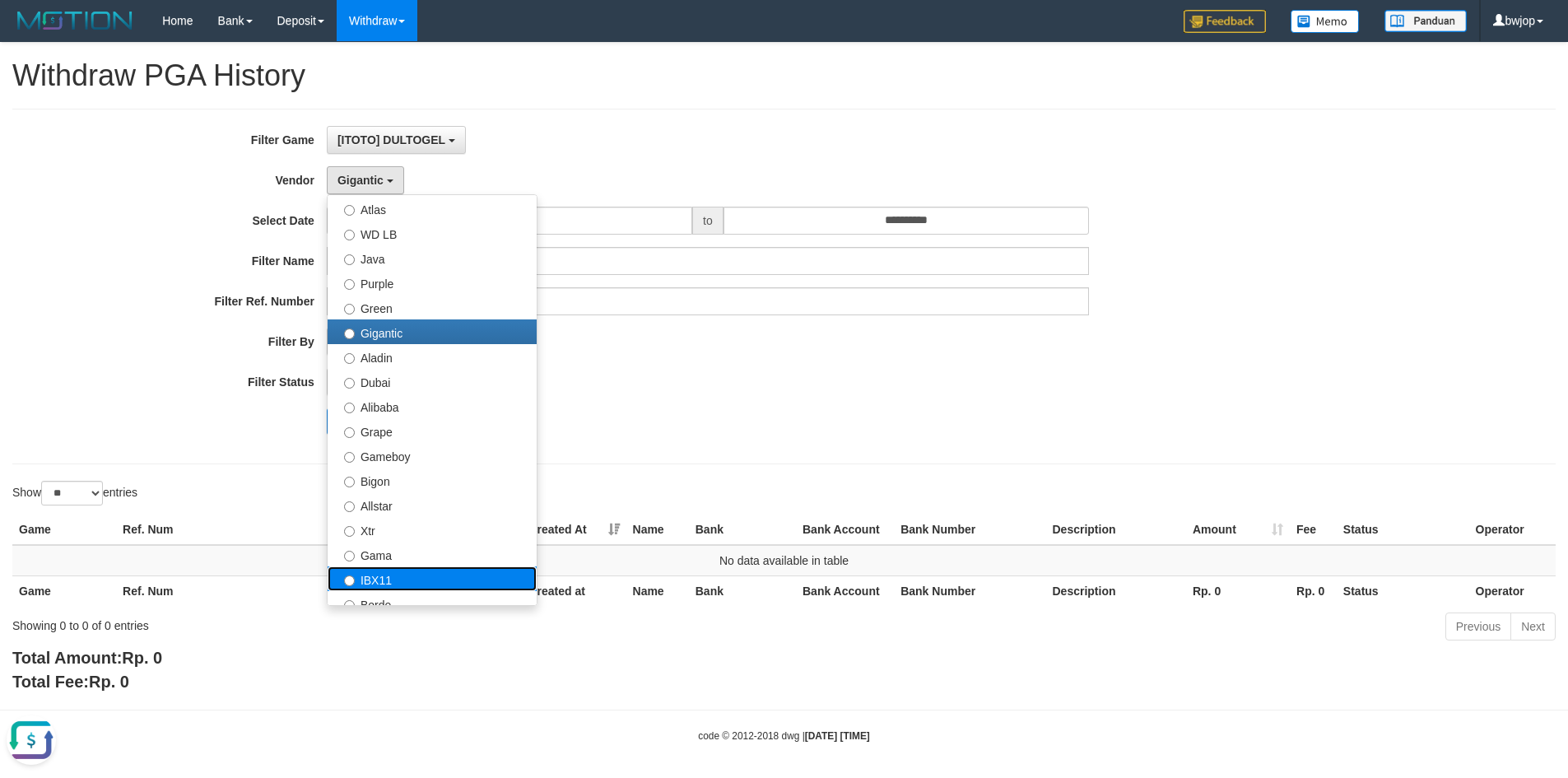 click on "IBX11" at bounding box center (432, 579) 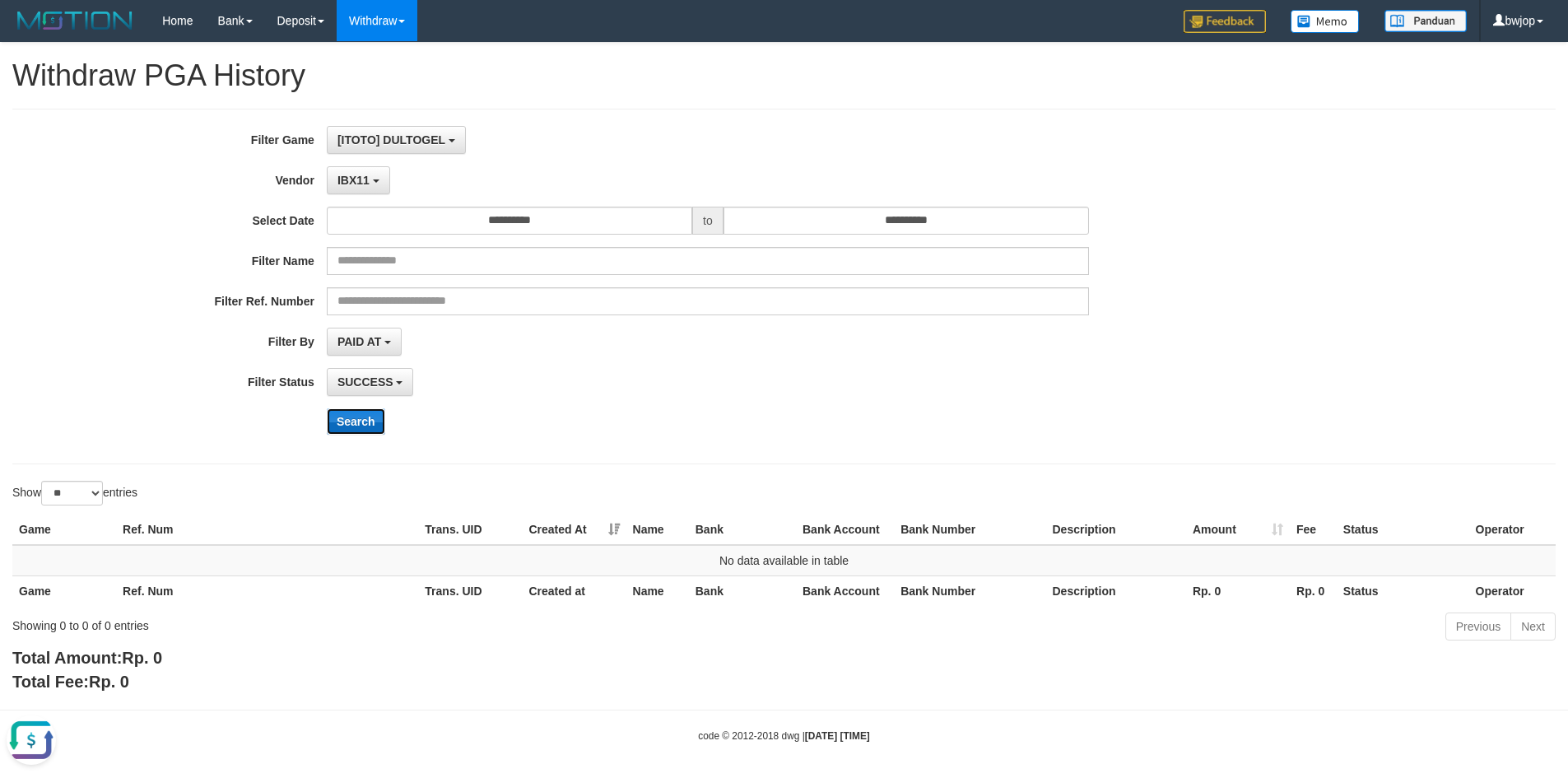 click on "Search" at bounding box center [356, 422] 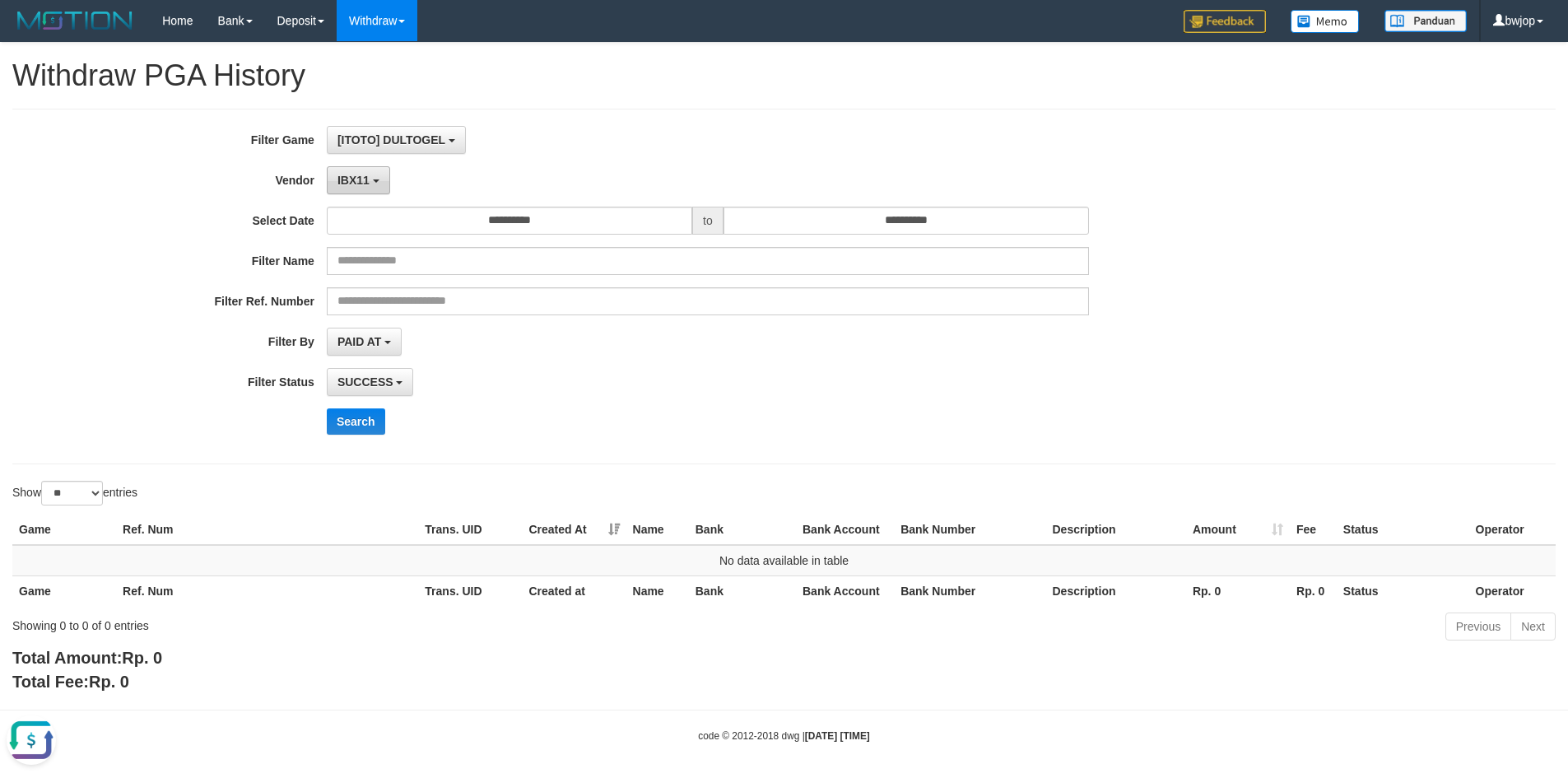 click on "IBX11" at bounding box center (353, 180) 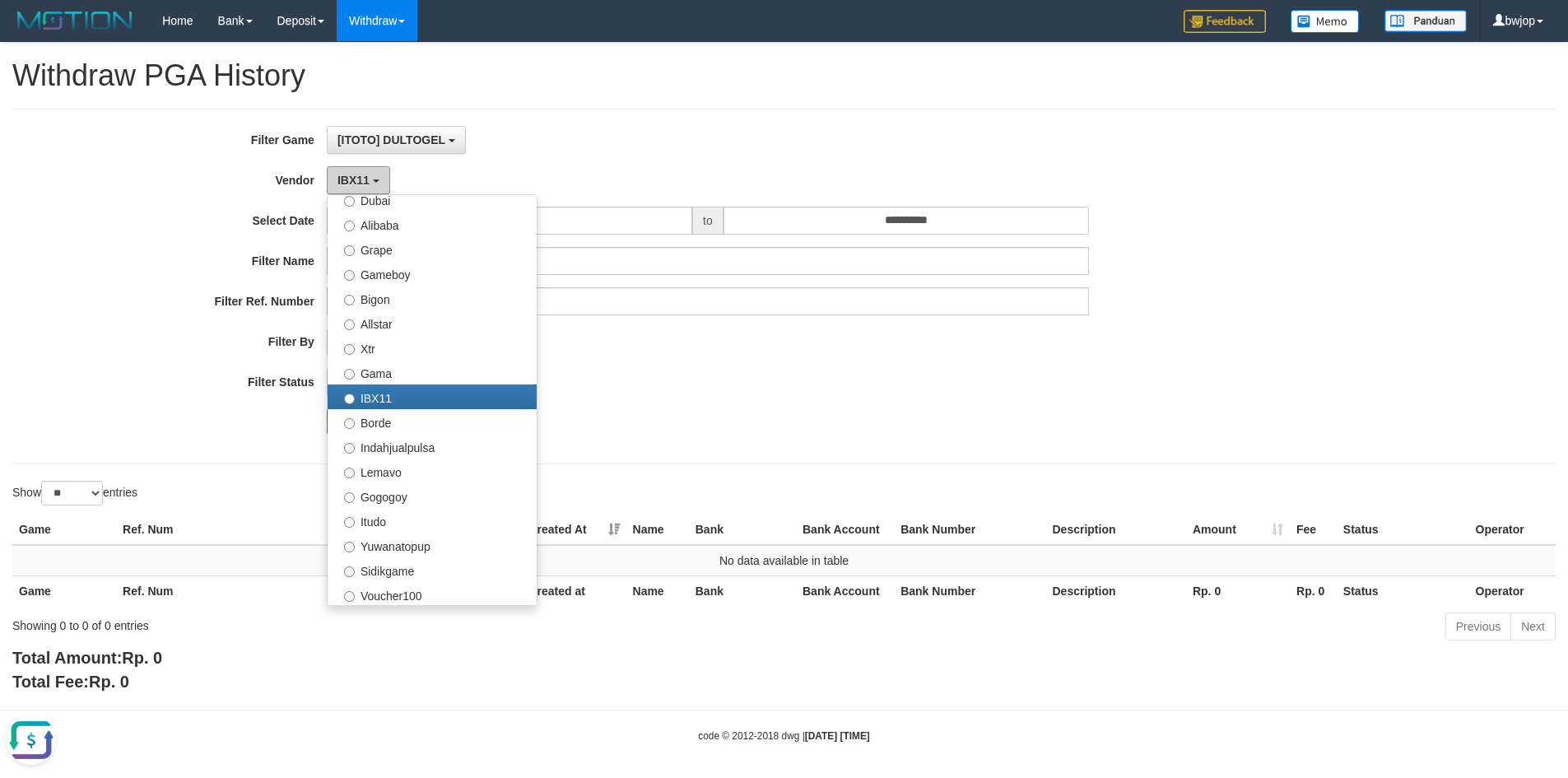 scroll, scrollTop: 439, scrollLeft: 0, axis: vertical 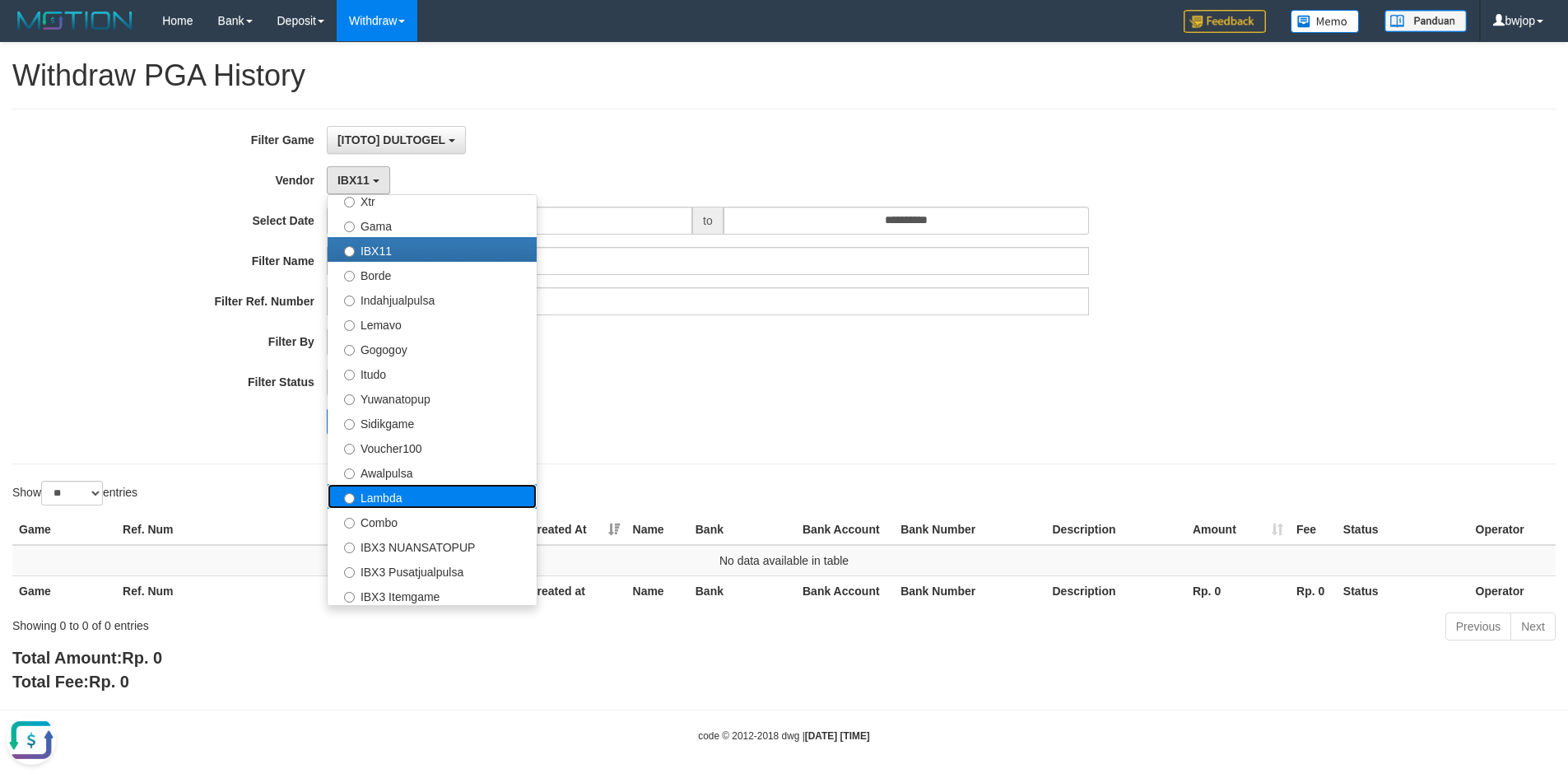click on "Lambda" at bounding box center (432, 496) 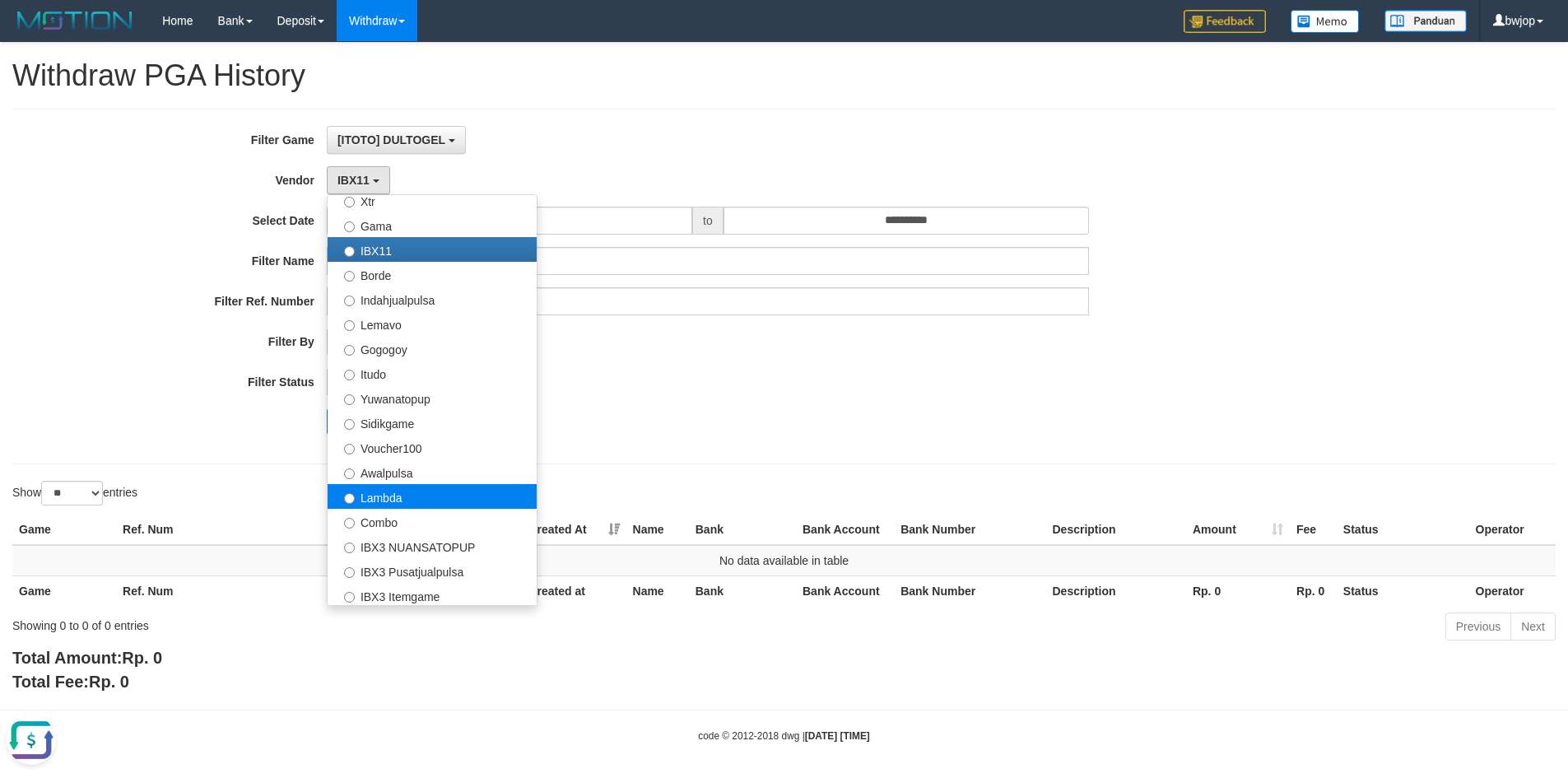 select on "**********" 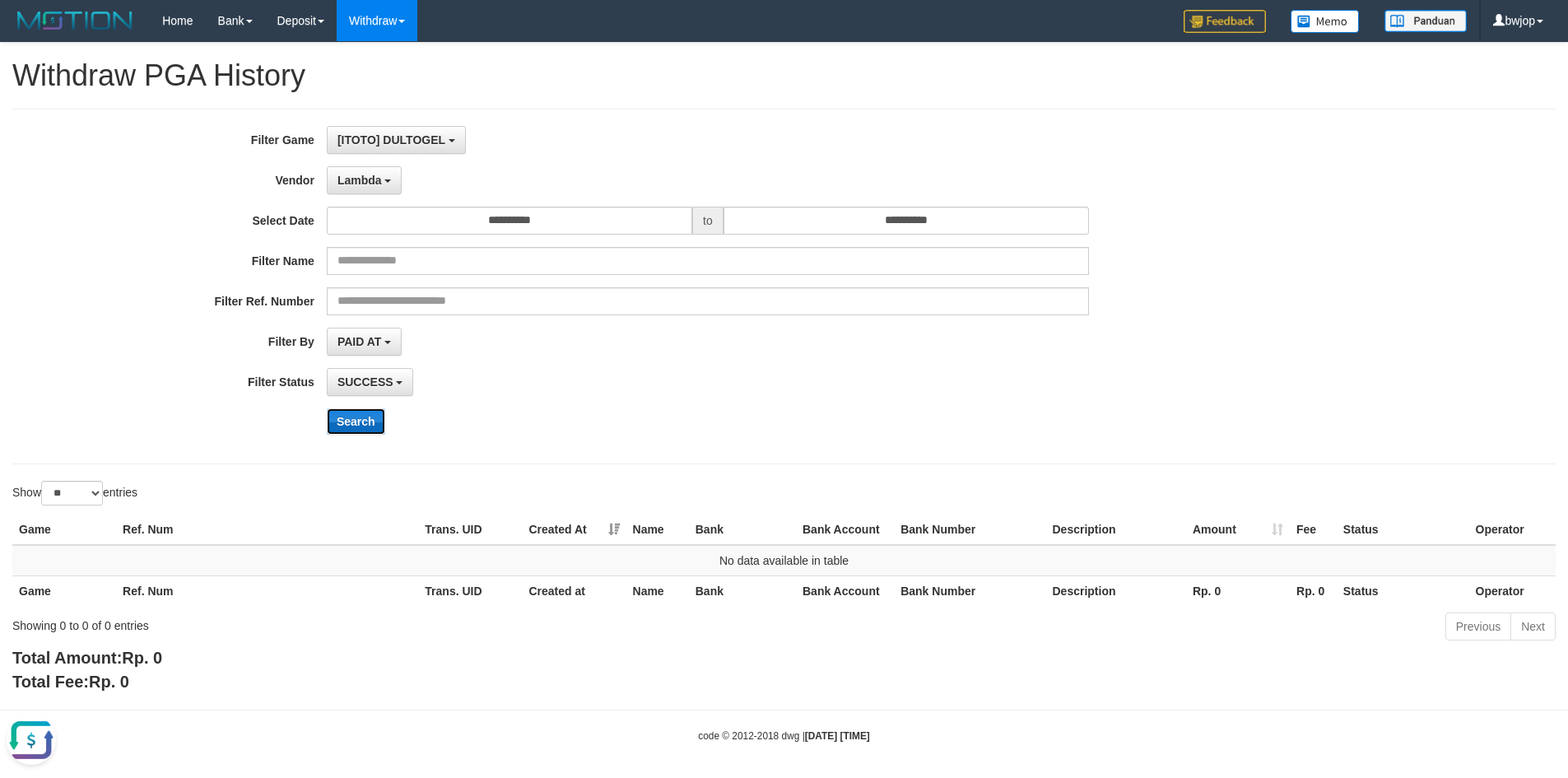 click on "Search" at bounding box center (356, 422) 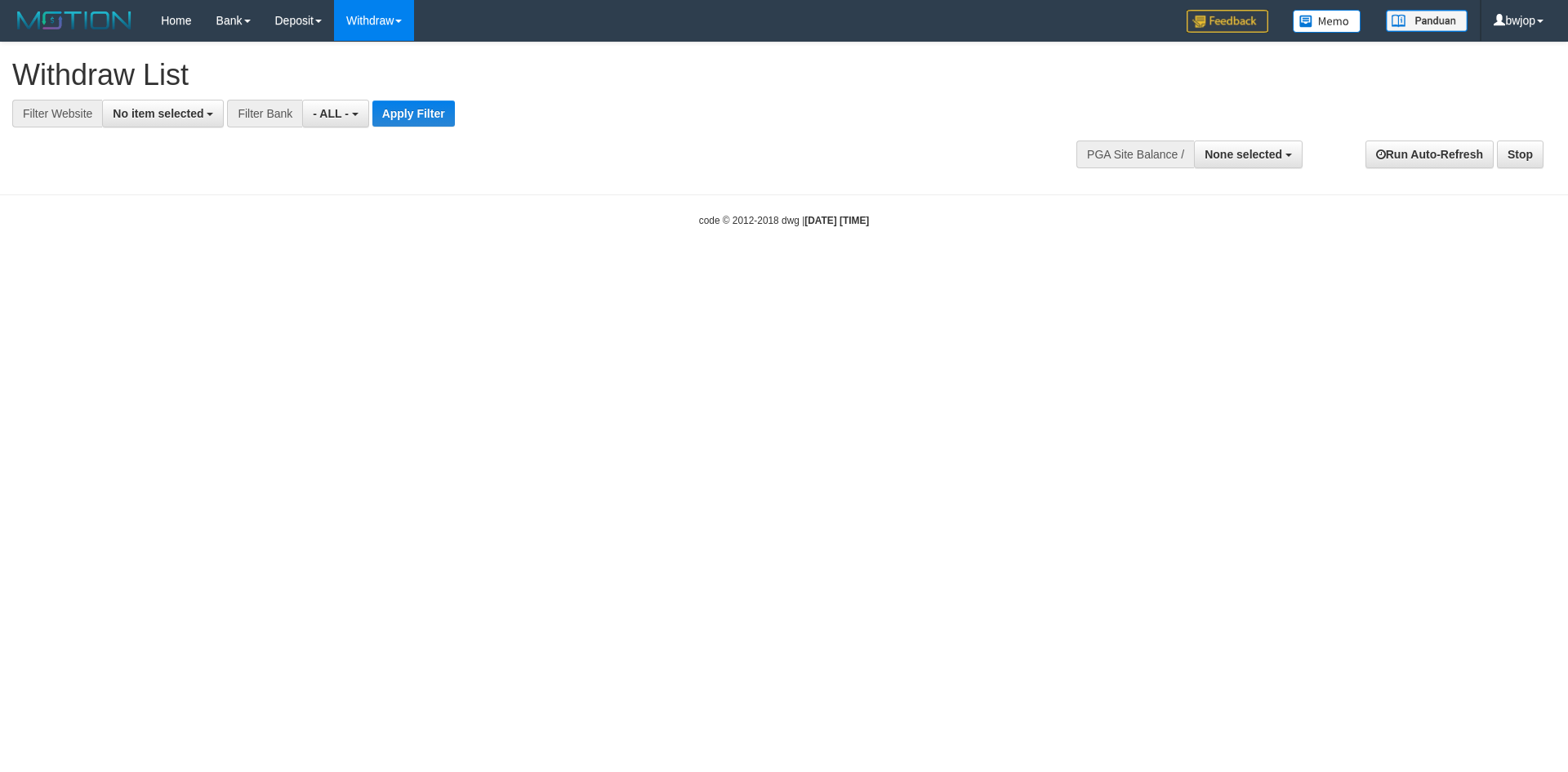 select 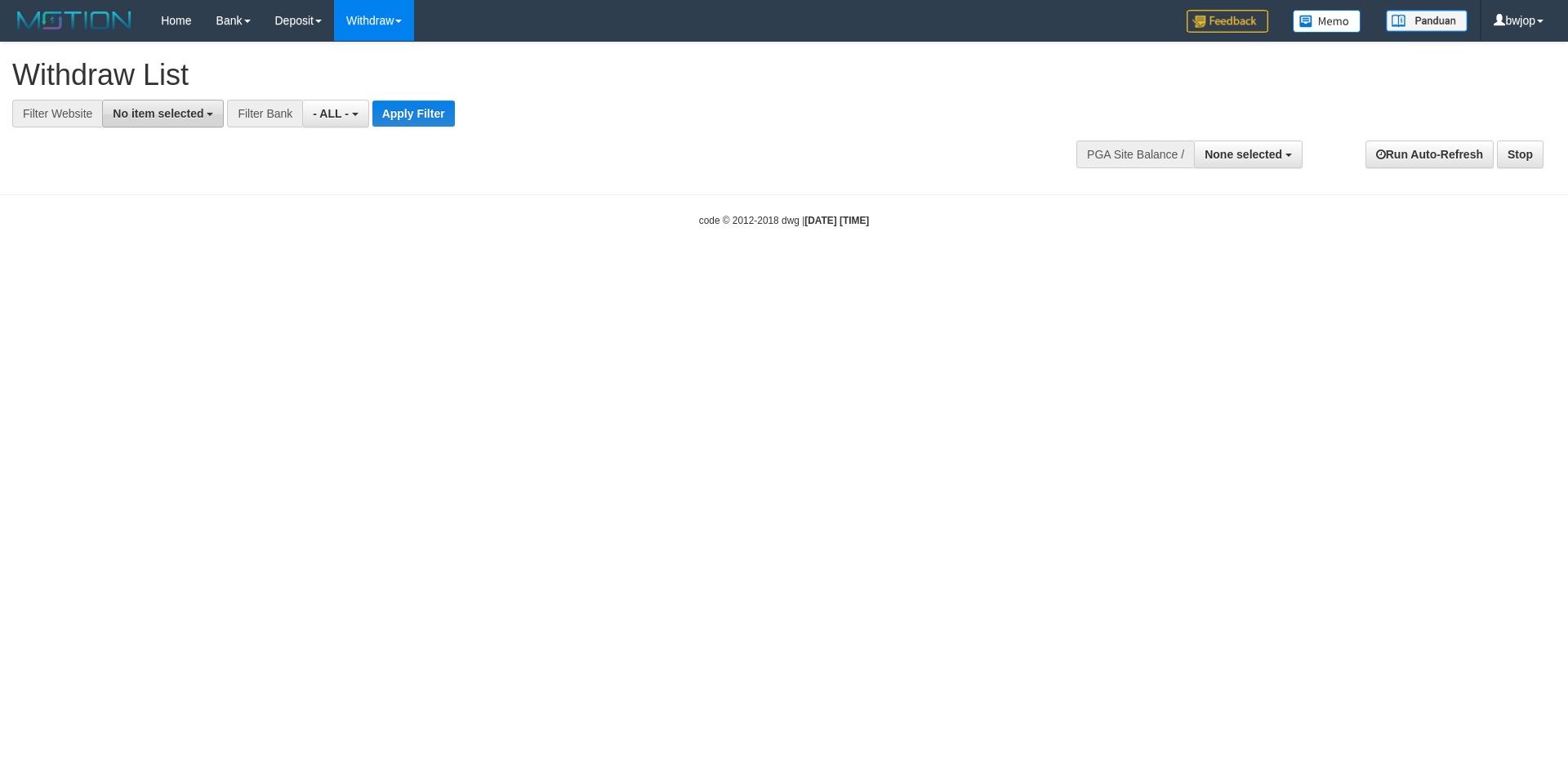 scroll, scrollTop: 0, scrollLeft: 0, axis: both 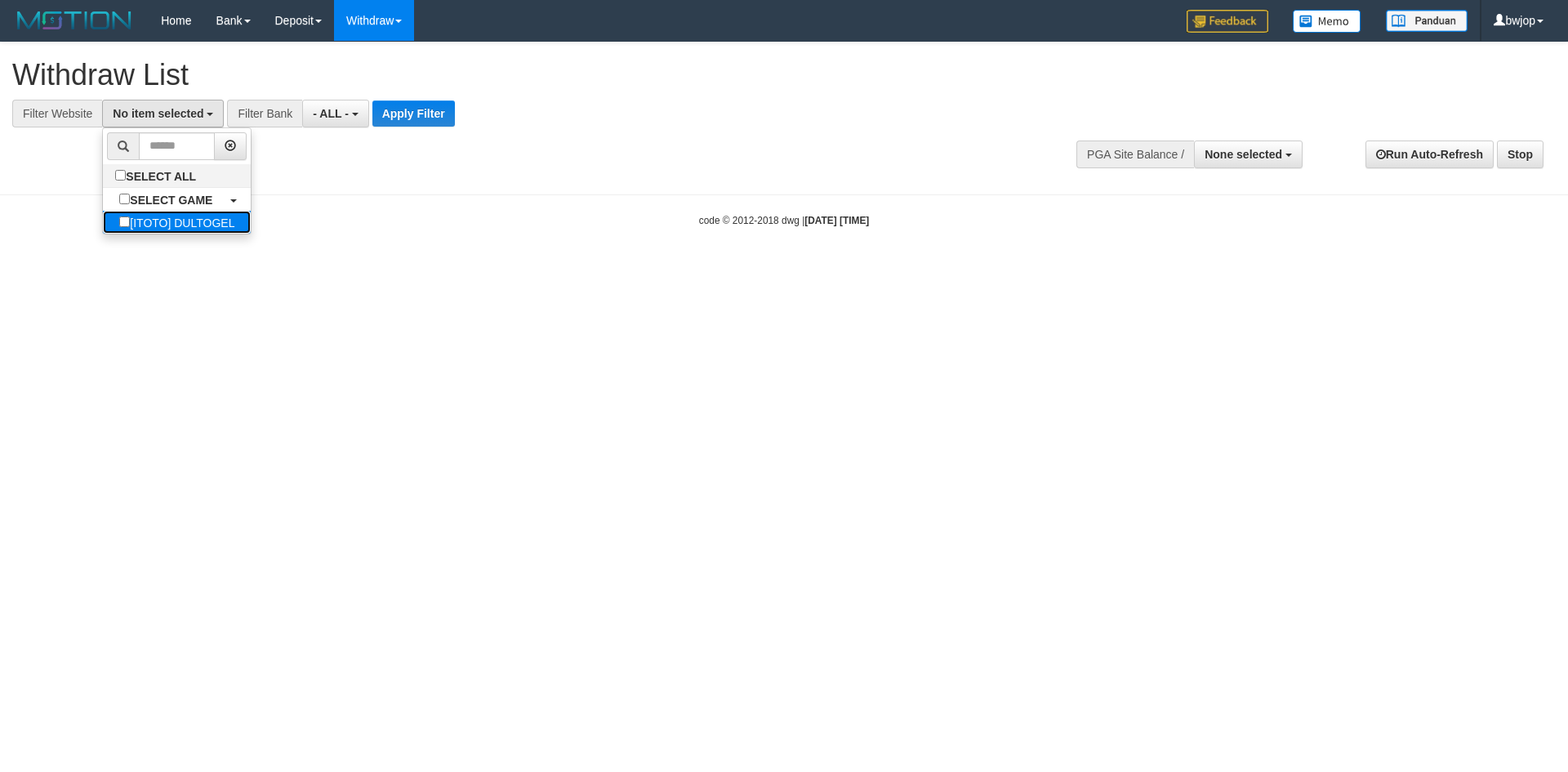 click on "[ITOTO] DULTOGEL" at bounding box center [176, 222] 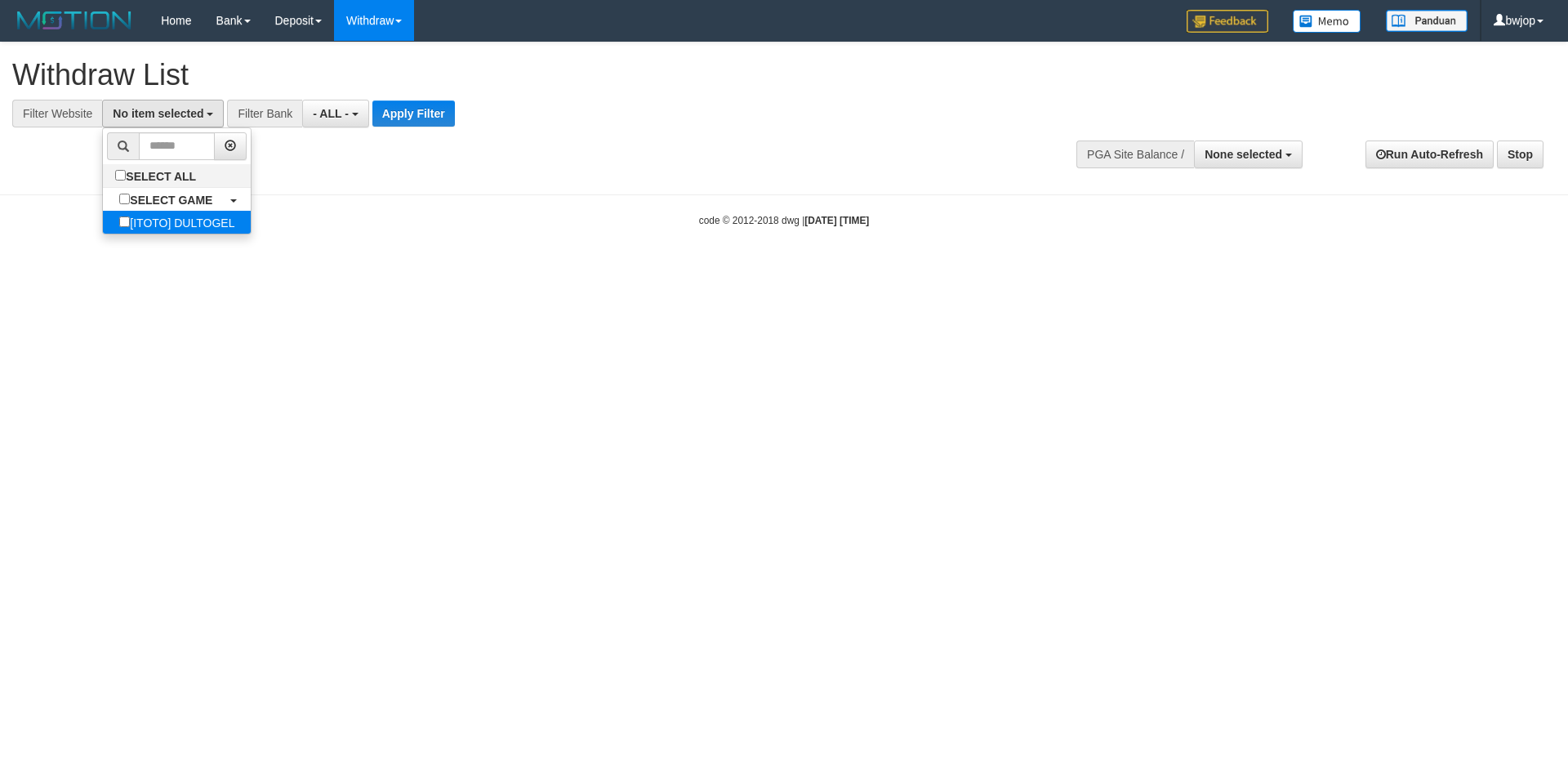 select on "****" 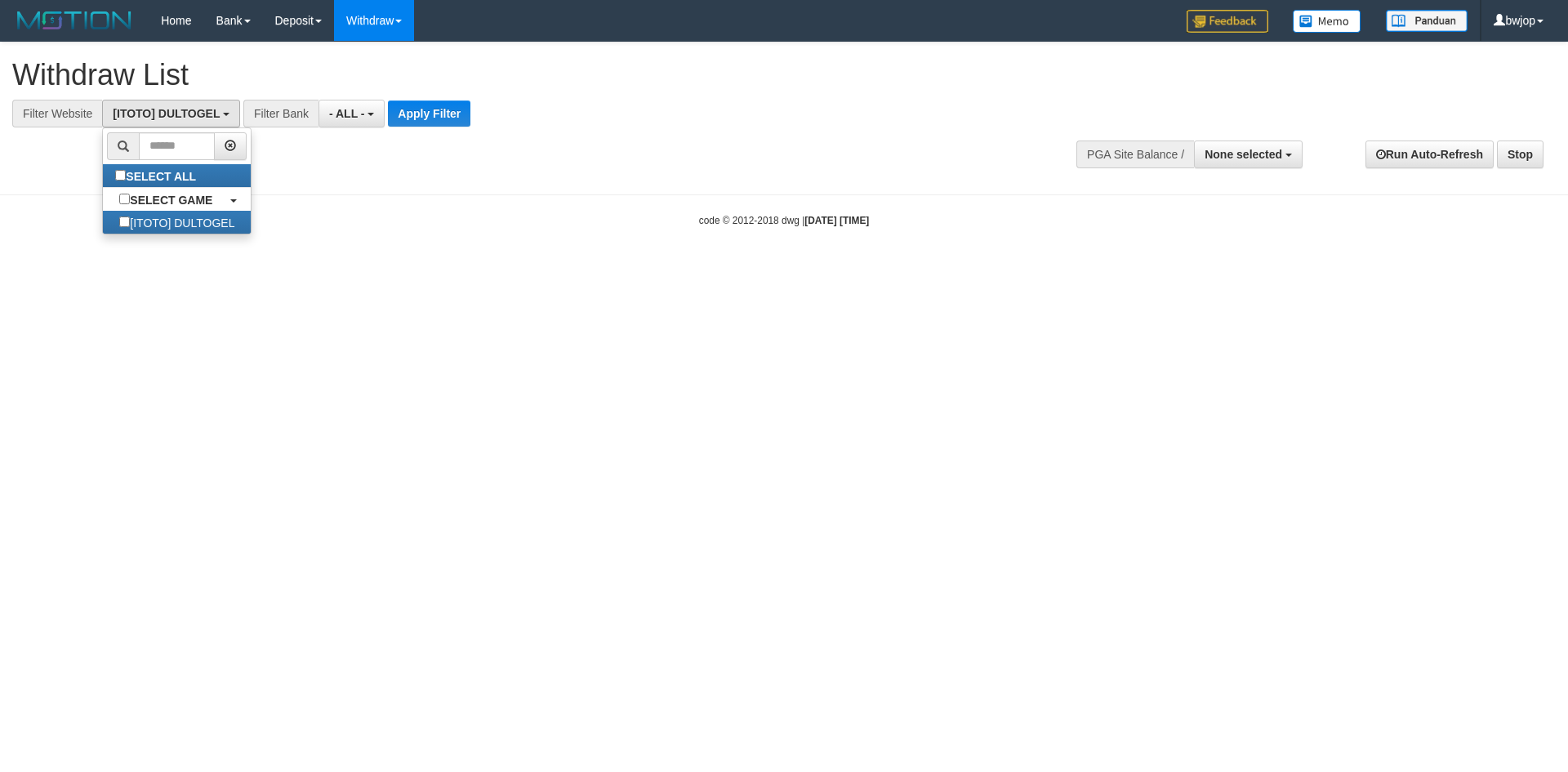 scroll, scrollTop: 15, scrollLeft: 0, axis: vertical 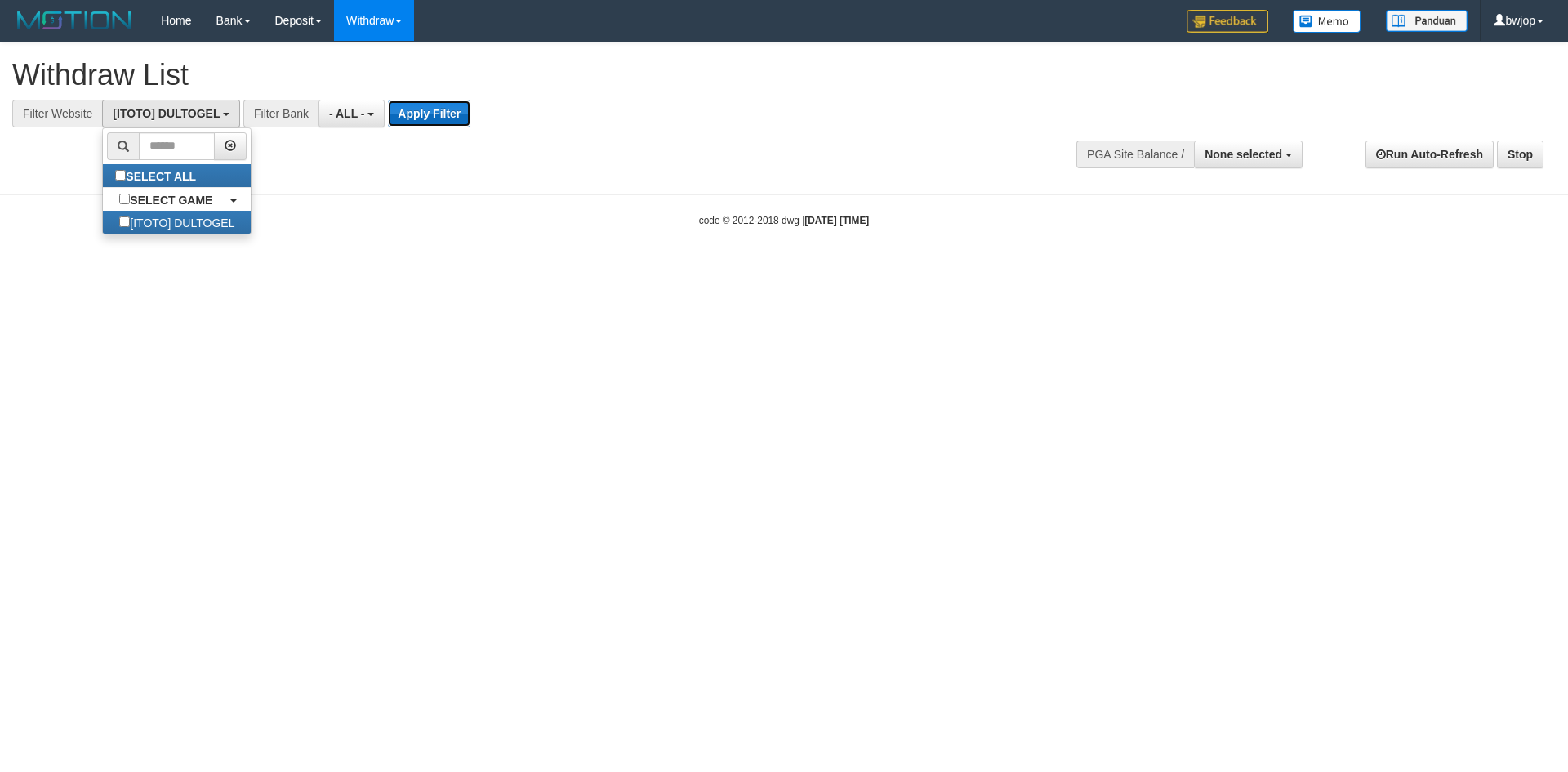 click on "Apply Filter" at bounding box center (429, 114) 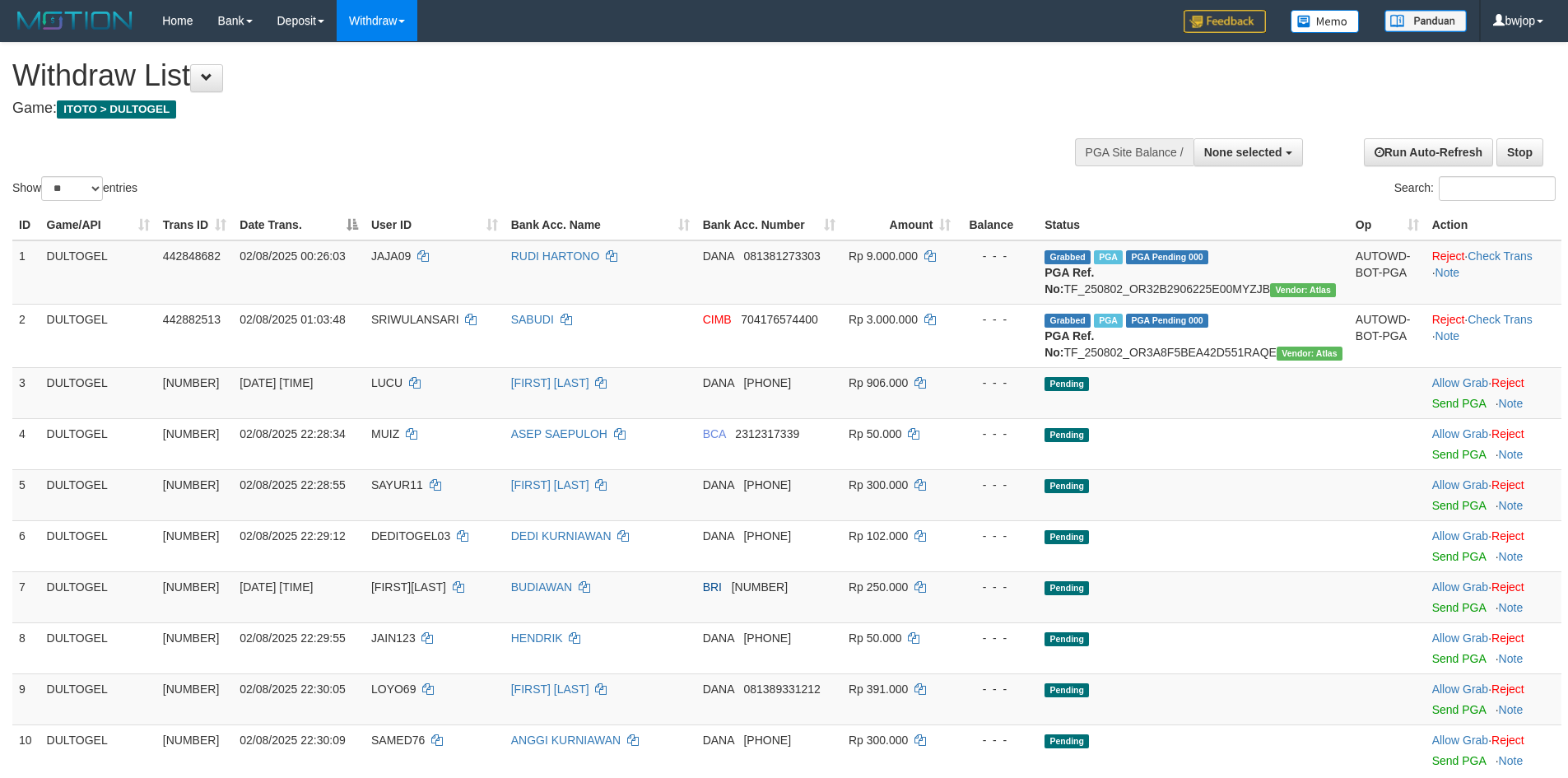 select 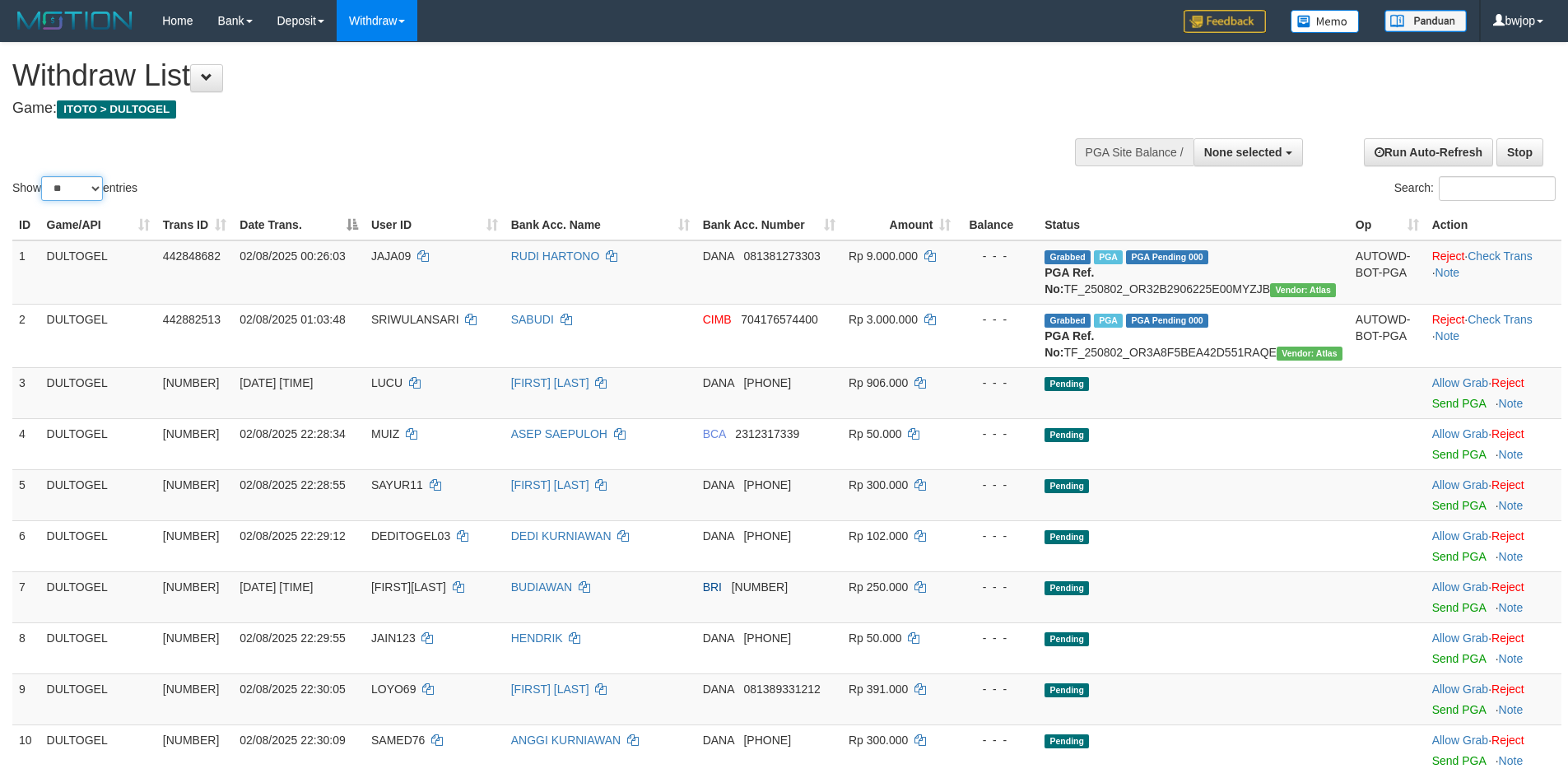drag, startPoint x: 45, startPoint y: 180, endPoint x: 48, endPoint y: 194, distance: 14.317821 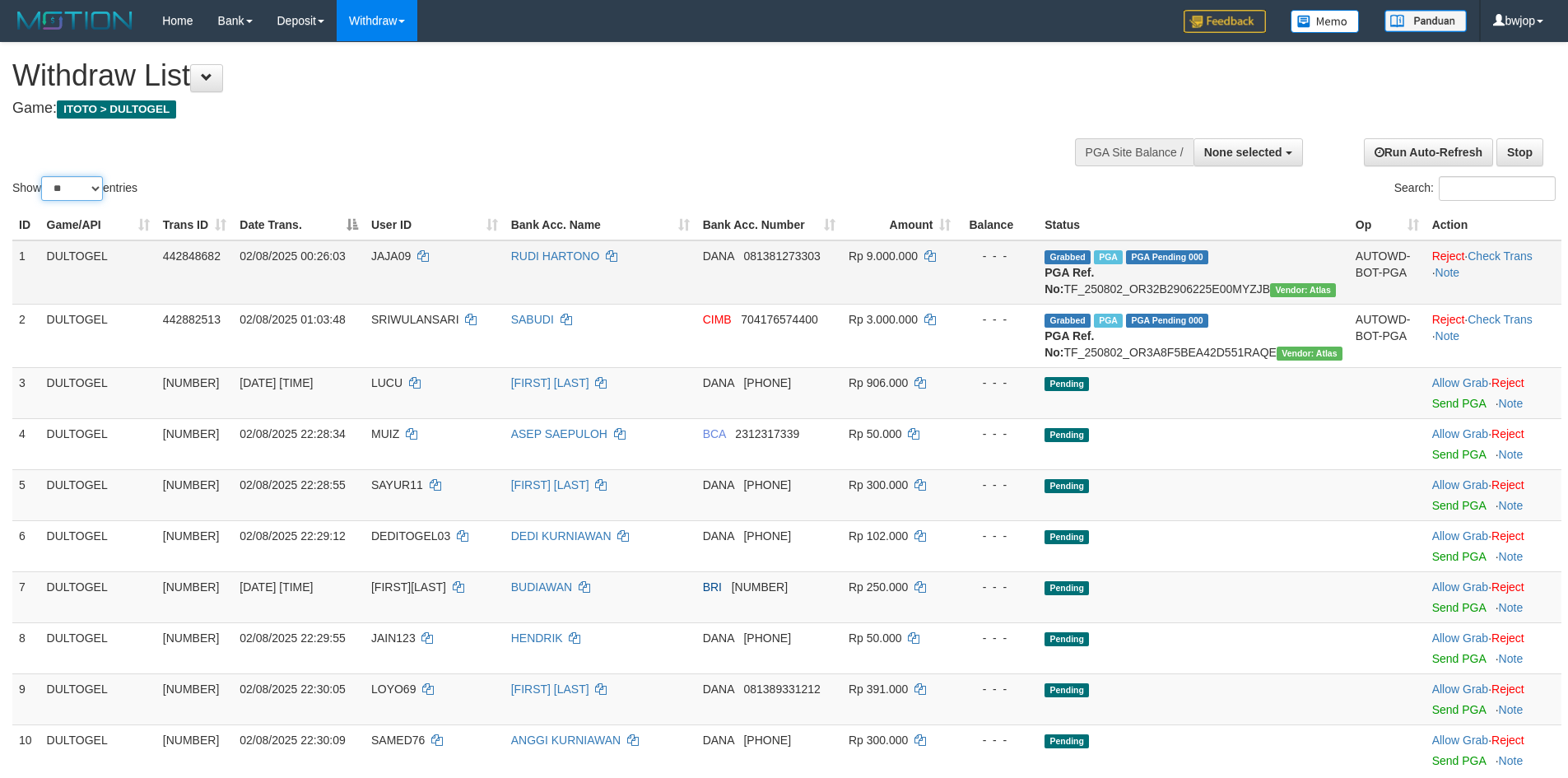 select on "***" 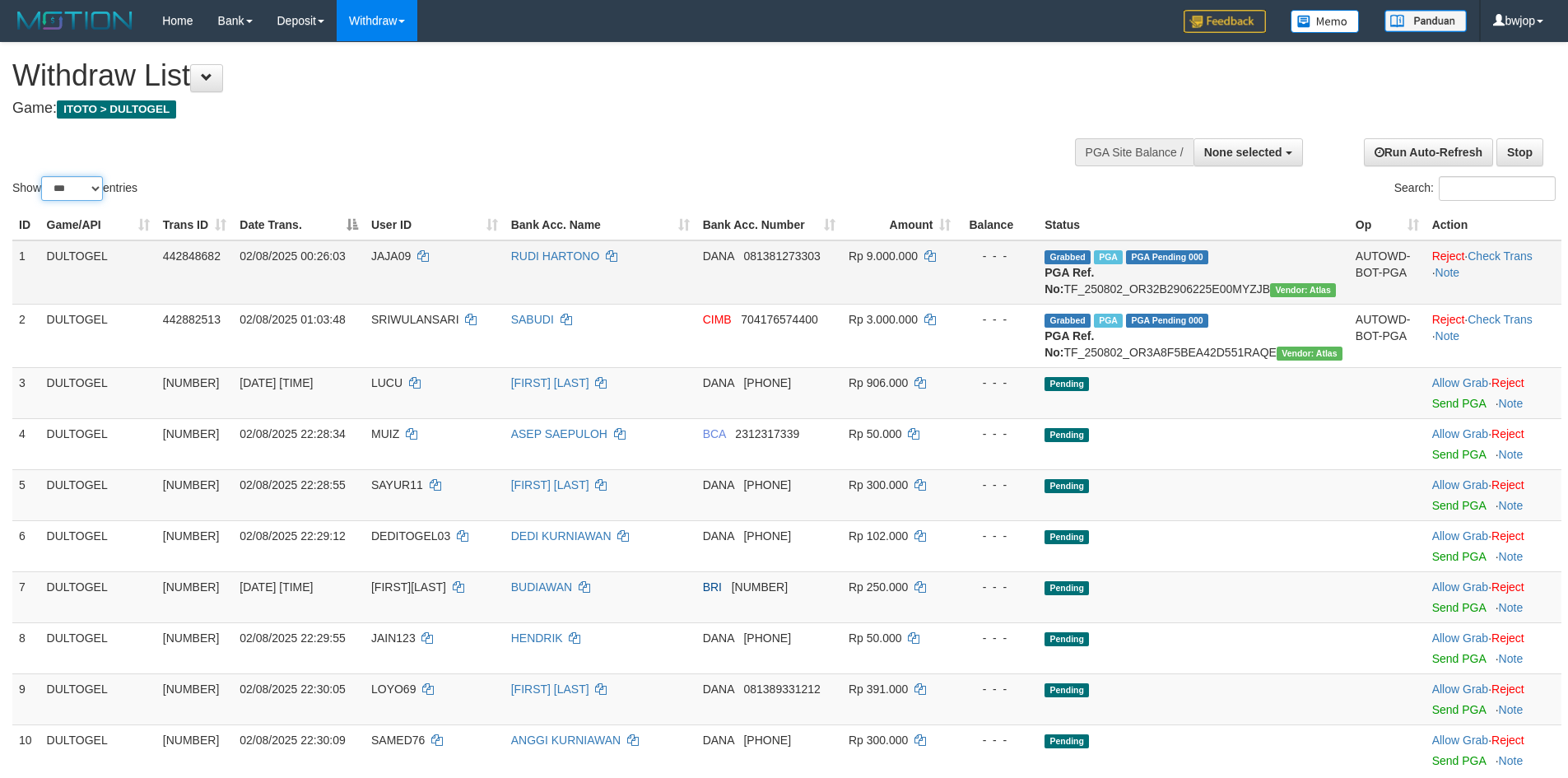click on "** ** ** ***" at bounding box center [72, 189] 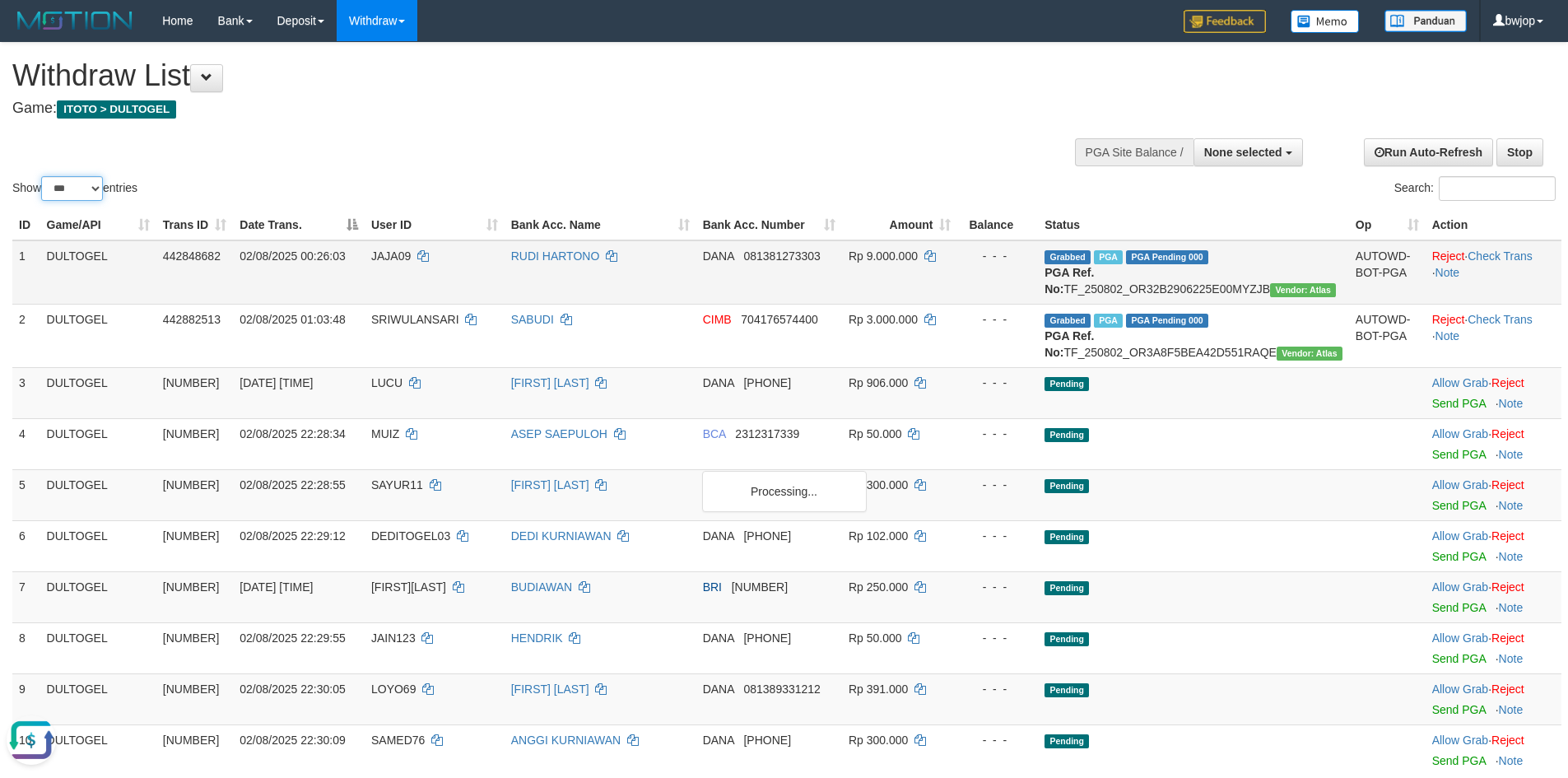 scroll, scrollTop: 0, scrollLeft: 0, axis: both 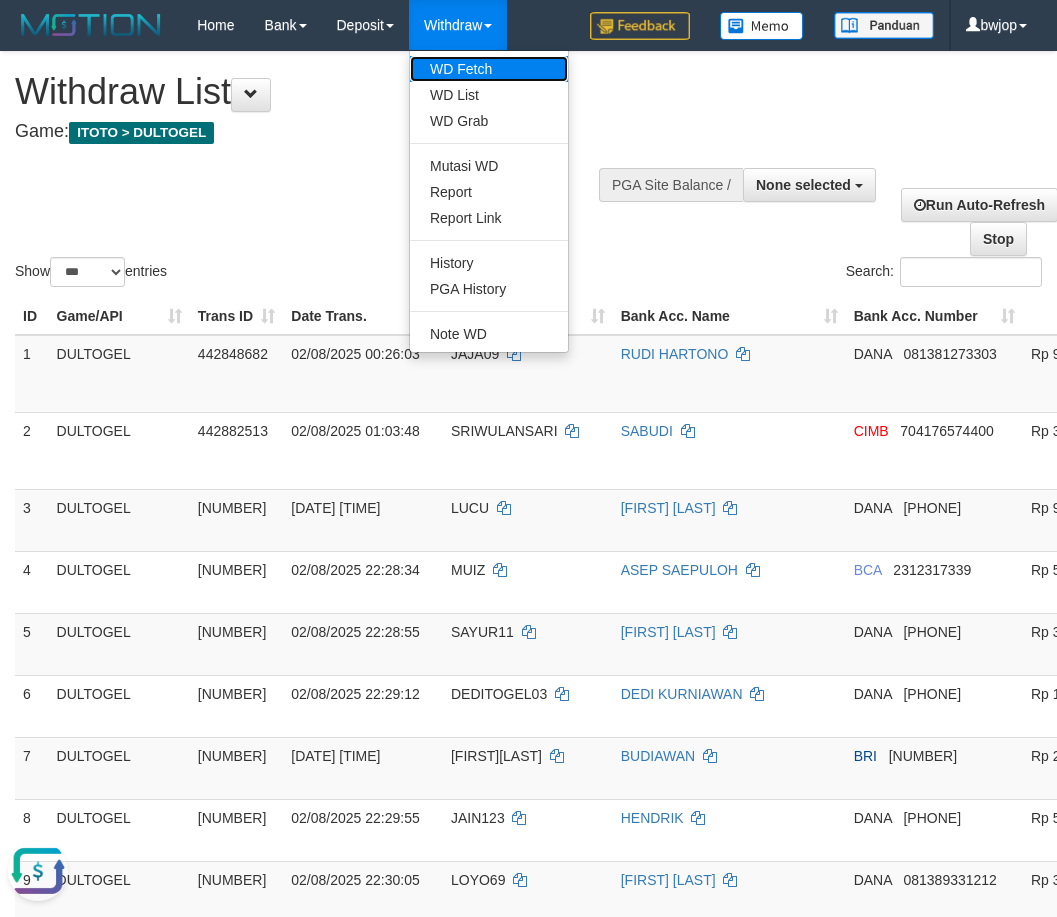 click on "WD Fetch" at bounding box center (489, 69) 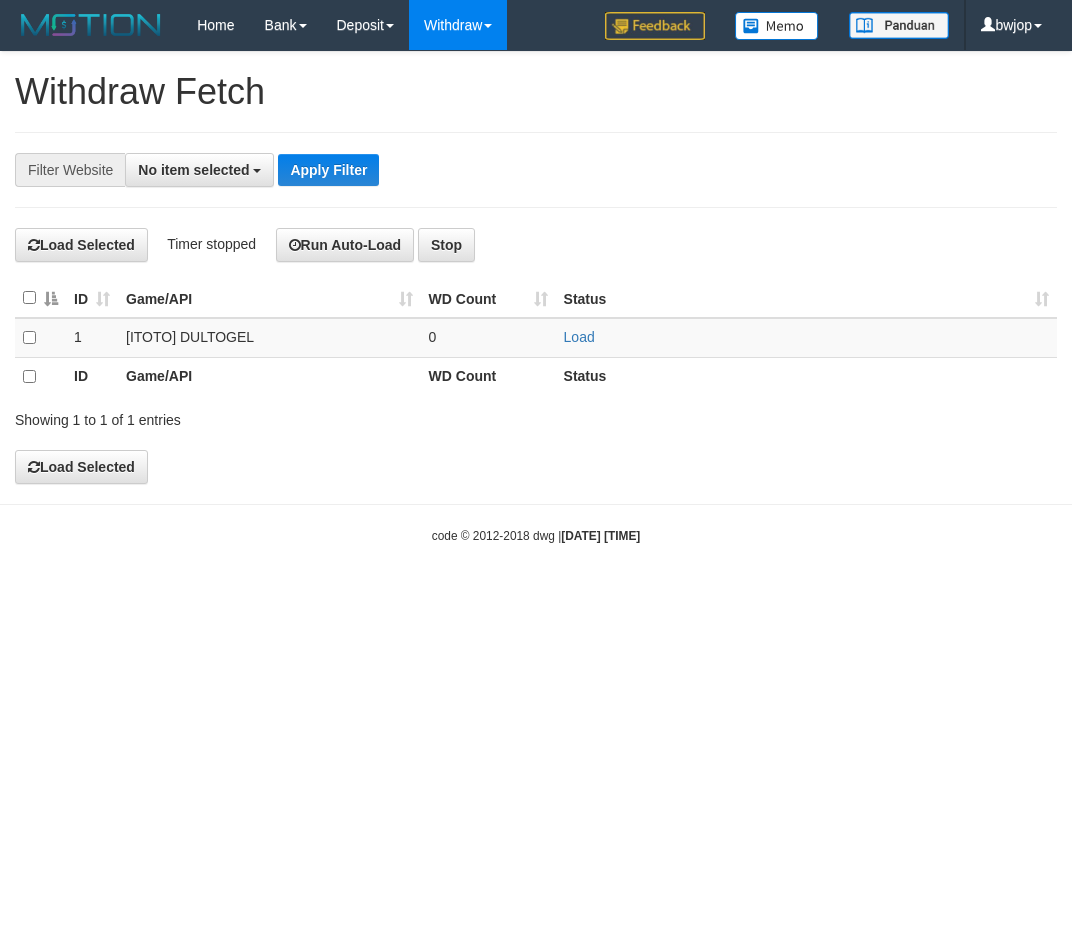 select 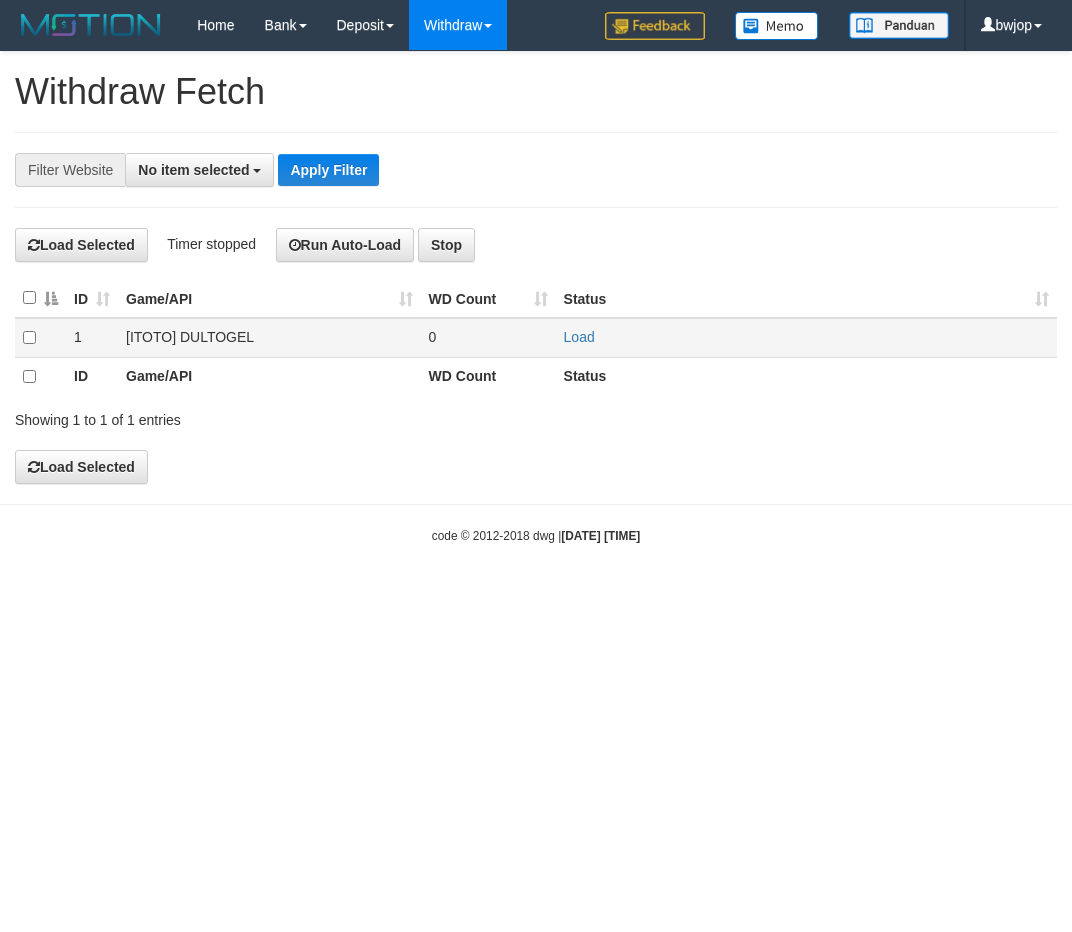 scroll, scrollTop: 0, scrollLeft: 0, axis: both 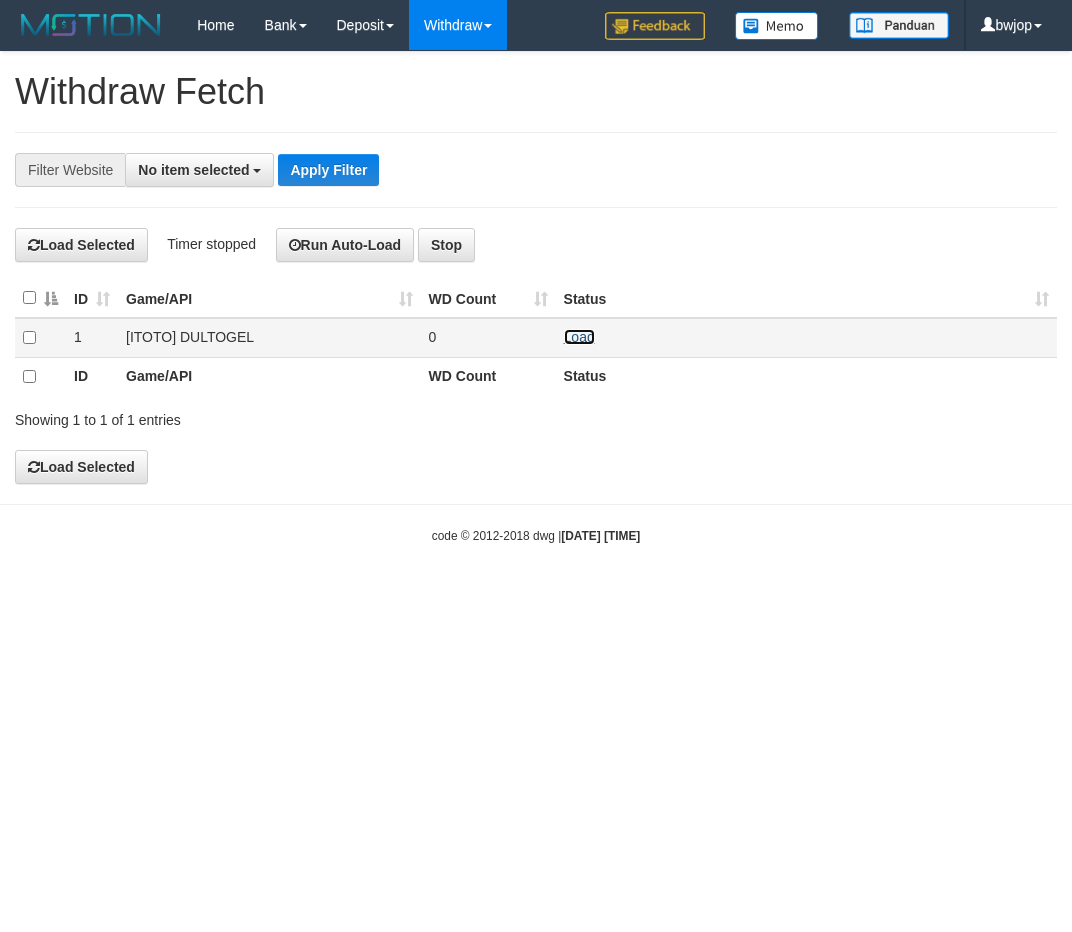 click on "Load" at bounding box center [579, 337] 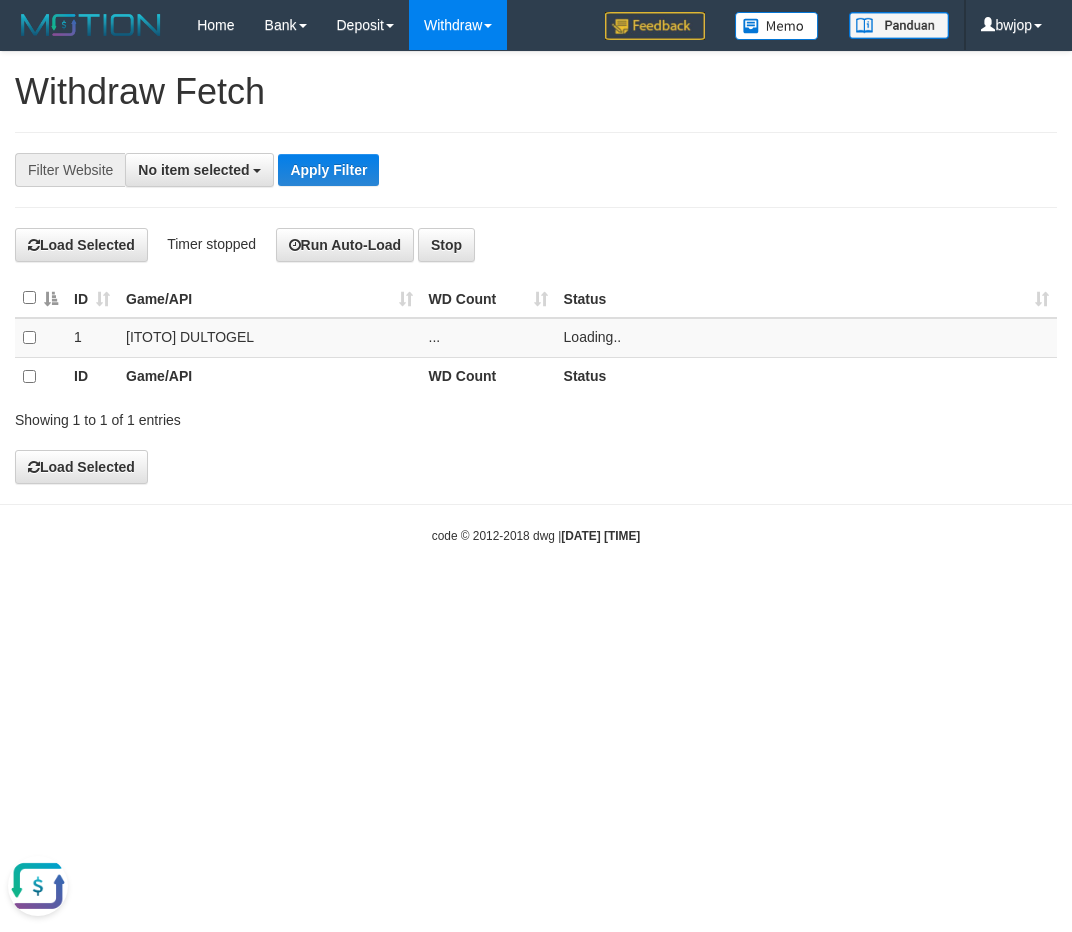 scroll, scrollTop: 0, scrollLeft: 0, axis: both 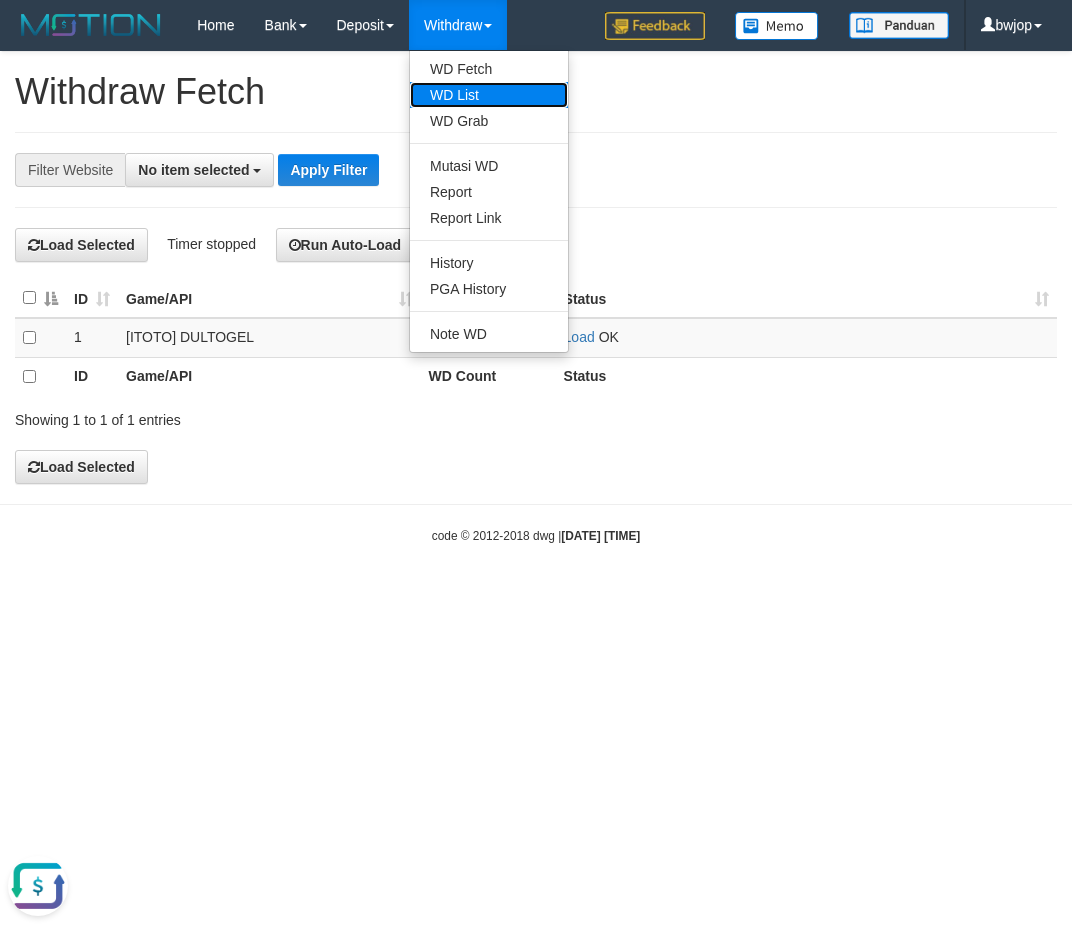 click on "WD List" at bounding box center (489, 95) 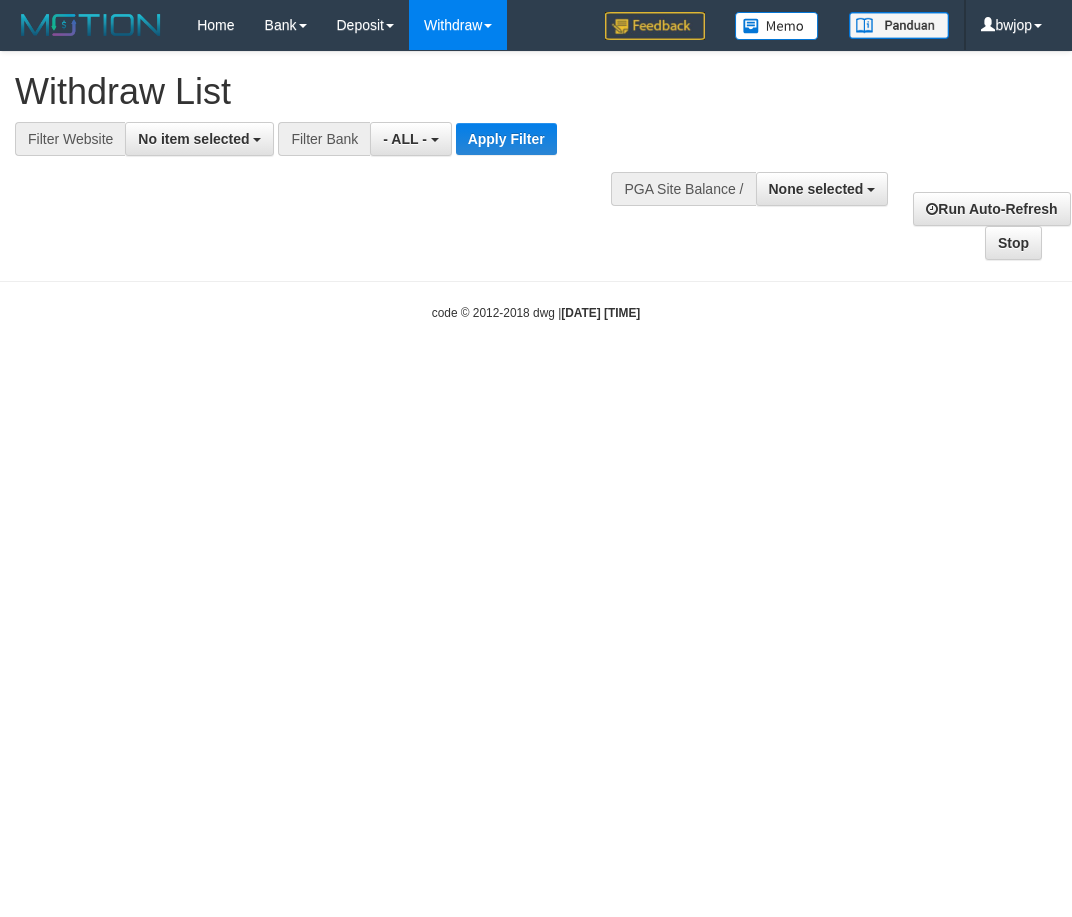 select 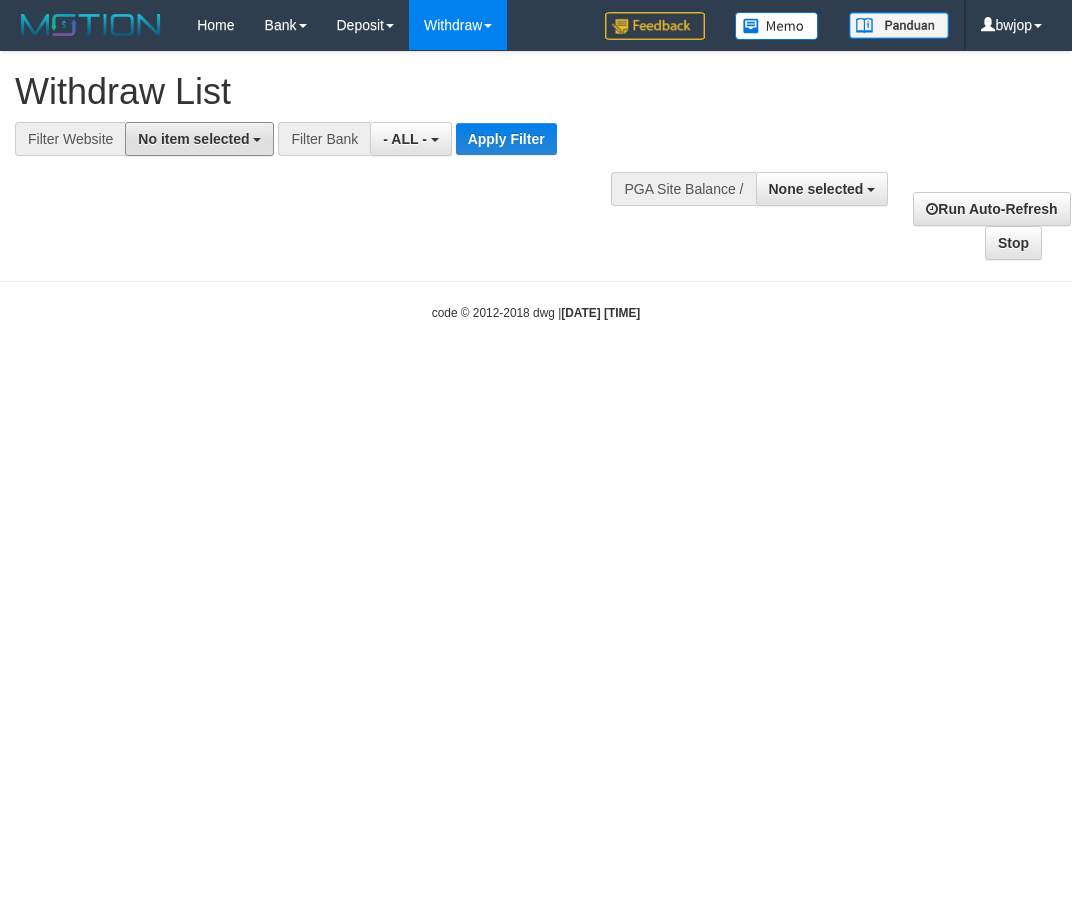 scroll, scrollTop: 0, scrollLeft: 0, axis: both 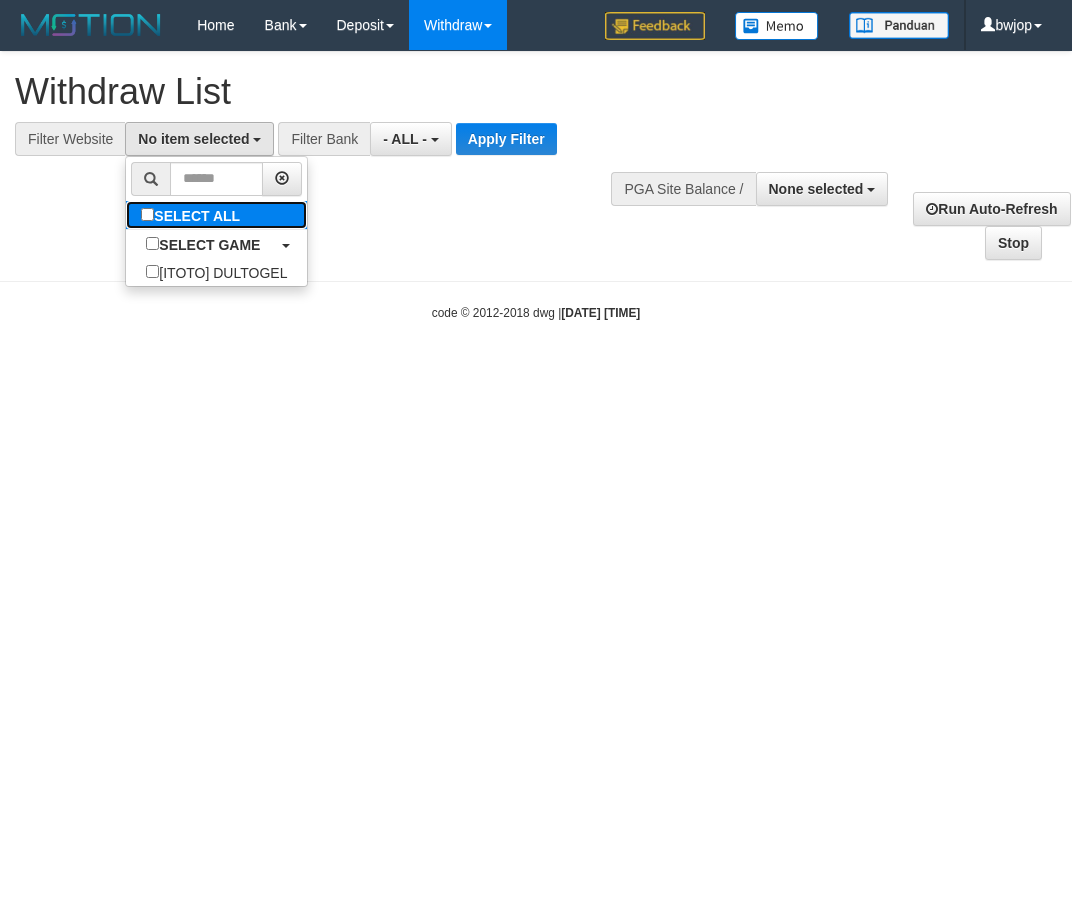 click on "SELECT ALL" at bounding box center (193, 215) 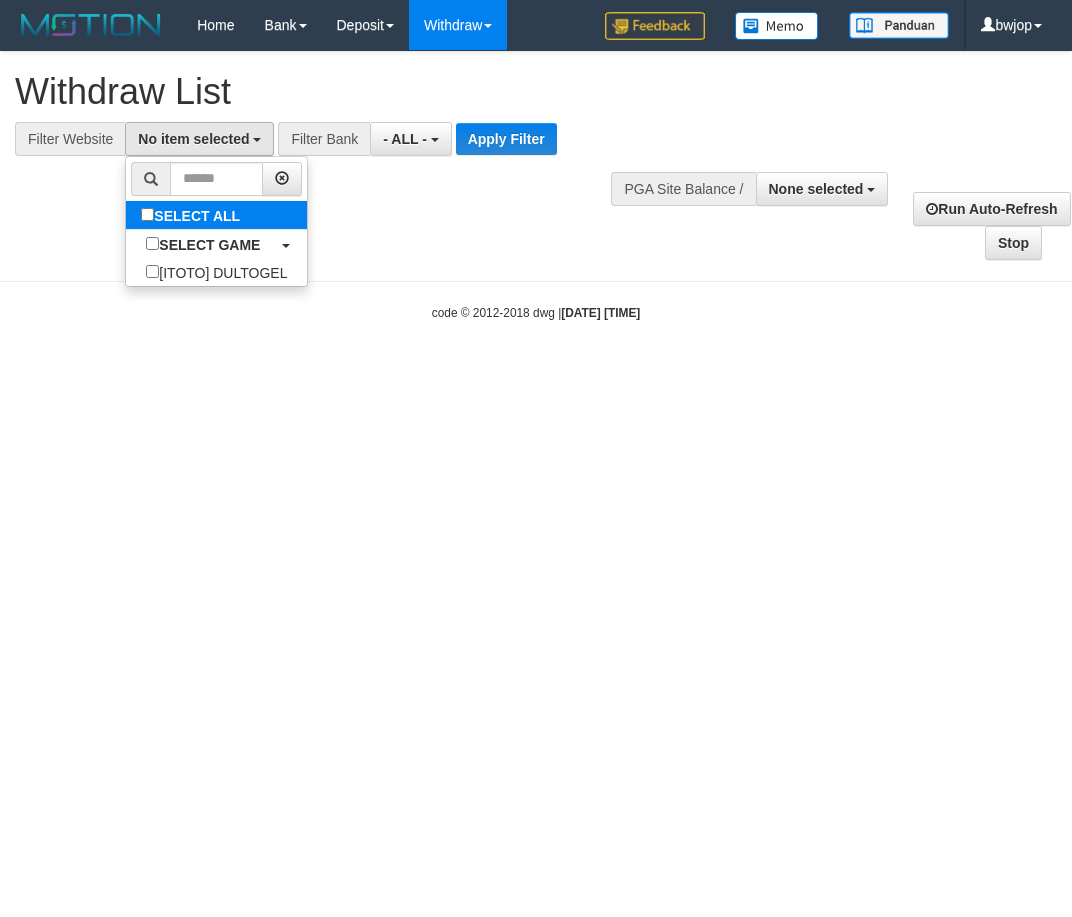 select on "****" 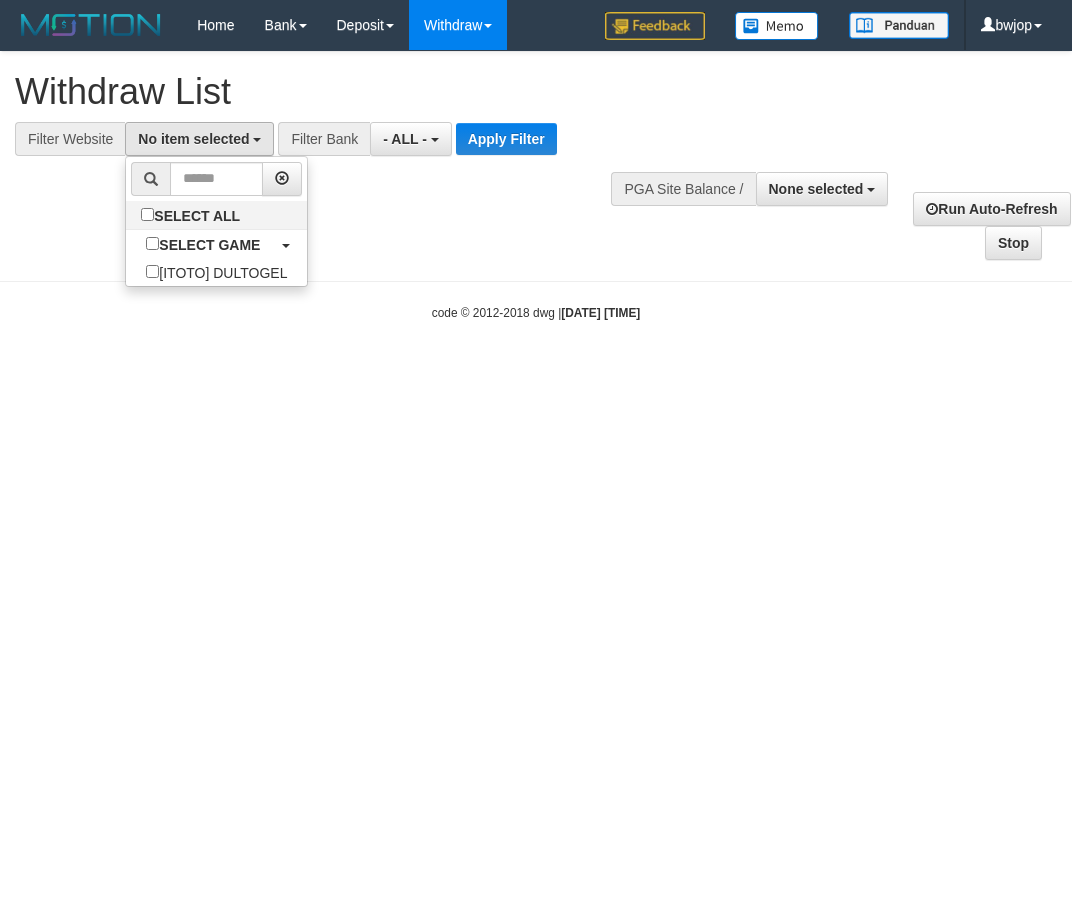scroll, scrollTop: 18, scrollLeft: 0, axis: vertical 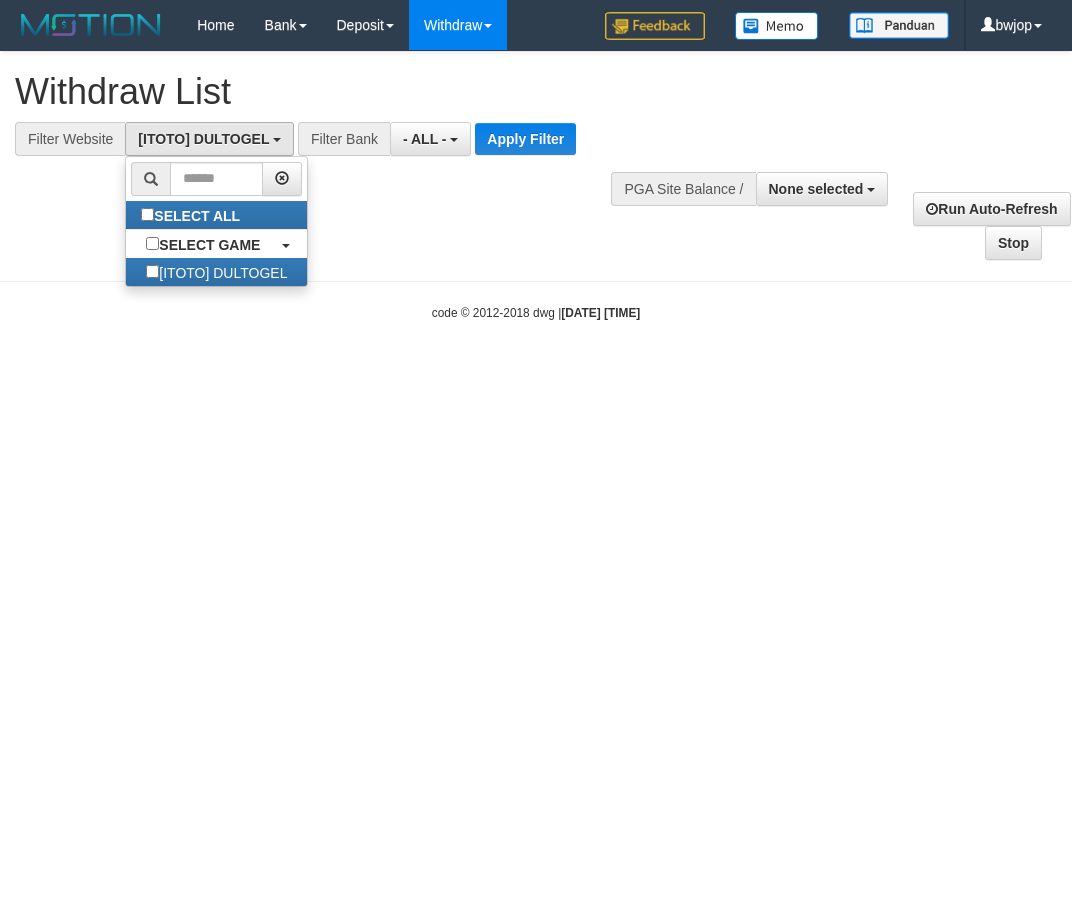 click on "**********" at bounding box center [536, 156] 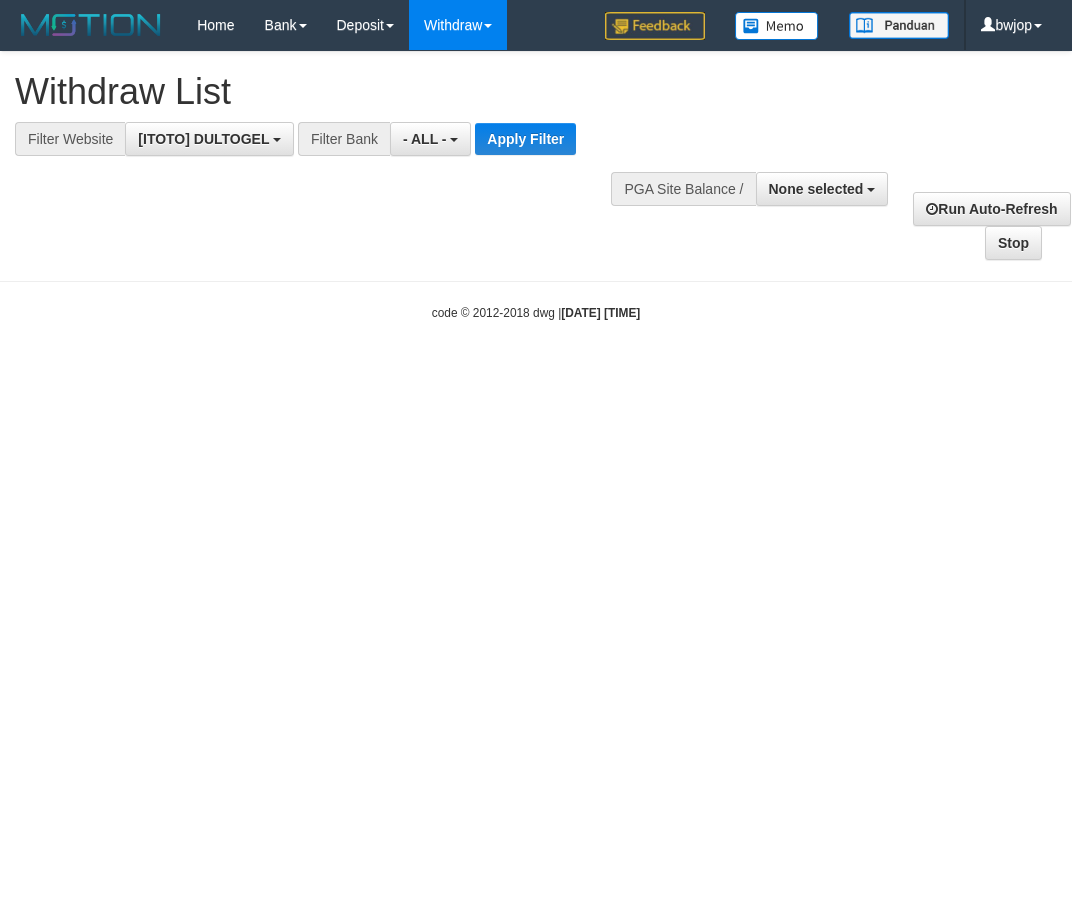click on "**********" at bounding box center (536, 156) 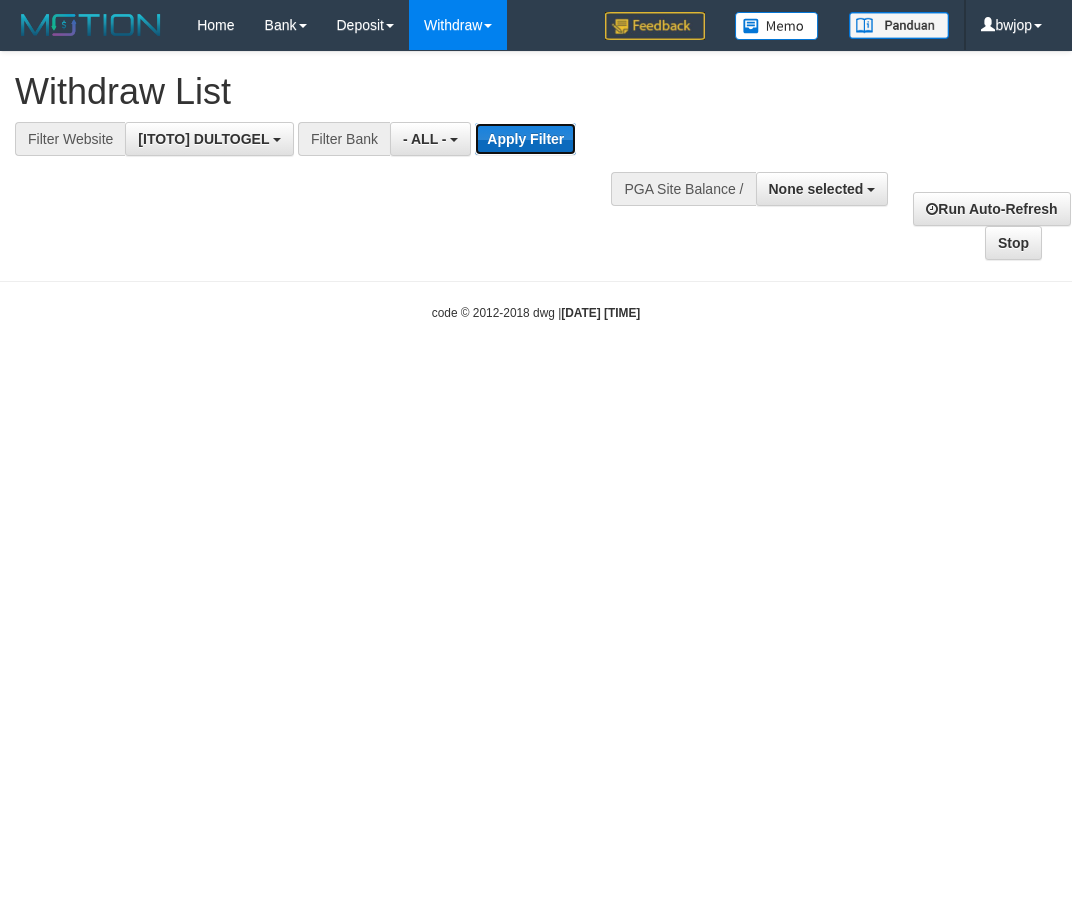 click on "Apply Filter" at bounding box center (525, 139) 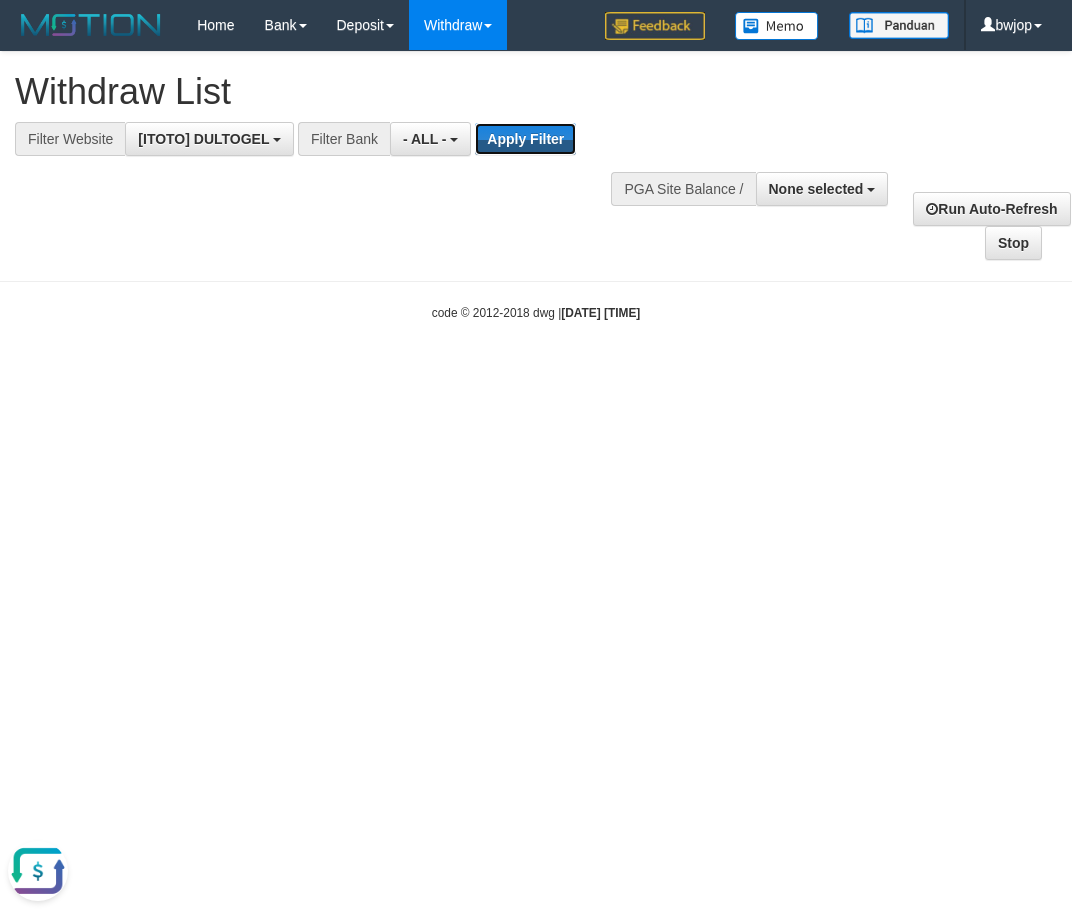 scroll, scrollTop: 0, scrollLeft: 0, axis: both 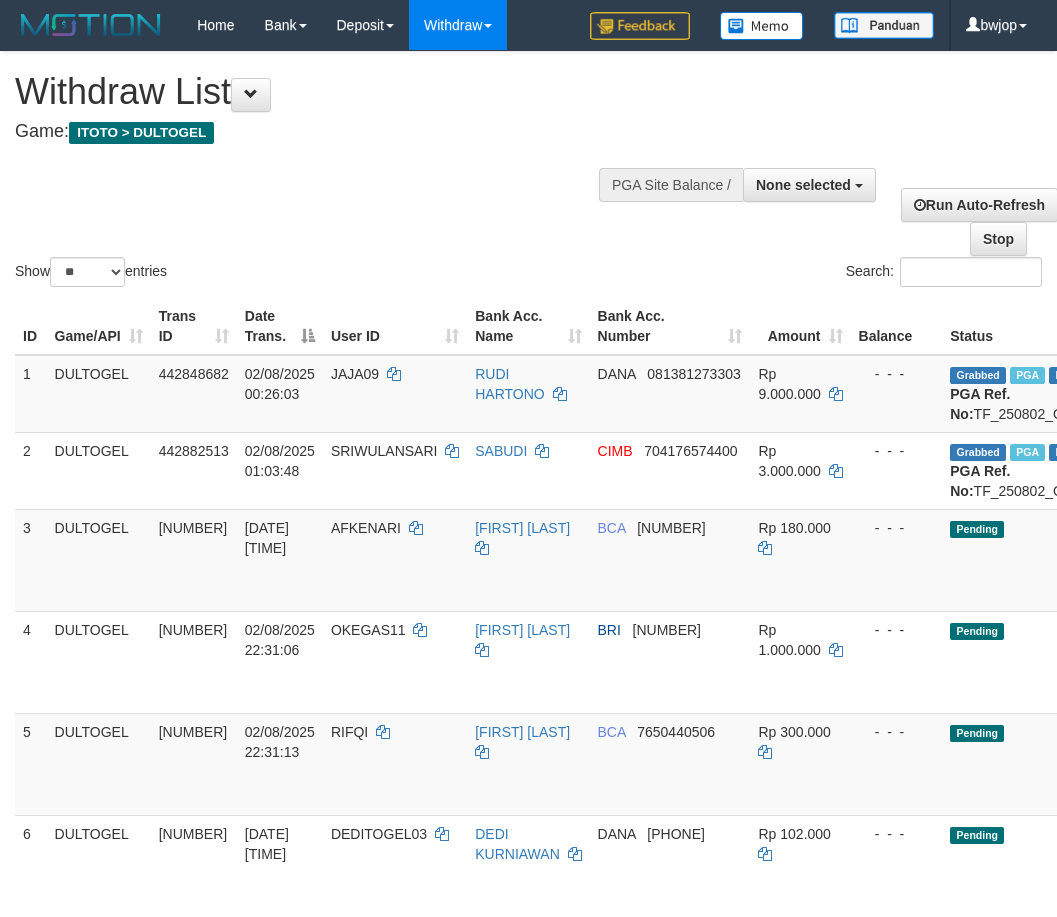 select 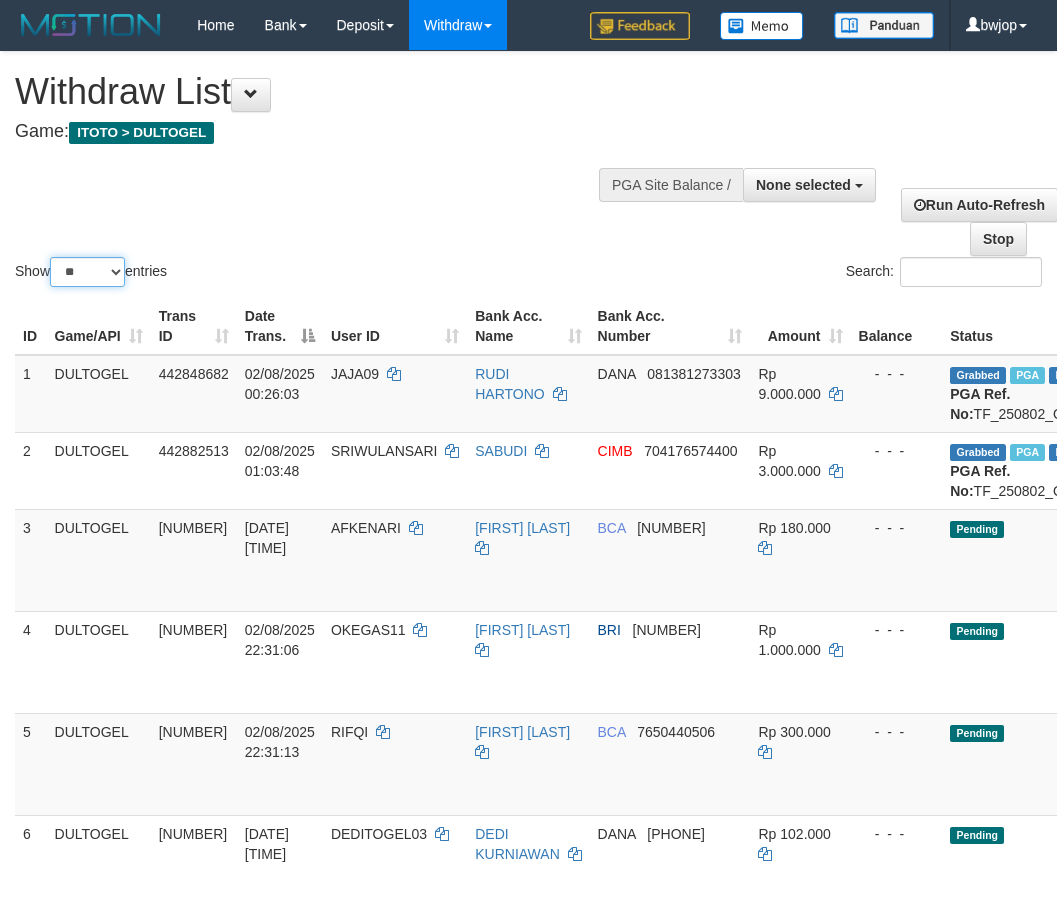 drag, startPoint x: 95, startPoint y: 260, endPoint x: 92, endPoint y: 286, distance: 26.172504 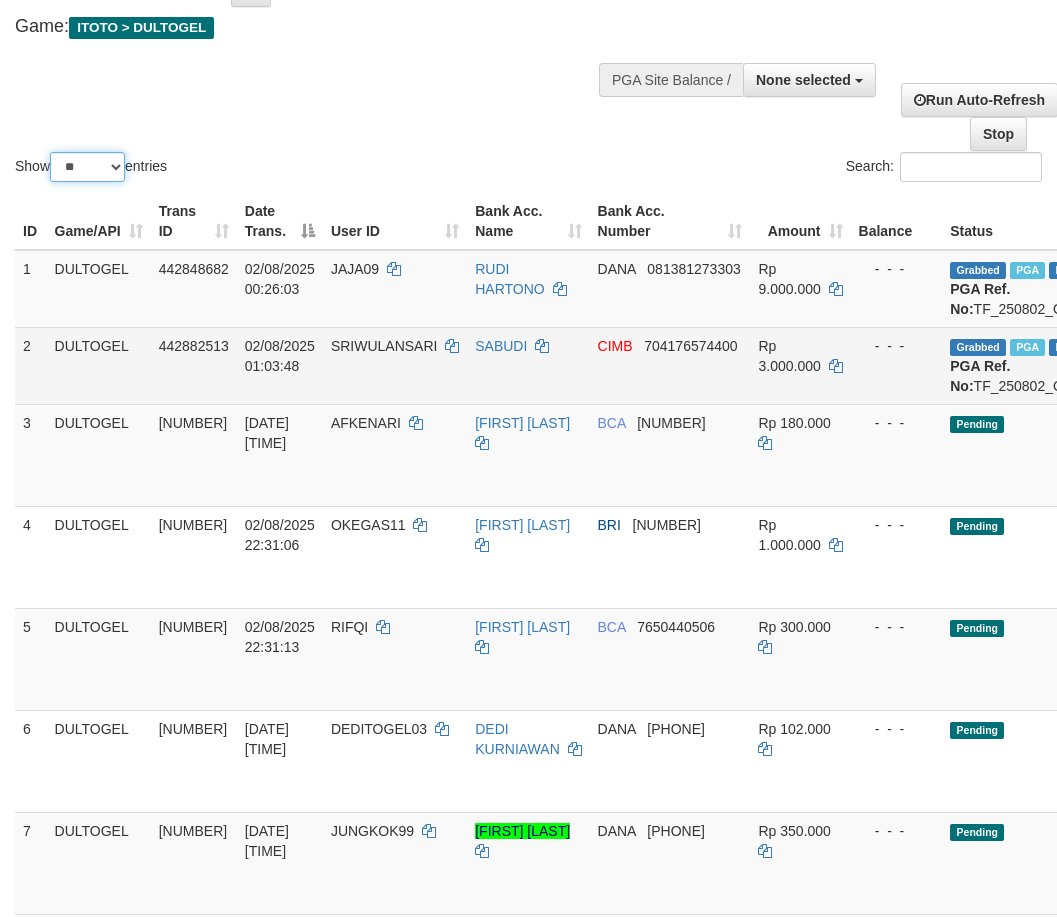 scroll, scrollTop: 267, scrollLeft: 0, axis: vertical 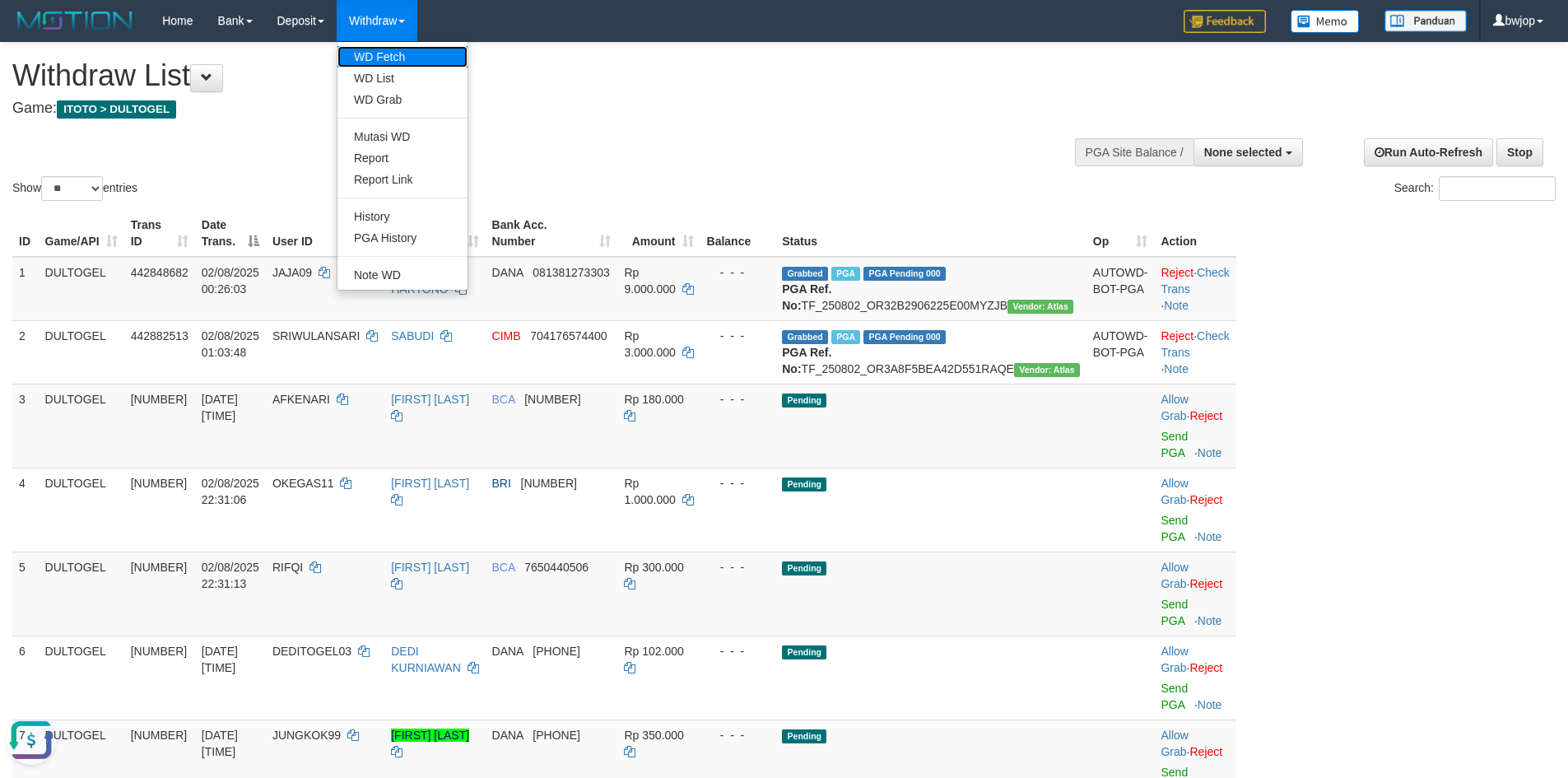 click on "WD Fetch" at bounding box center [402, 57] 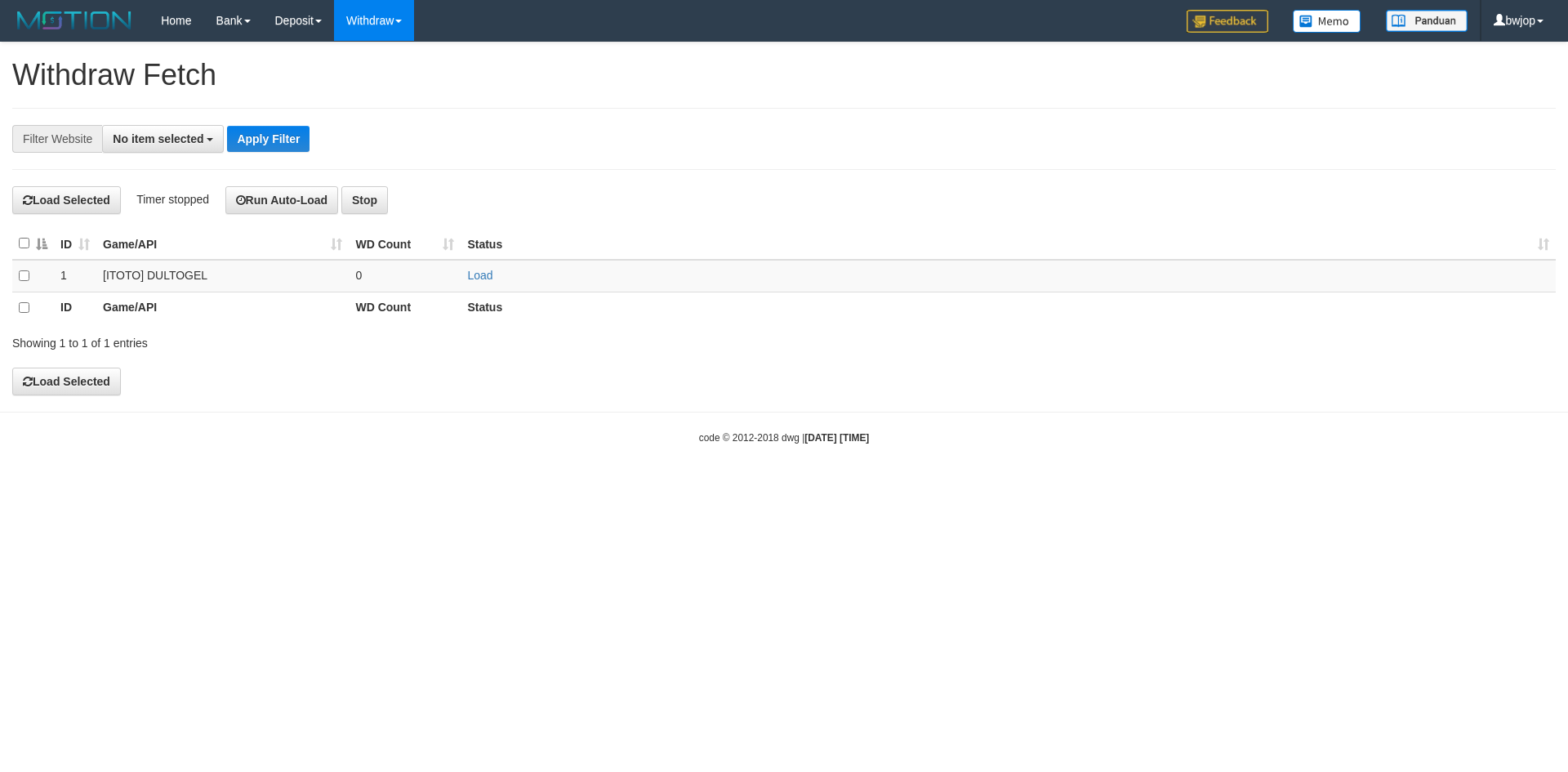 select 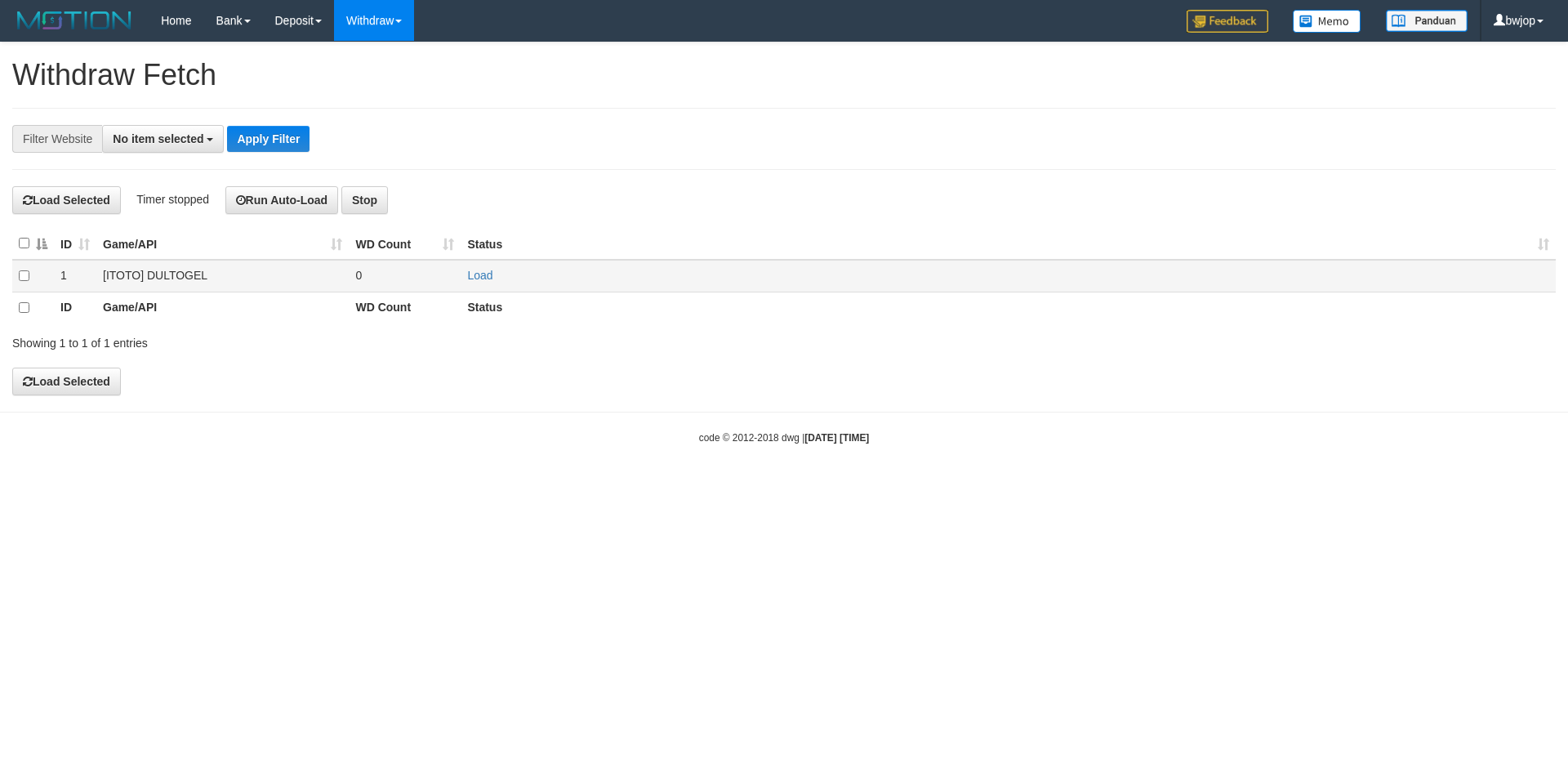 scroll, scrollTop: 0, scrollLeft: 0, axis: both 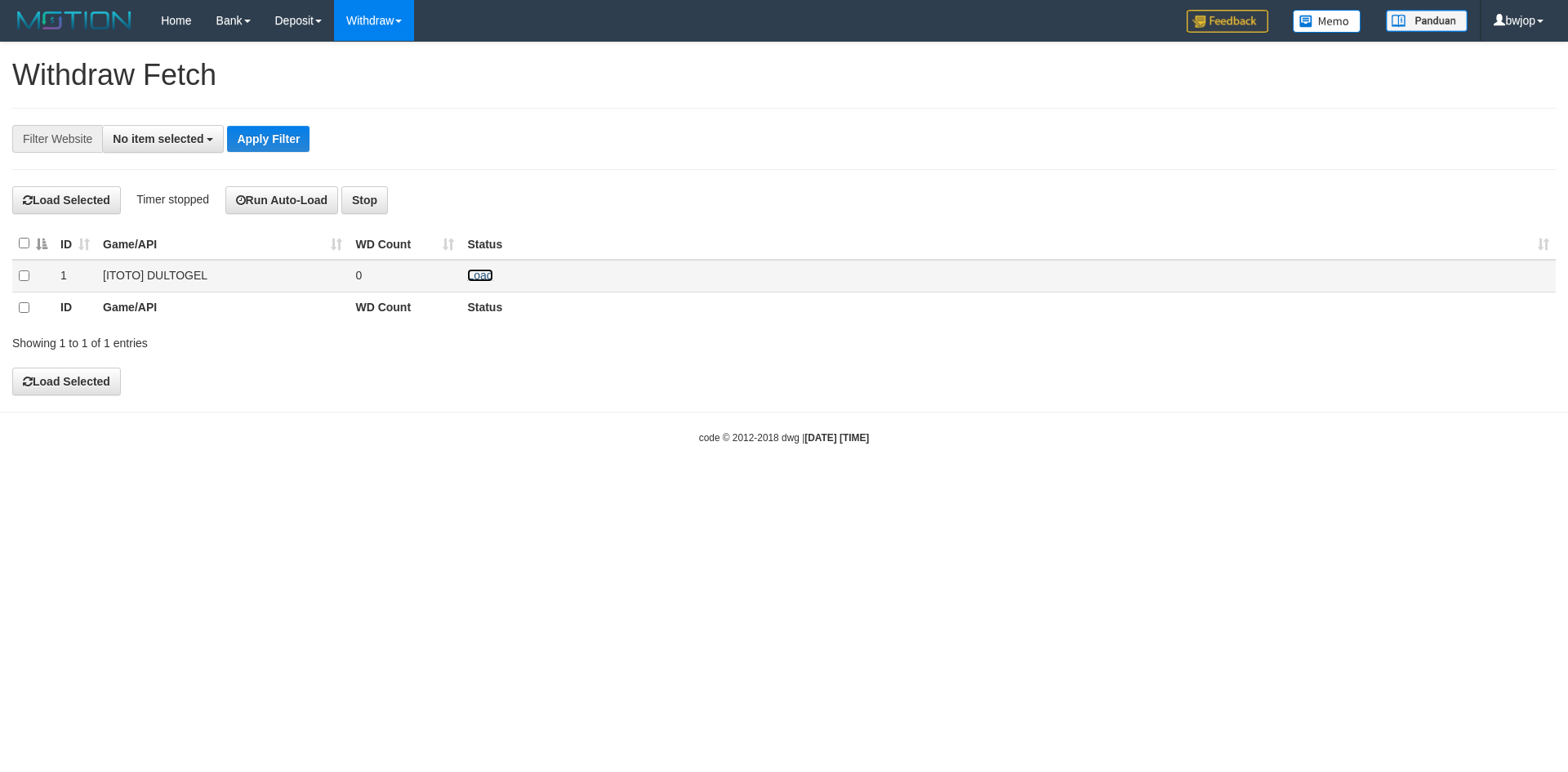 click on "Load" at bounding box center [479, 275] 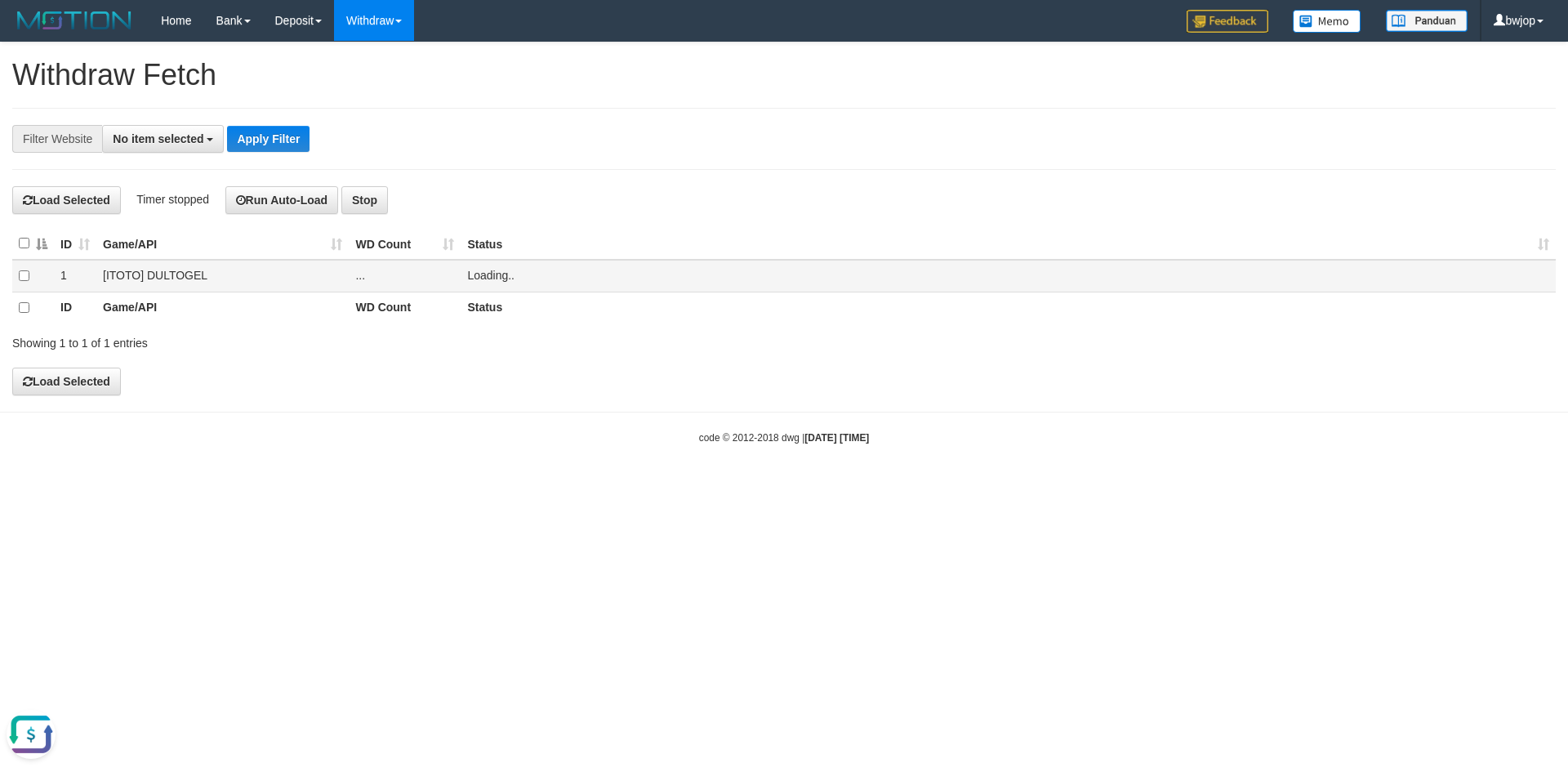 scroll, scrollTop: 0, scrollLeft: 0, axis: both 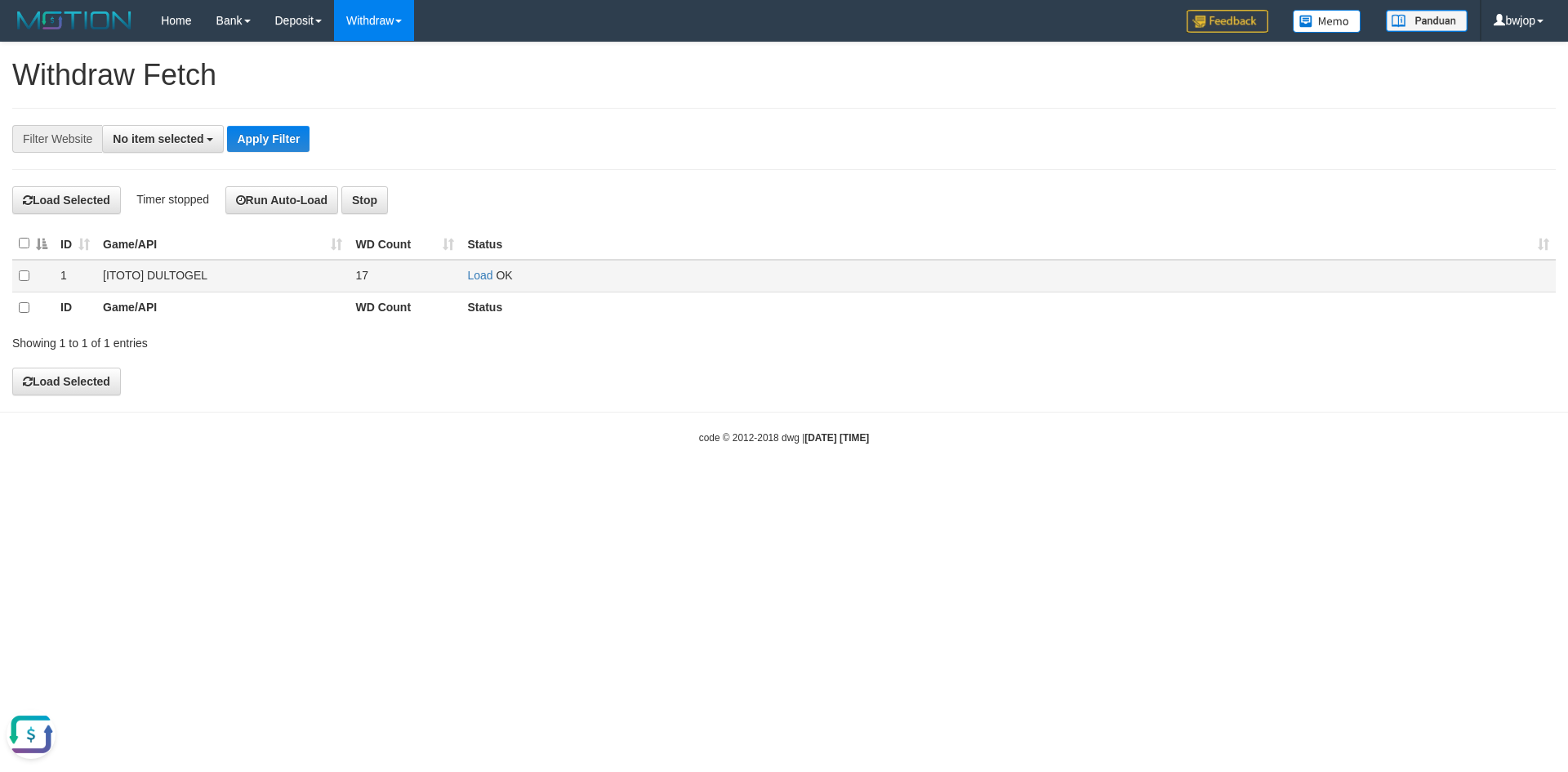 click on "Load
OK" at bounding box center (1008, 276) 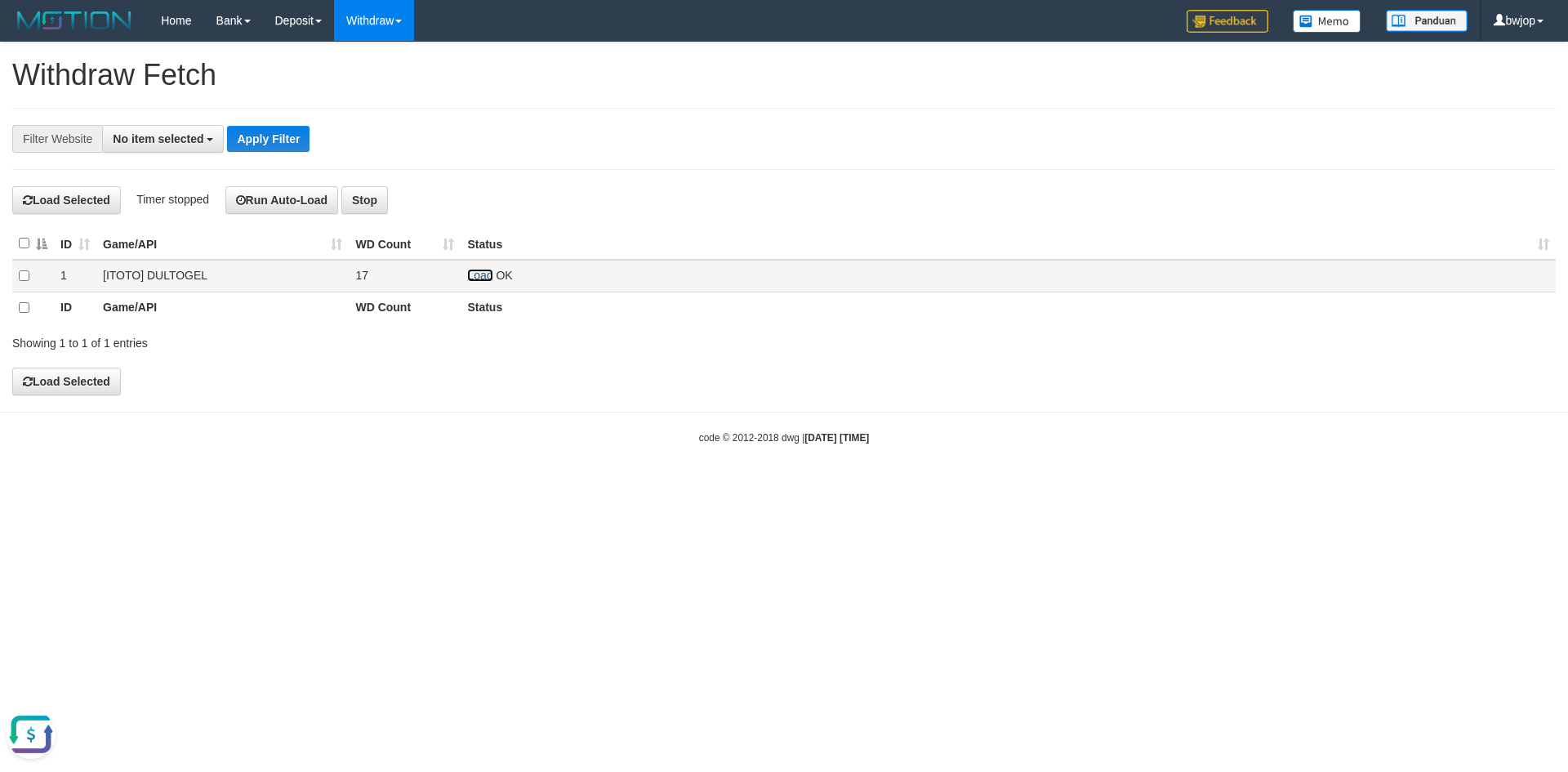 click on "Load" at bounding box center [479, 275] 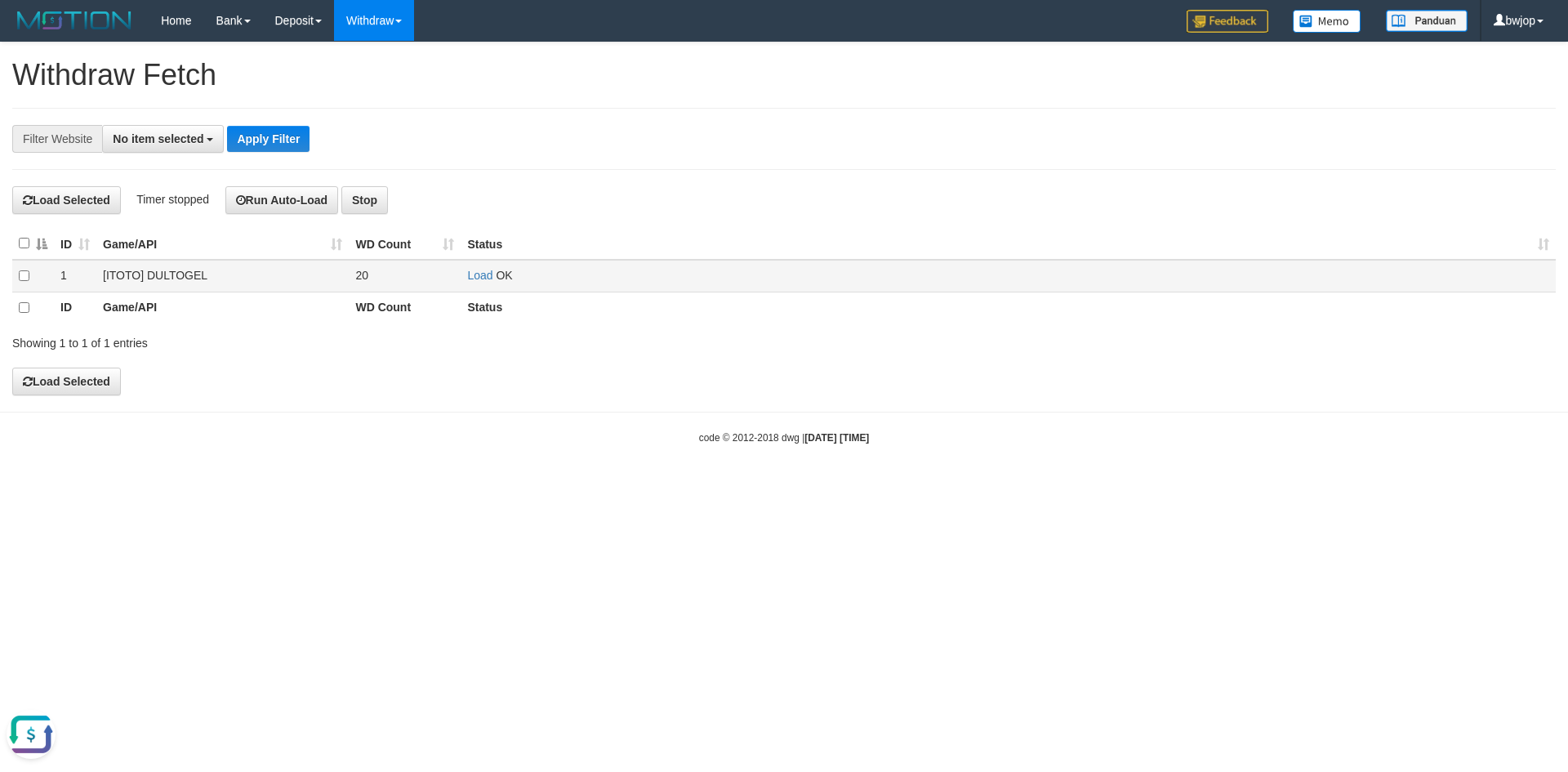 click on "Load
OK" at bounding box center (1008, 276) 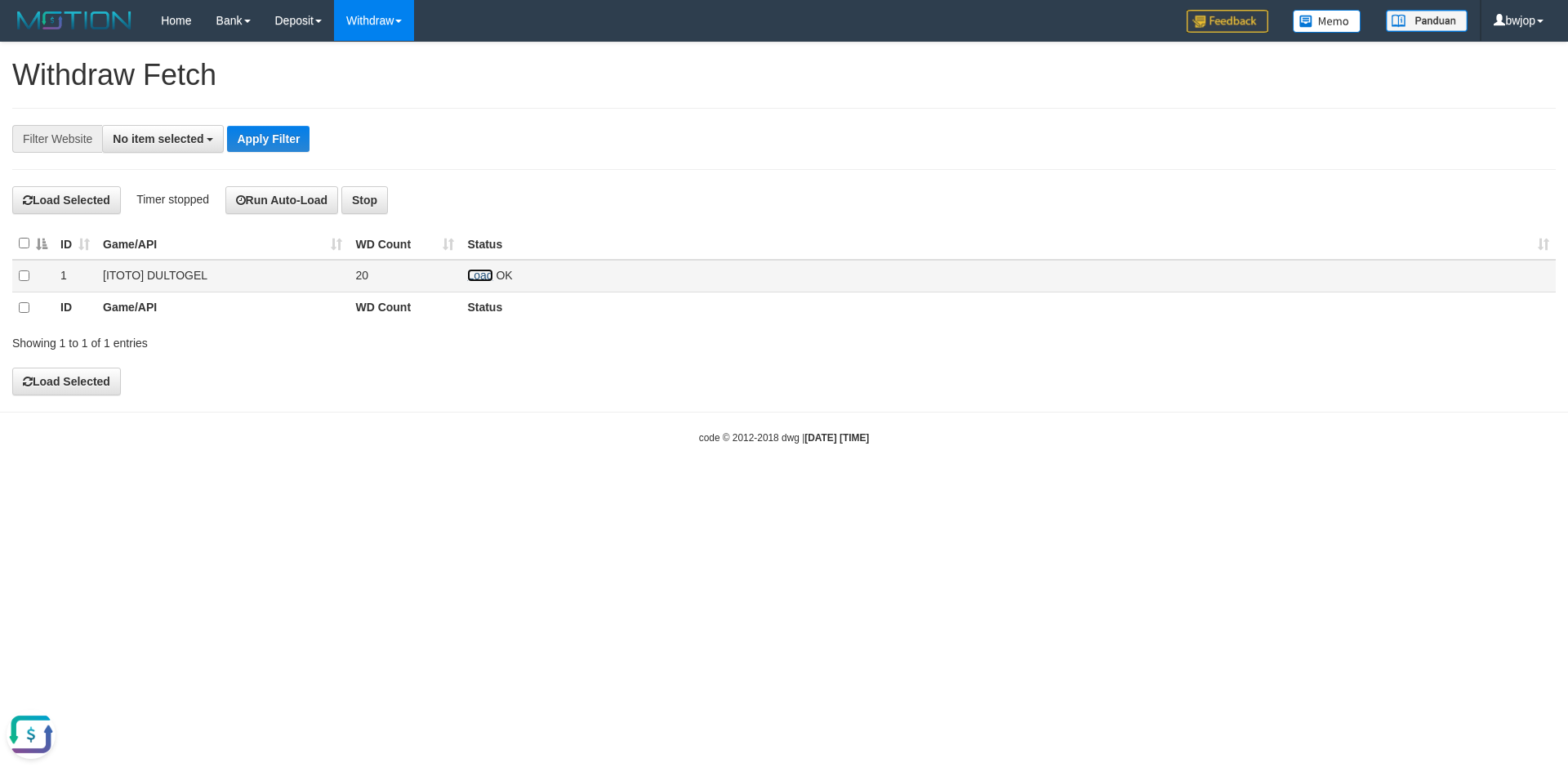 click on "Load" at bounding box center (479, 275) 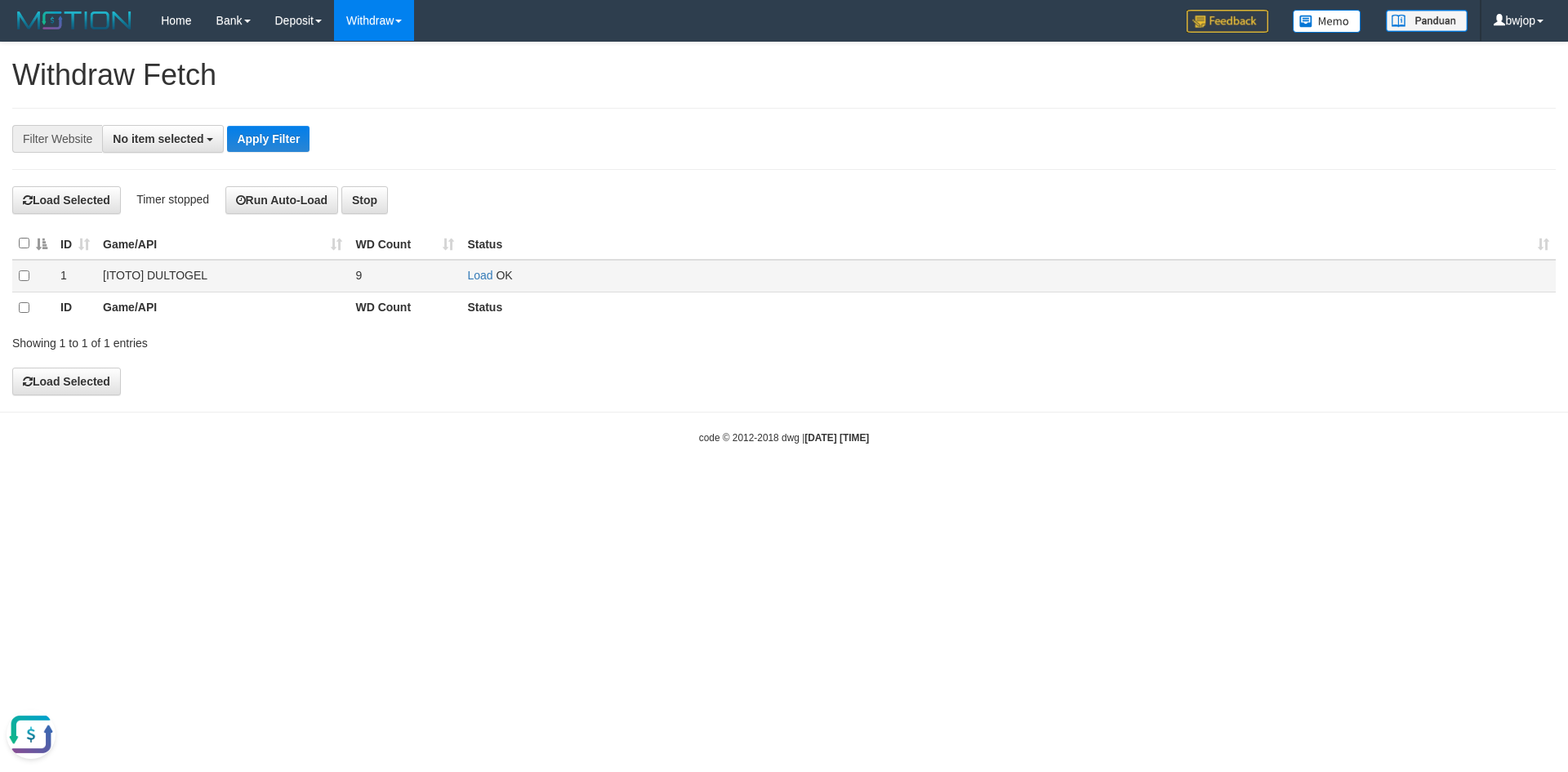 click on "Load
OK" at bounding box center (1008, 276) 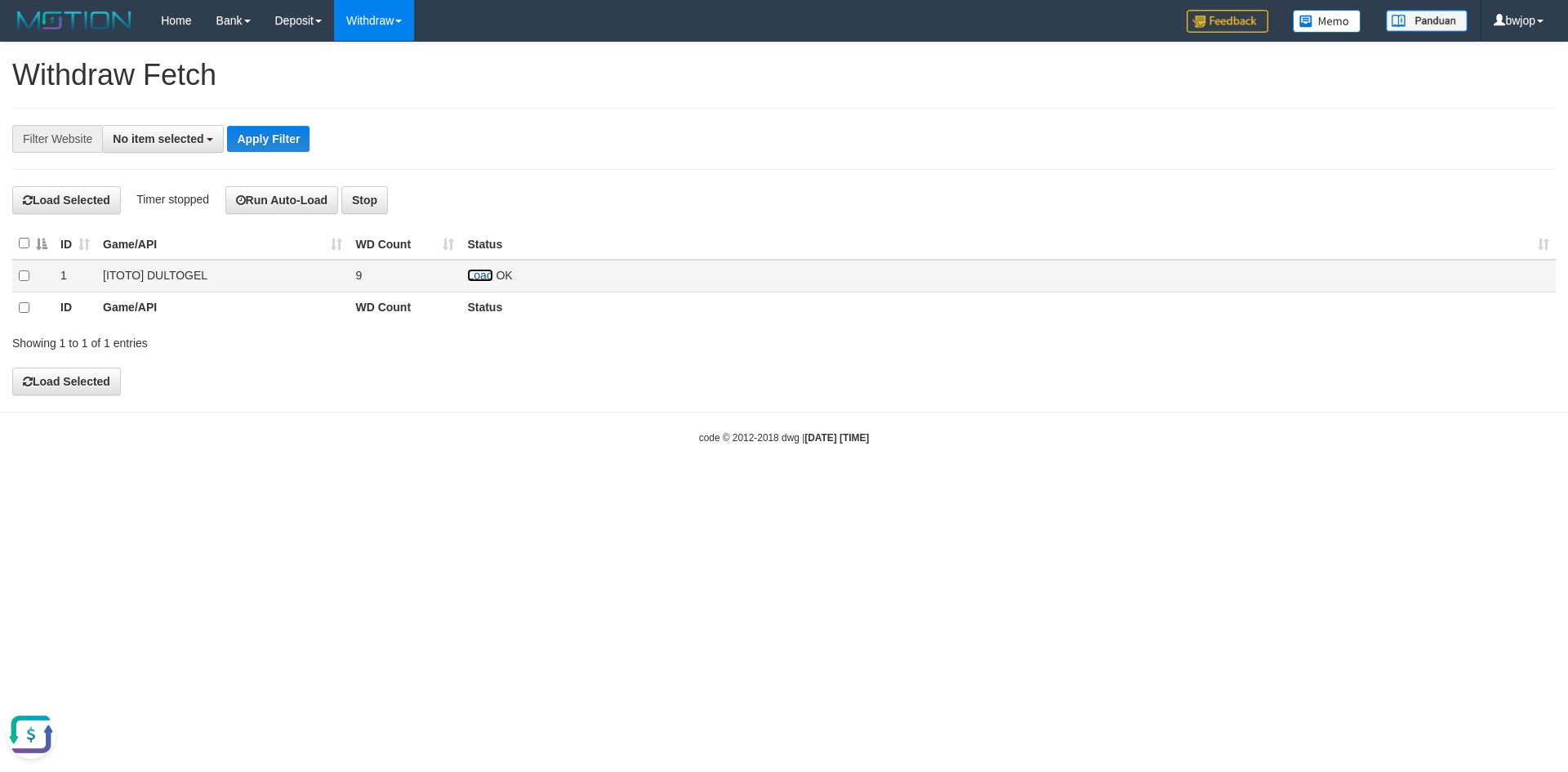 click on "Load" at bounding box center [479, 275] 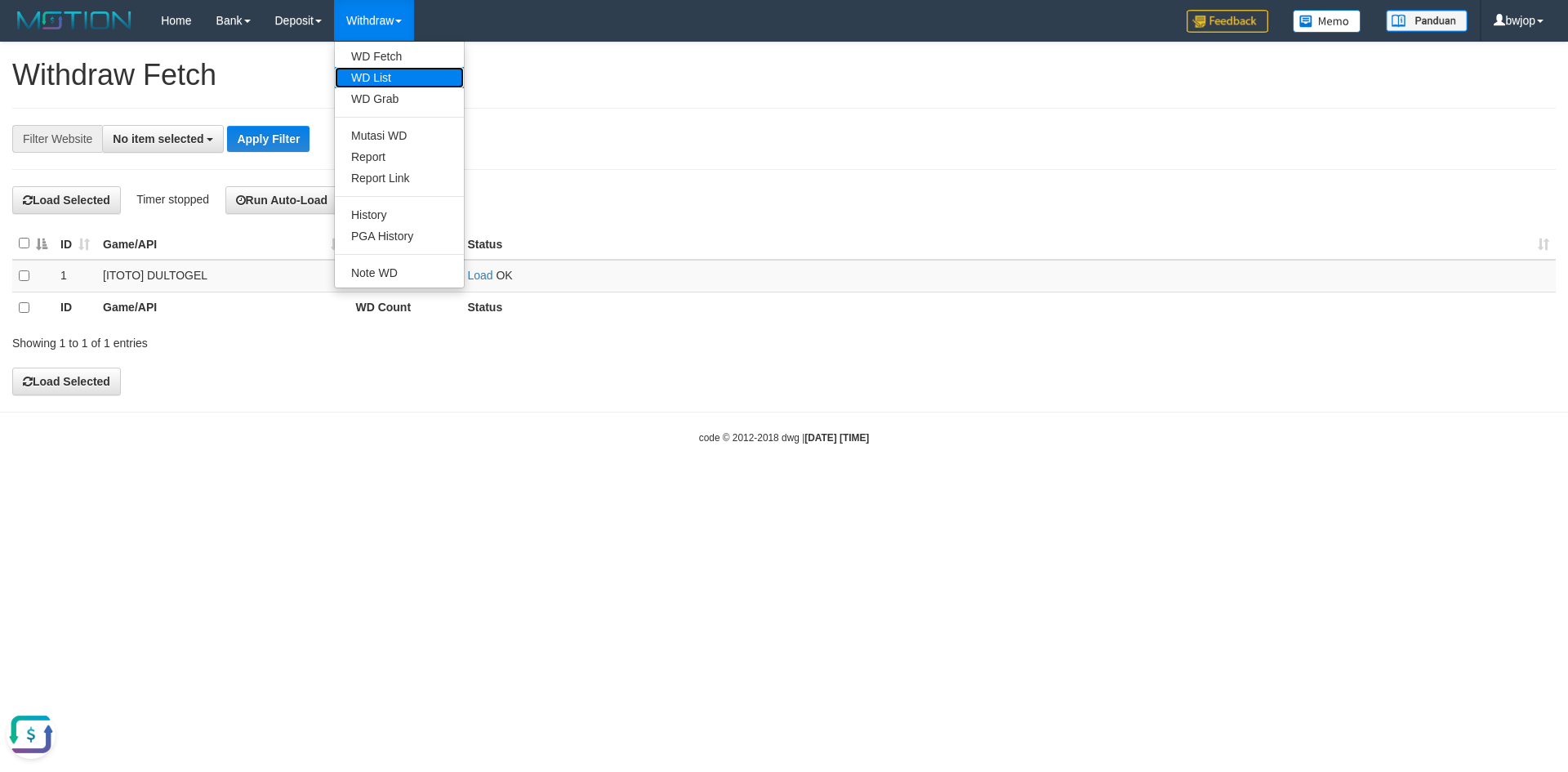 click on "WD List" at bounding box center [399, 78] 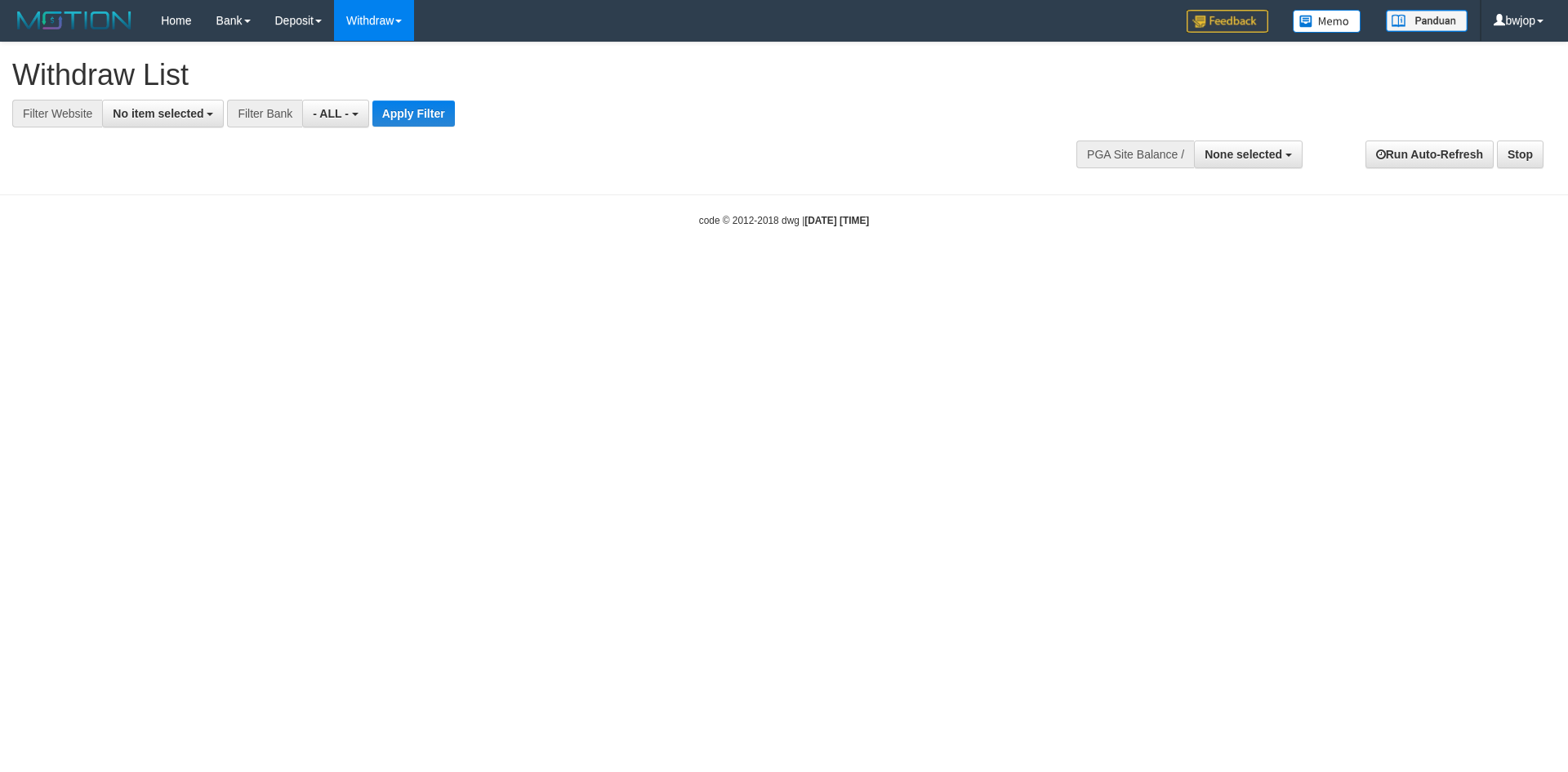 select 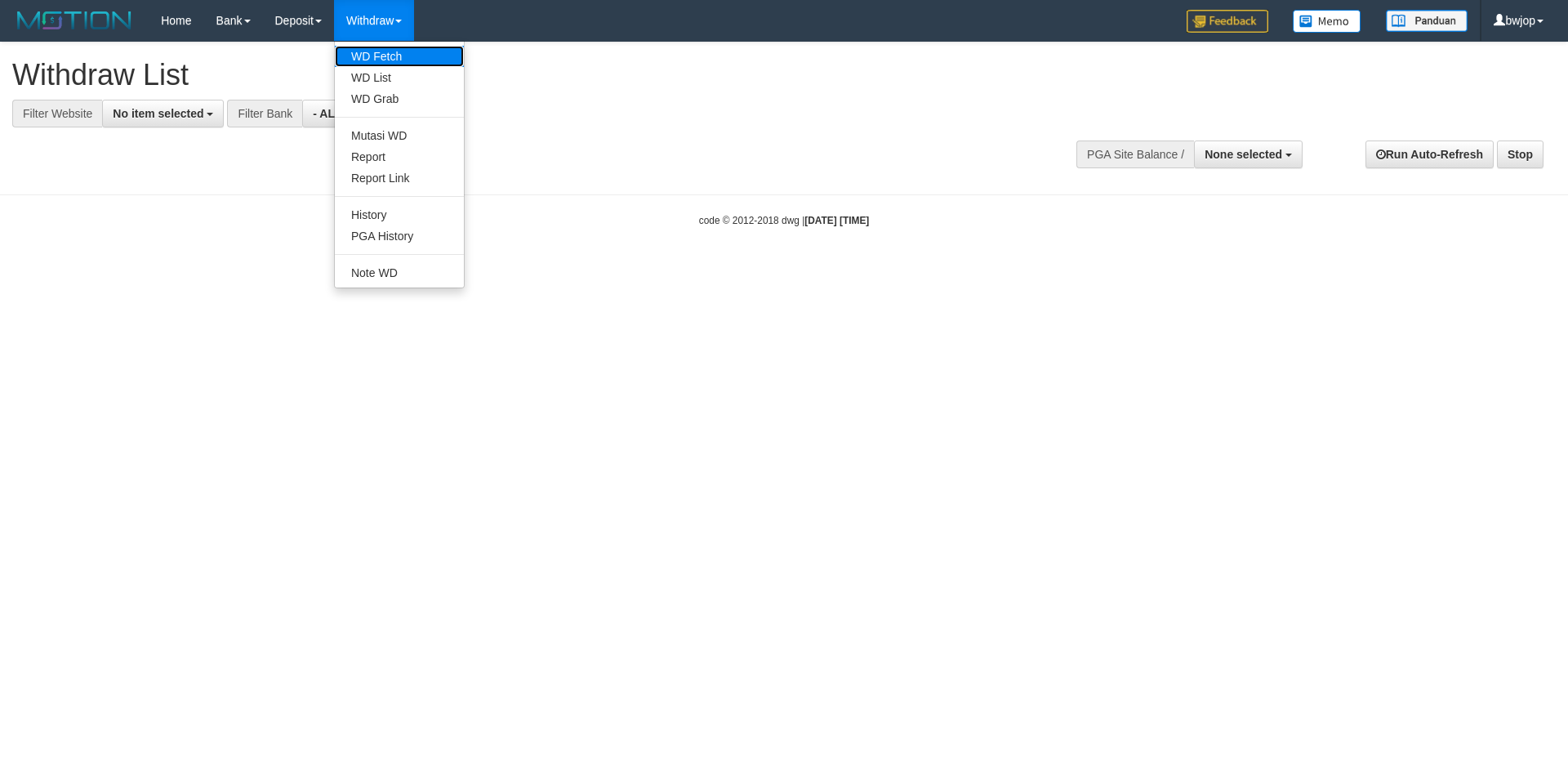 click on "WD Fetch" at bounding box center [399, 56] 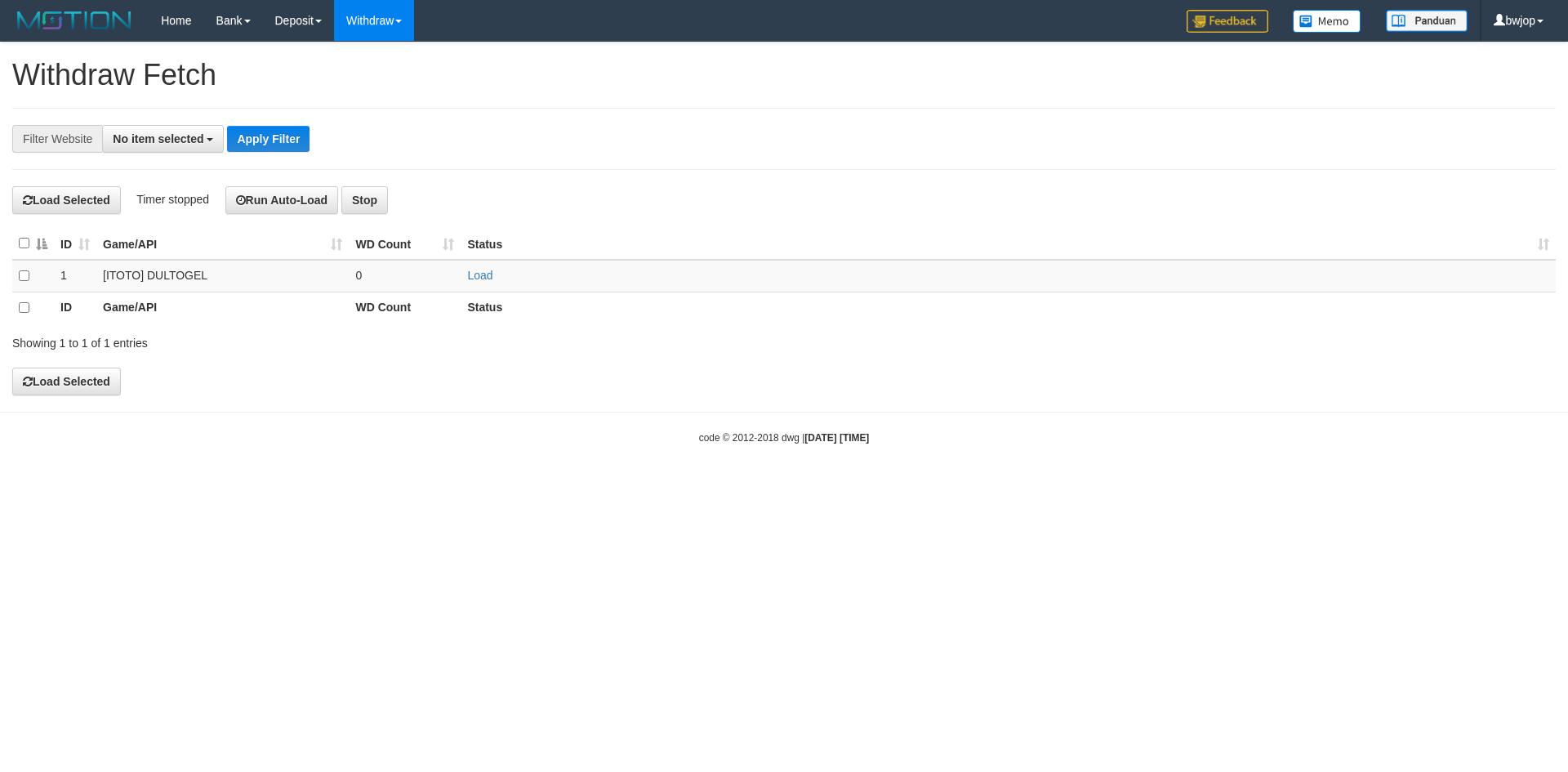 select 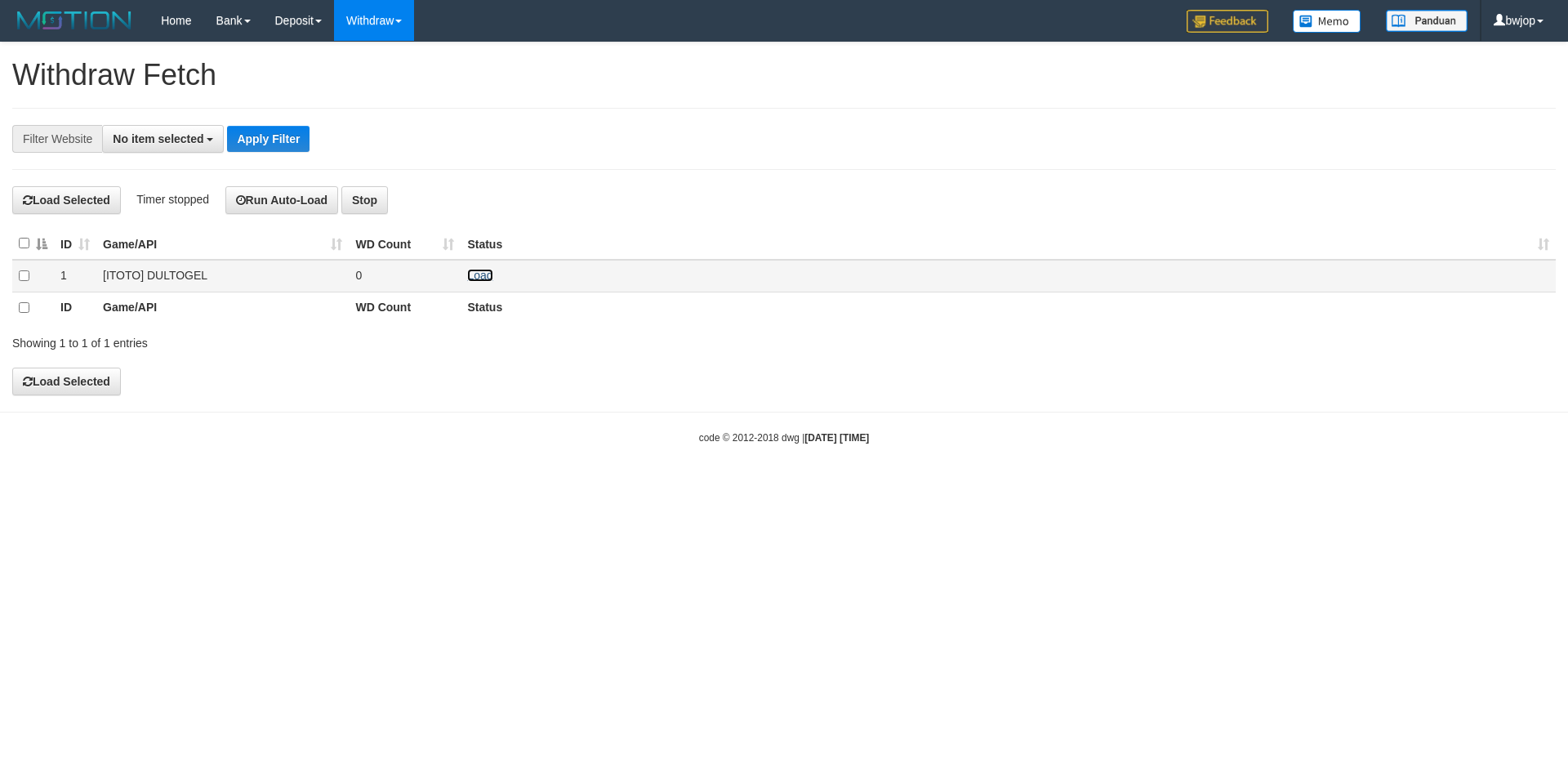 click on "Load" at bounding box center (479, 275) 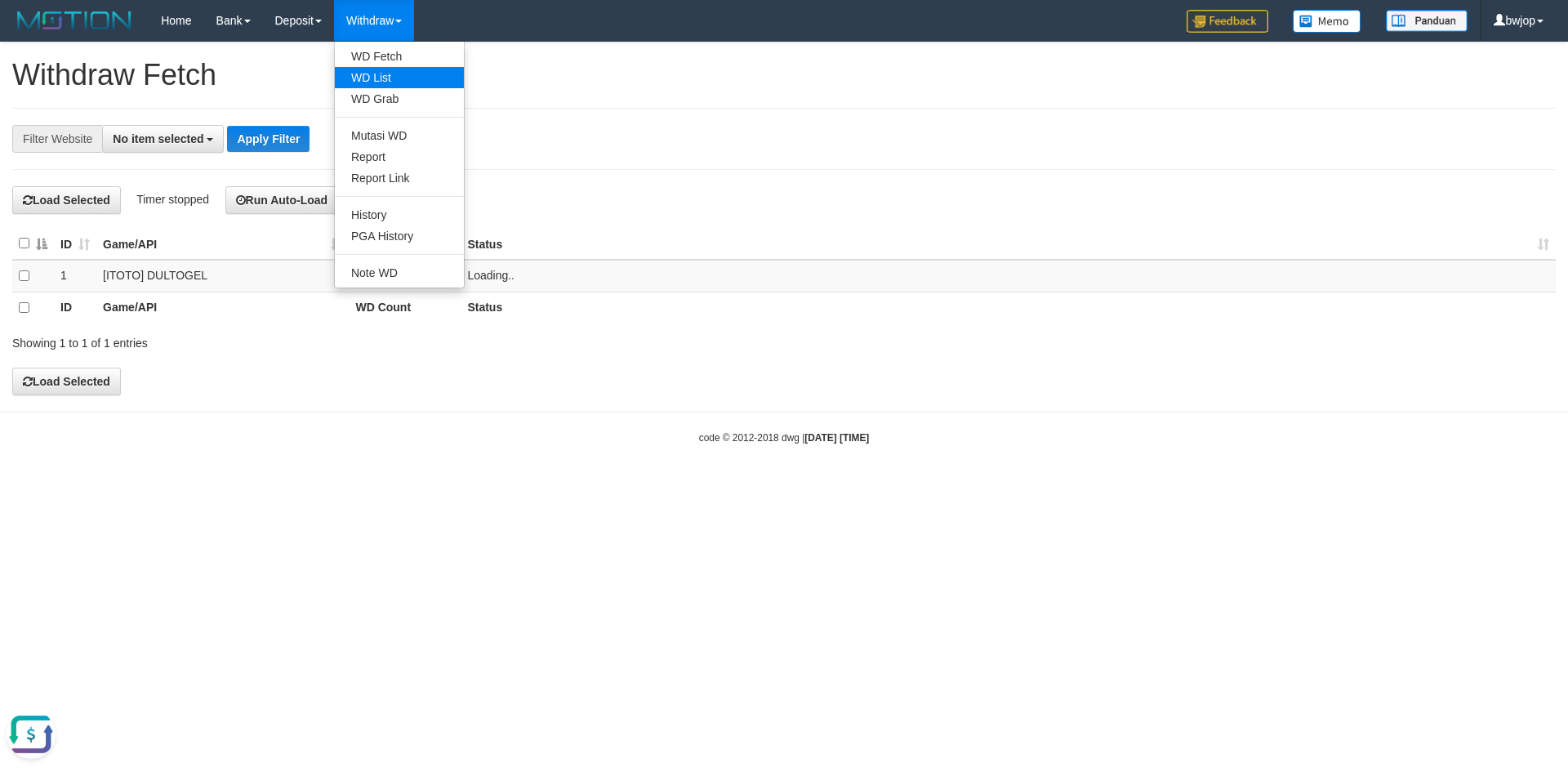 scroll, scrollTop: 0, scrollLeft: 0, axis: both 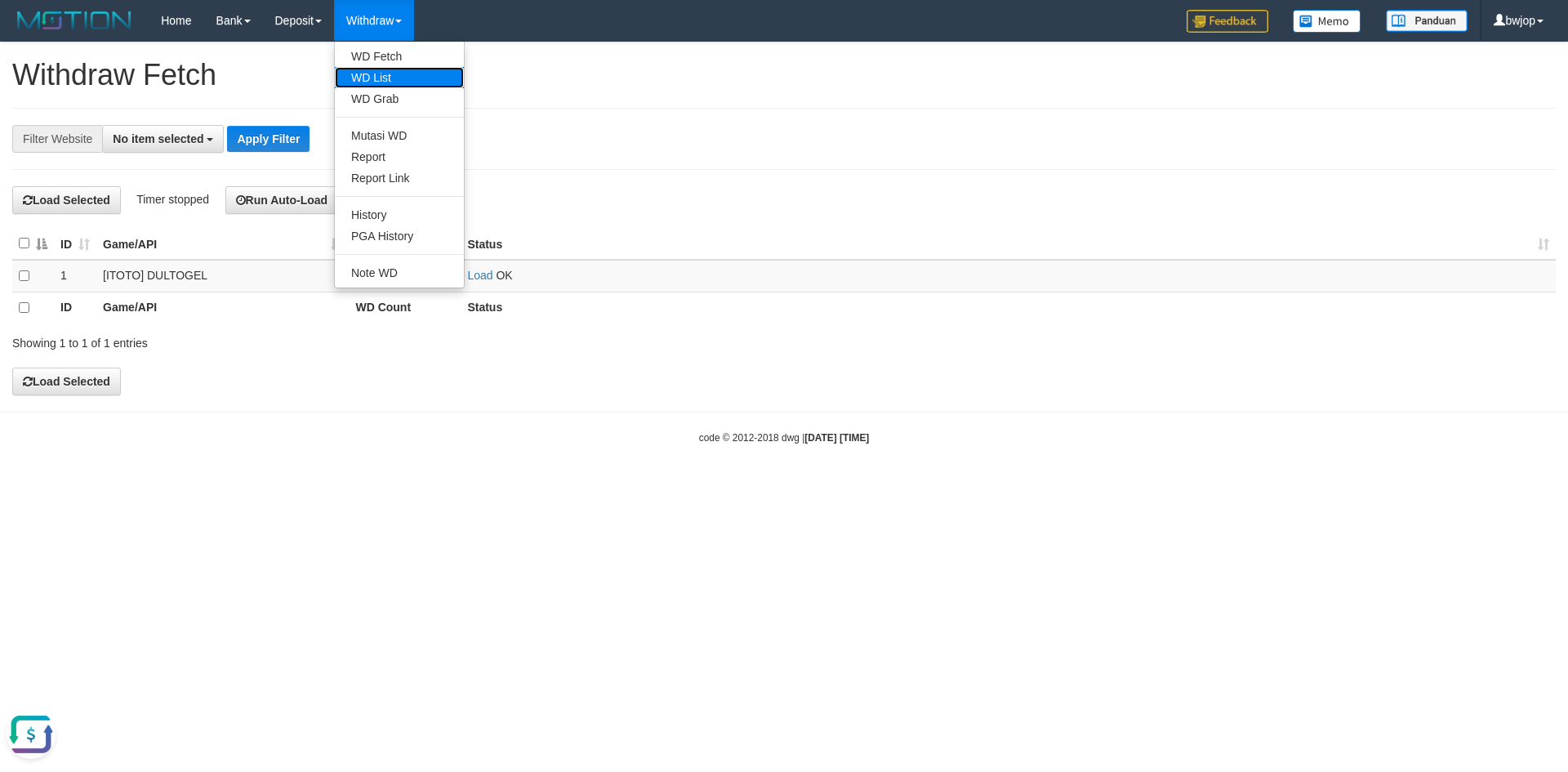 click on "WD List" at bounding box center (399, 78) 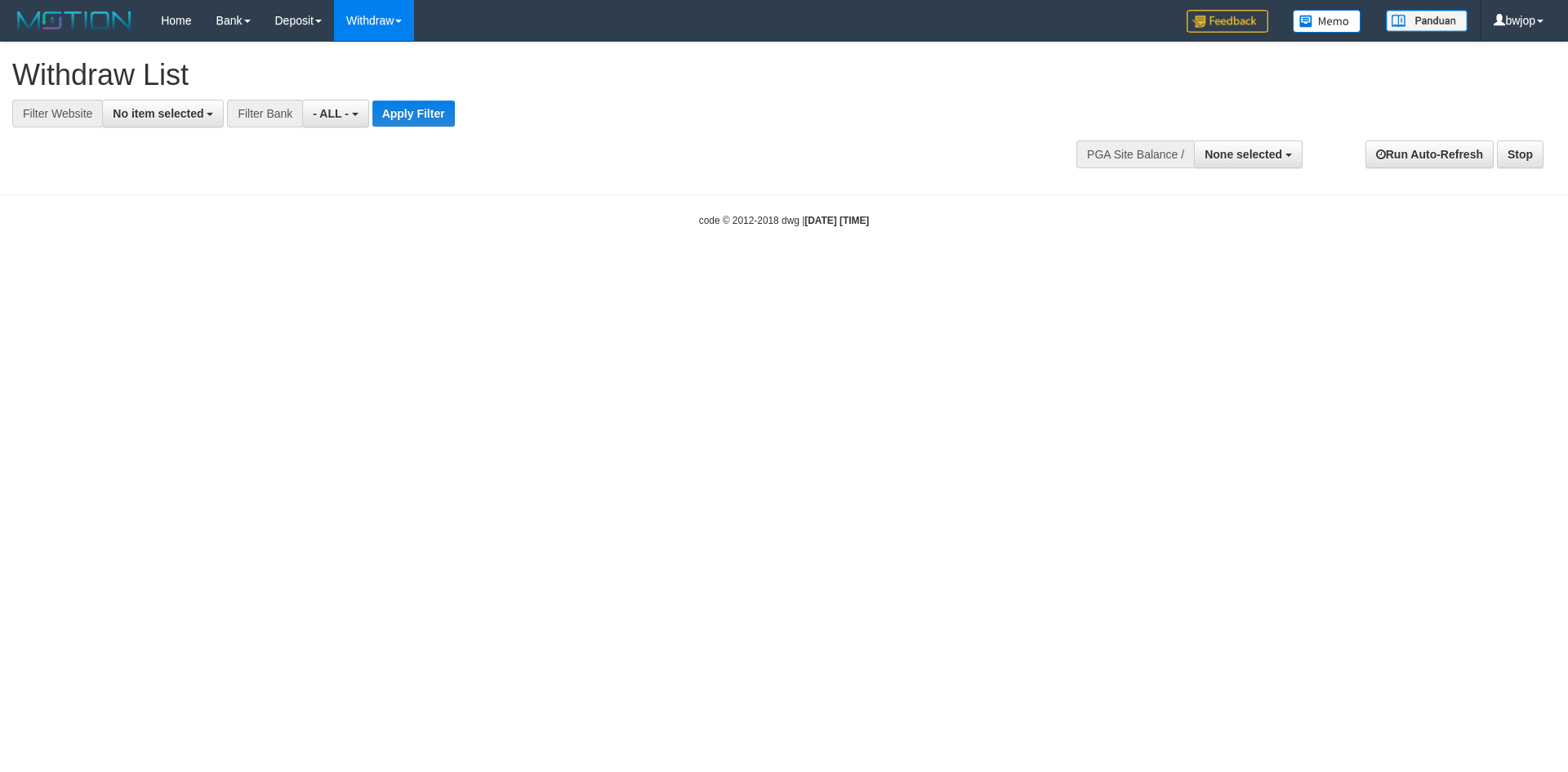 select 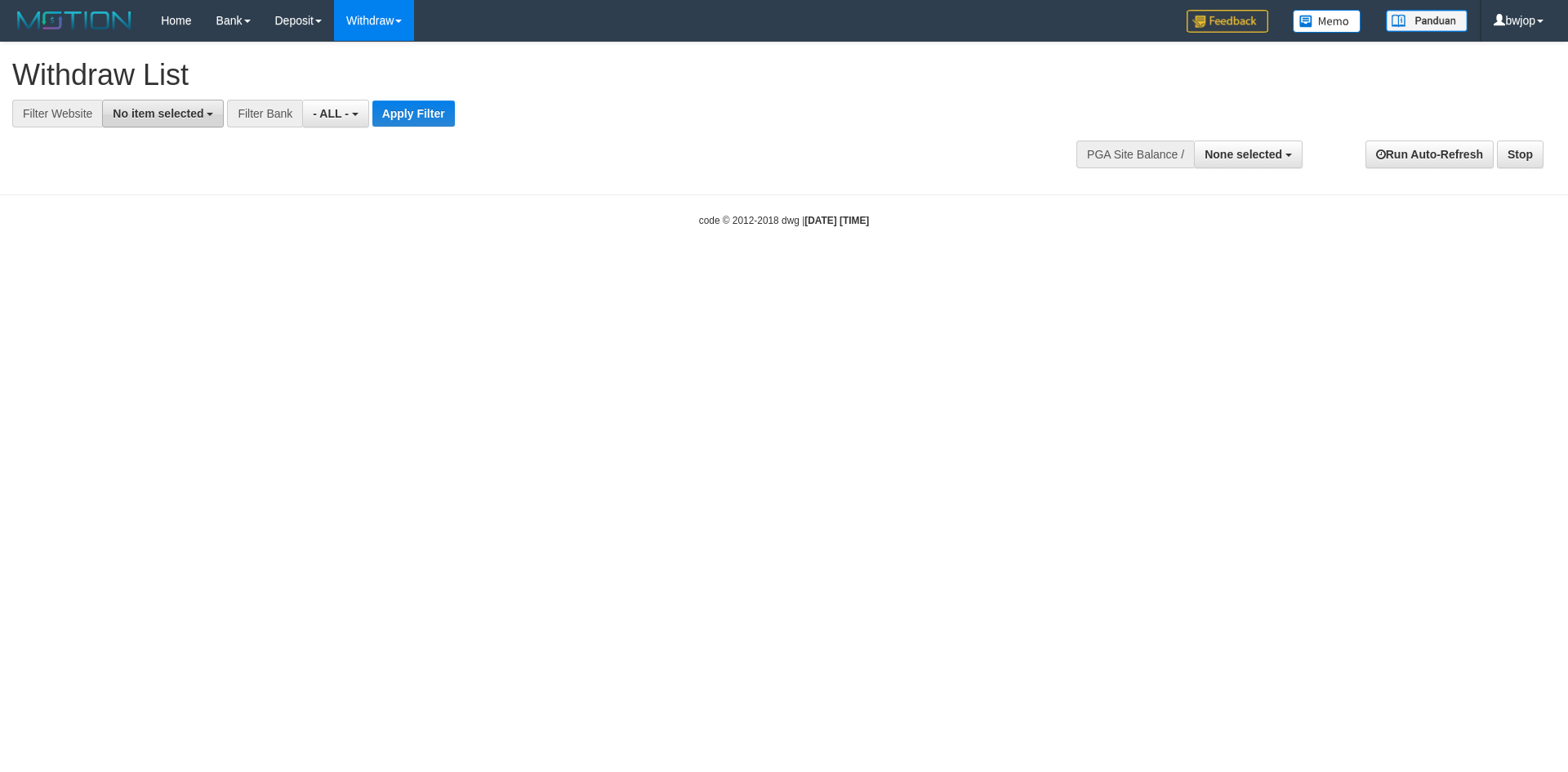 scroll, scrollTop: 0, scrollLeft: 0, axis: both 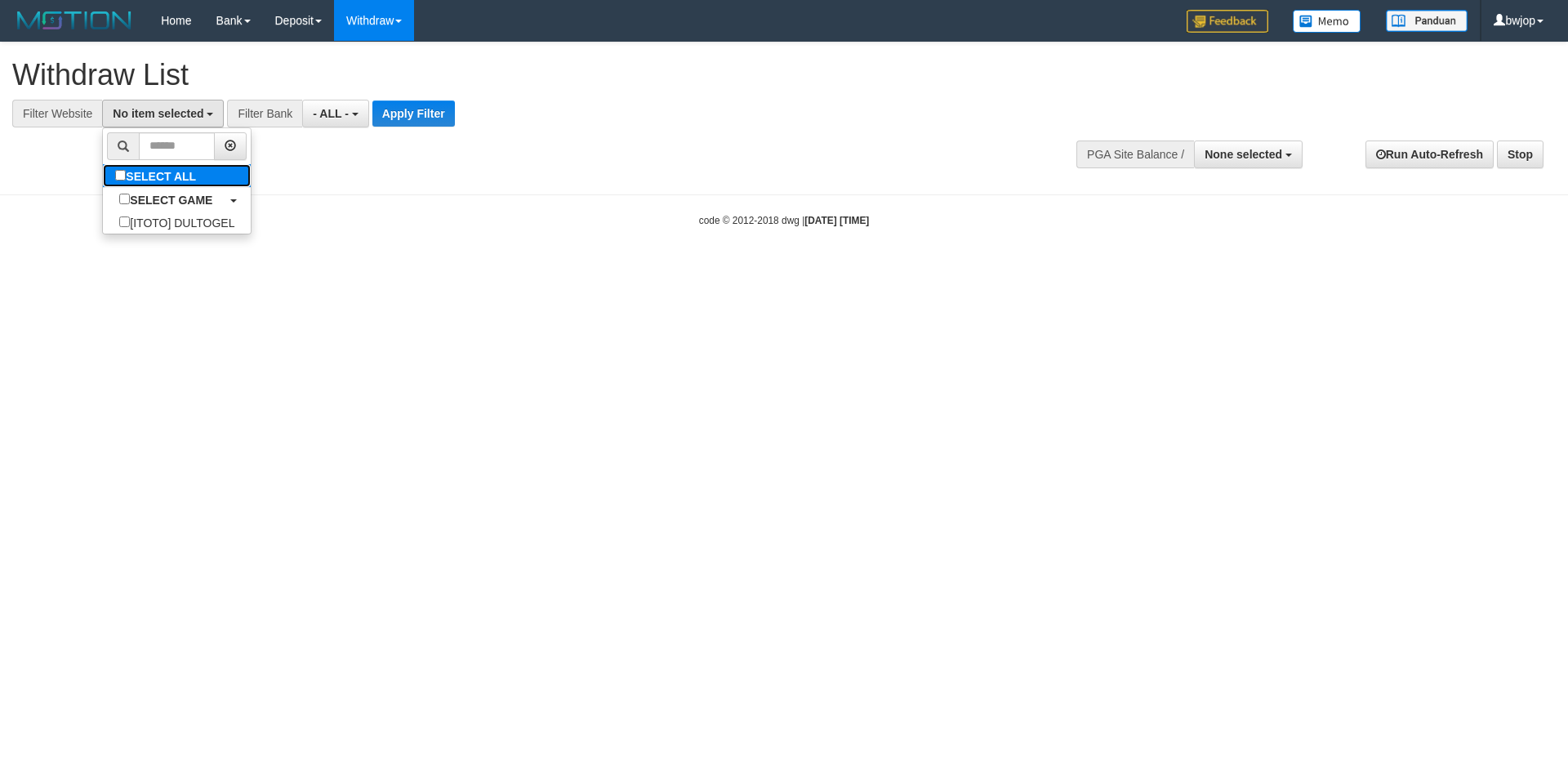 click on "SELECT ALL" at bounding box center (158, 176) 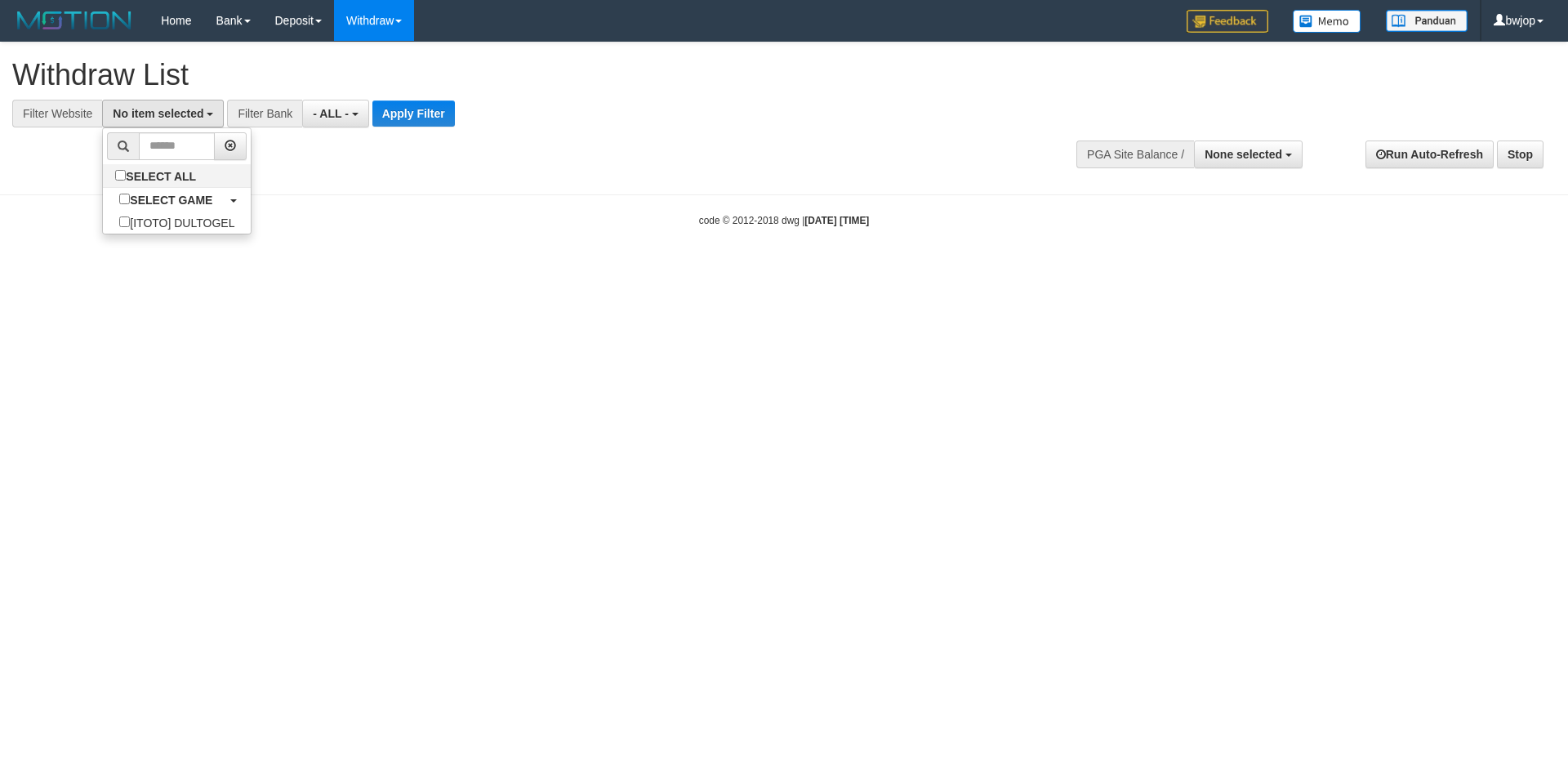 select on "****" 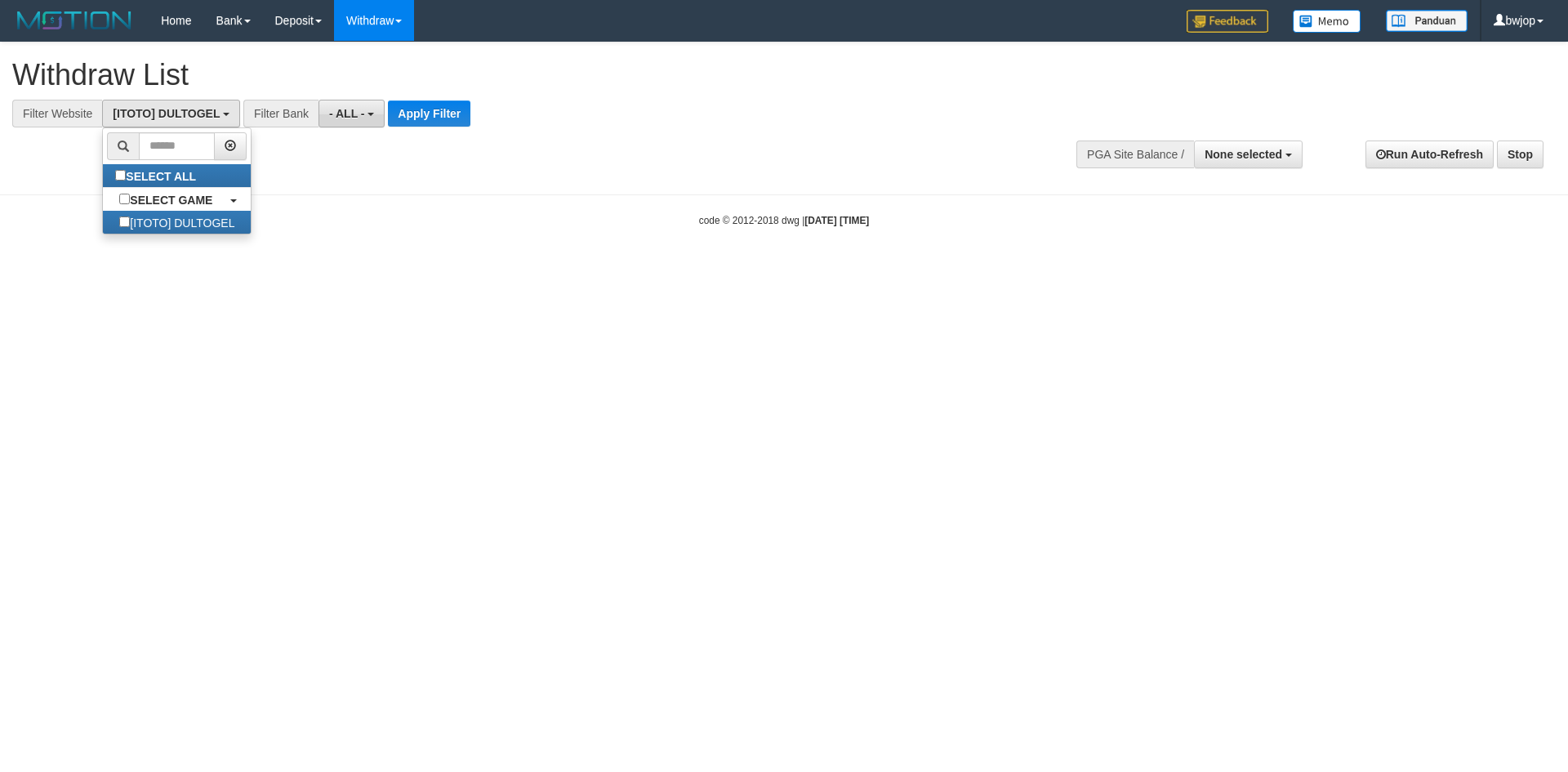 scroll, scrollTop: 15, scrollLeft: 0, axis: vertical 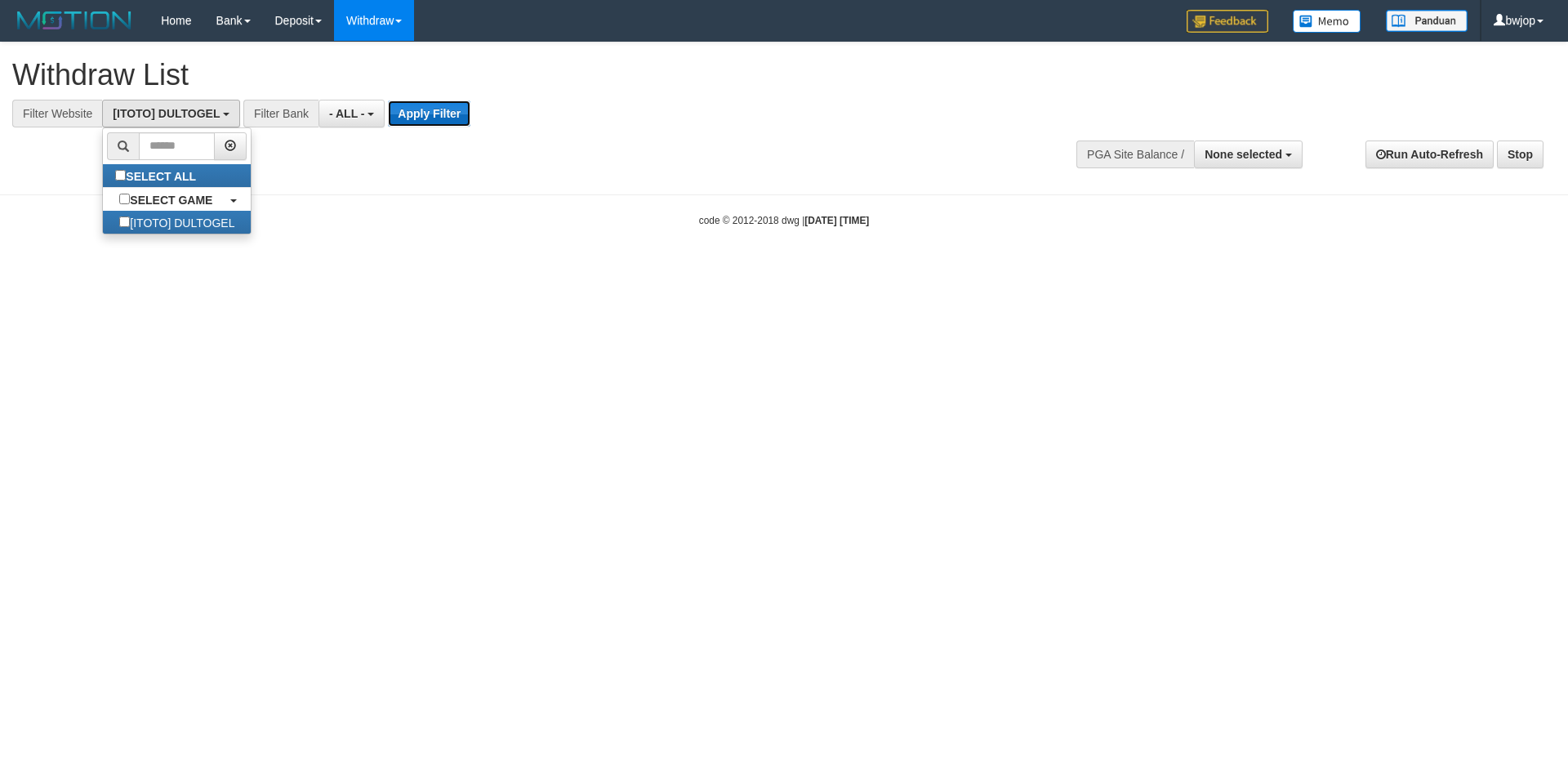click on "Apply Filter" at bounding box center (429, 114) 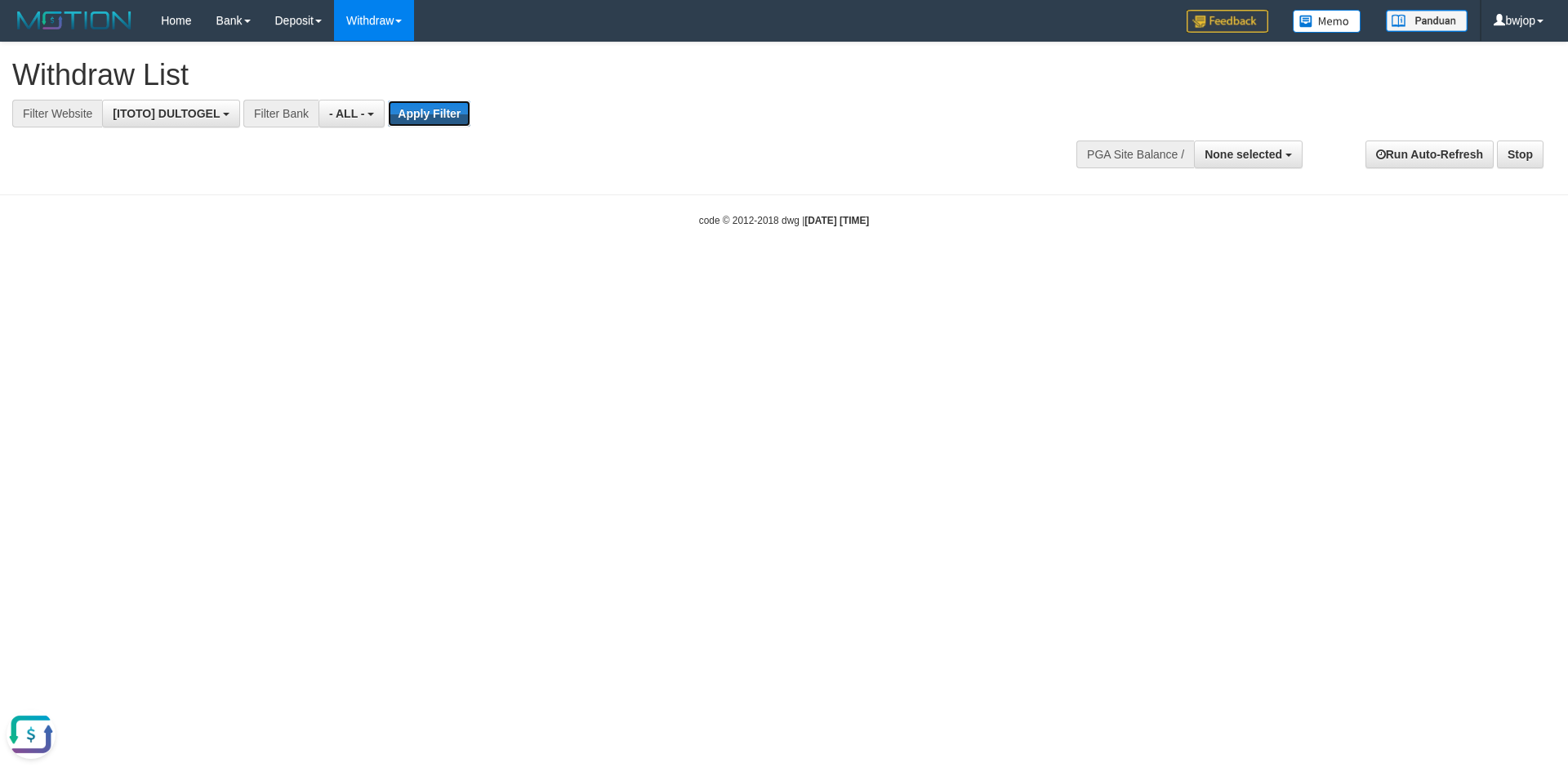 scroll, scrollTop: 0, scrollLeft: 0, axis: both 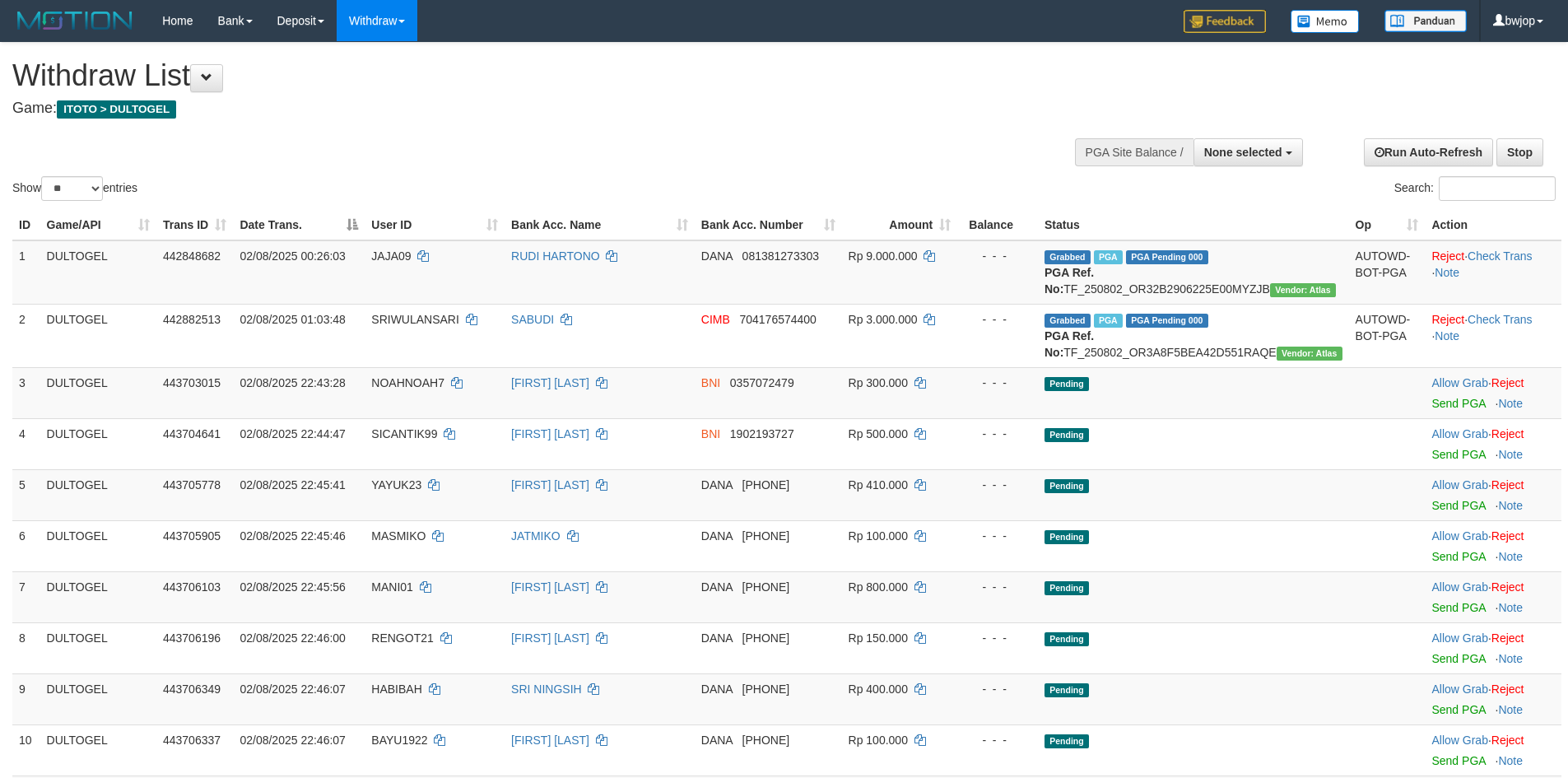 select 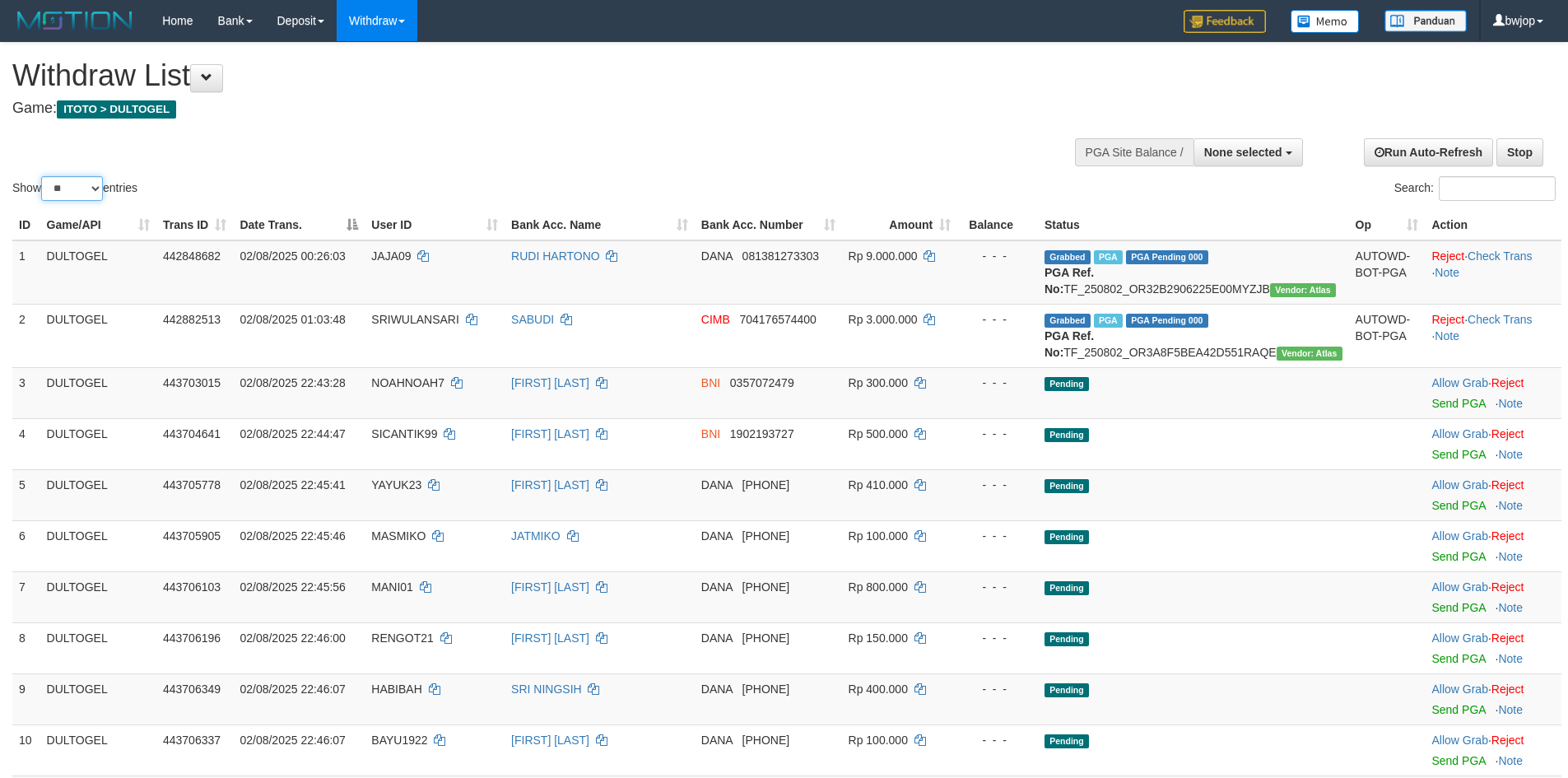 click on "** ** ** ***" at bounding box center [72, 189] 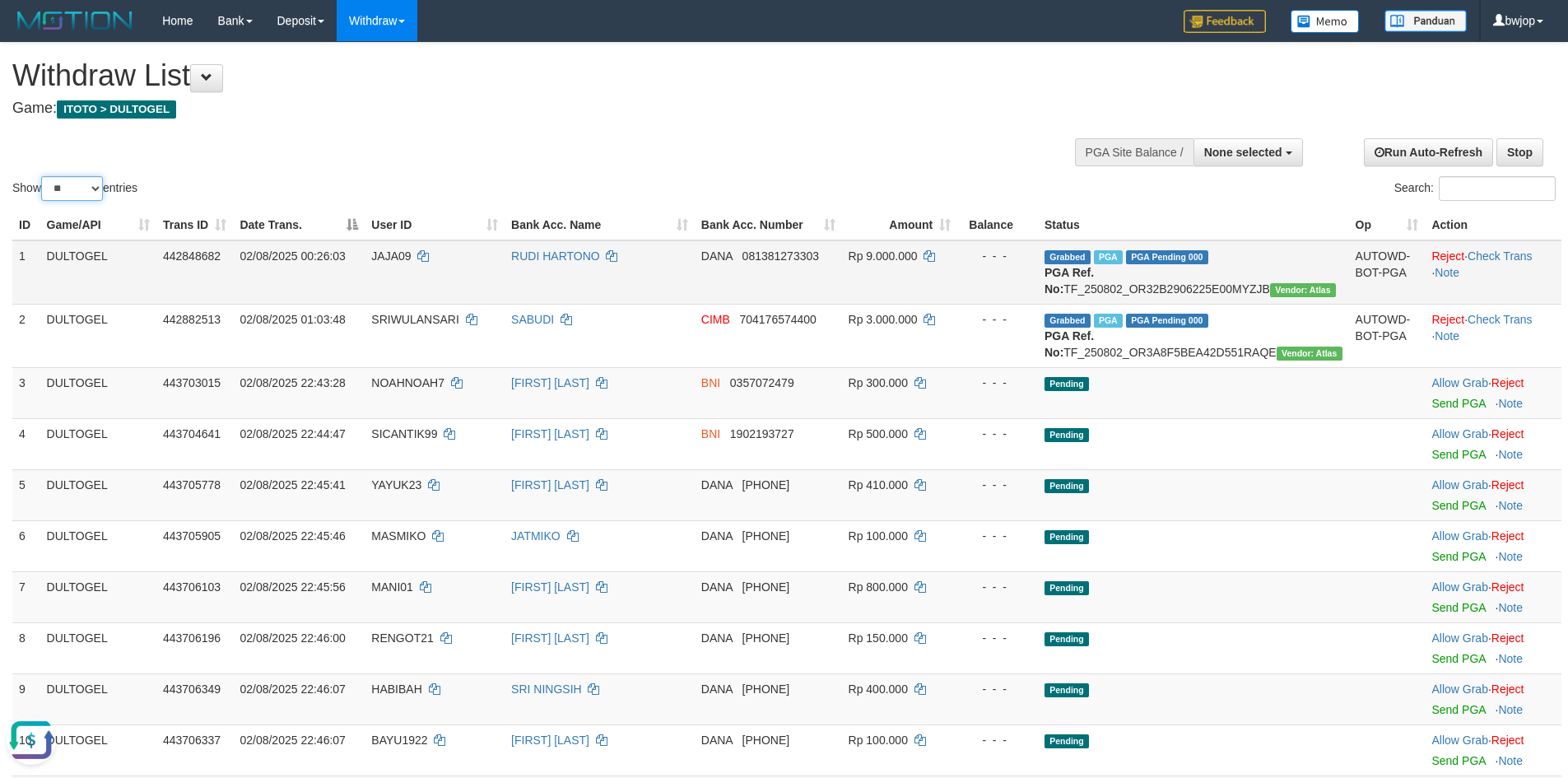 scroll, scrollTop: 0, scrollLeft: 0, axis: both 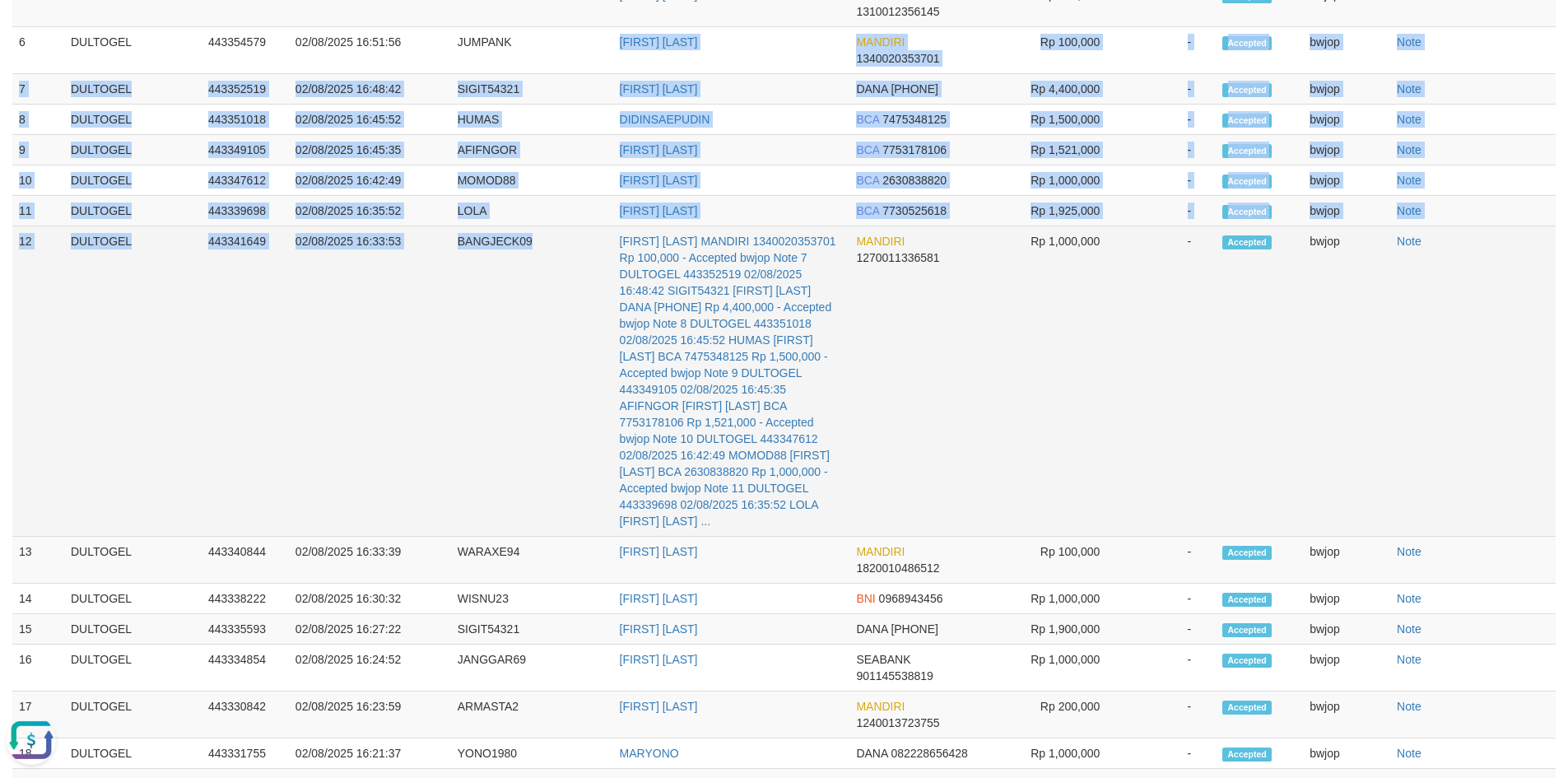 drag, startPoint x: 598, startPoint y: 141, endPoint x: 619, endPoint y: 286, distance: 146.5128 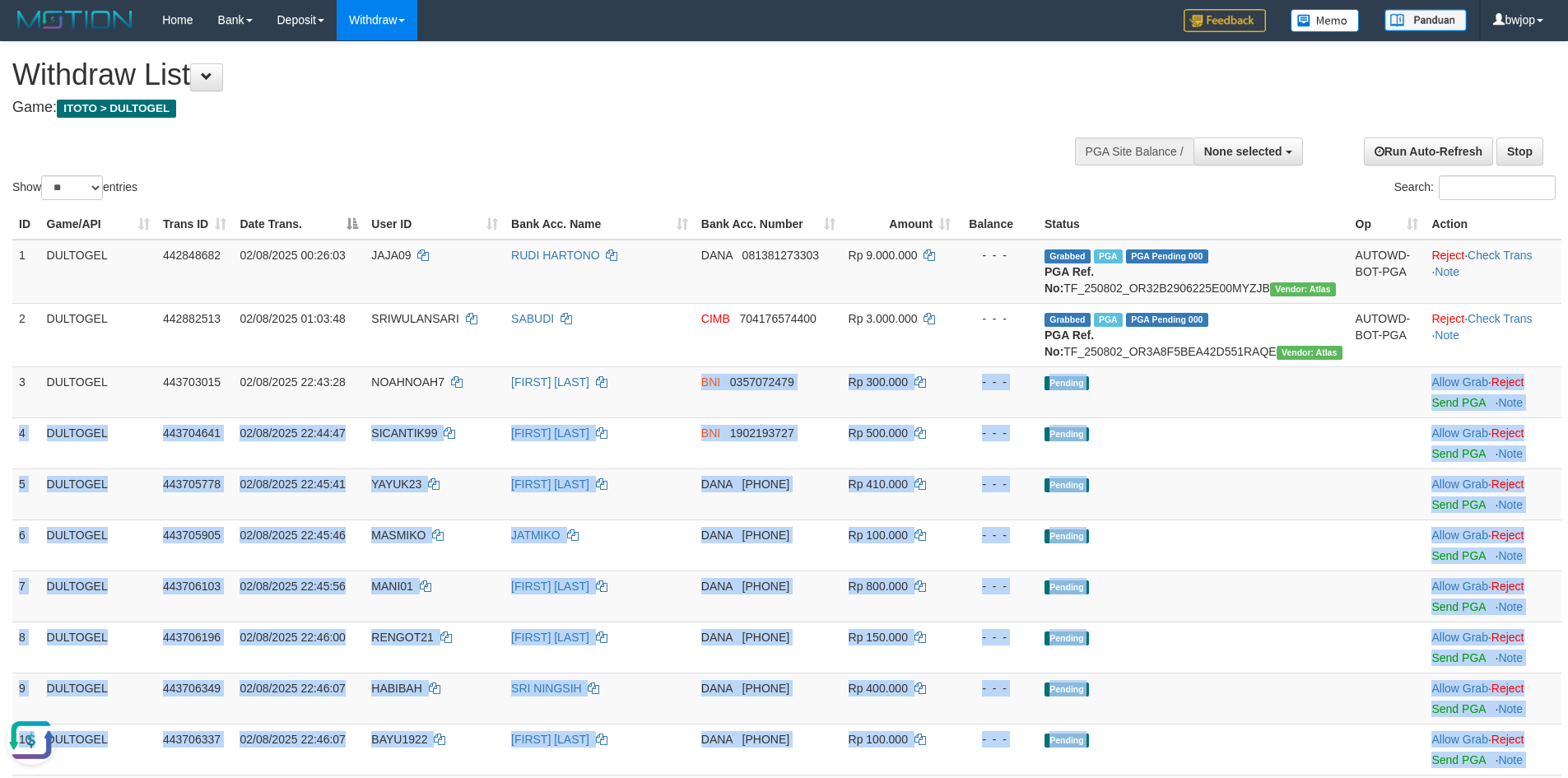 scroll, scrollTop: 0, scrollLeft: 0, axis: both 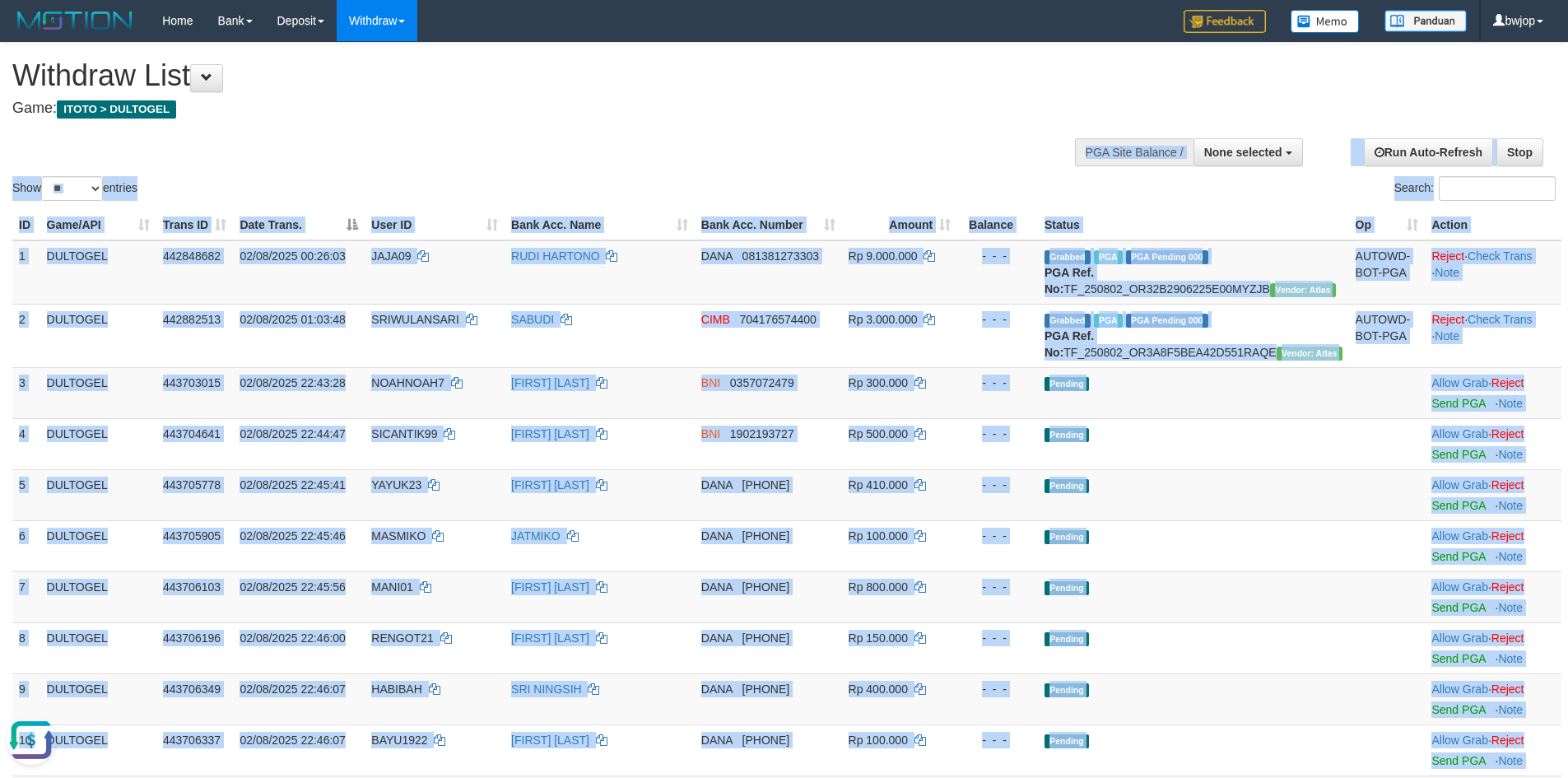 drag, startPoint x: 603, startPoint y: 525, endPoint x: 679, endPoint y: 114, distance: 417.9677 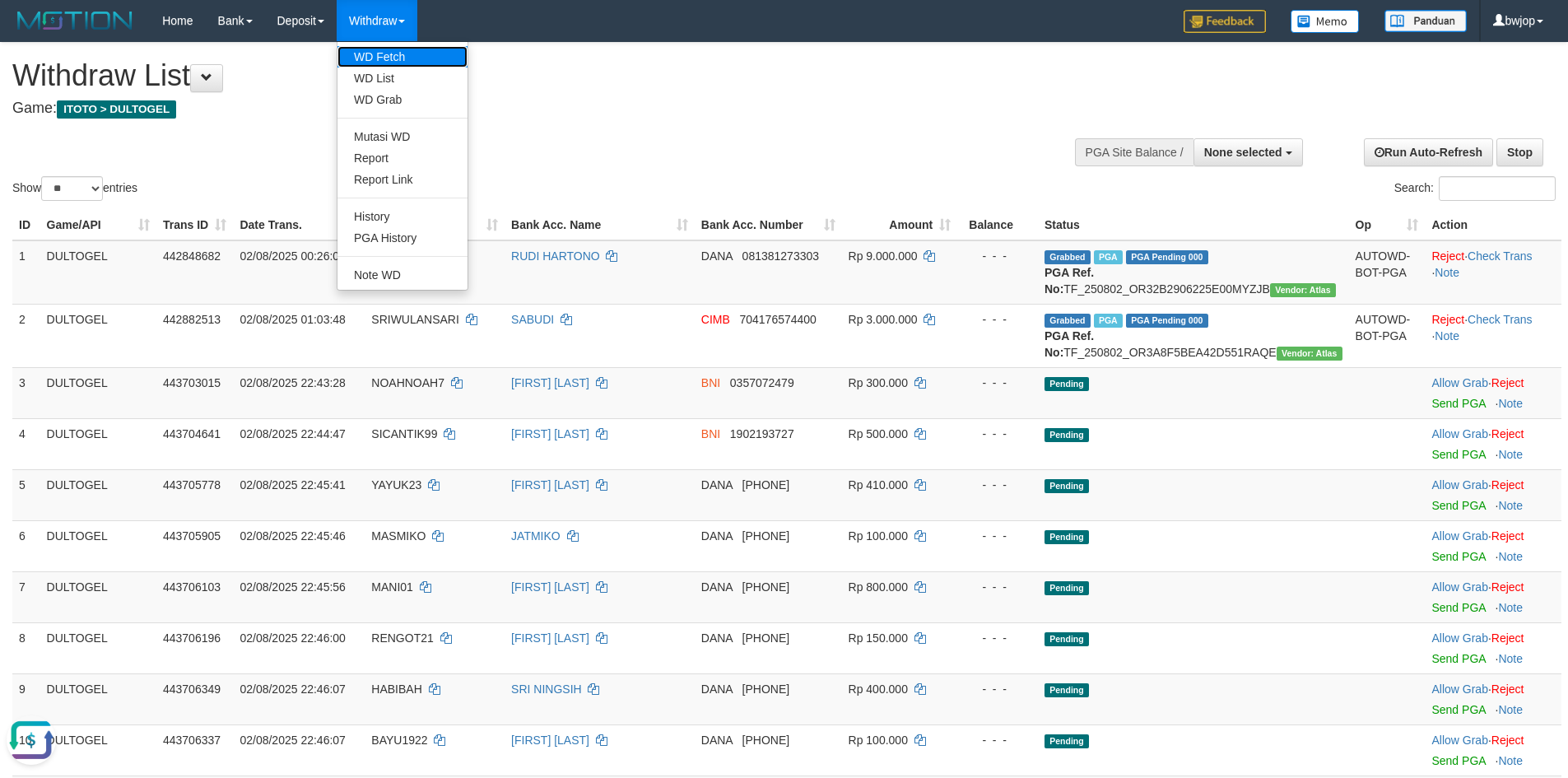 click on "WD Fetch" at bounding box center [402, 57] 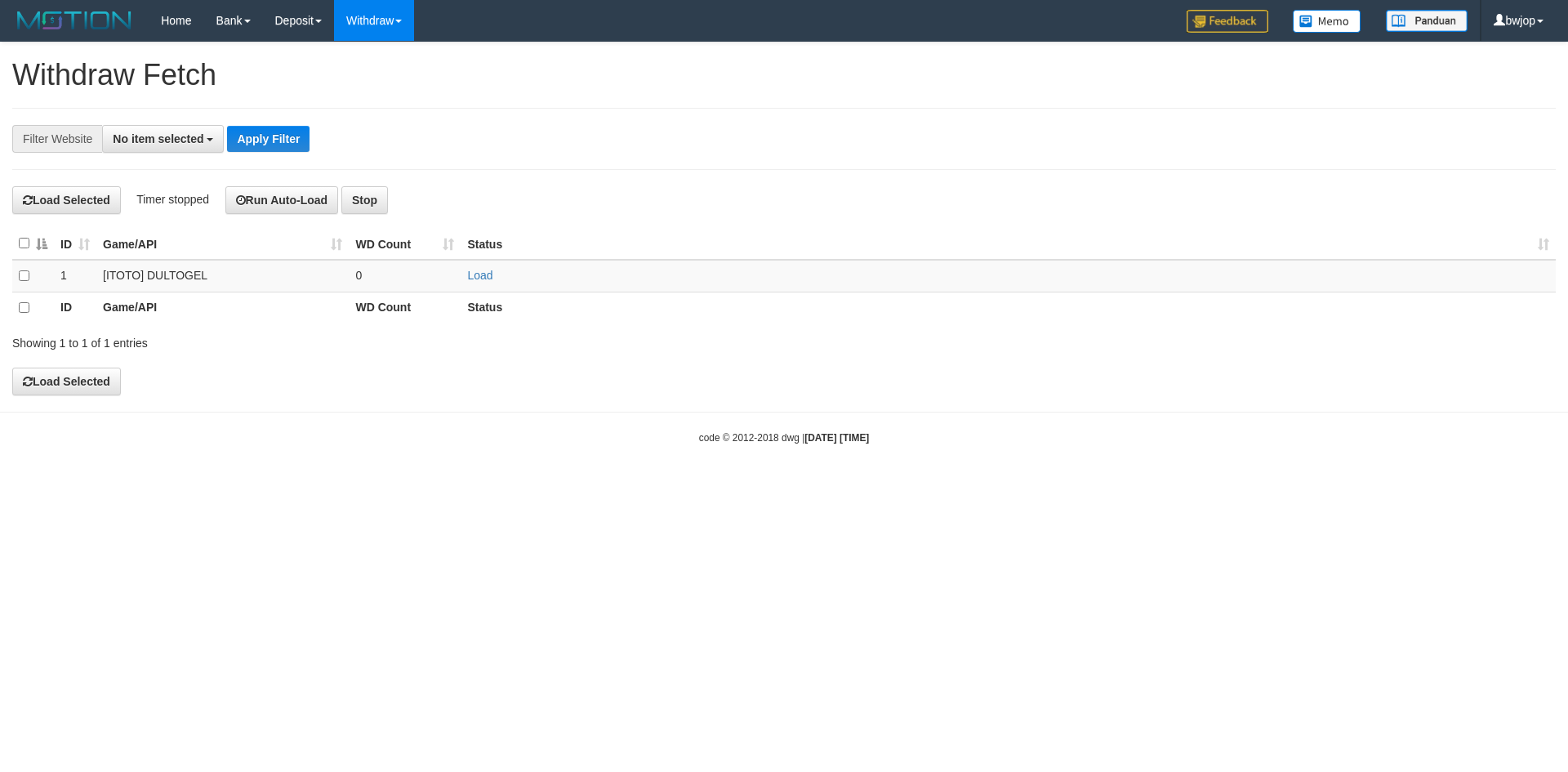 select 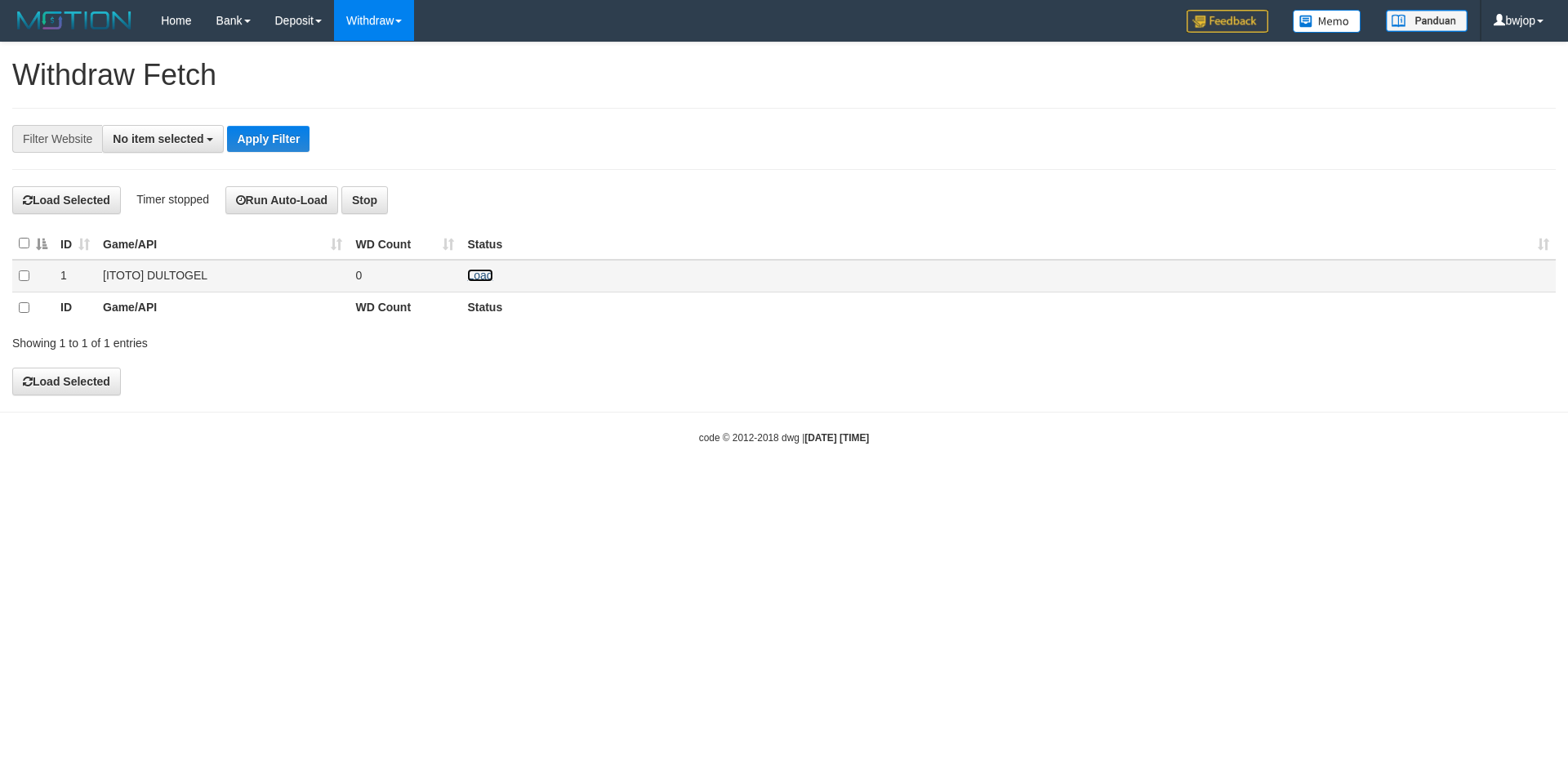 click on "Load" at bounding box center [479, 275] 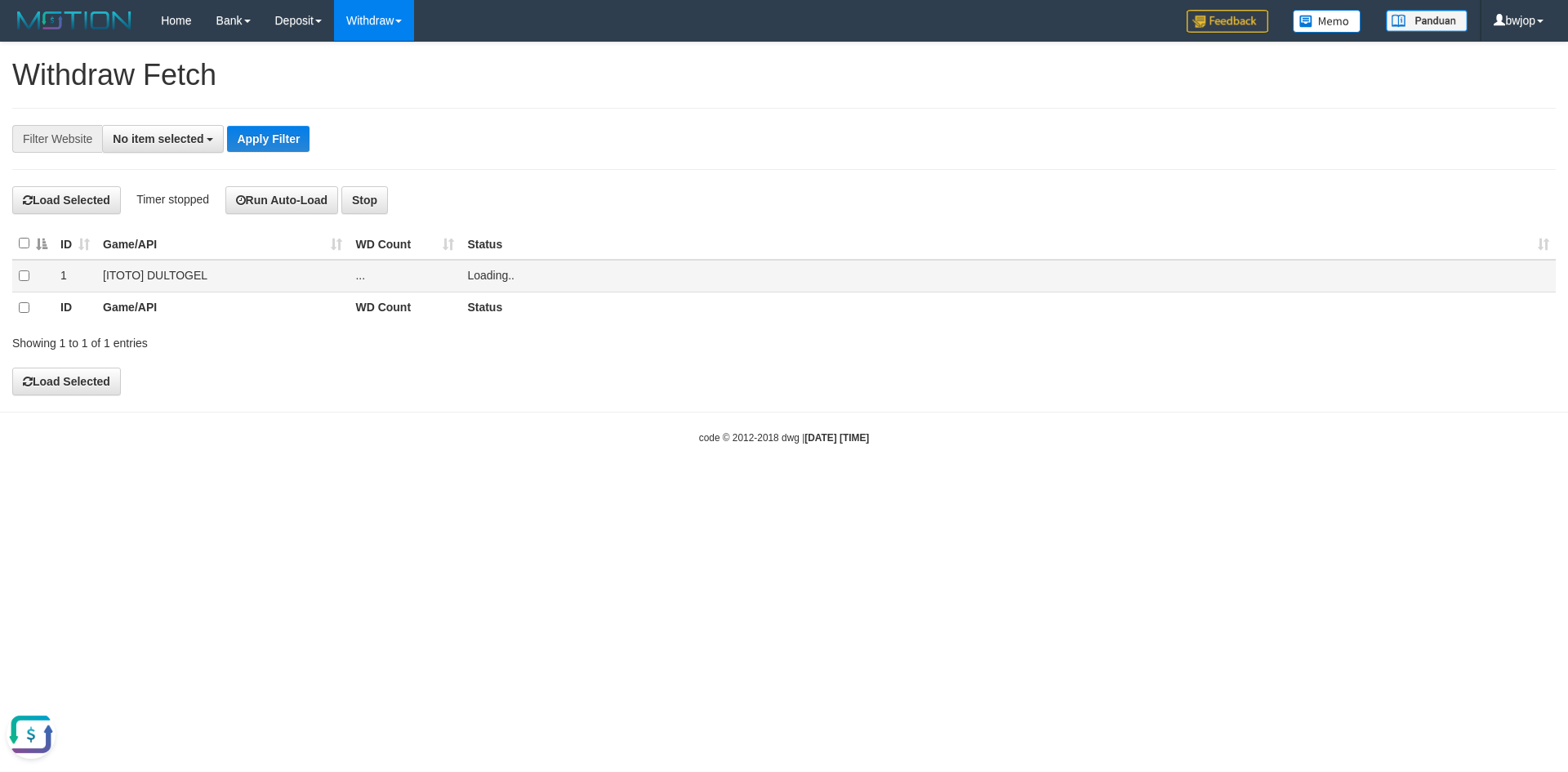scroll, scrollTop: 0, scrollLeft: 0, axis: both 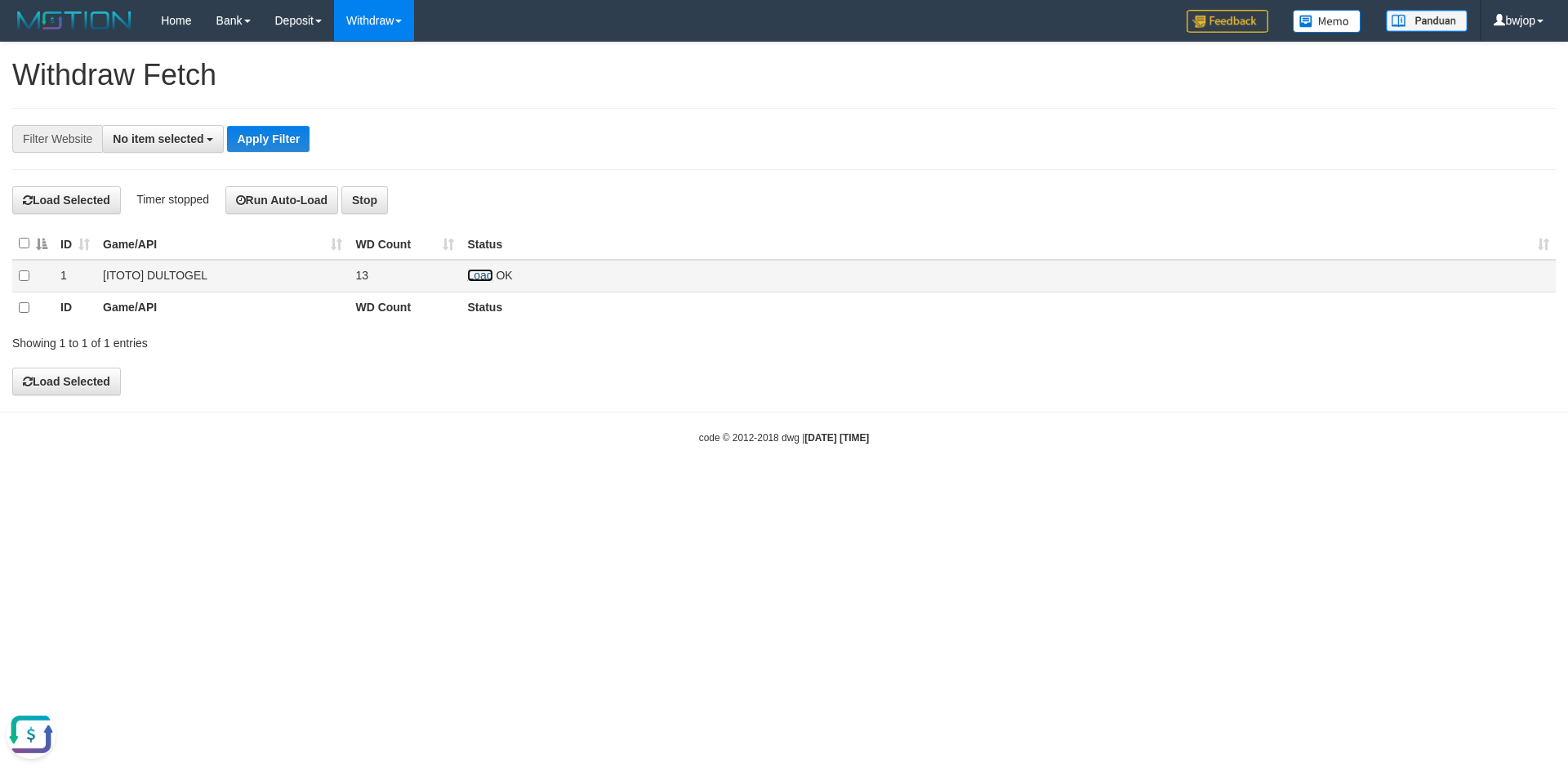 click on "Load" at bounding box center (479, 275) 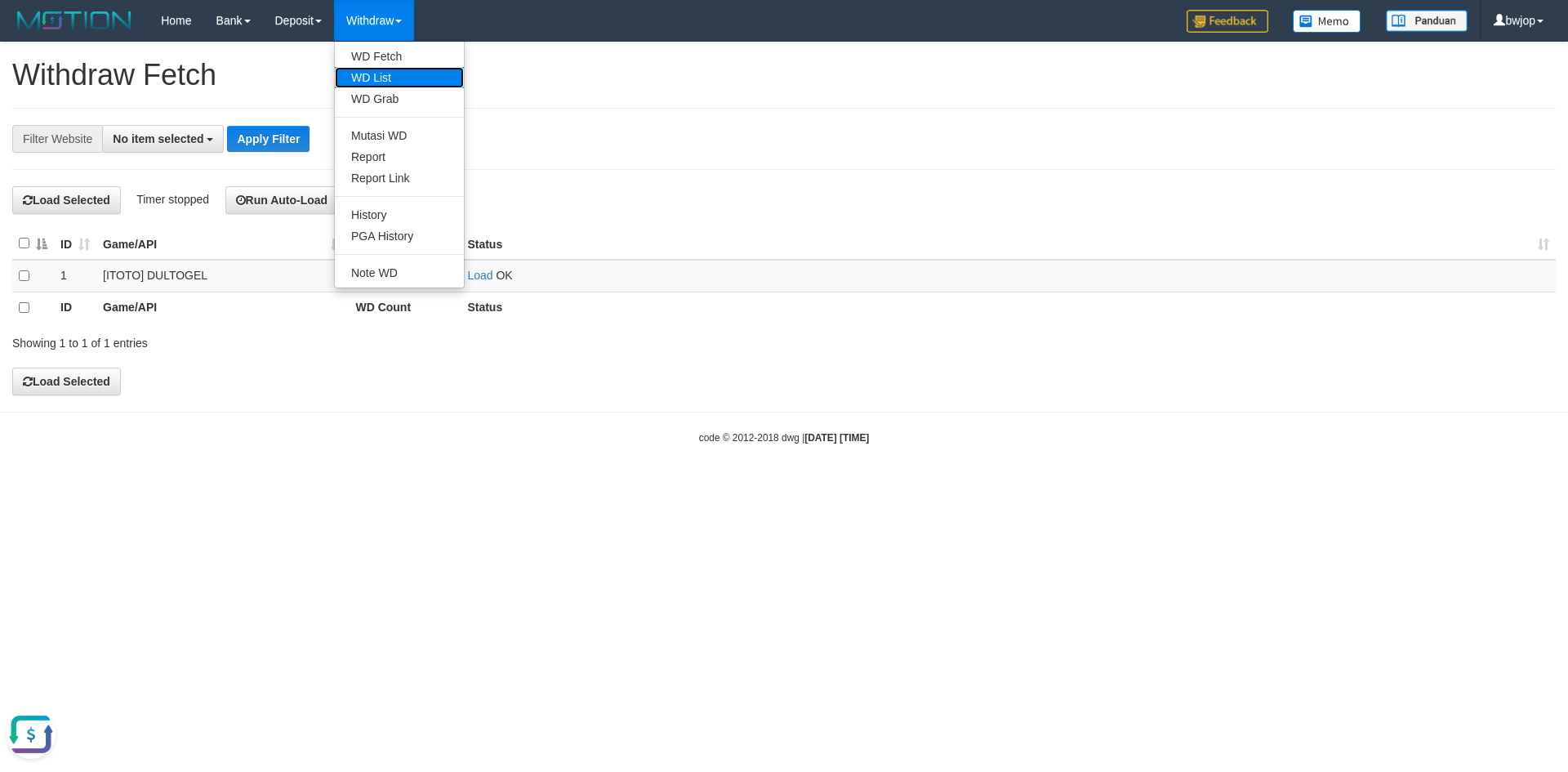 click on "WD List" at bounding box center (399, 78) 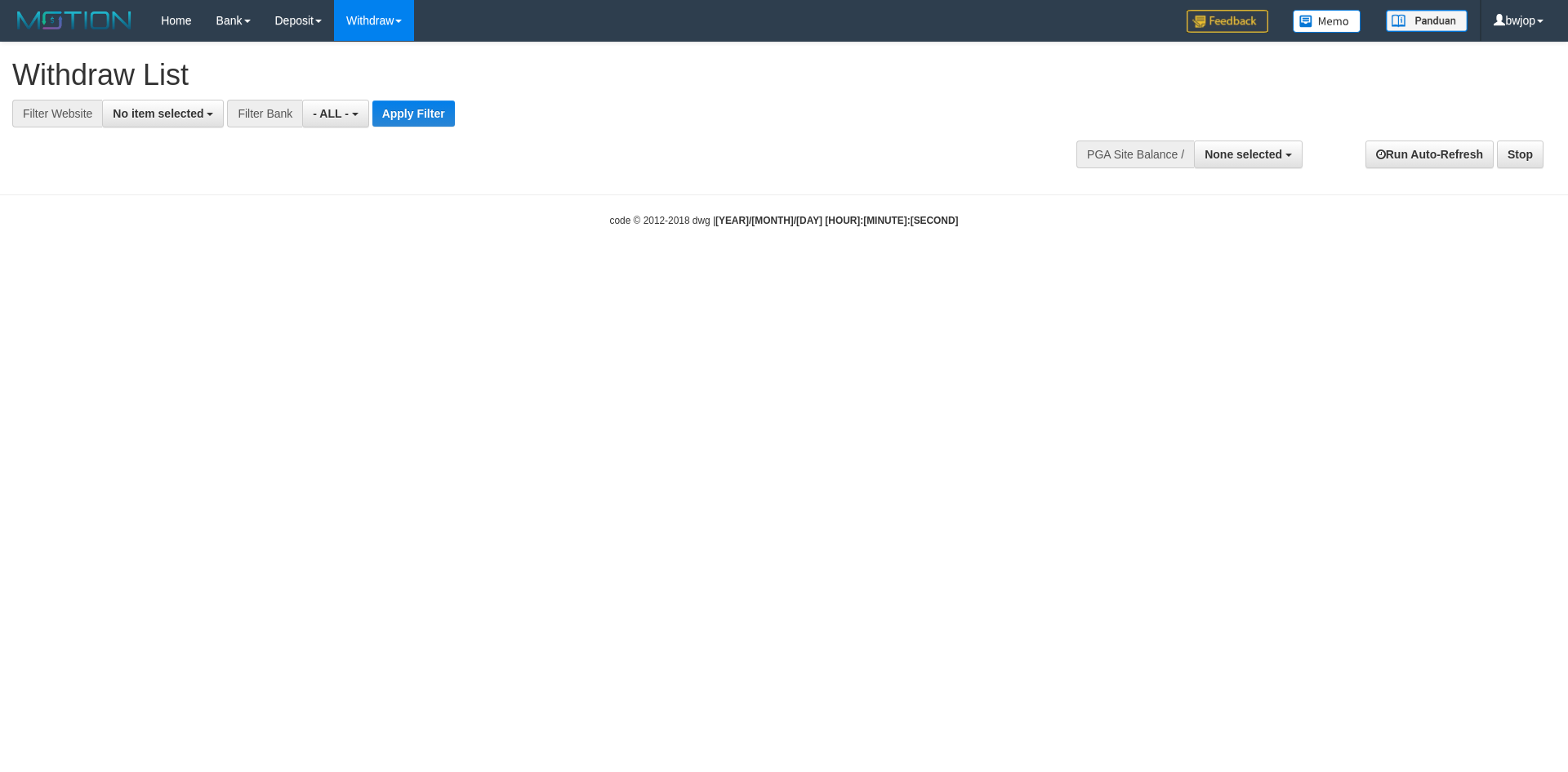 select 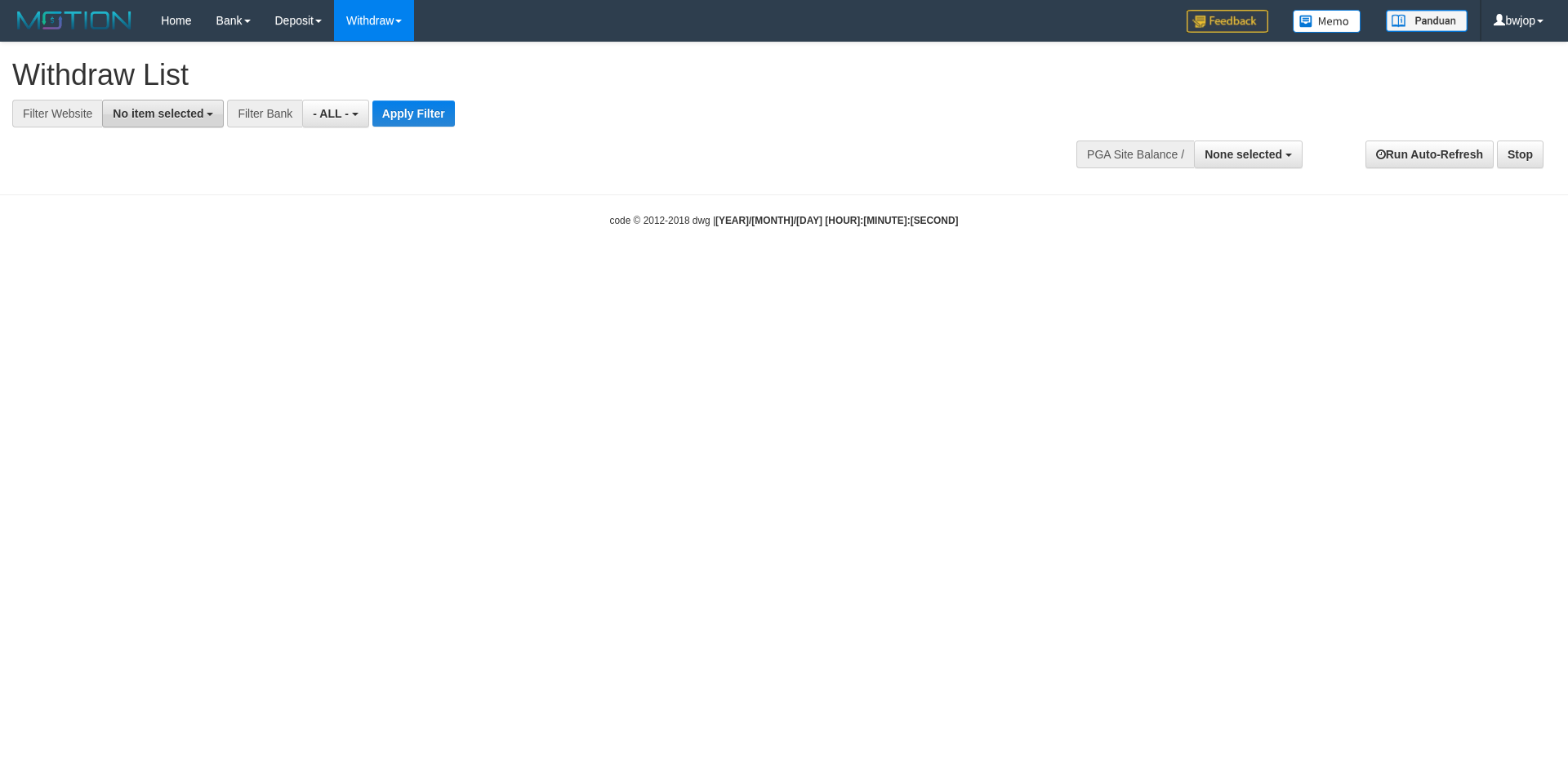 click on "No item selected" at bounding box center [163, 114] 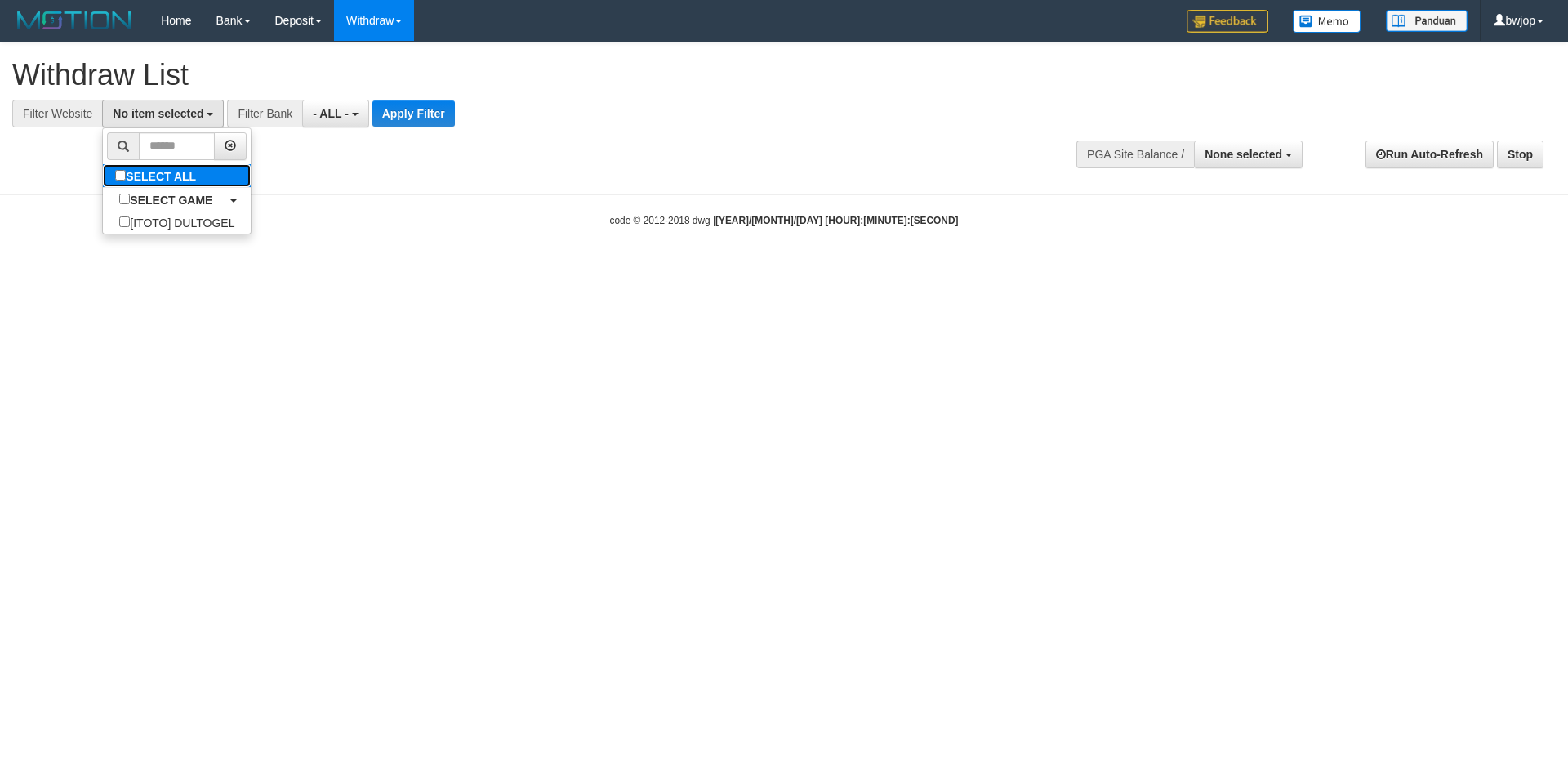 click on "SELECT ALL" at bounding box center [158, 176] 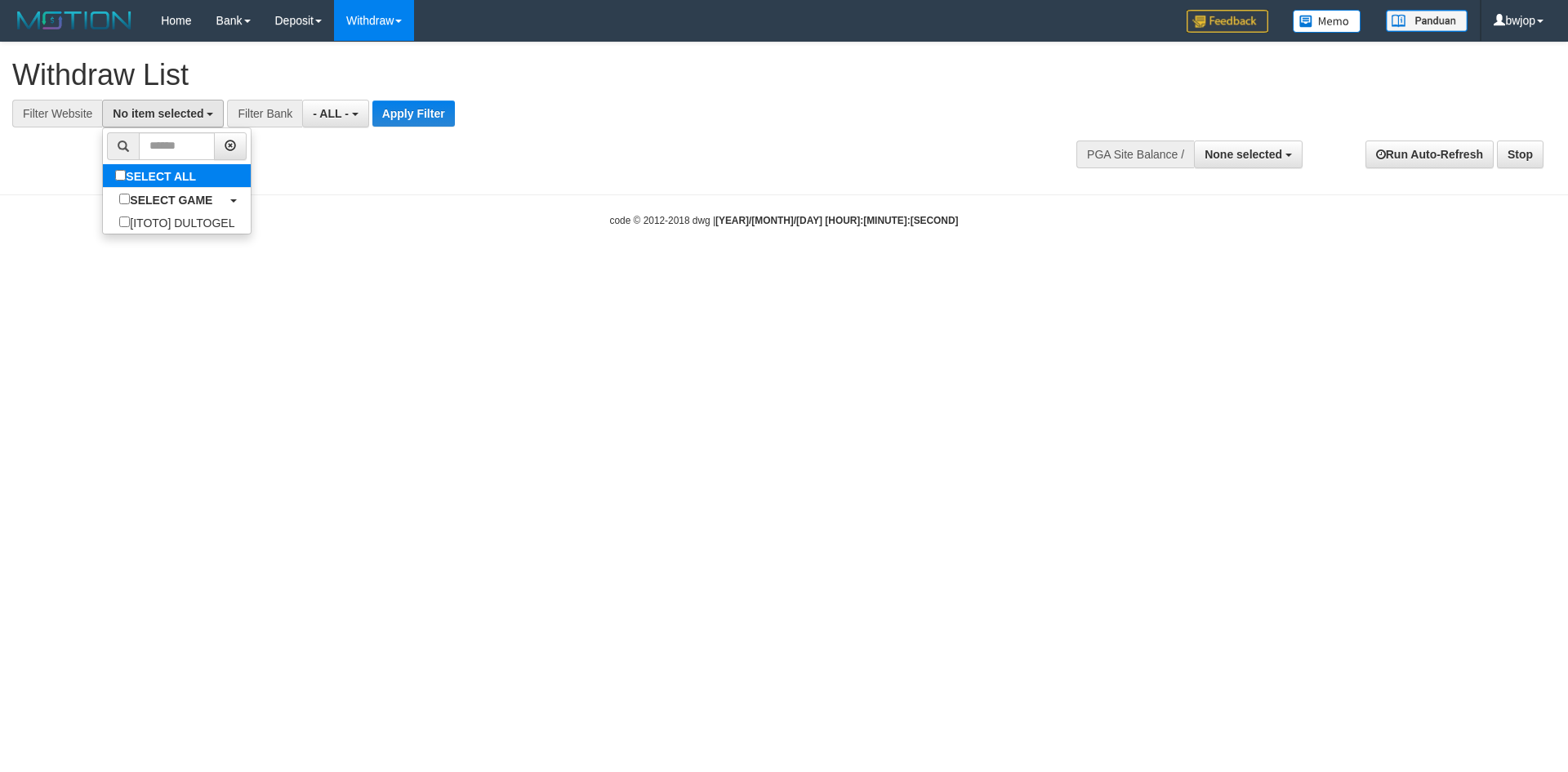 select on "****" 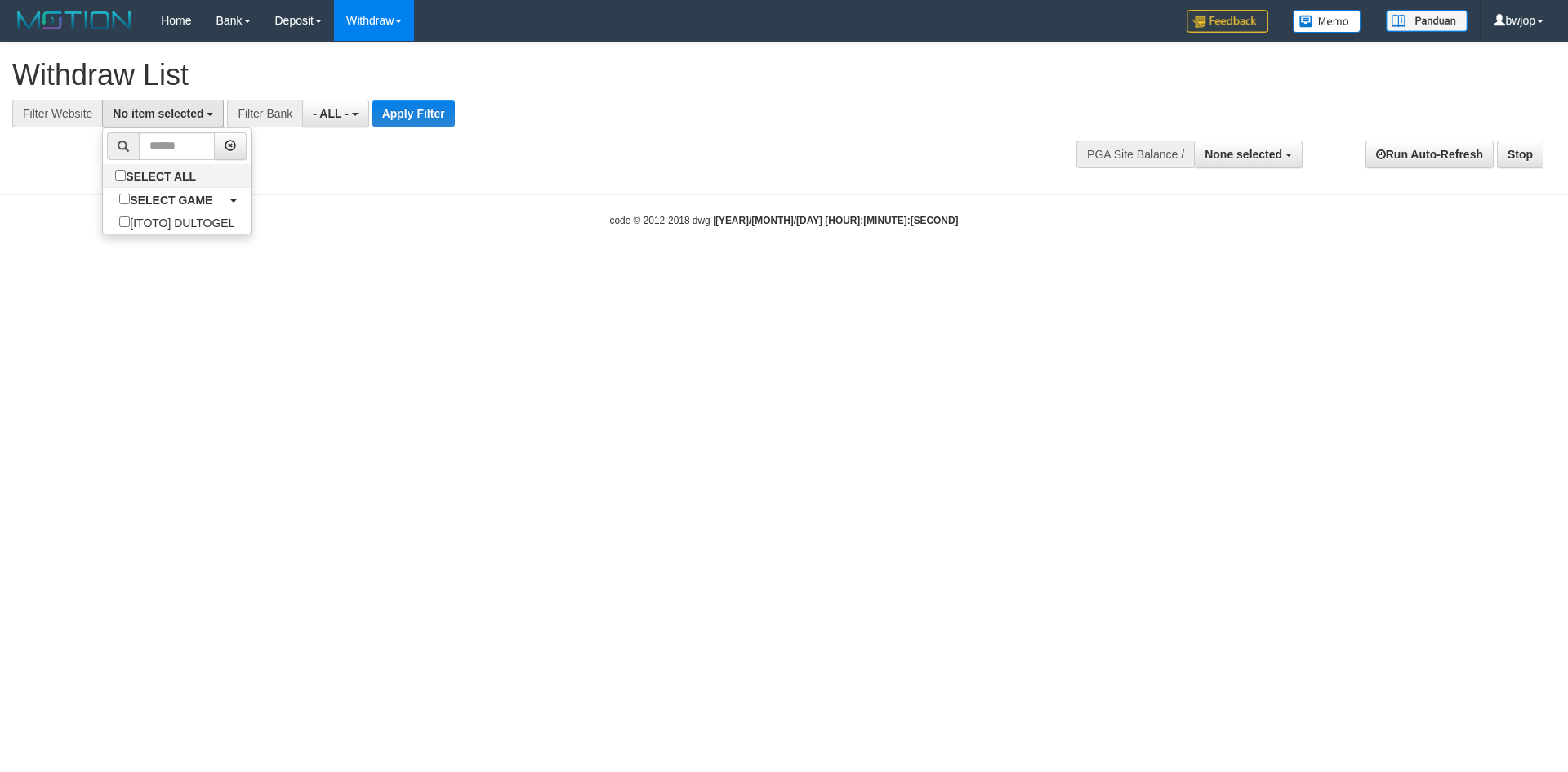 scroll, scrollTop: 15, scrollLeft: 0, axis: vertical 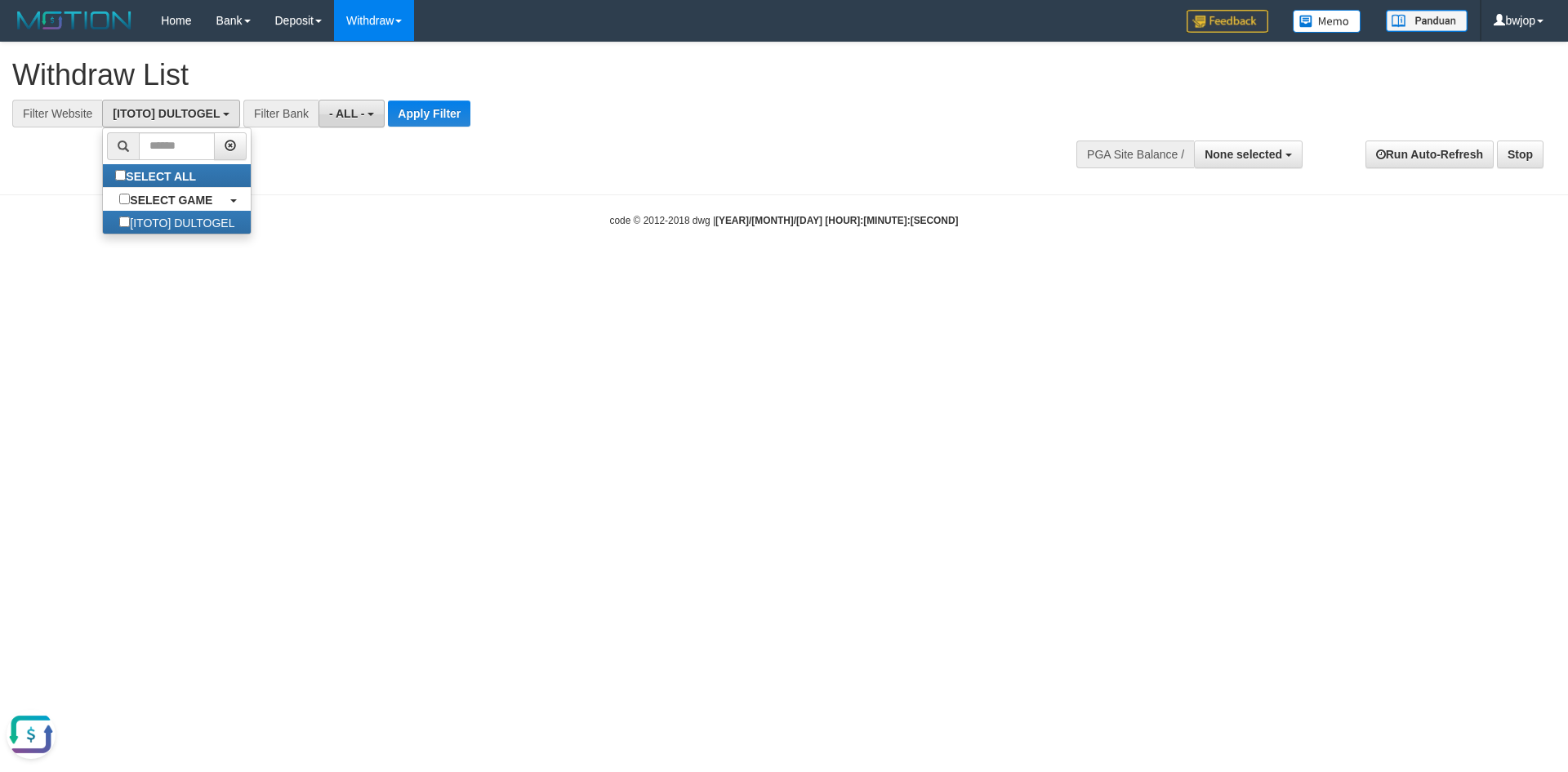 click on "- ALL -" at bounding box center (351, 114) 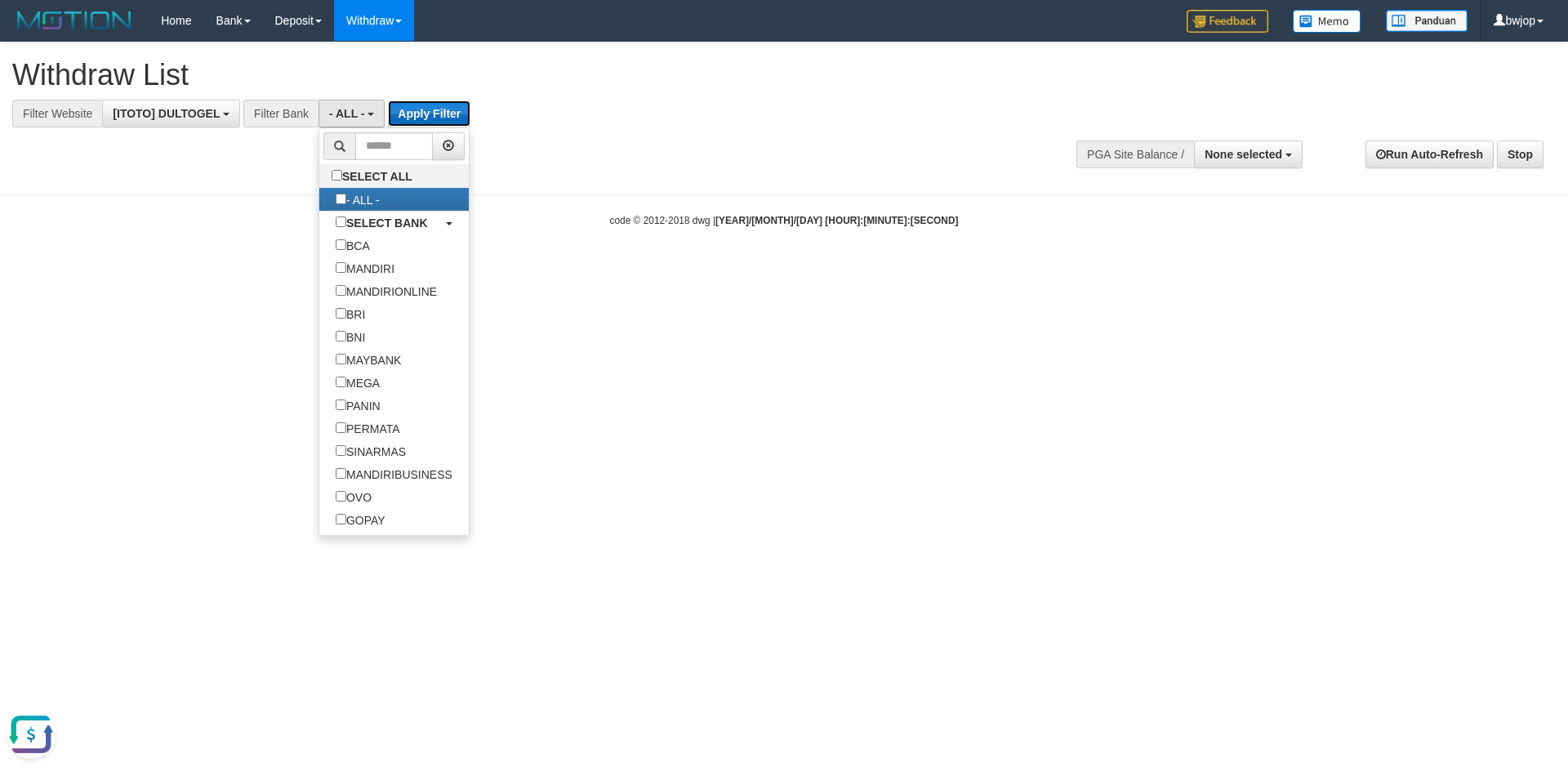 click on "Apply Filter" at bounding box center (429, 114) 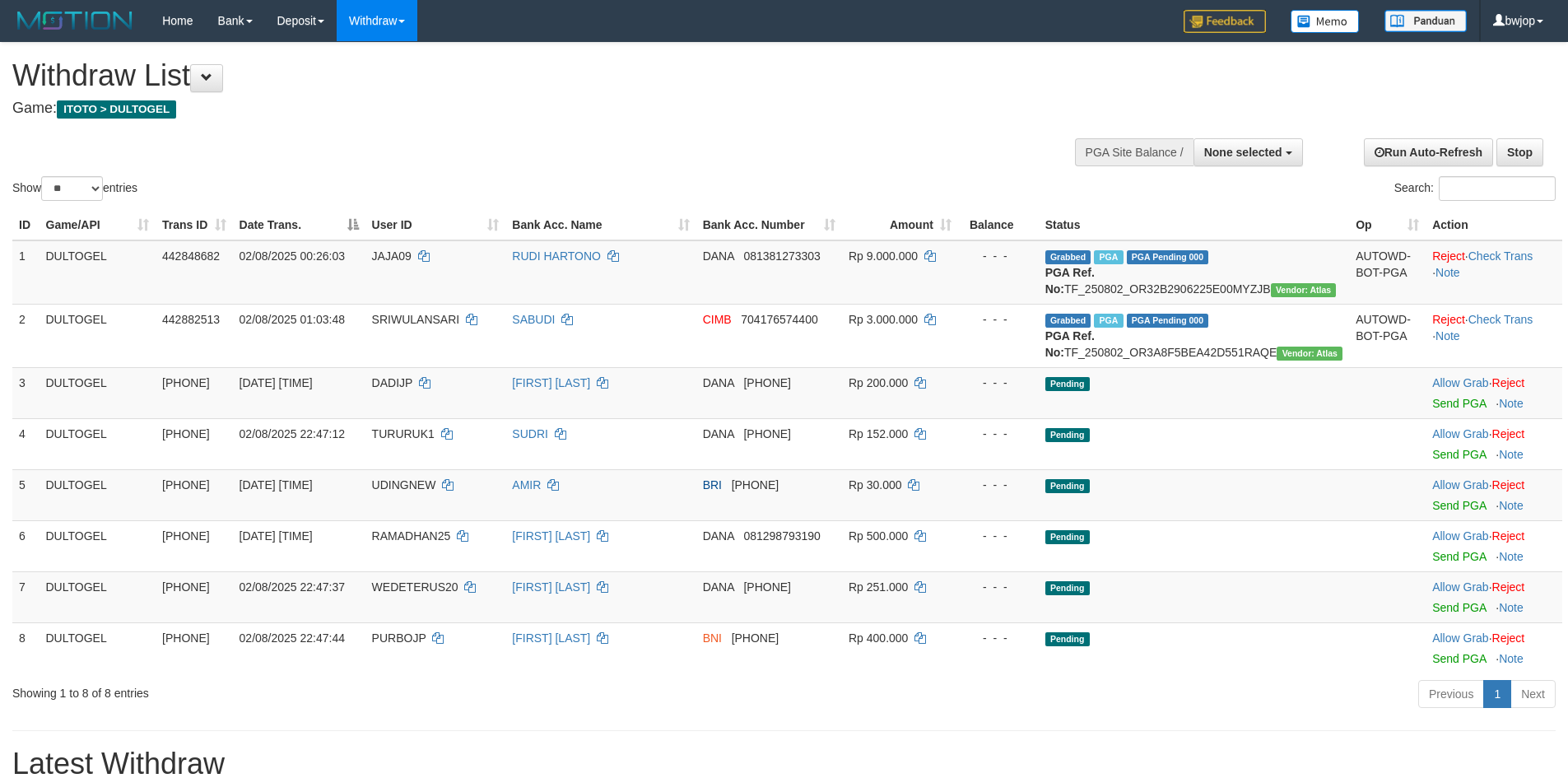 select 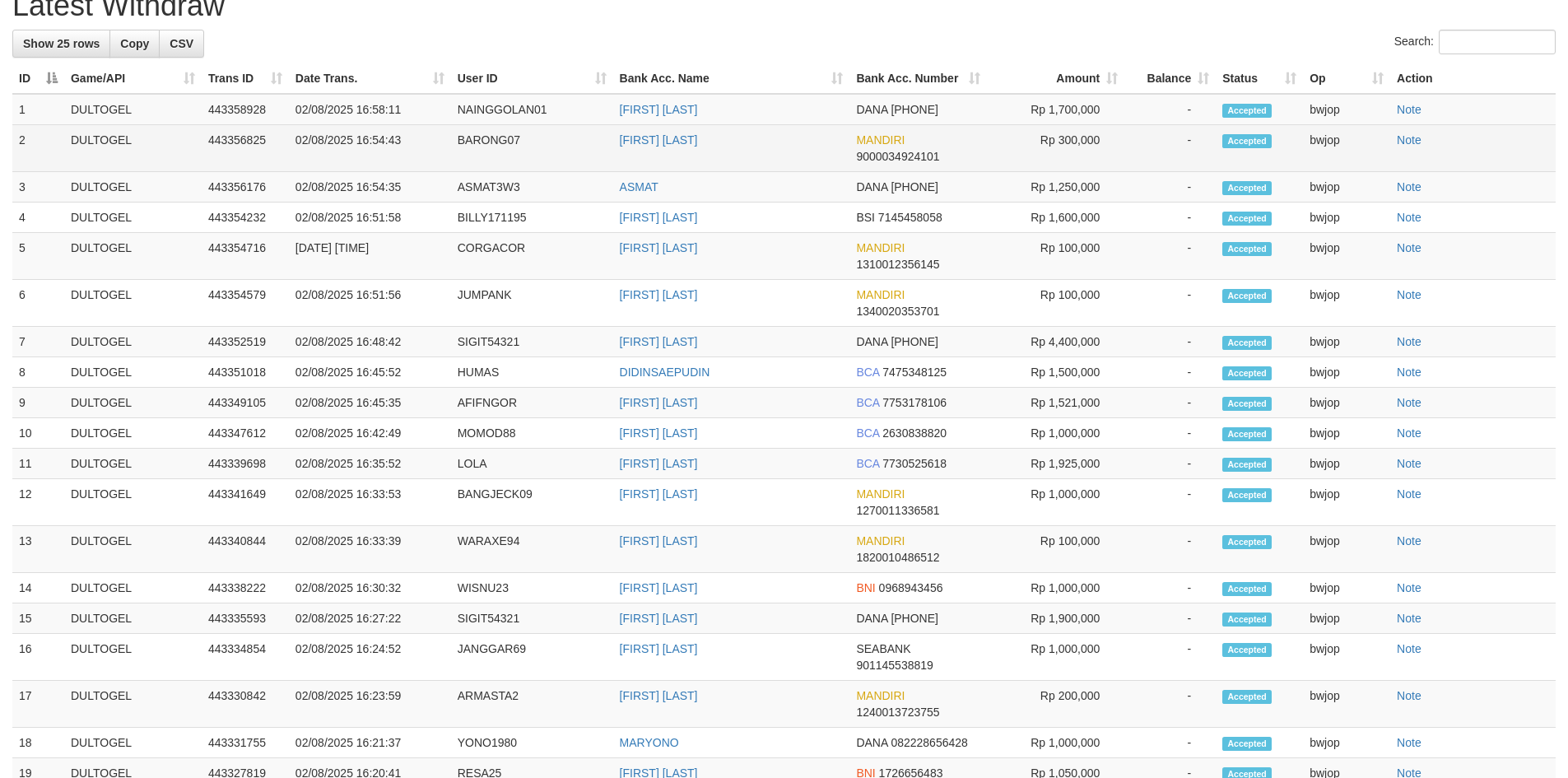 scroll, scrollTop: 768, scrollLeft: 0, axis: vertical 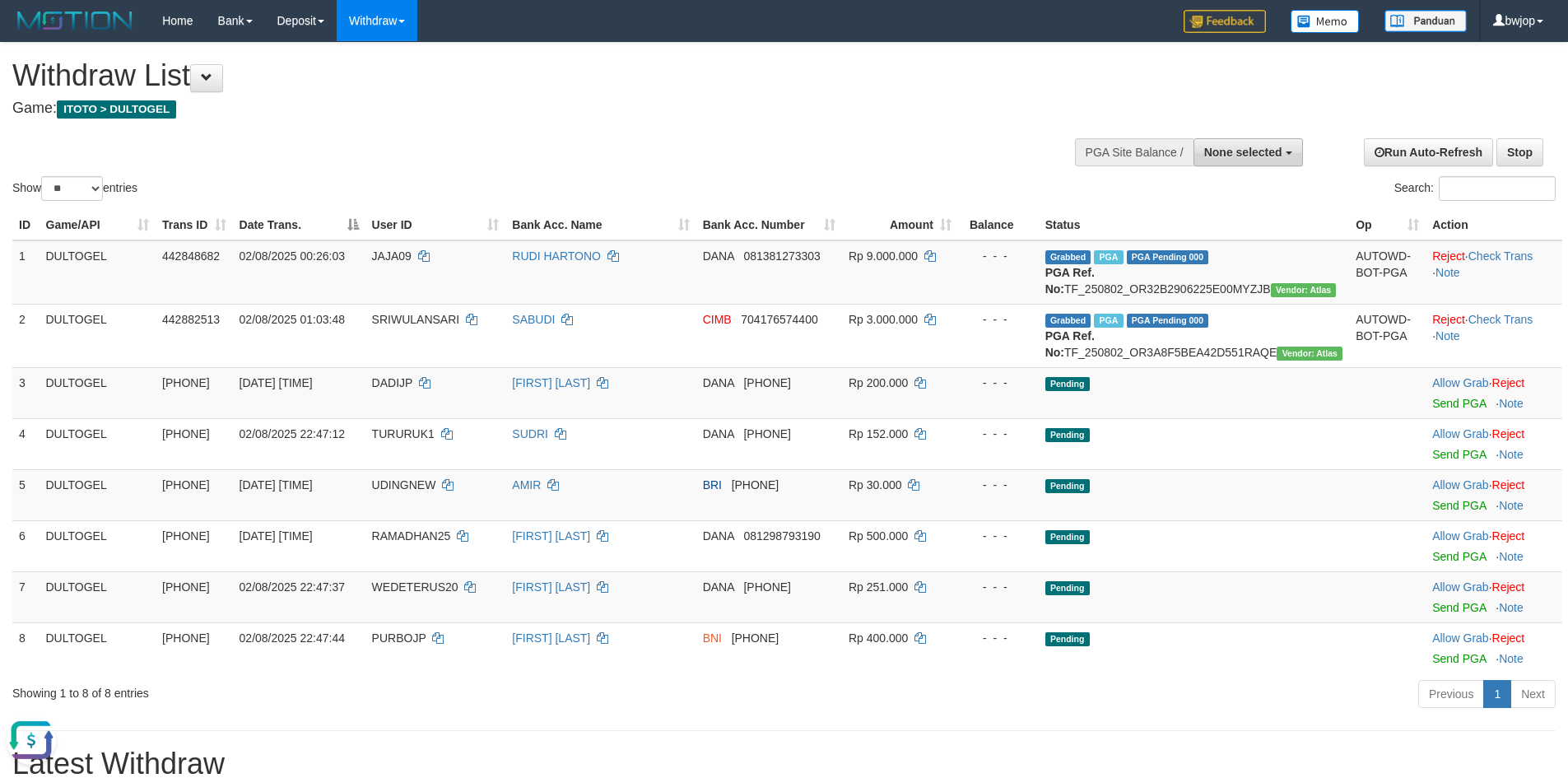 click on "None selected" at bounding box center (1243, 152) 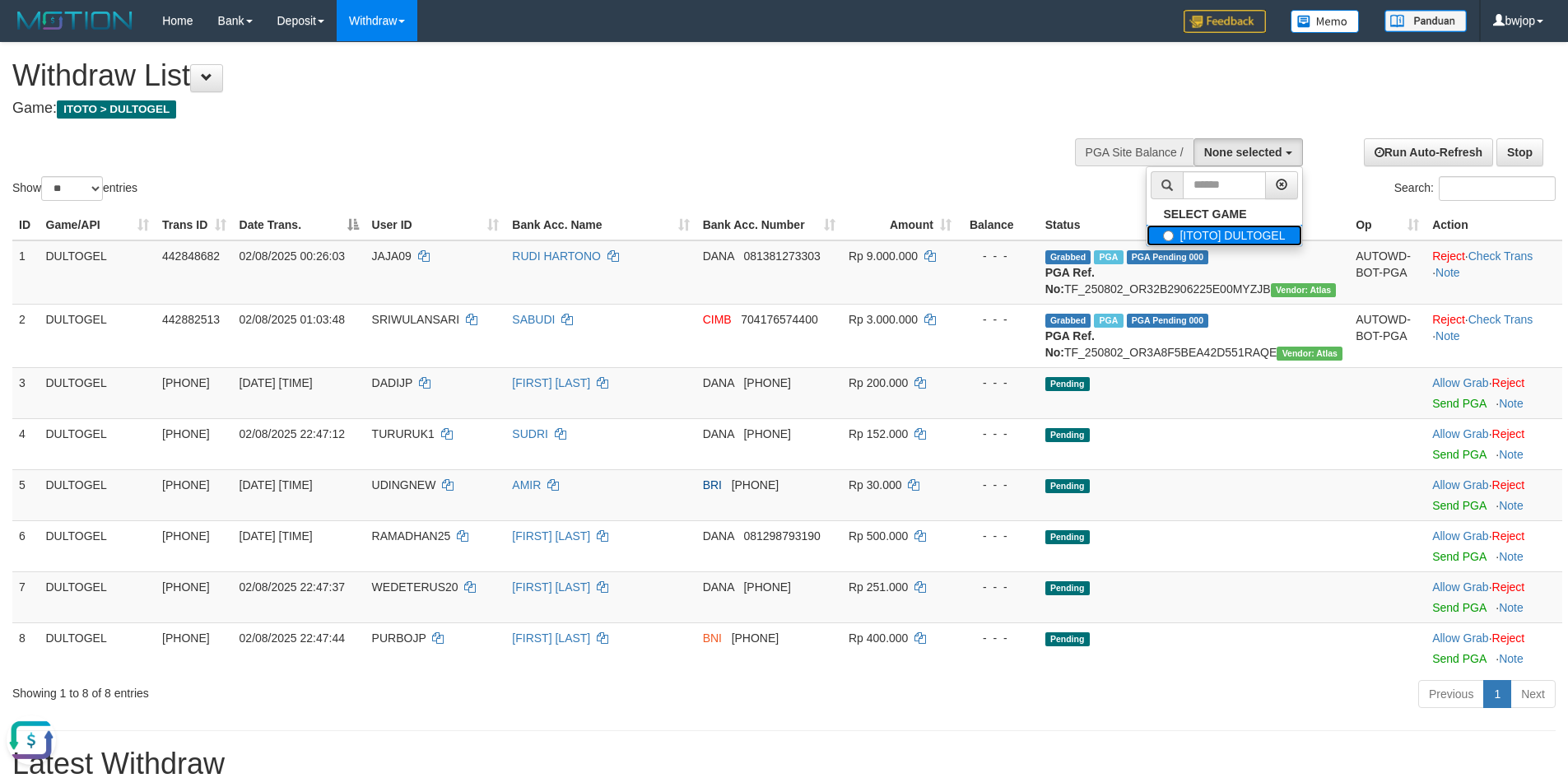 click on "[ITOTO] DULTOGEL" at bounding box center [1224, 235] 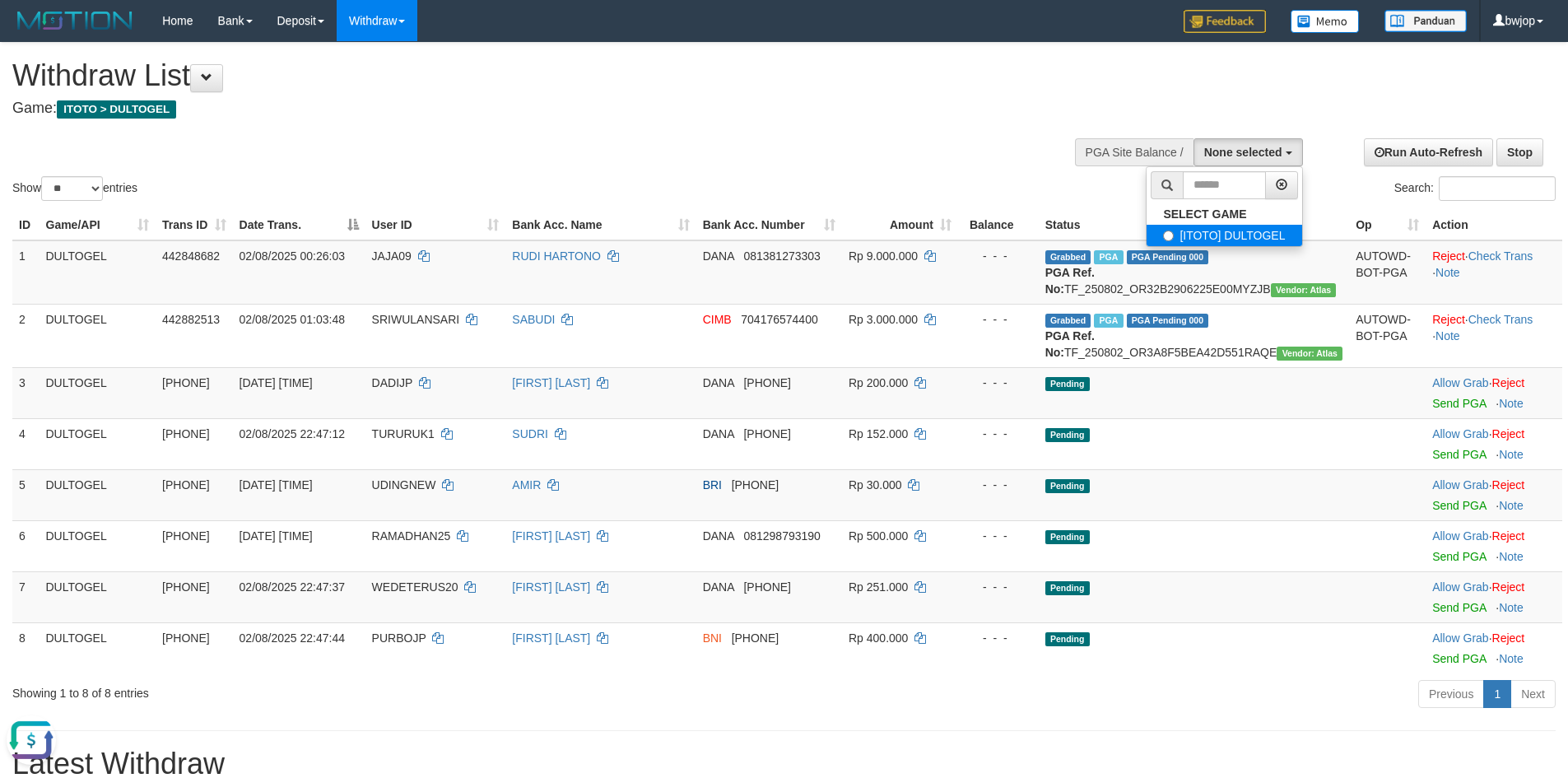 select on "****" 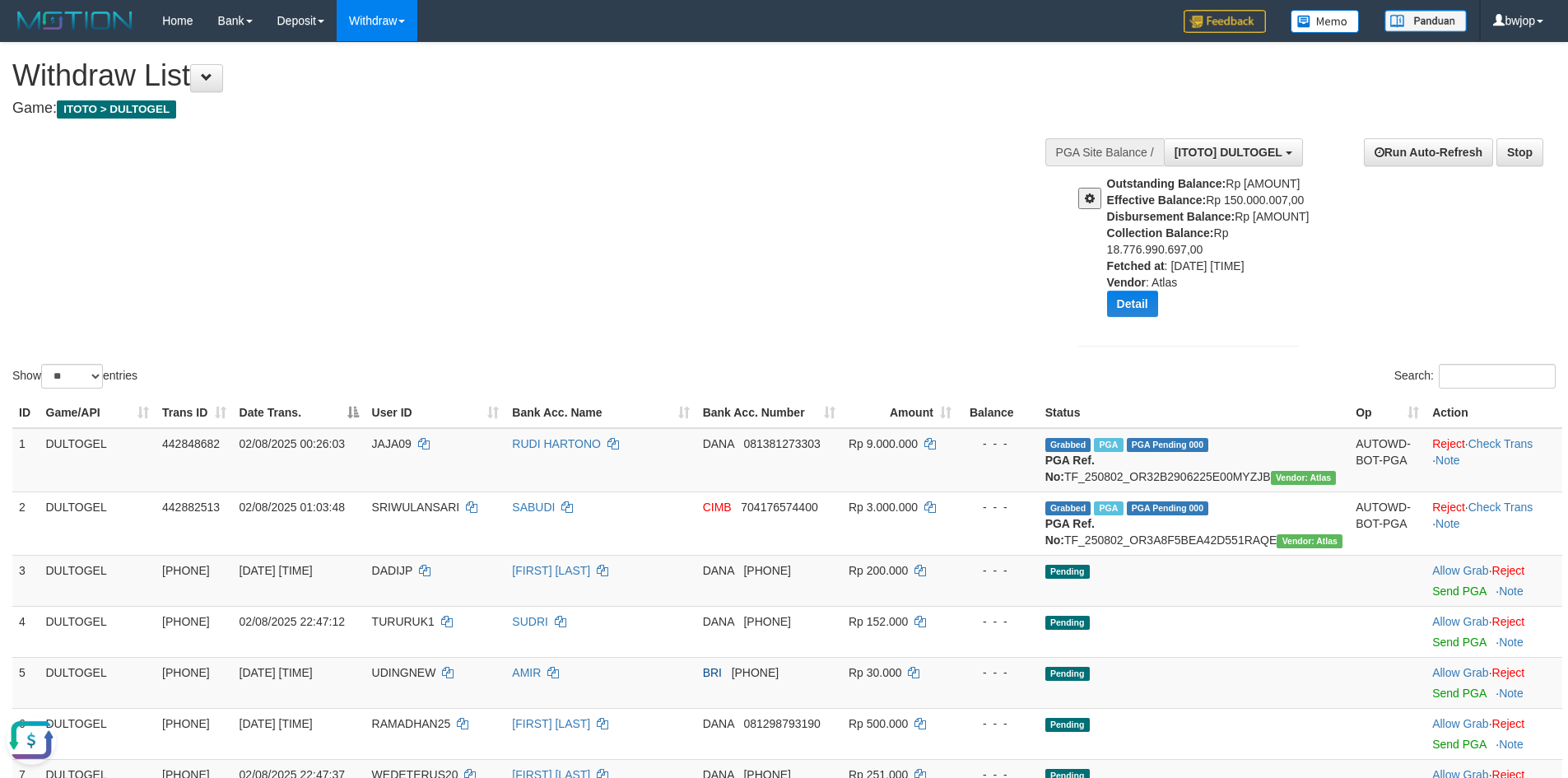 click at bounding box center [1090, 198] 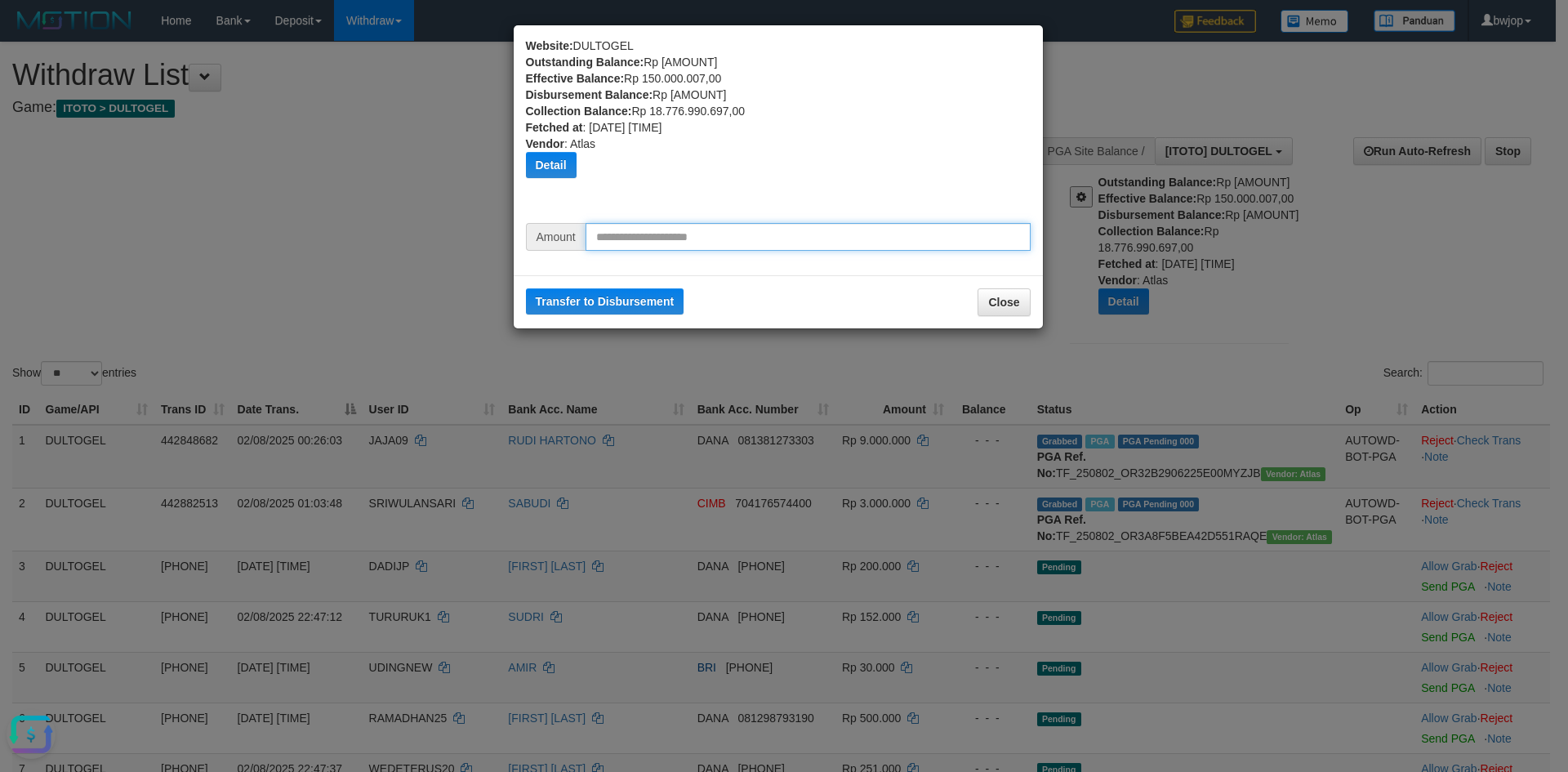 click at bounding box center (808, 237) 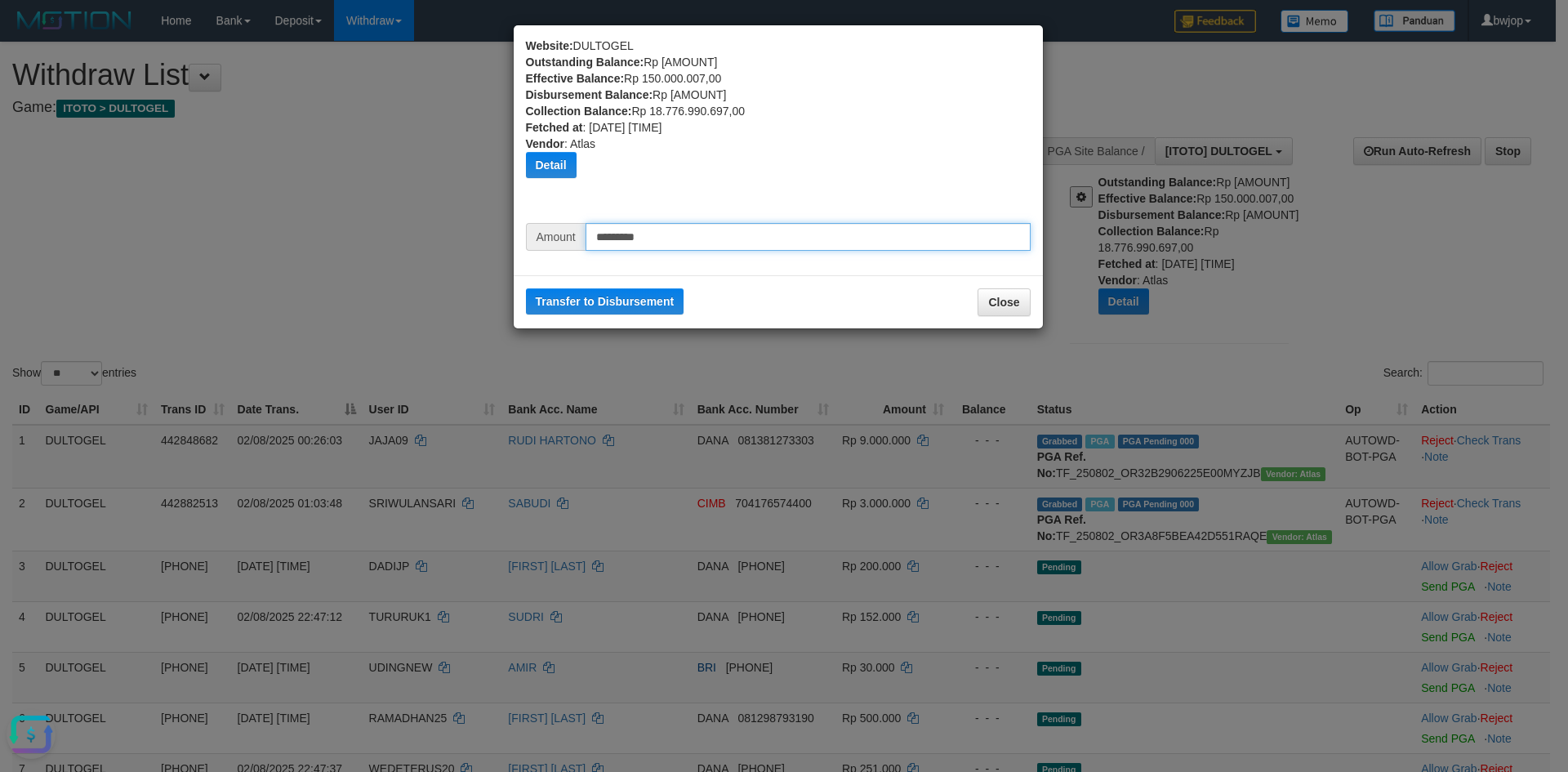 type on "*********" 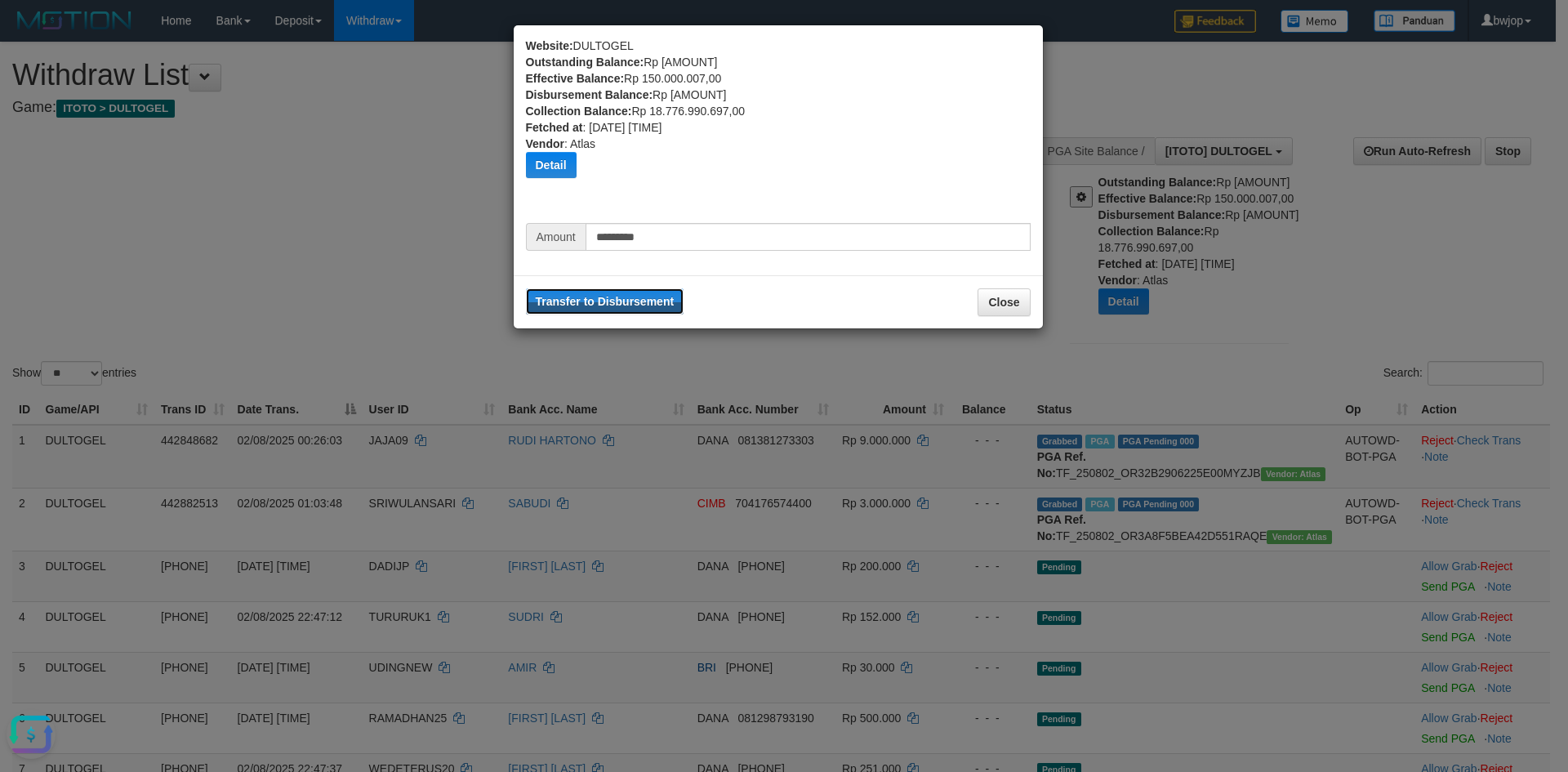 type 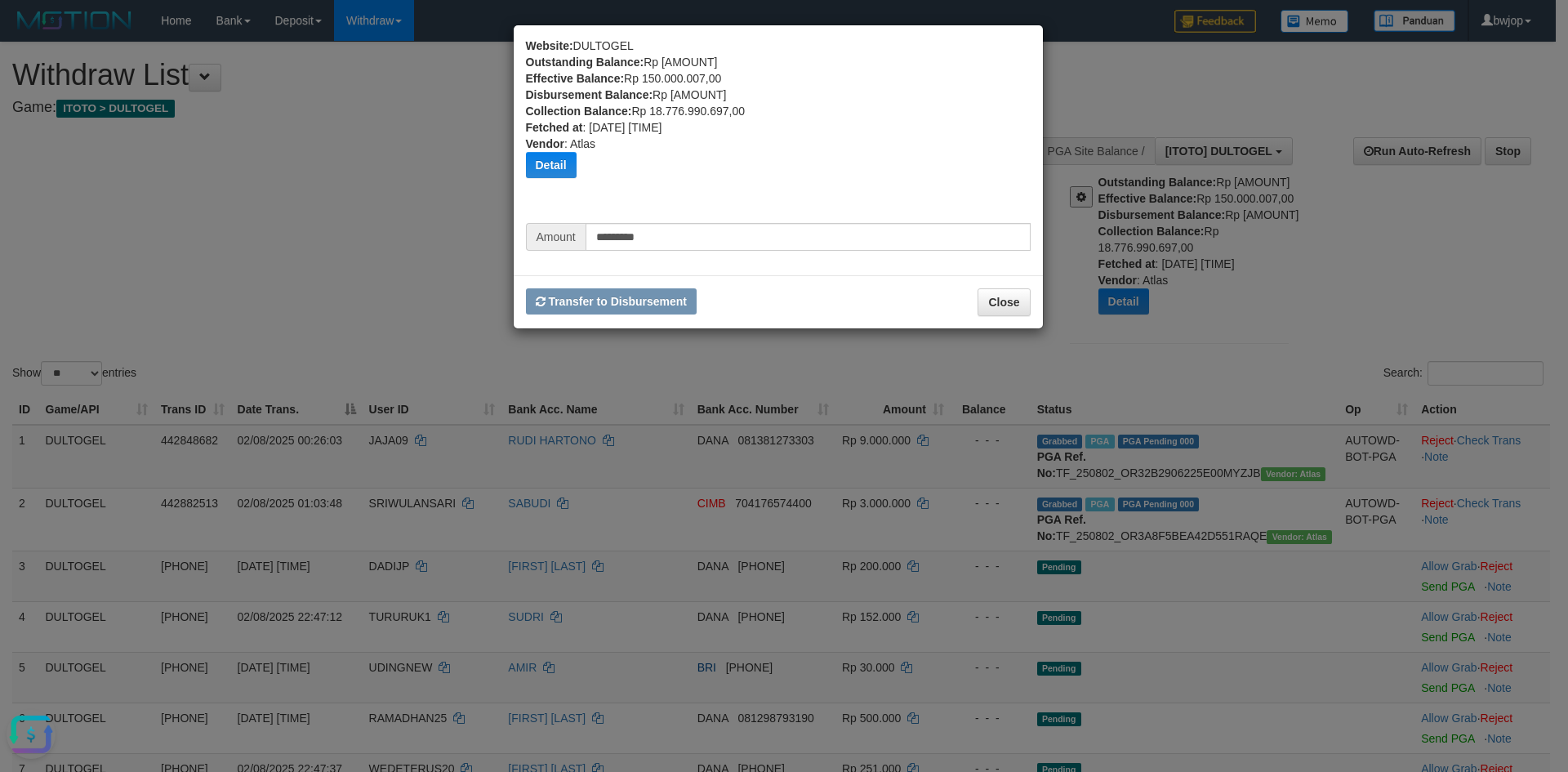 type 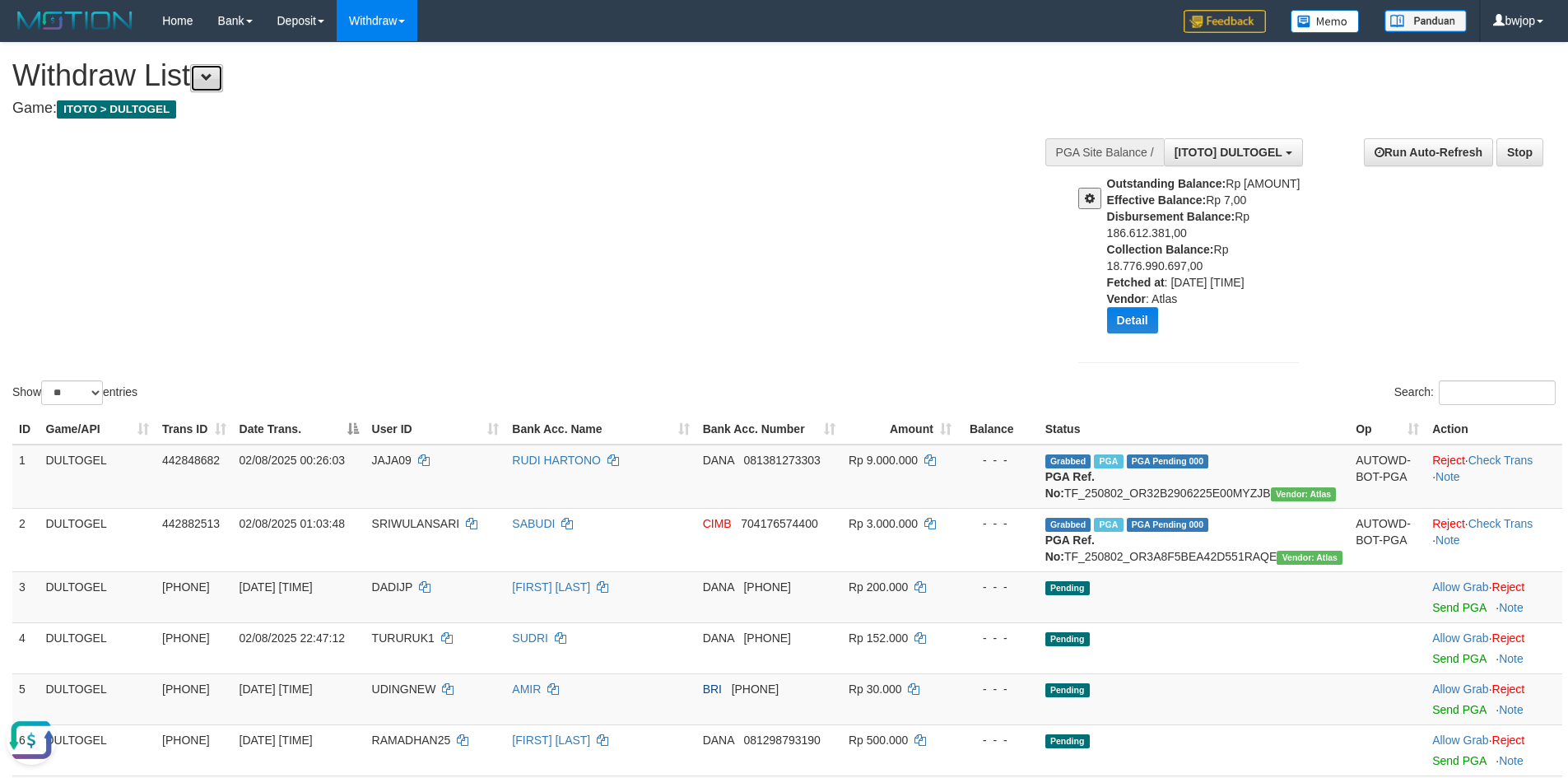 click at bounding box center [207, 77] 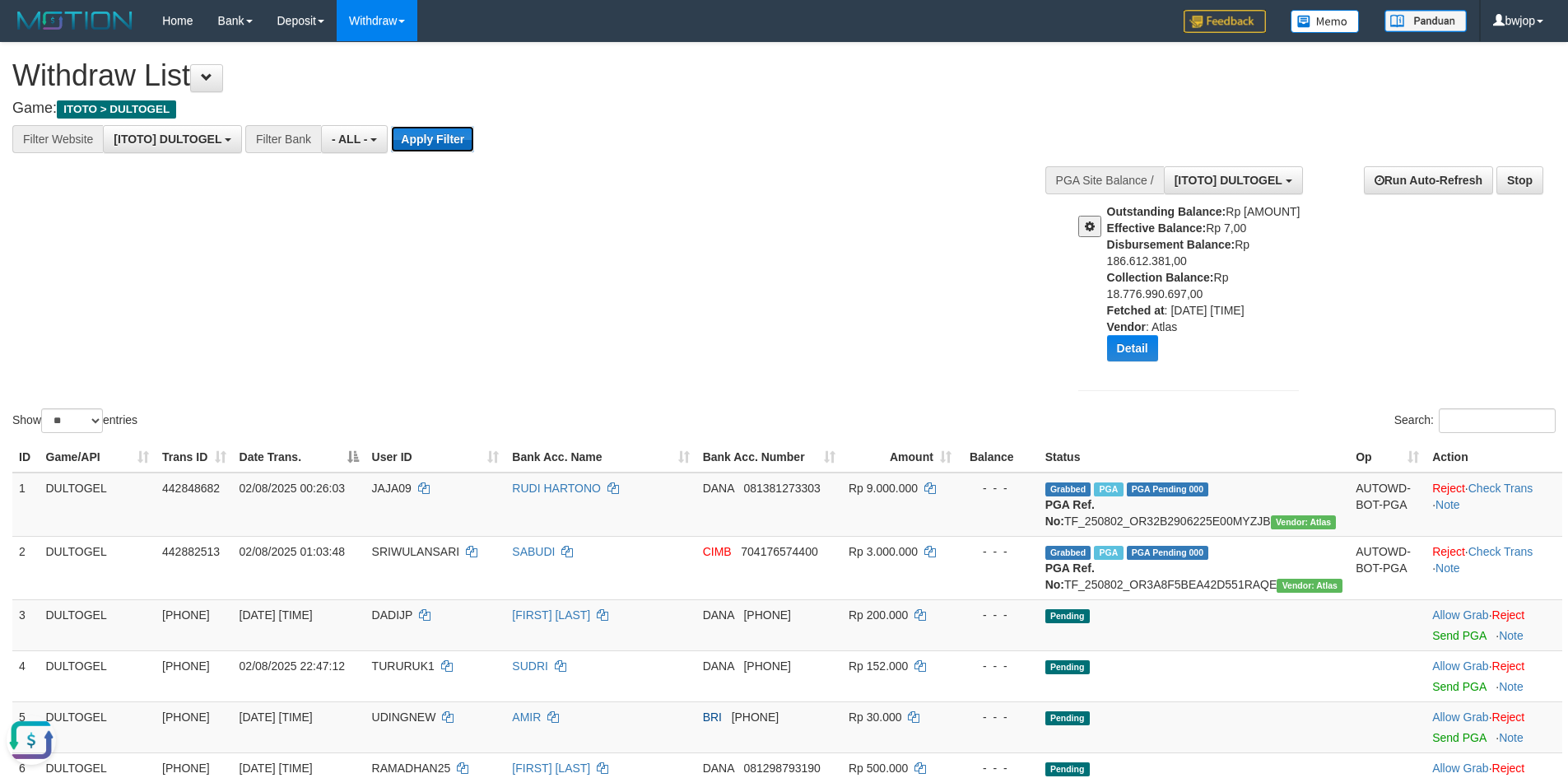 click on "Apply Filter" at bounding box center [432, 139] 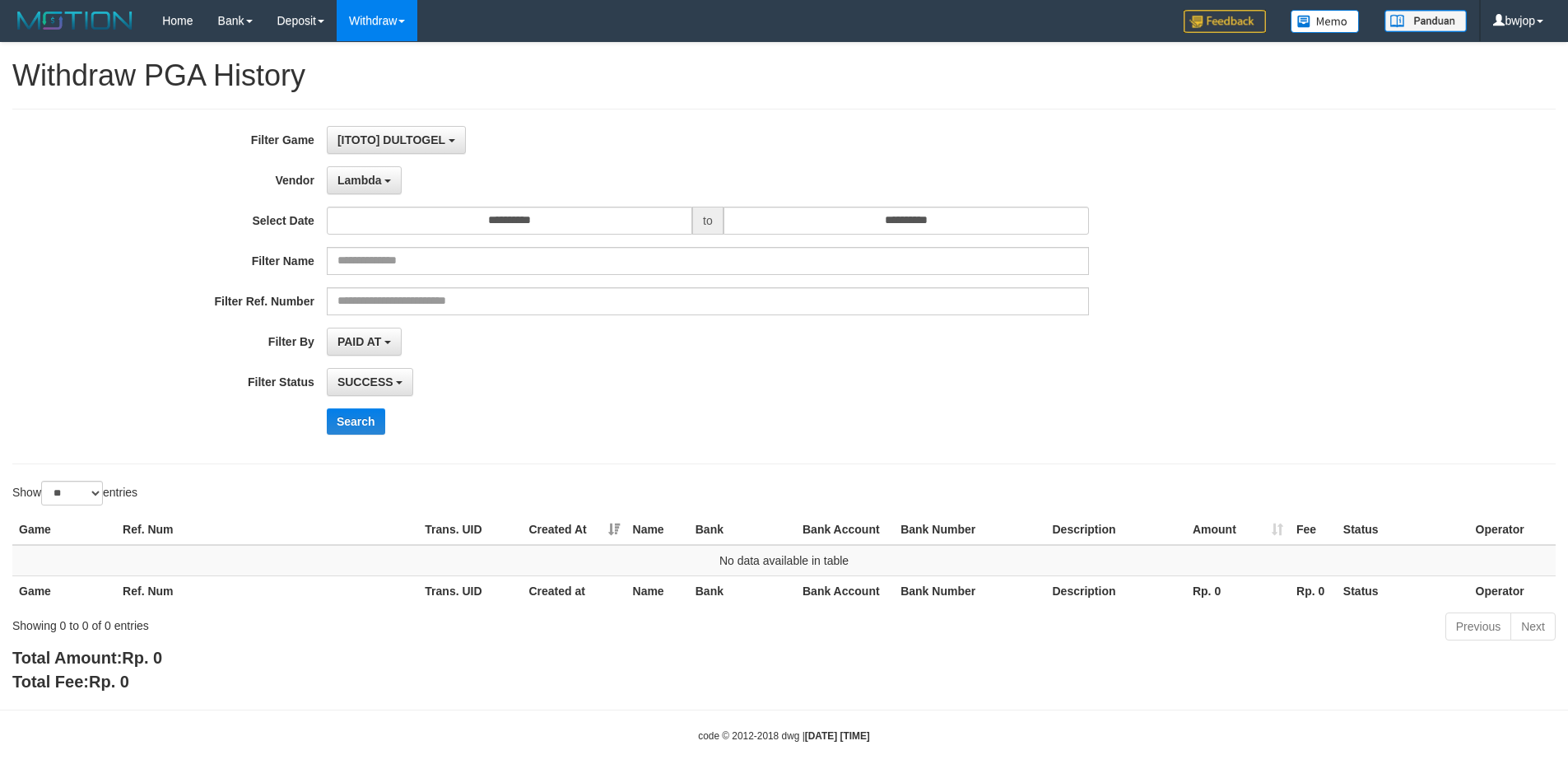 select on "**********" 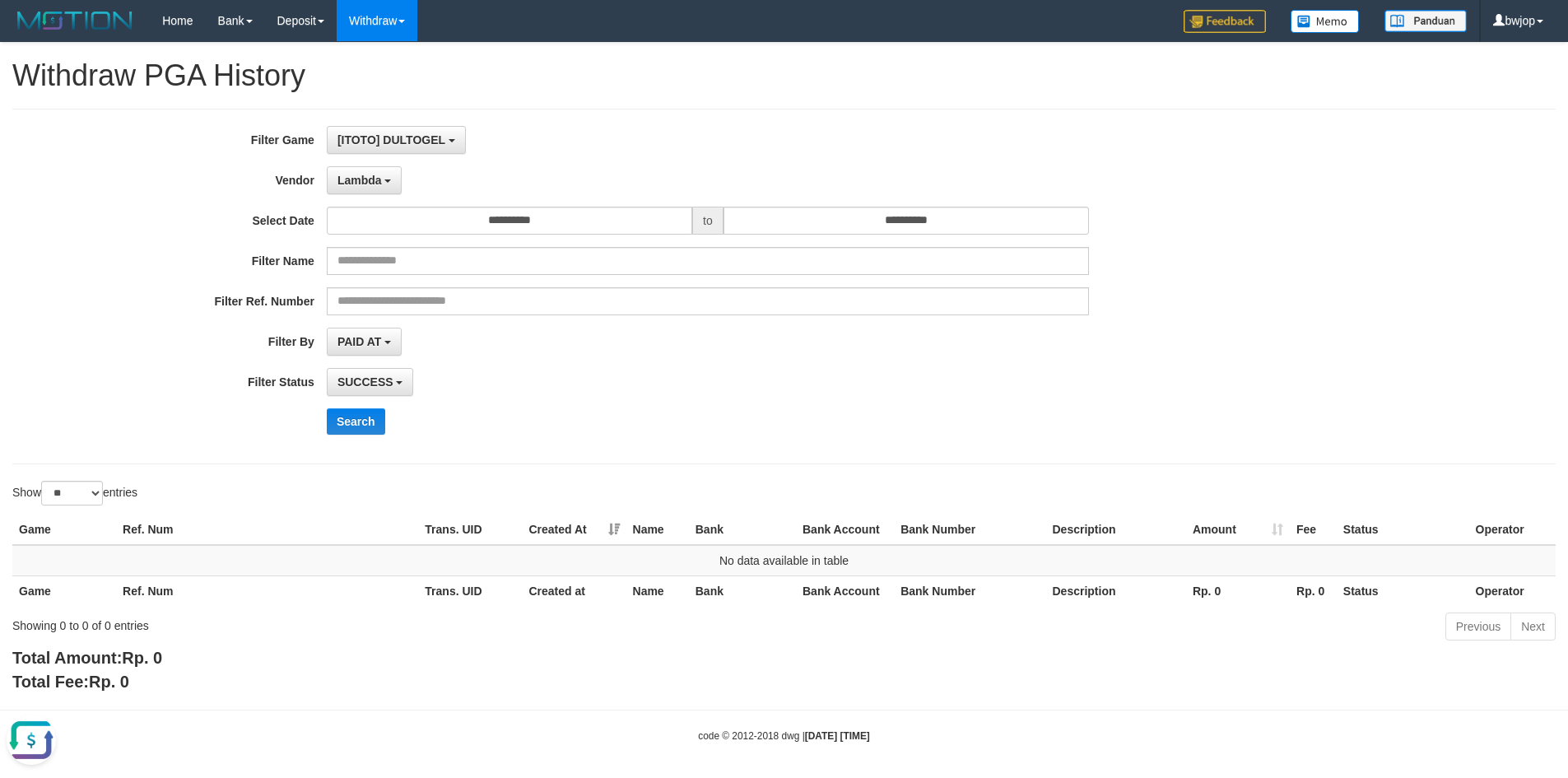 scroll, scrollTop: 0, scrollLeft: 0, axis: both 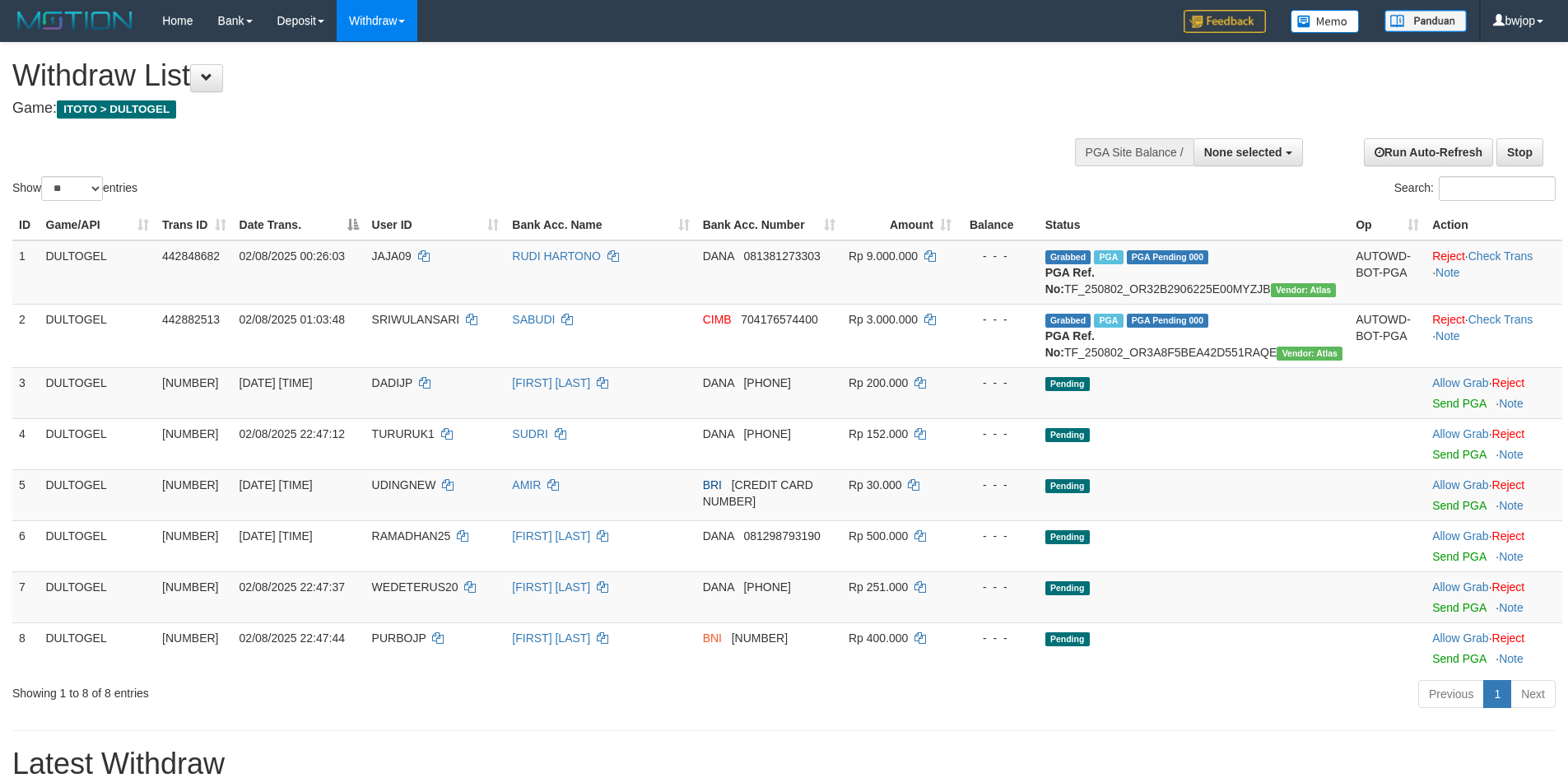 select 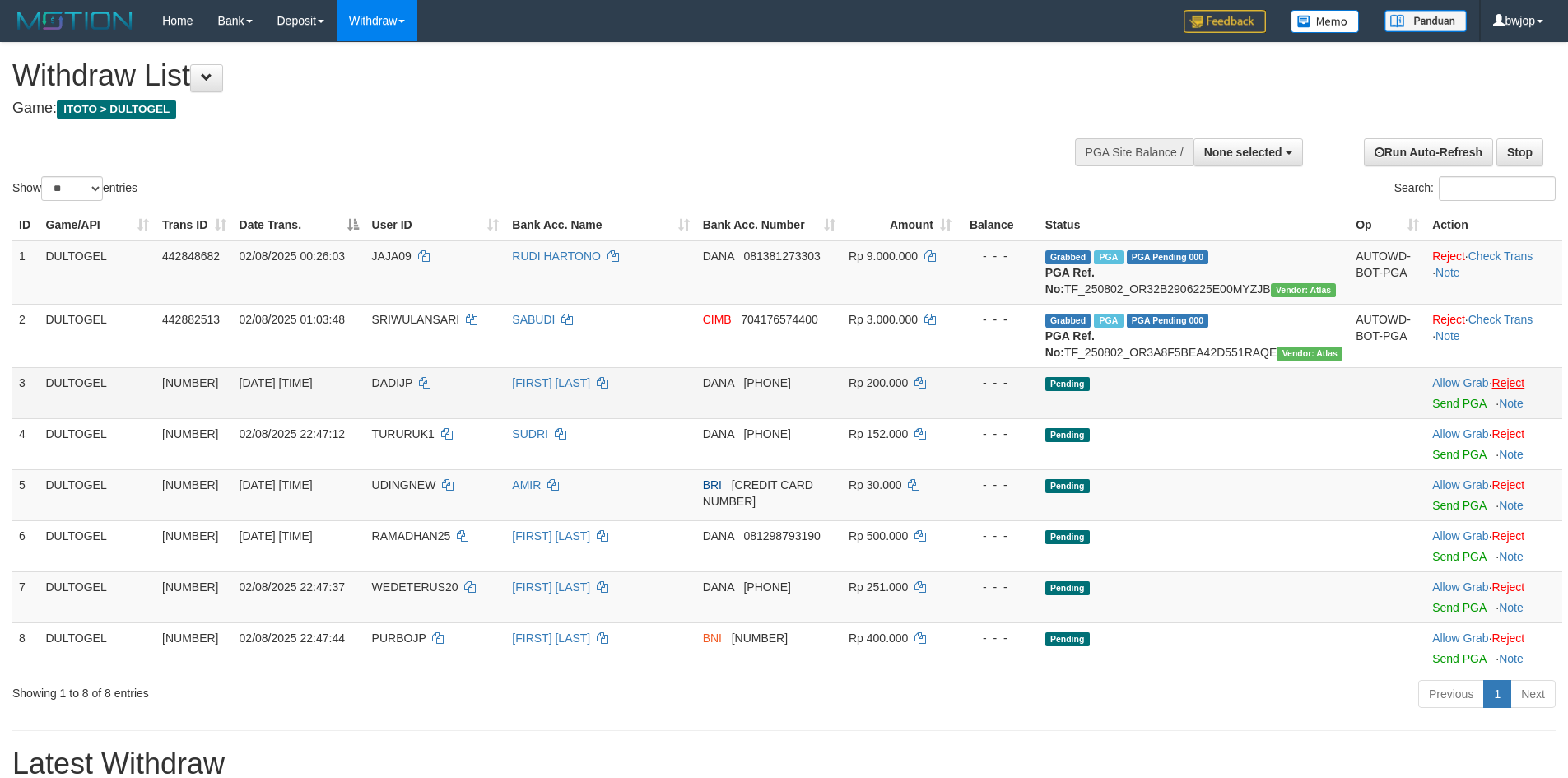 scroll, scrollTop: 0, scrollLeft: 0, axis: both 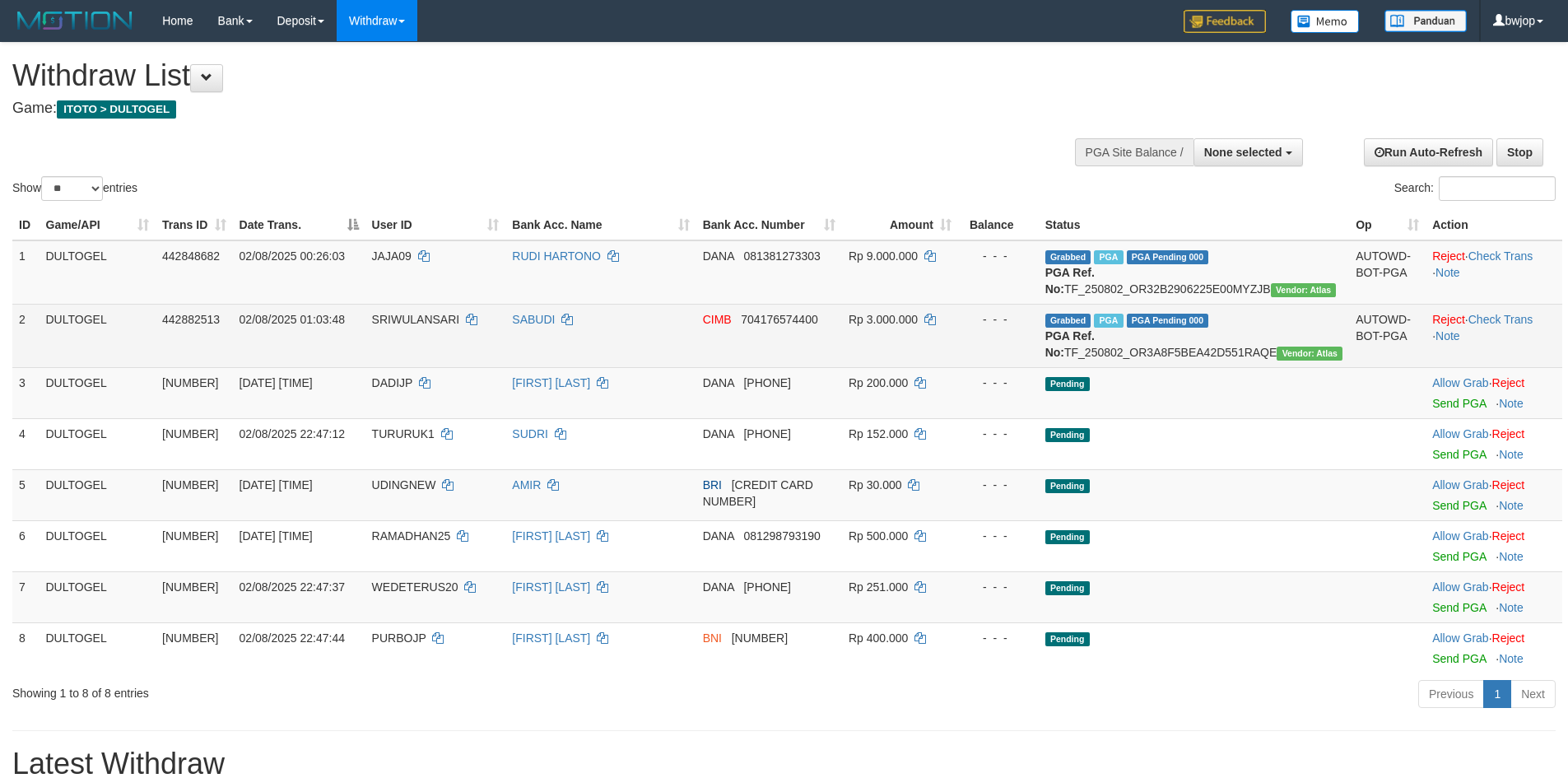 click on "Reject ·    Check Trans    ·    Note" at bounding box center [1494, 335] 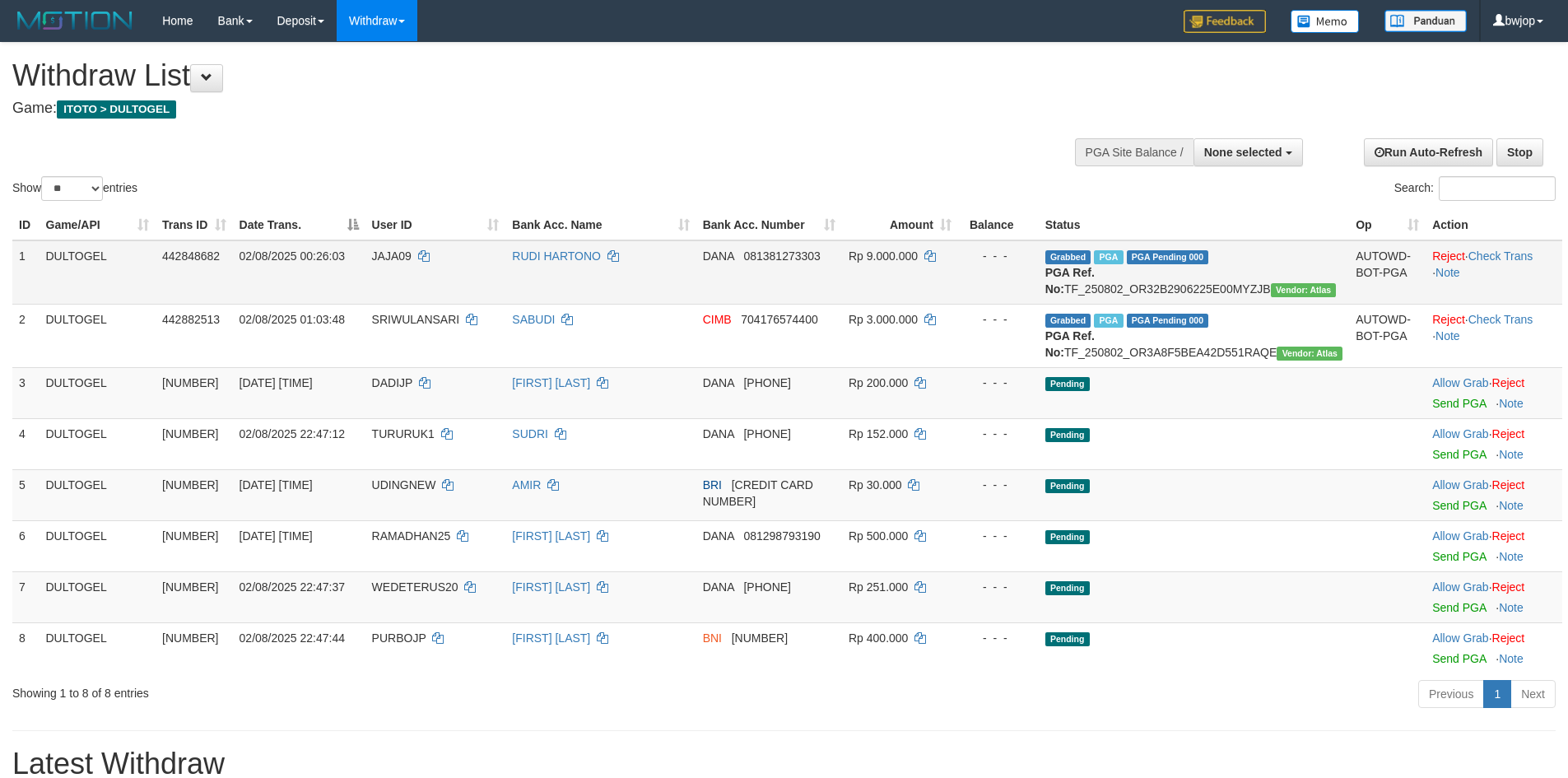 click on "Reject ·    Check Trans    ·    Note" at bounding box center [1494, 273] 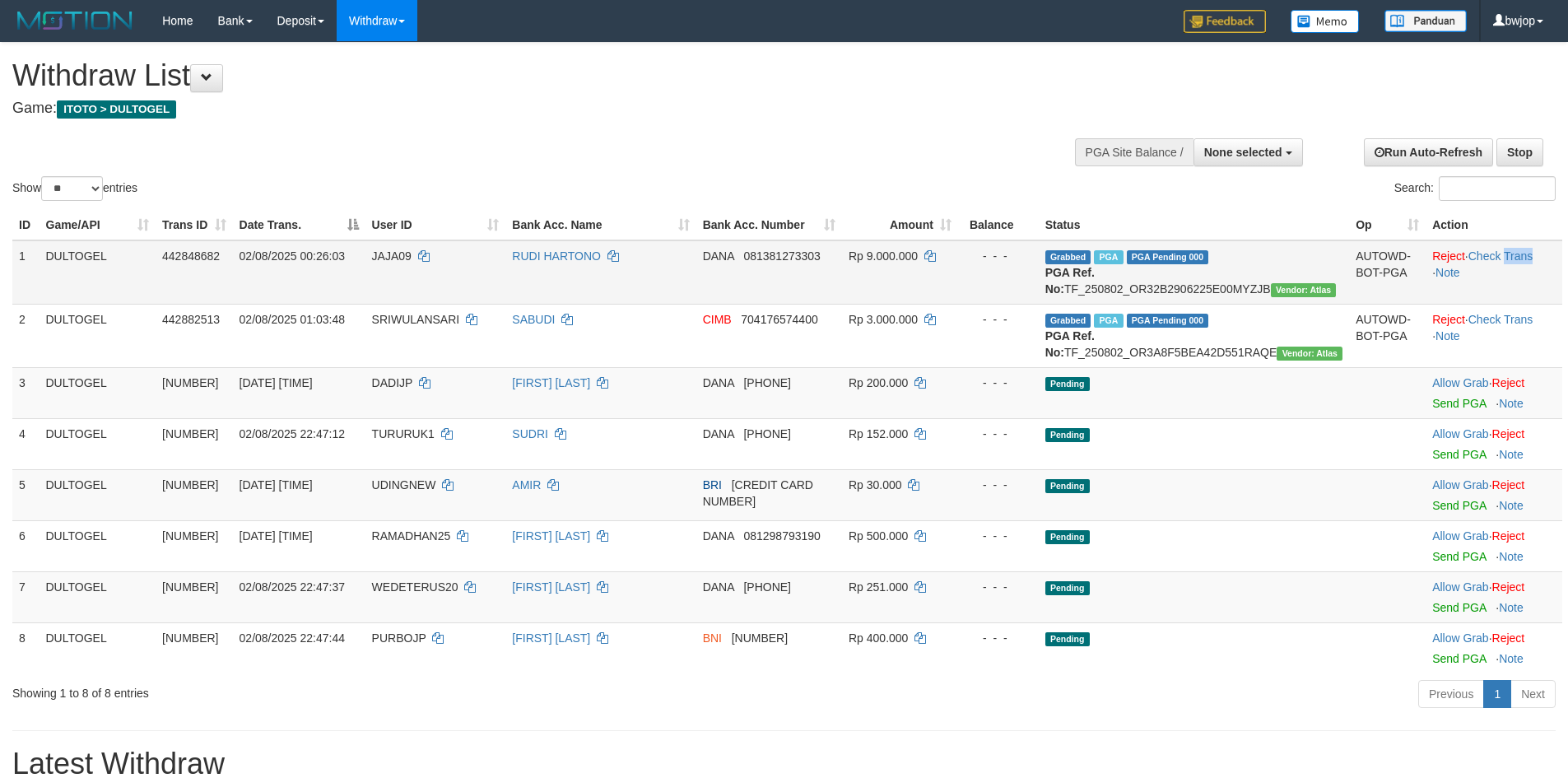 click on "Reject ·    Check Trans    ·    Note" at bounding box center [1494, 273] 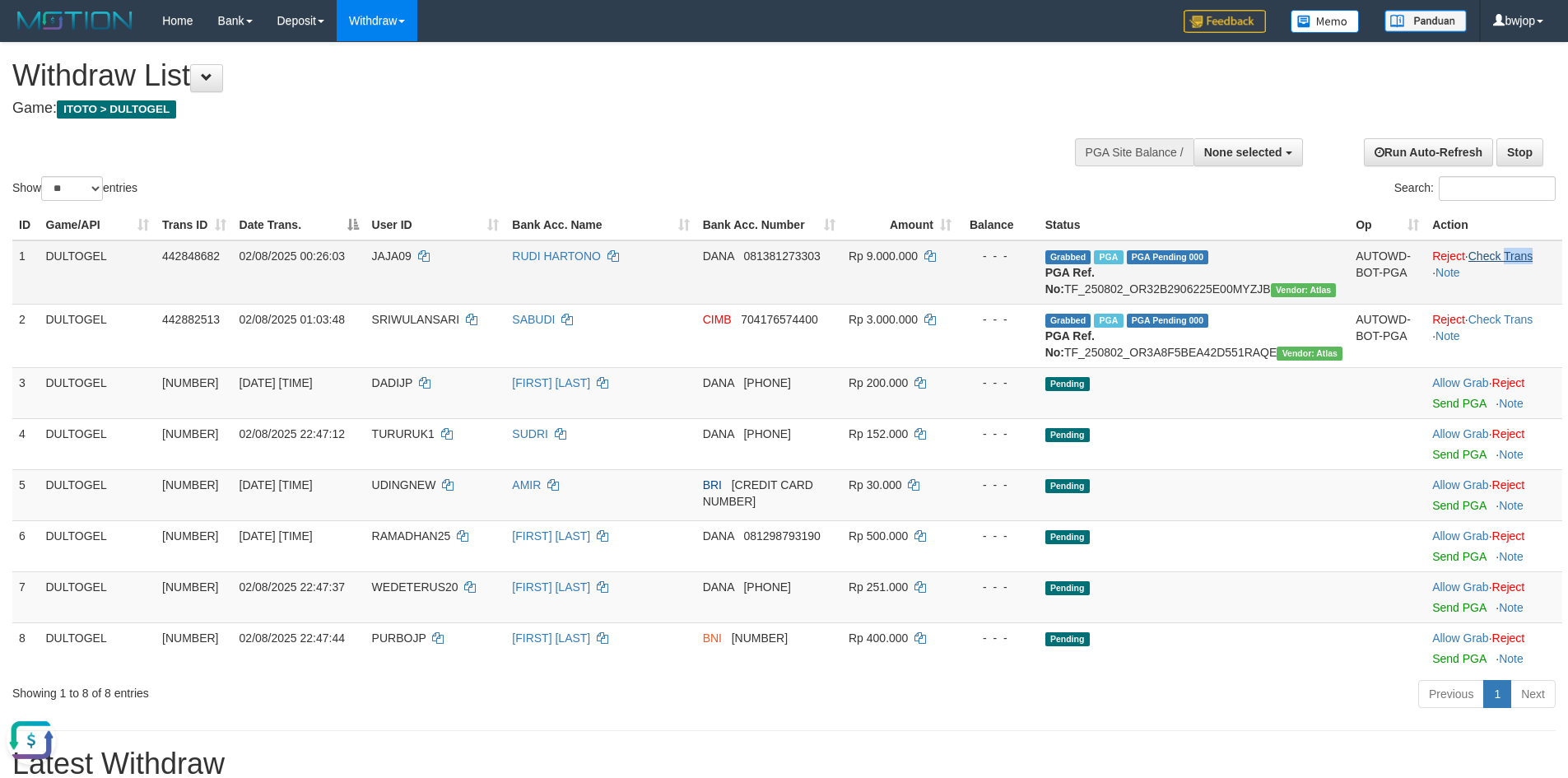 scroll, scrollTop: 0, scrollLeft: 0, axis: both 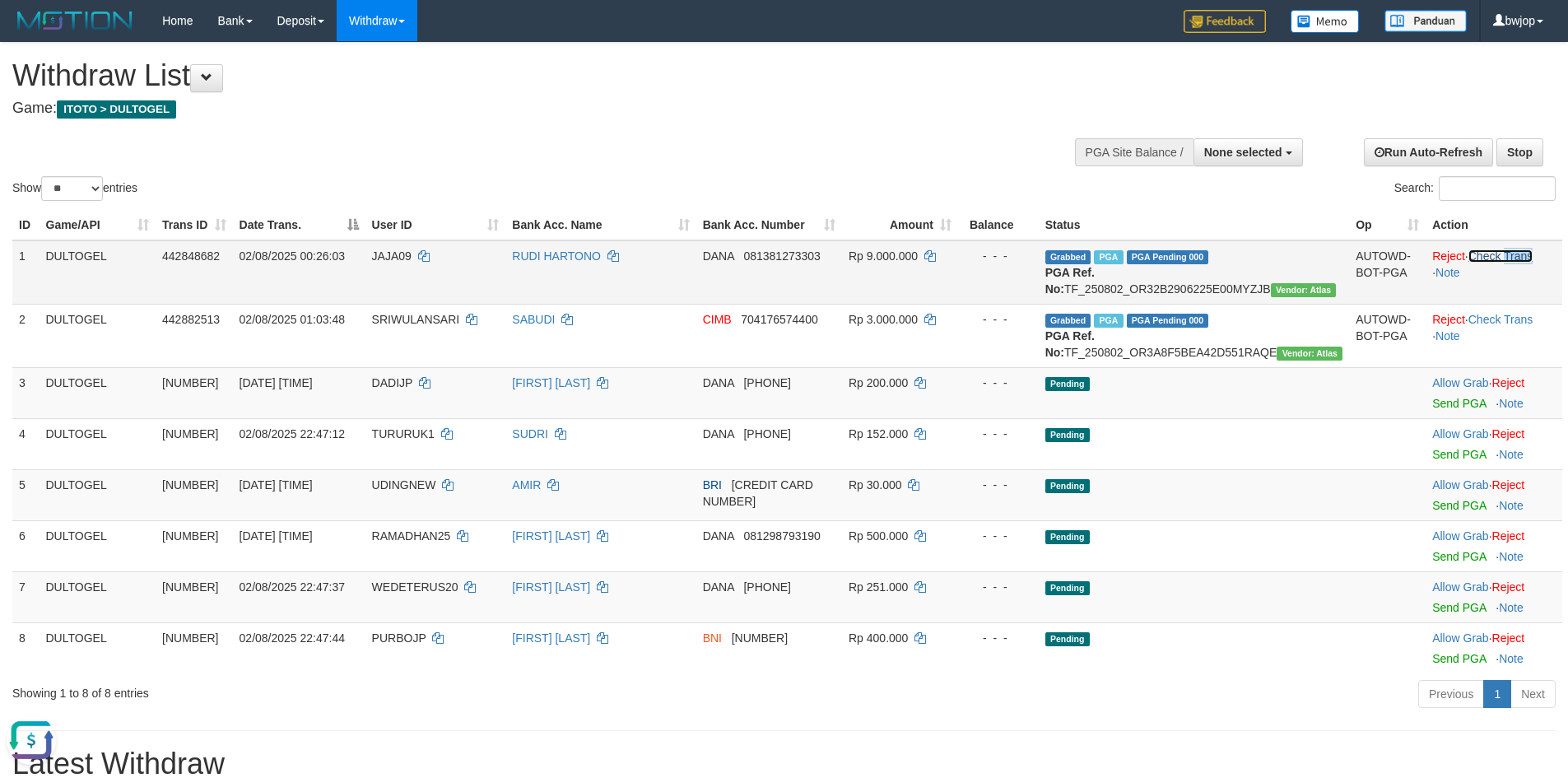 click on "Check Trans" at bounding box center (1501, 256) 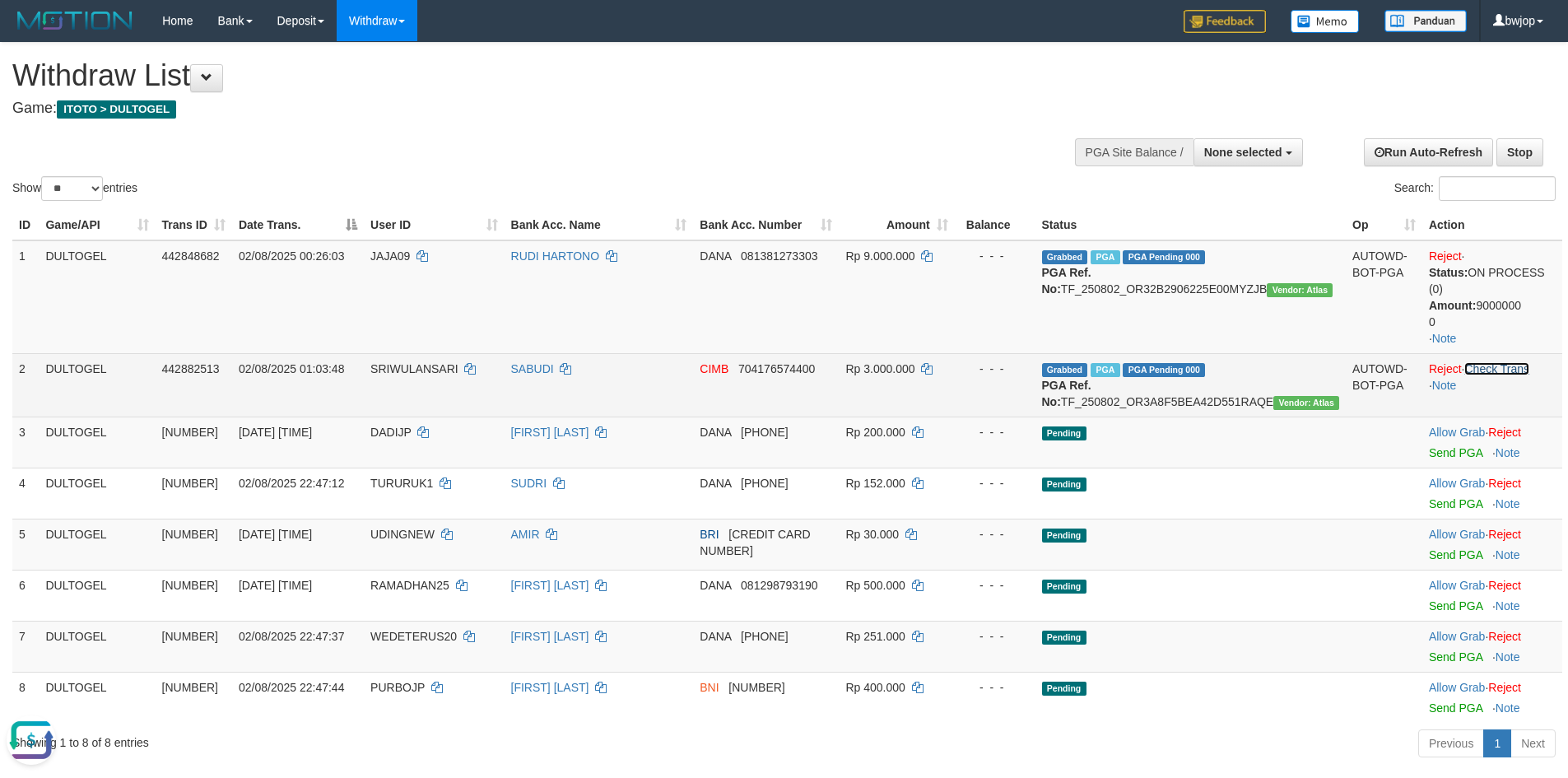 click on "Check Trans" at bounding box center [1496, 369] 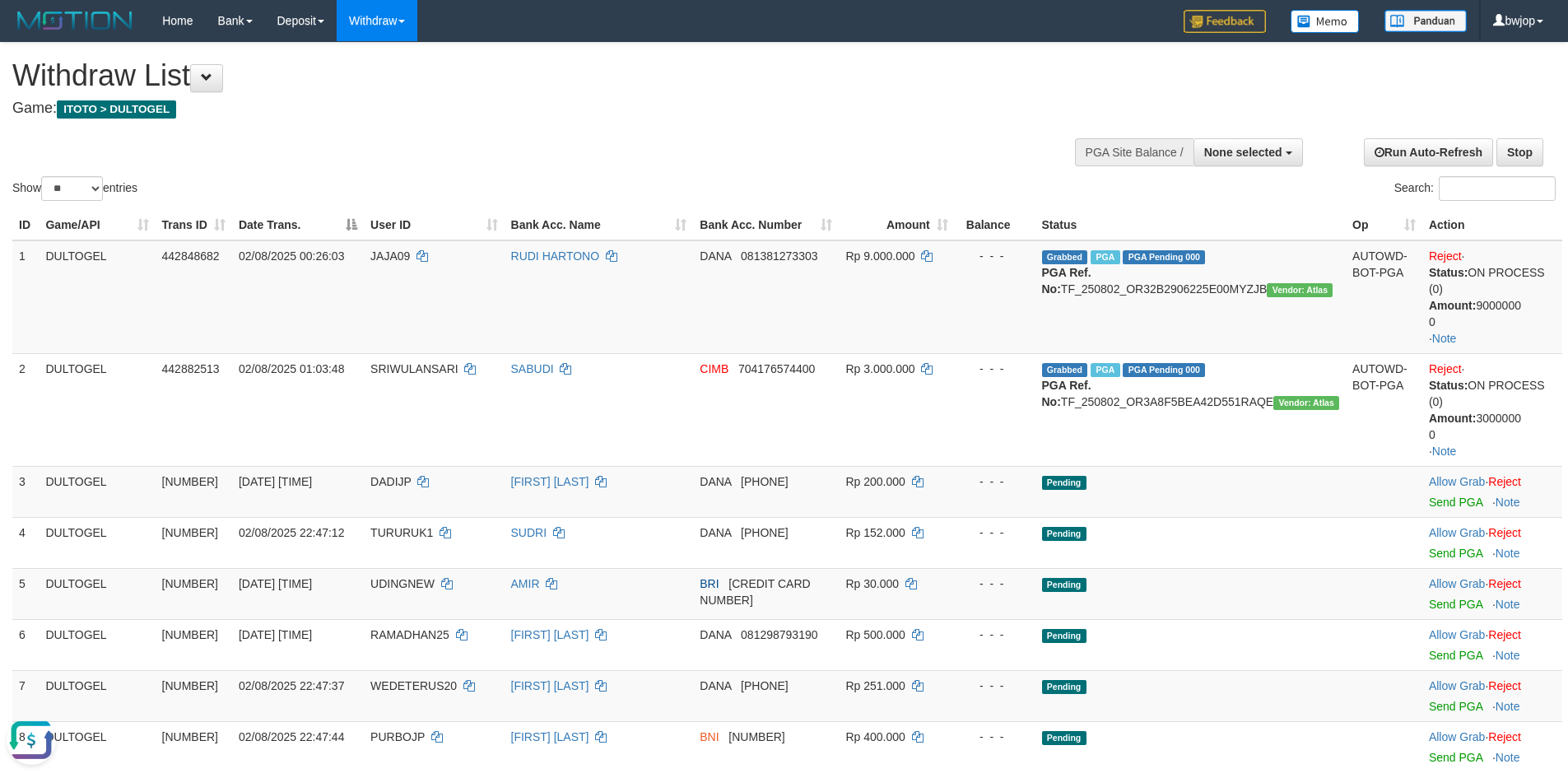 click on "Game:   ITOTO > DULTOGEL" at bounding box center (520, 109) 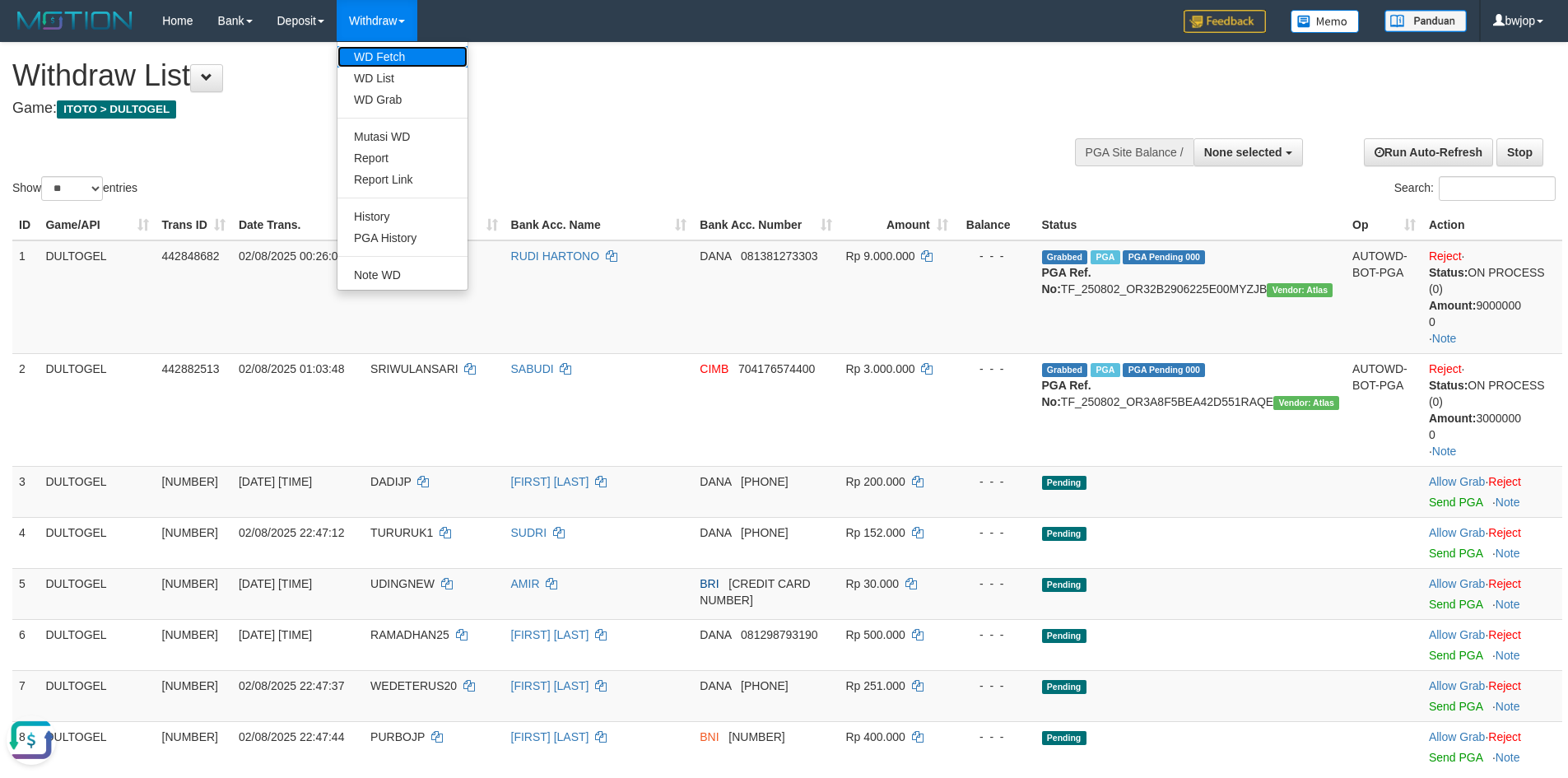 click on "WD Fetch" at bounding box center [402, 57] 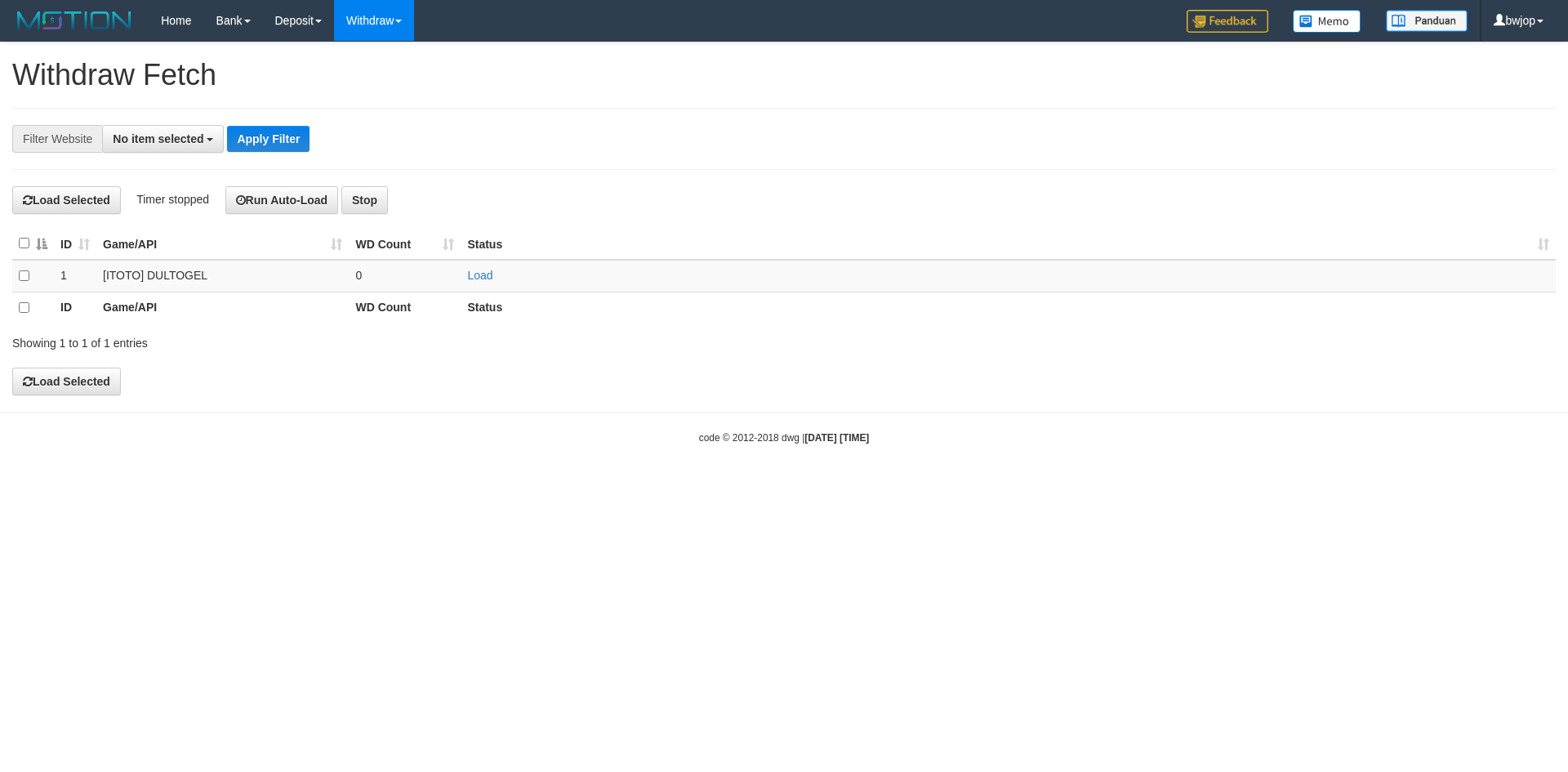 select 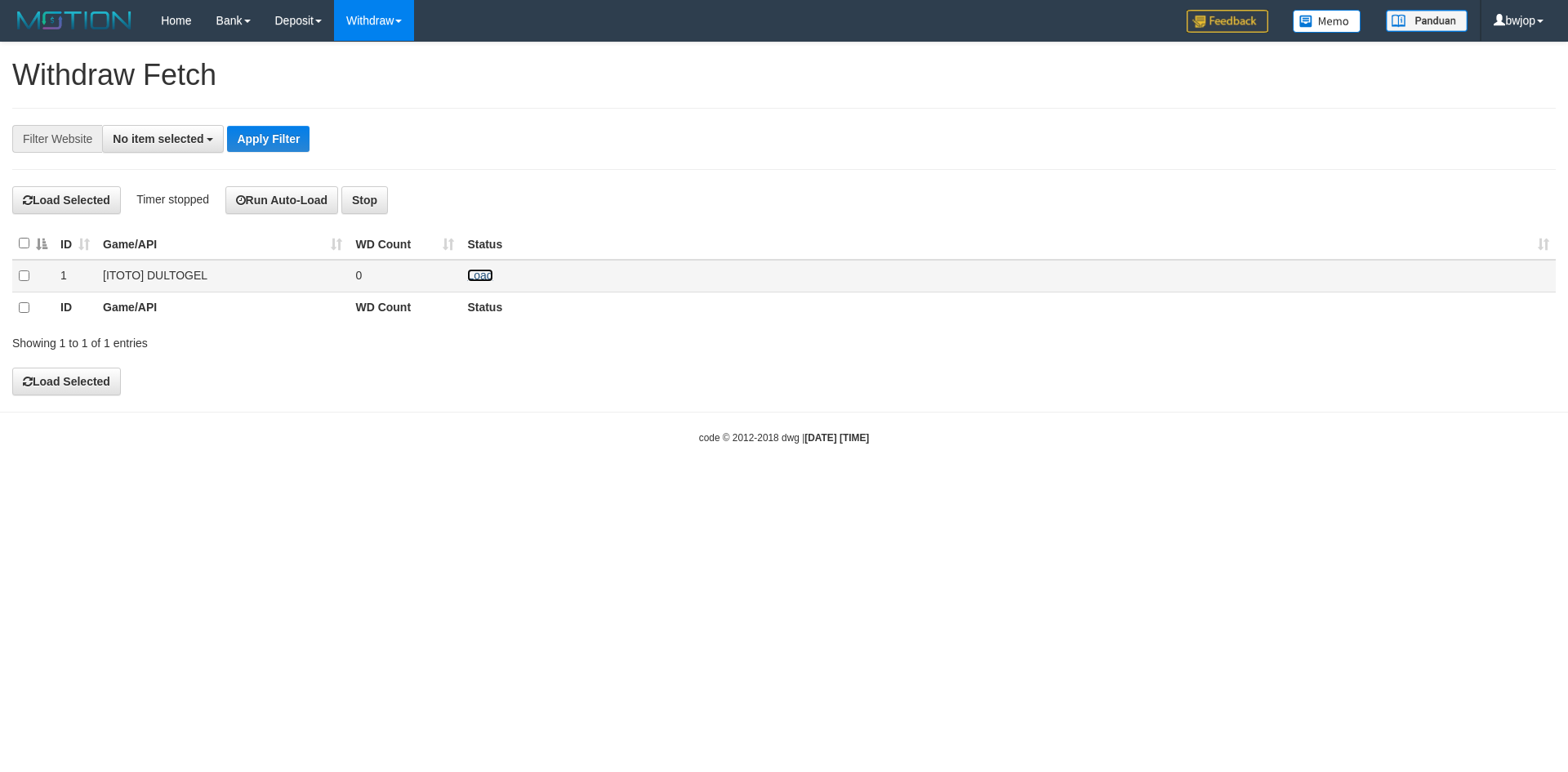 click on "Load" at bounding box center (479, 275) 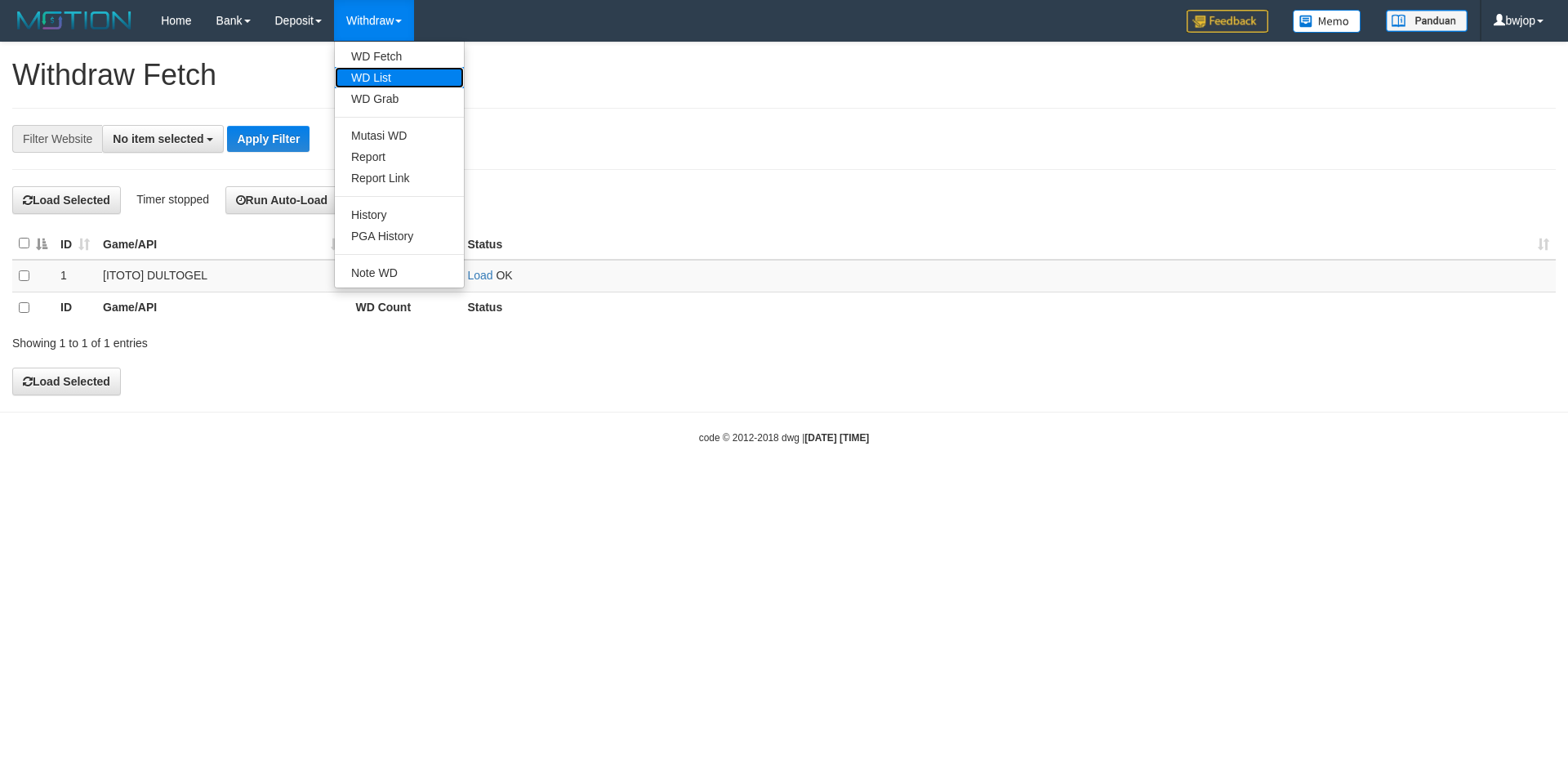 click on "WD List" at bounding box center [399, 78] 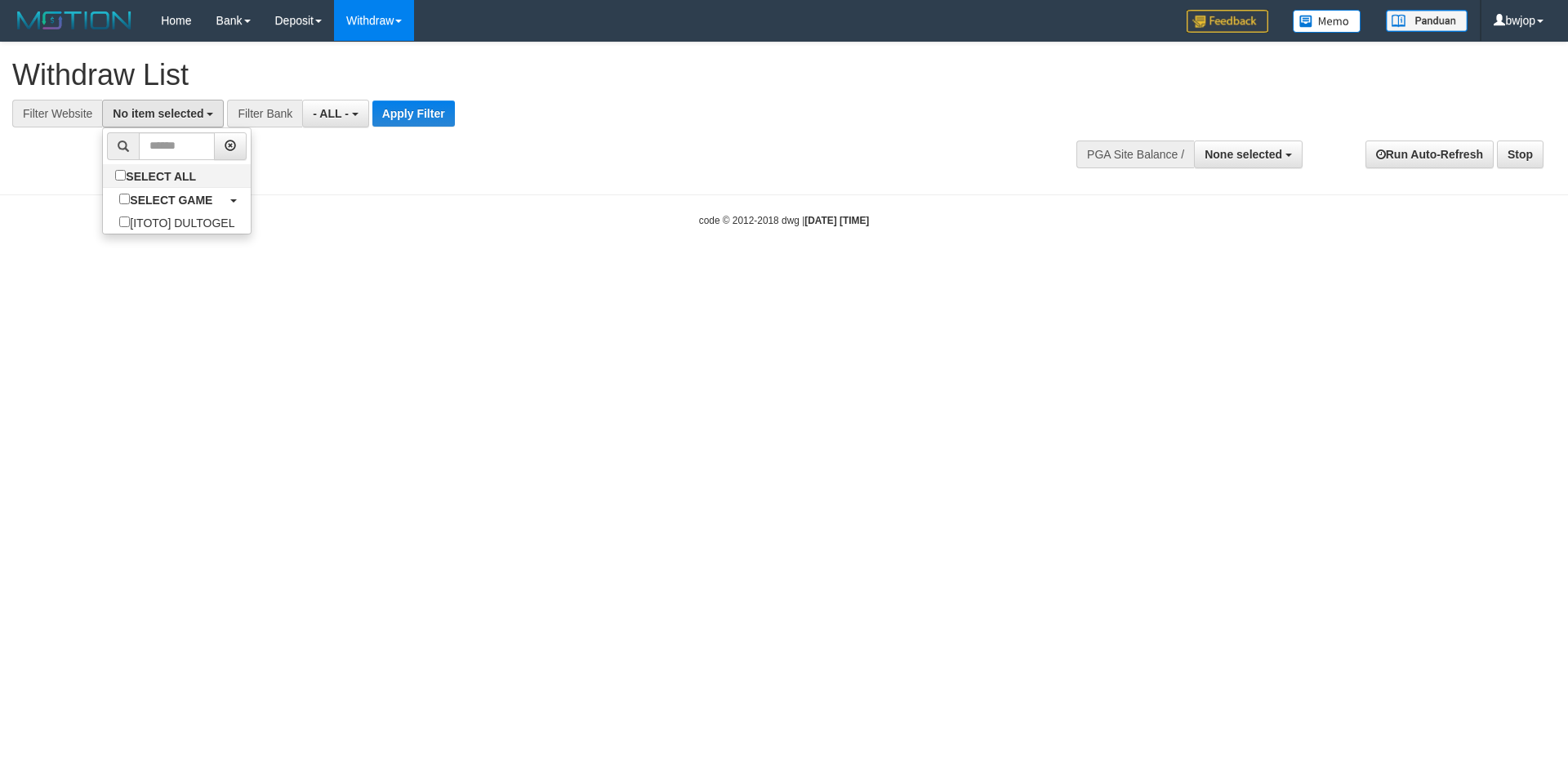 select 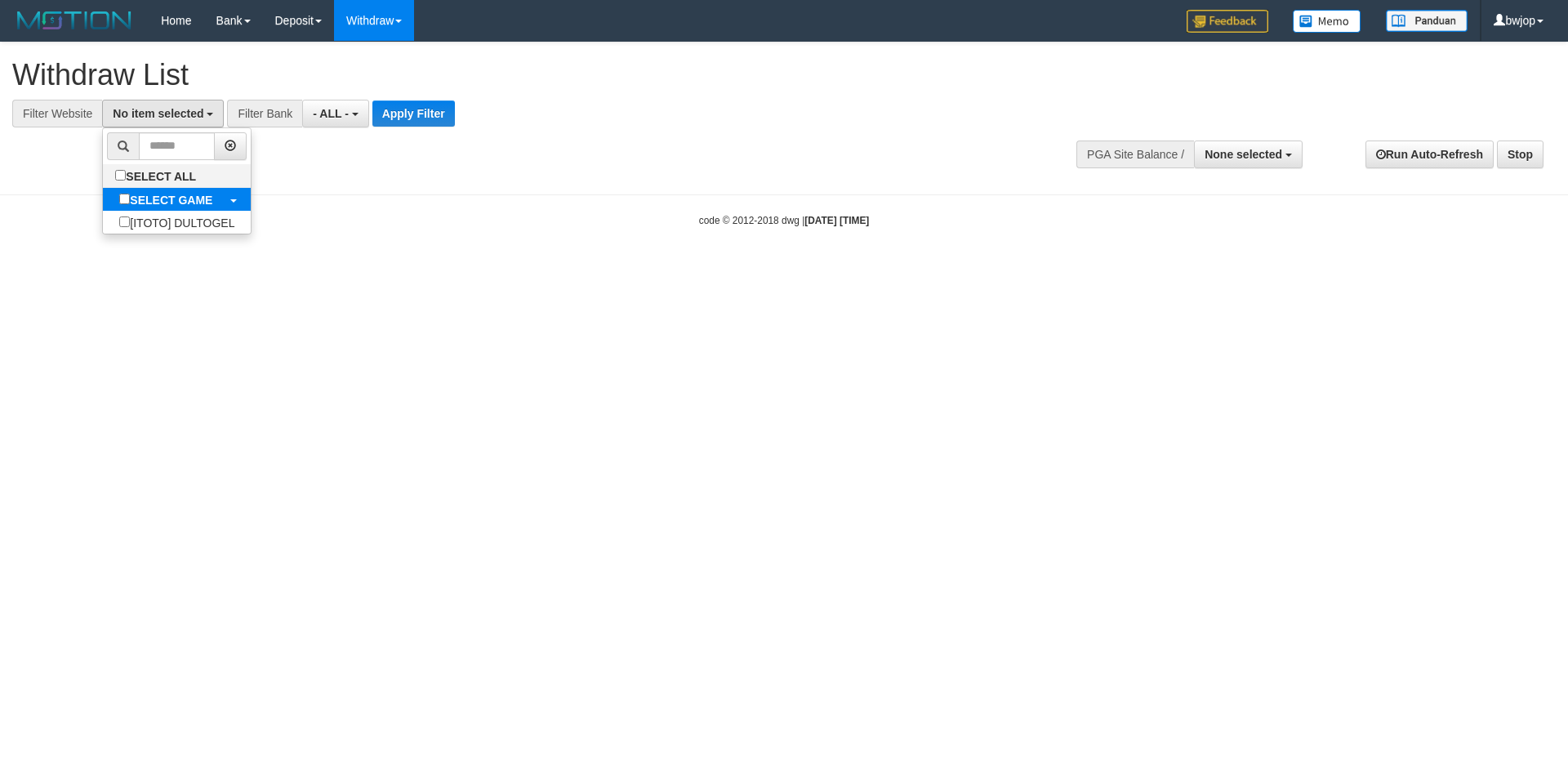 scroll, scrollTop: 0, scrollLeft: 0, axis: both 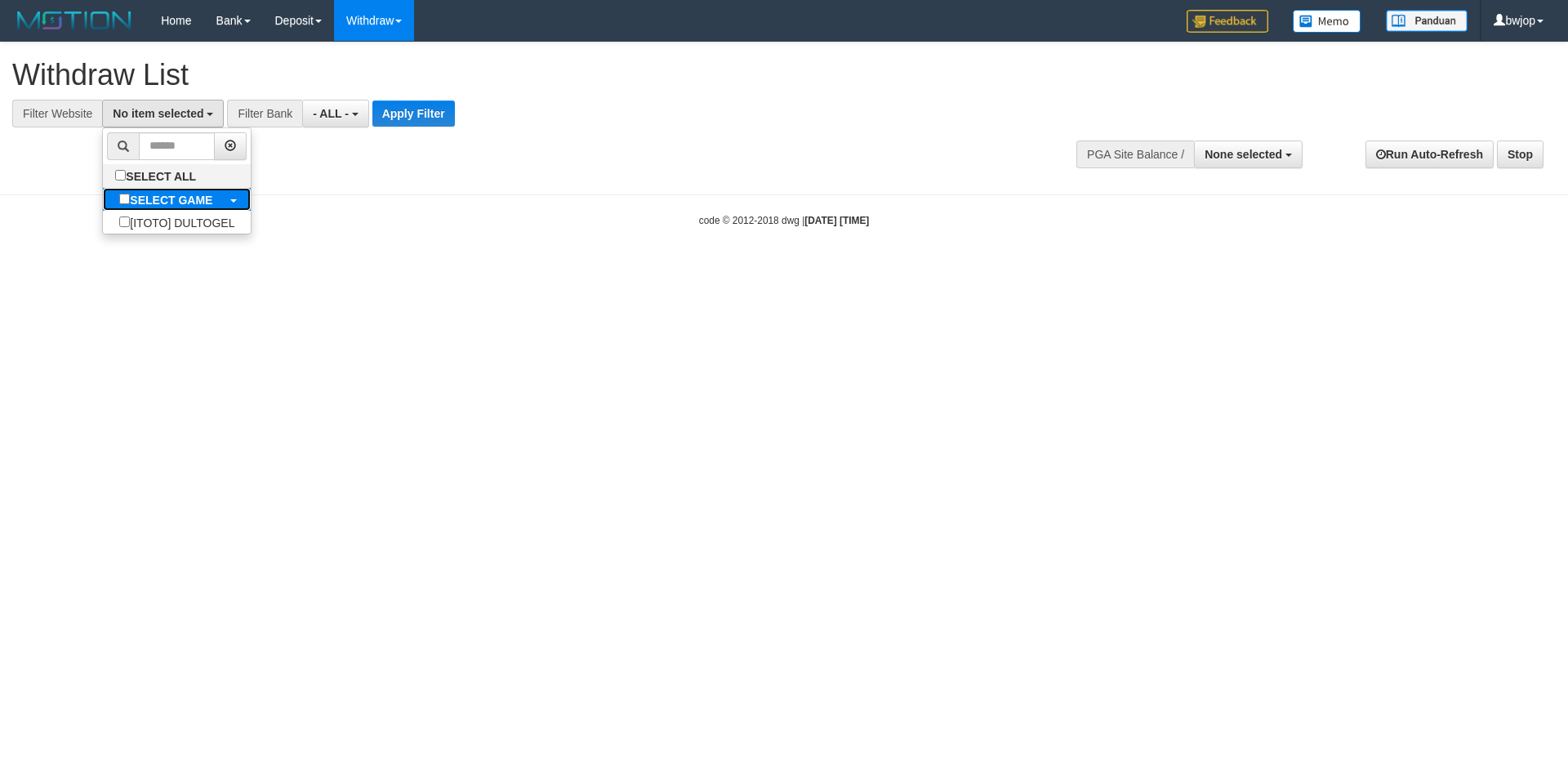click on "SELECT GAME" at bounding box center [166, 199] 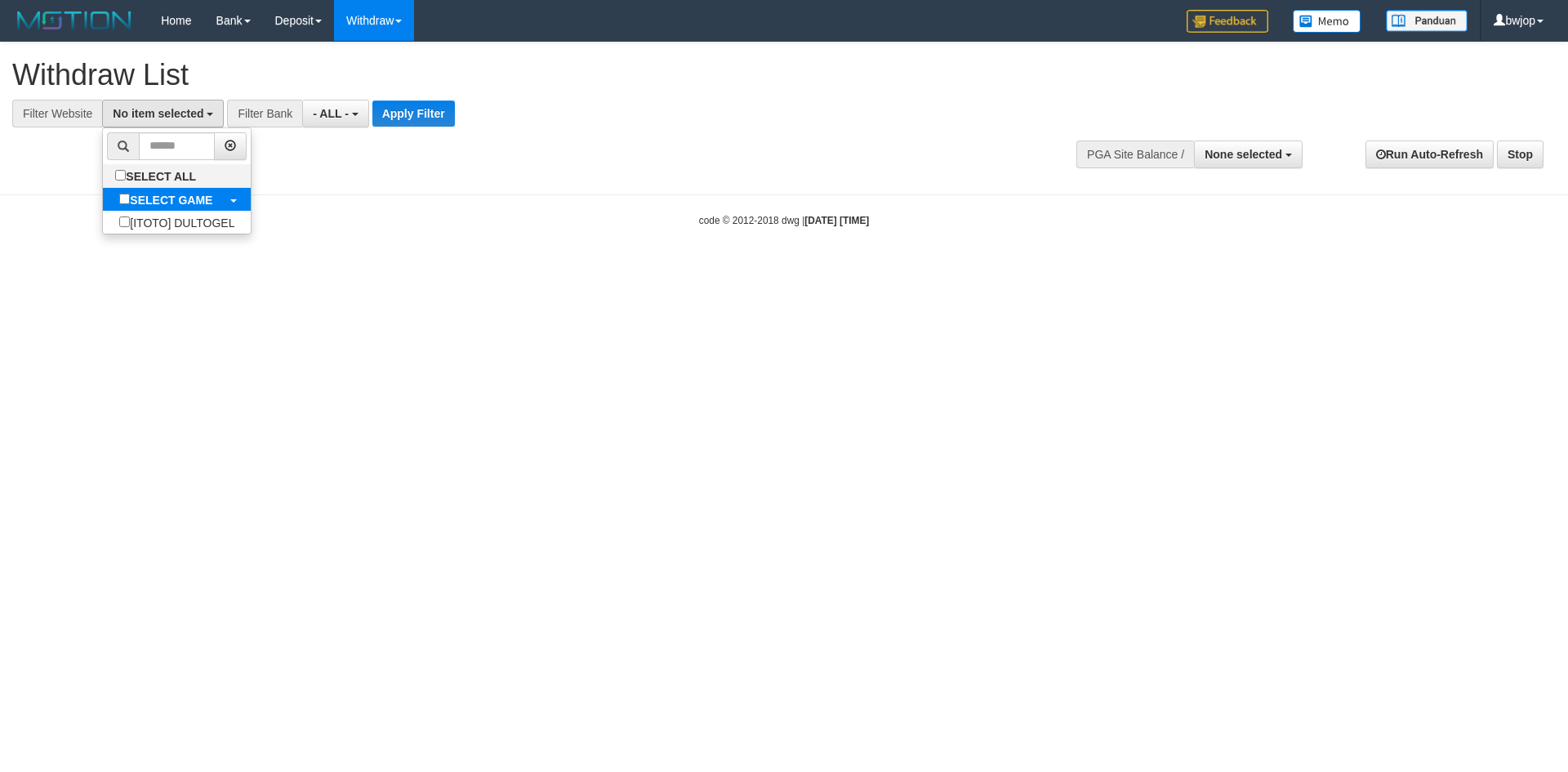 select on "****" 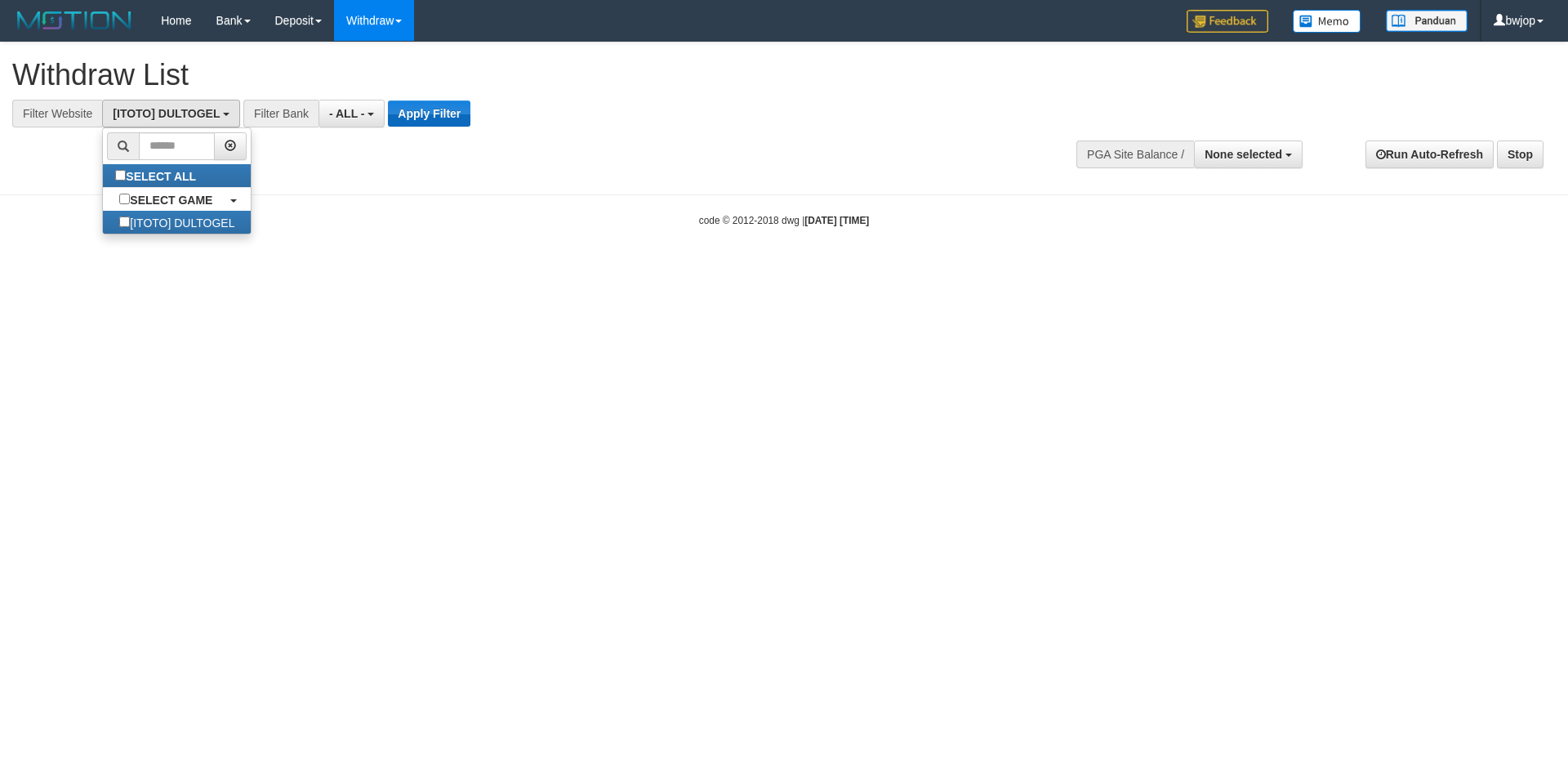 scroll, scrollTop: 15, scrollLeft: 0, axis: vertical 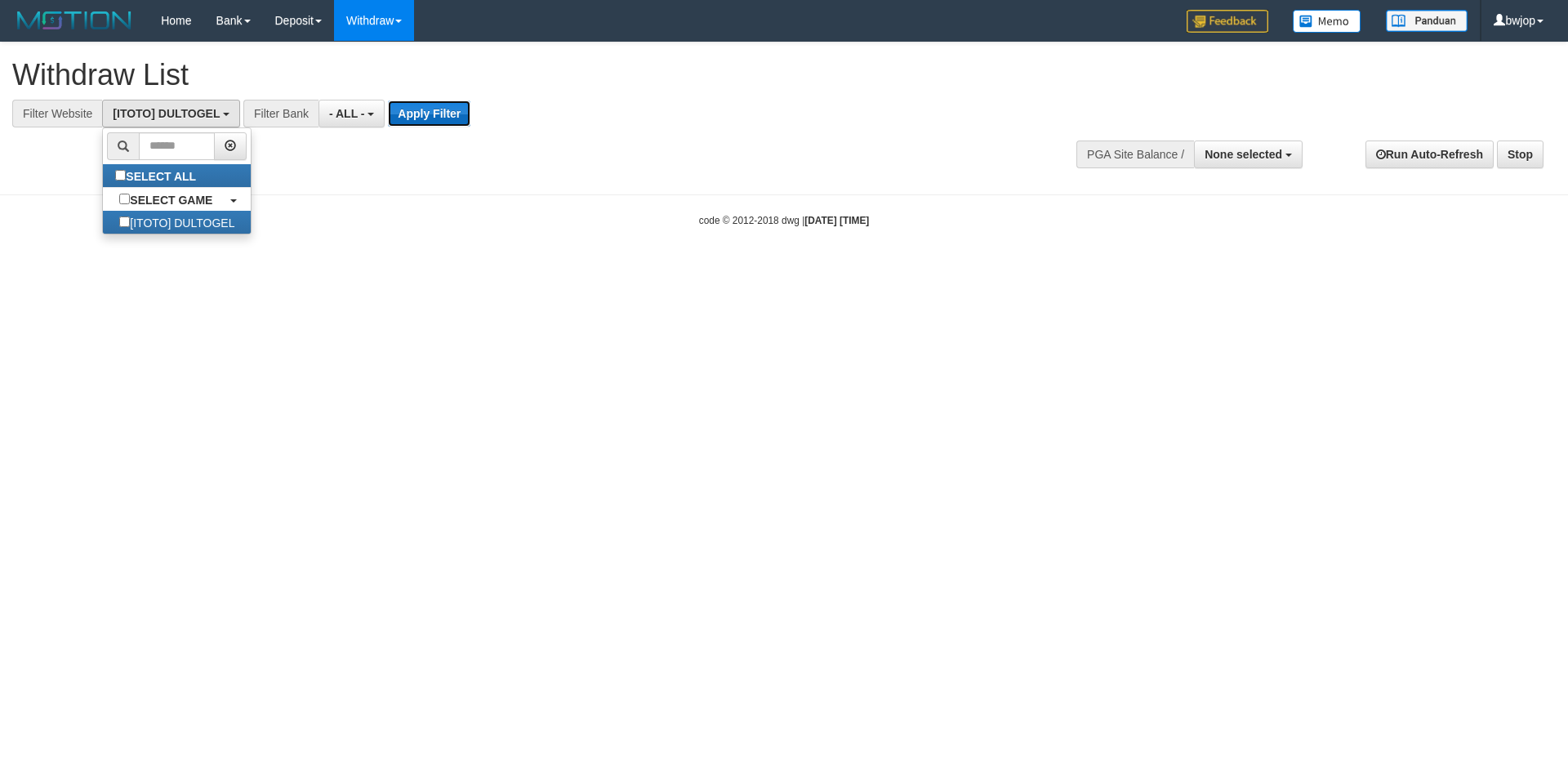 click on "Apply Filter" at bounding box center [429, 114] 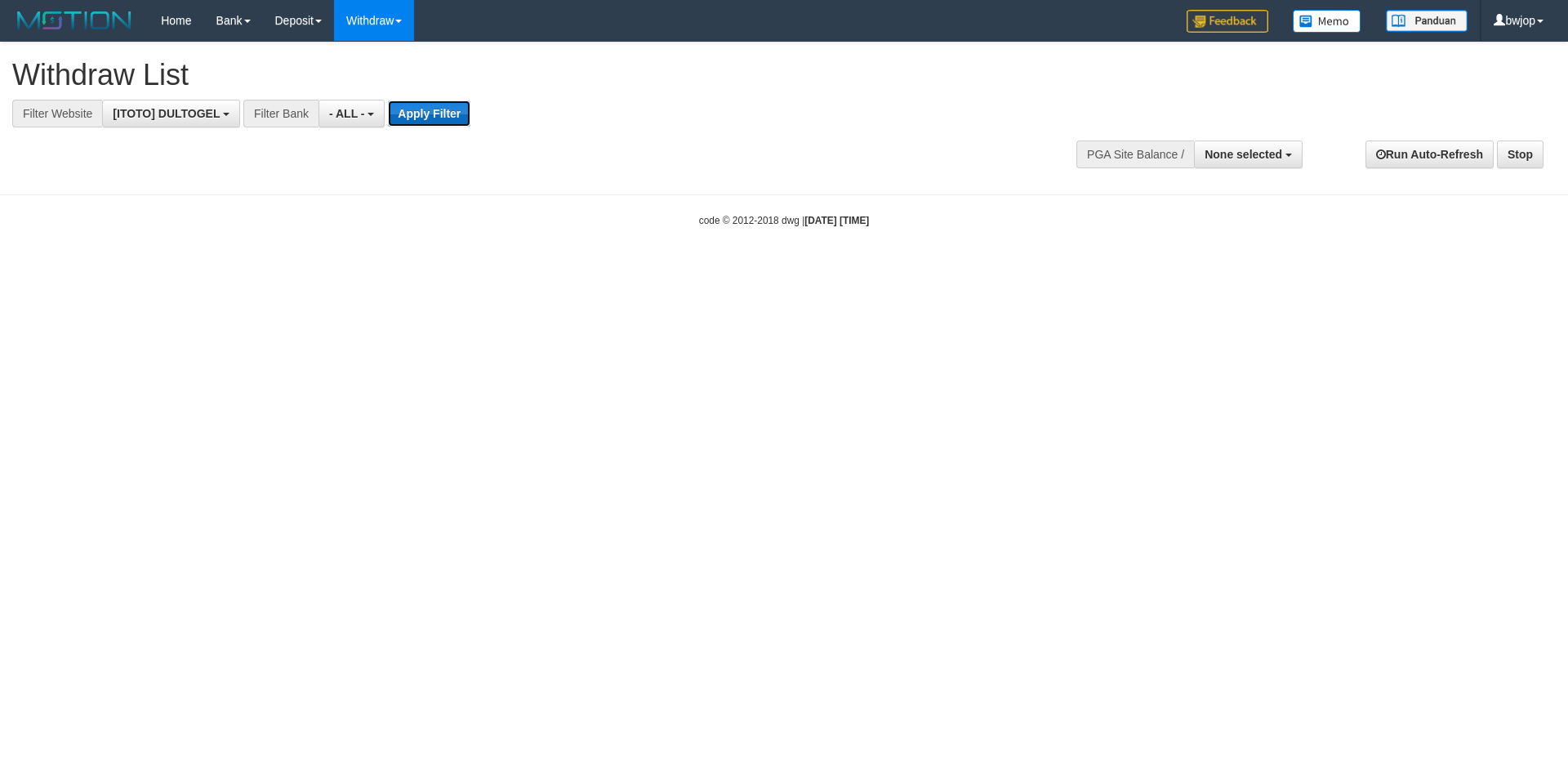 click on "Apply Filter" at bounding box center (429, 114) 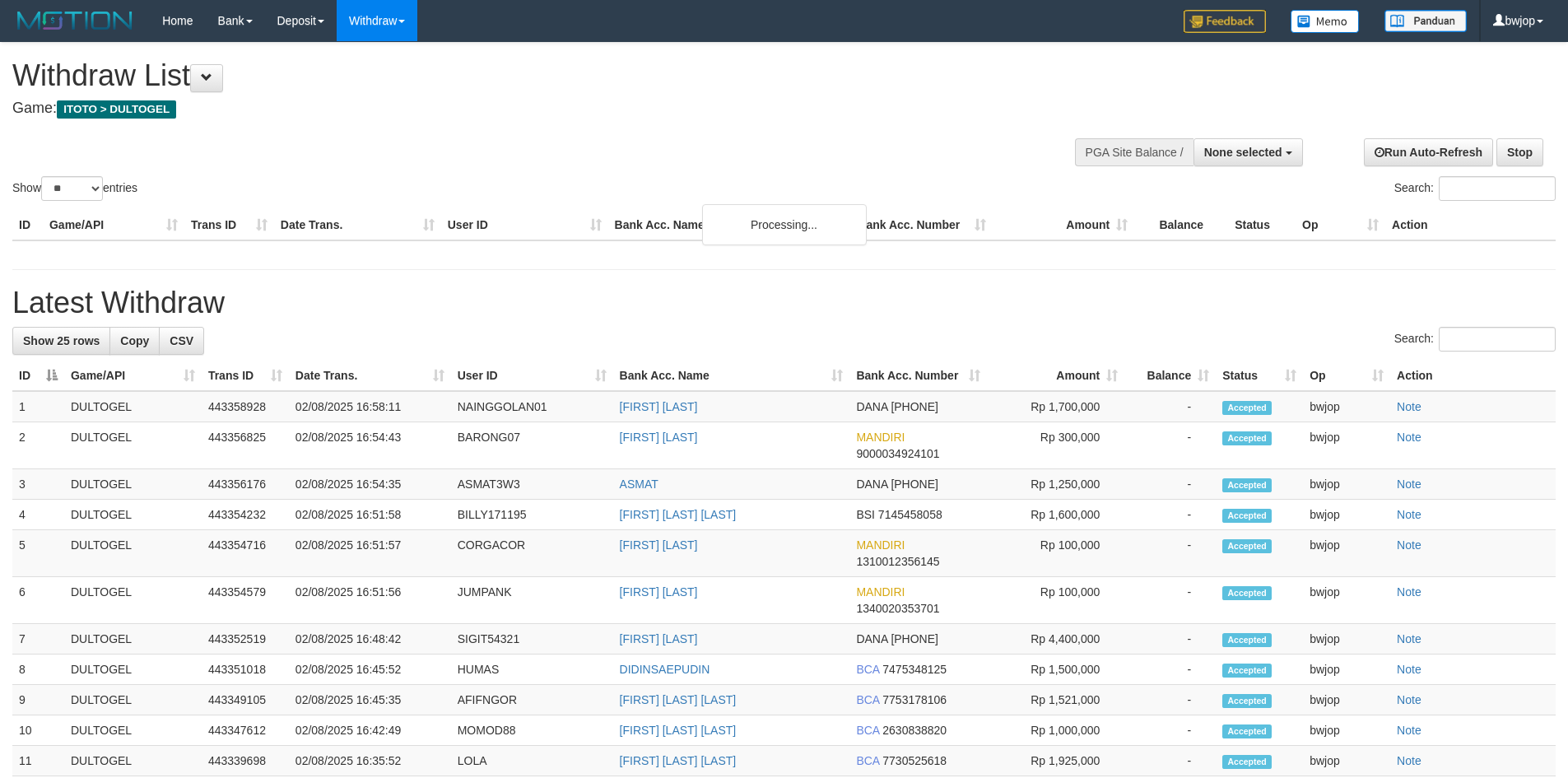select 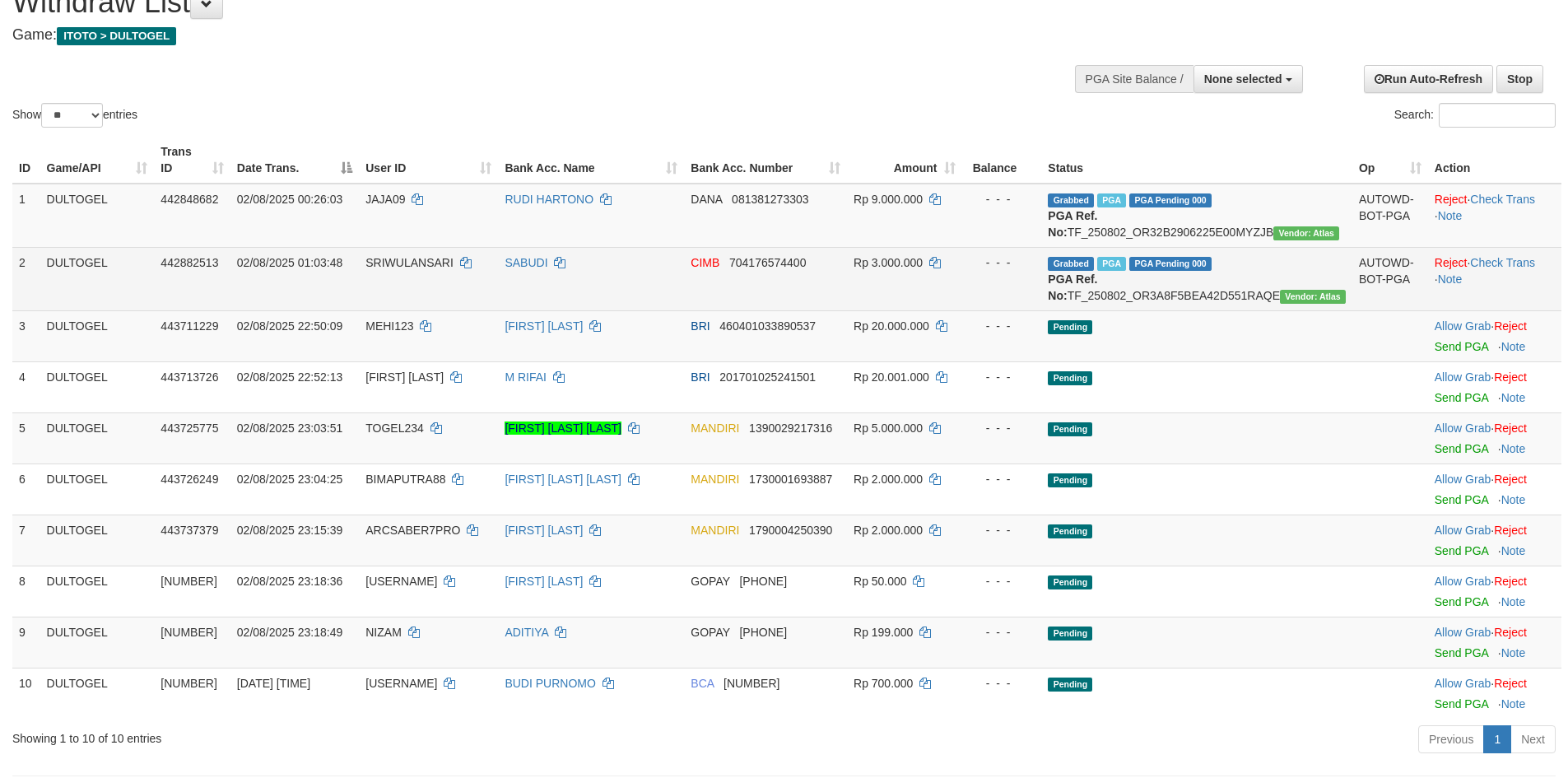 scroll, scrollTop: 109, scrollLeft: 0, axis: vertical 